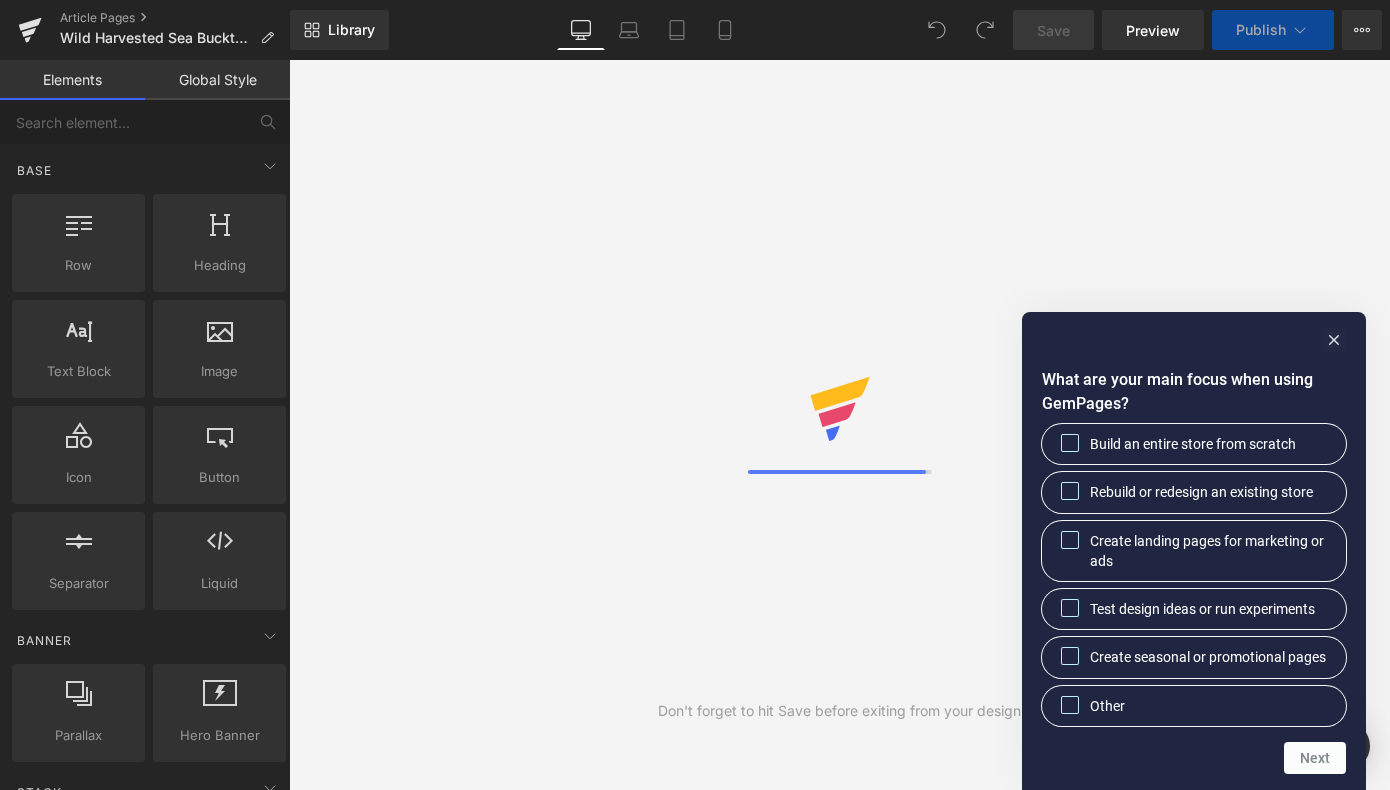 scroll, scrollTop: 0, scrollLeft: 0, axis: both 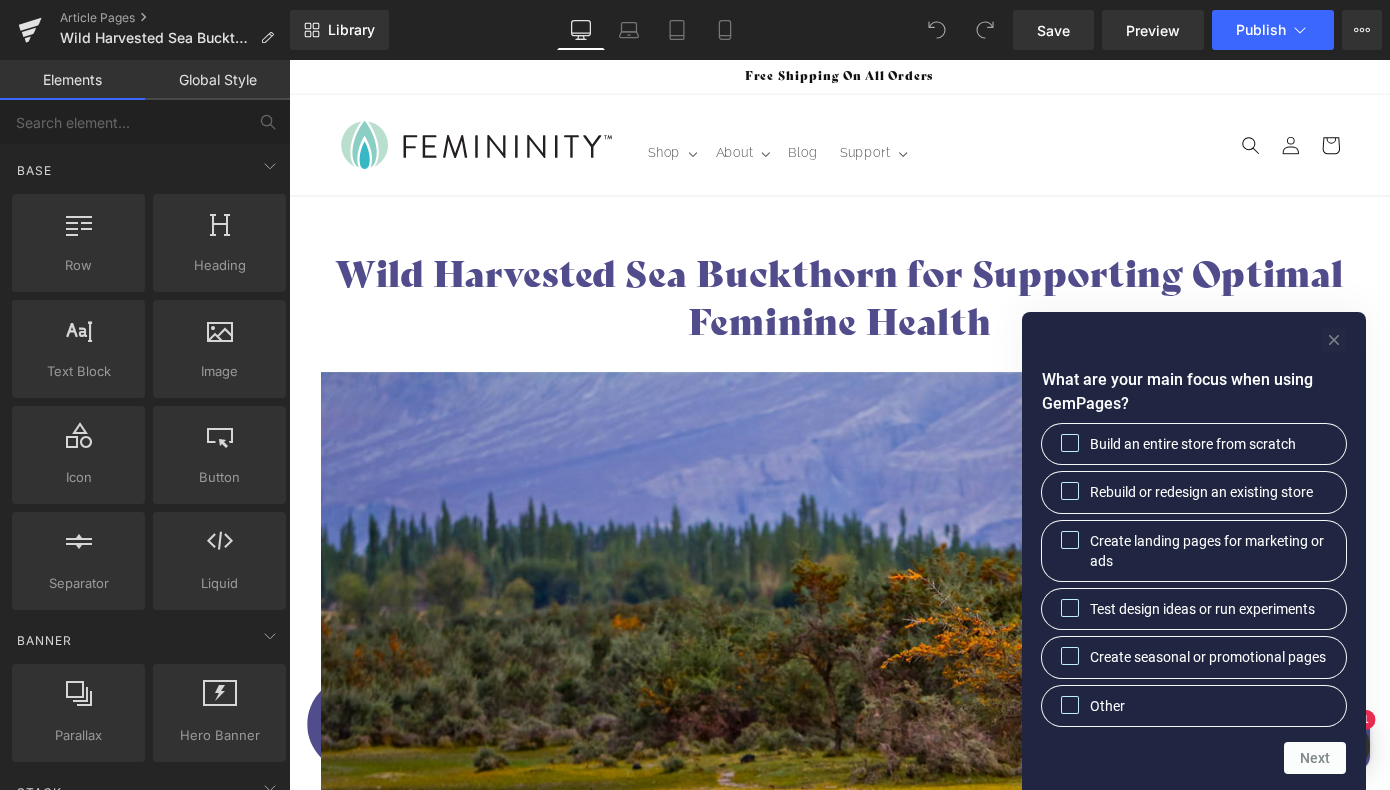 click 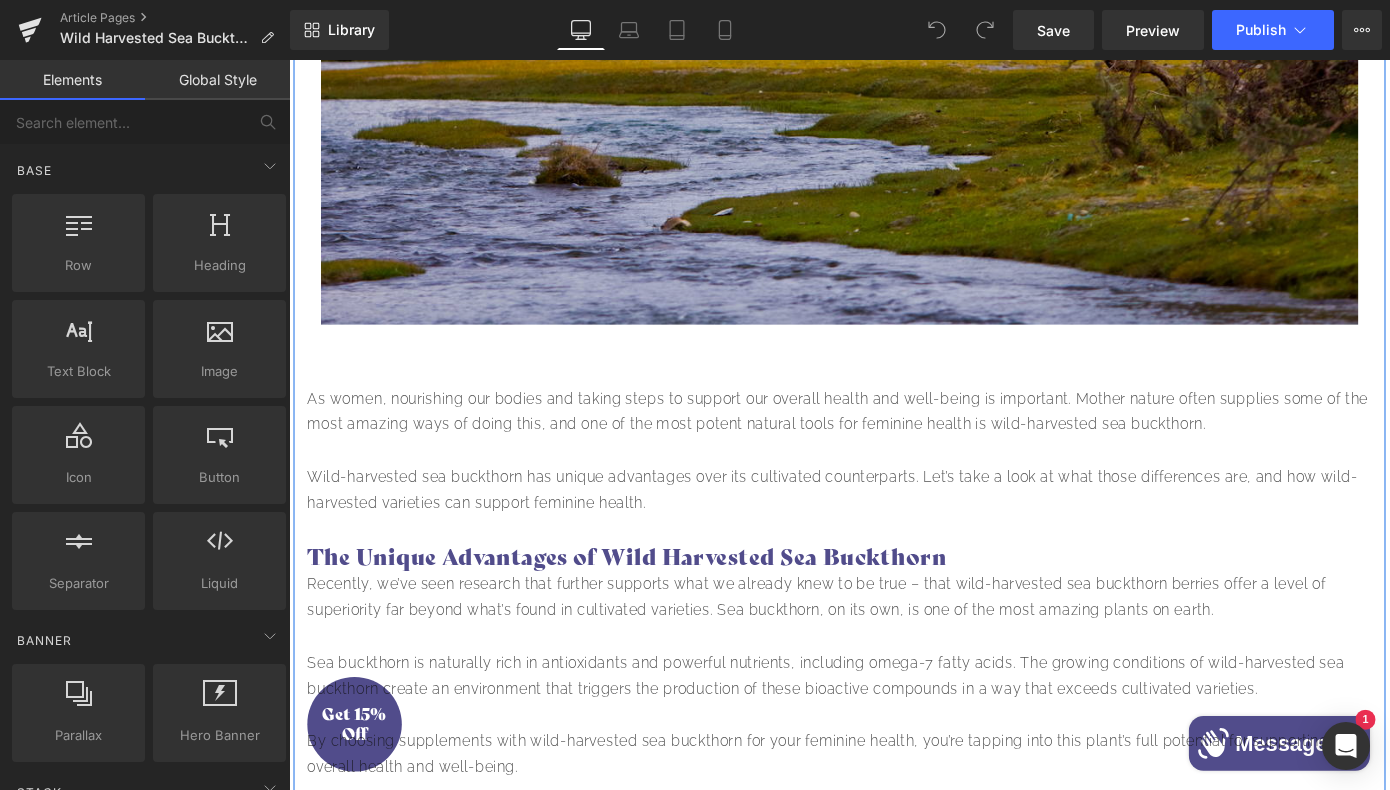 scroll, scrollTop: 863, scrollLeft: 0, axis: vertical 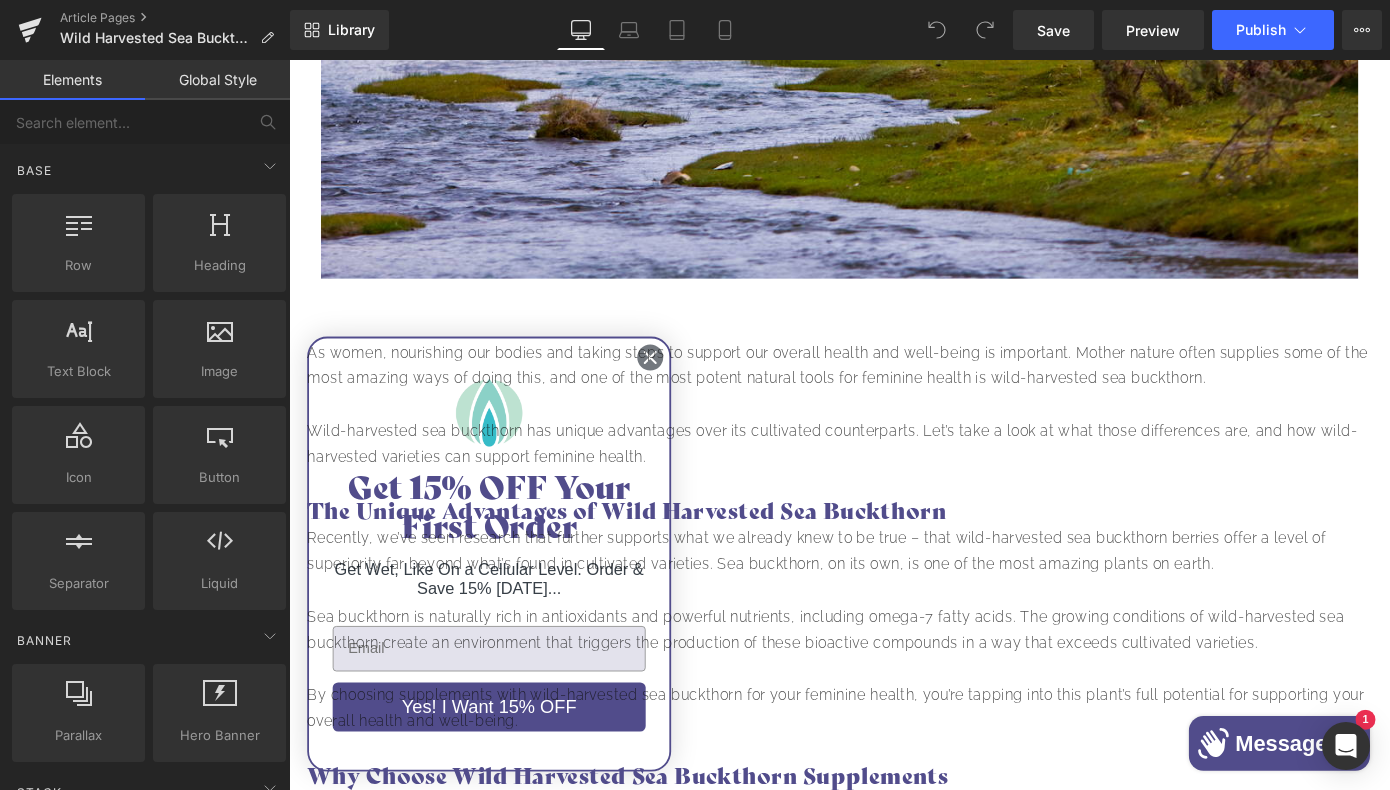 click on "Global Style" at bounding box center (217, 80) 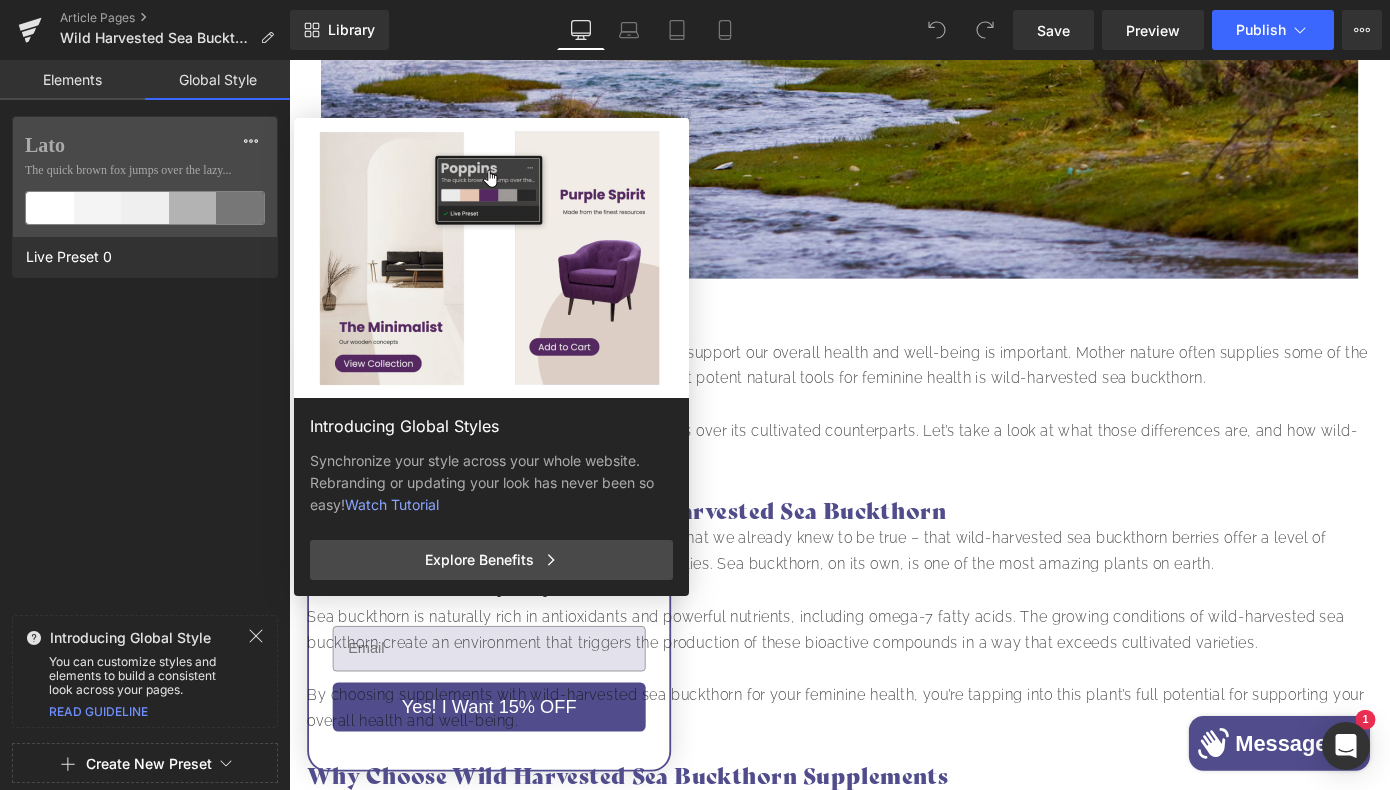 click on "Elements" at bounding box center (72, 80) 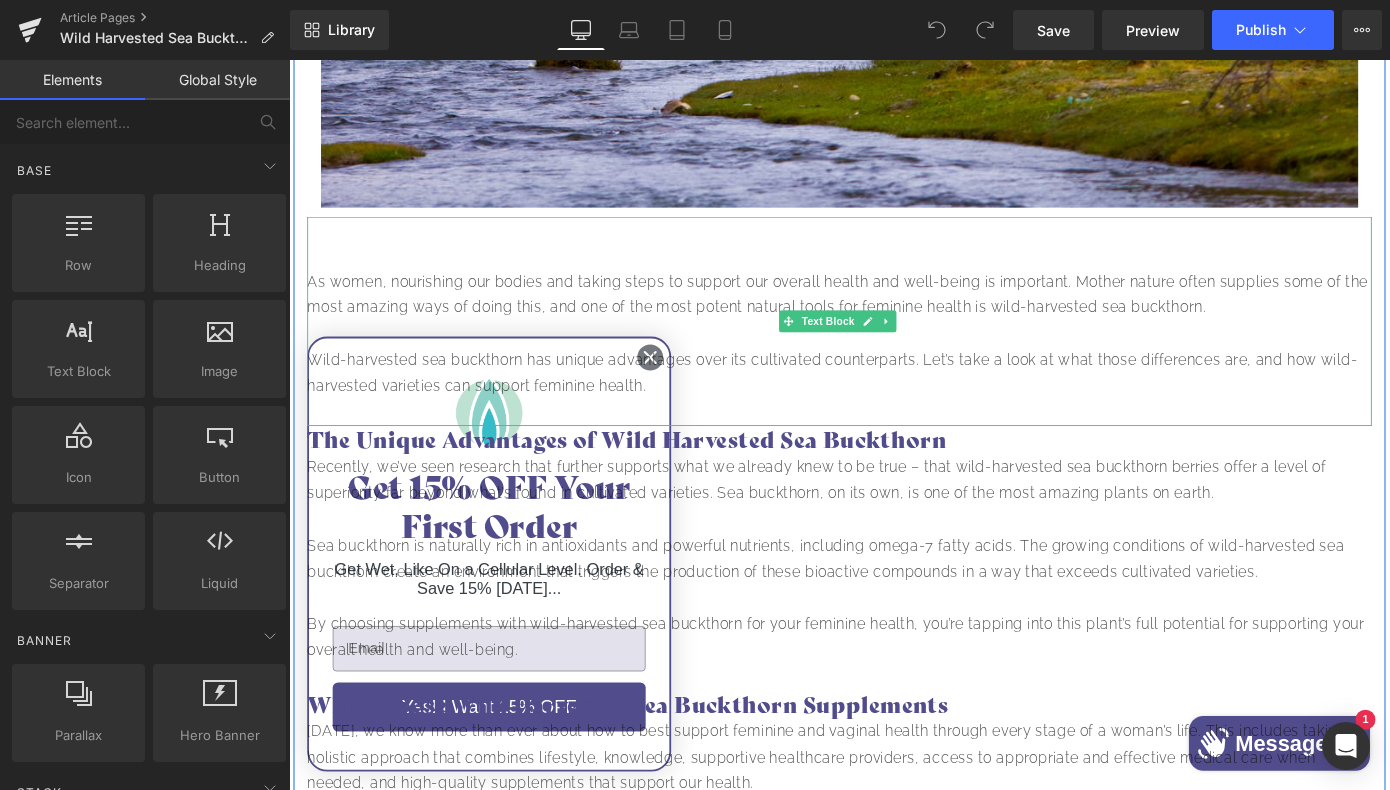 scroll, scrollTop: 944, scrollLeft: 0, axis: vertical 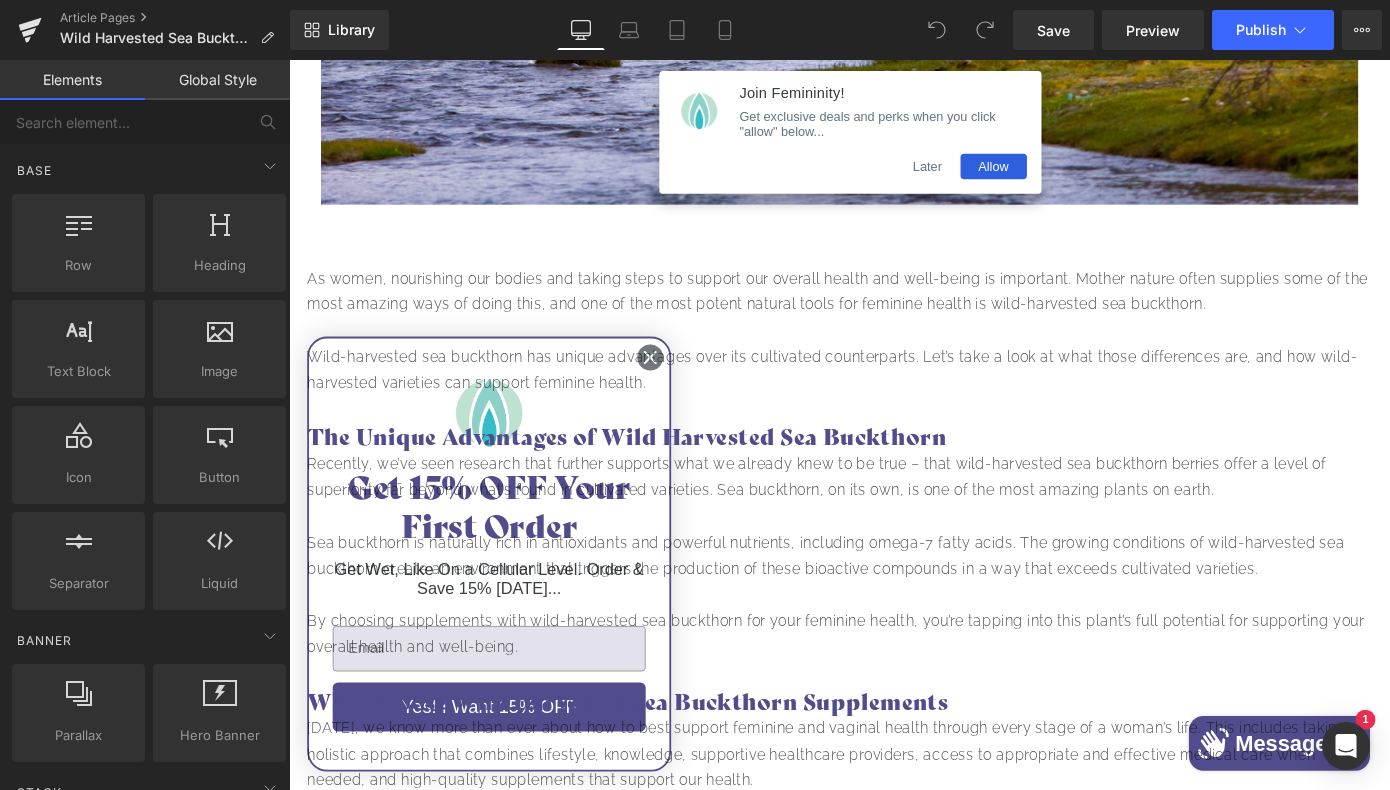 click on "Later" at bounding box center (991, 177) 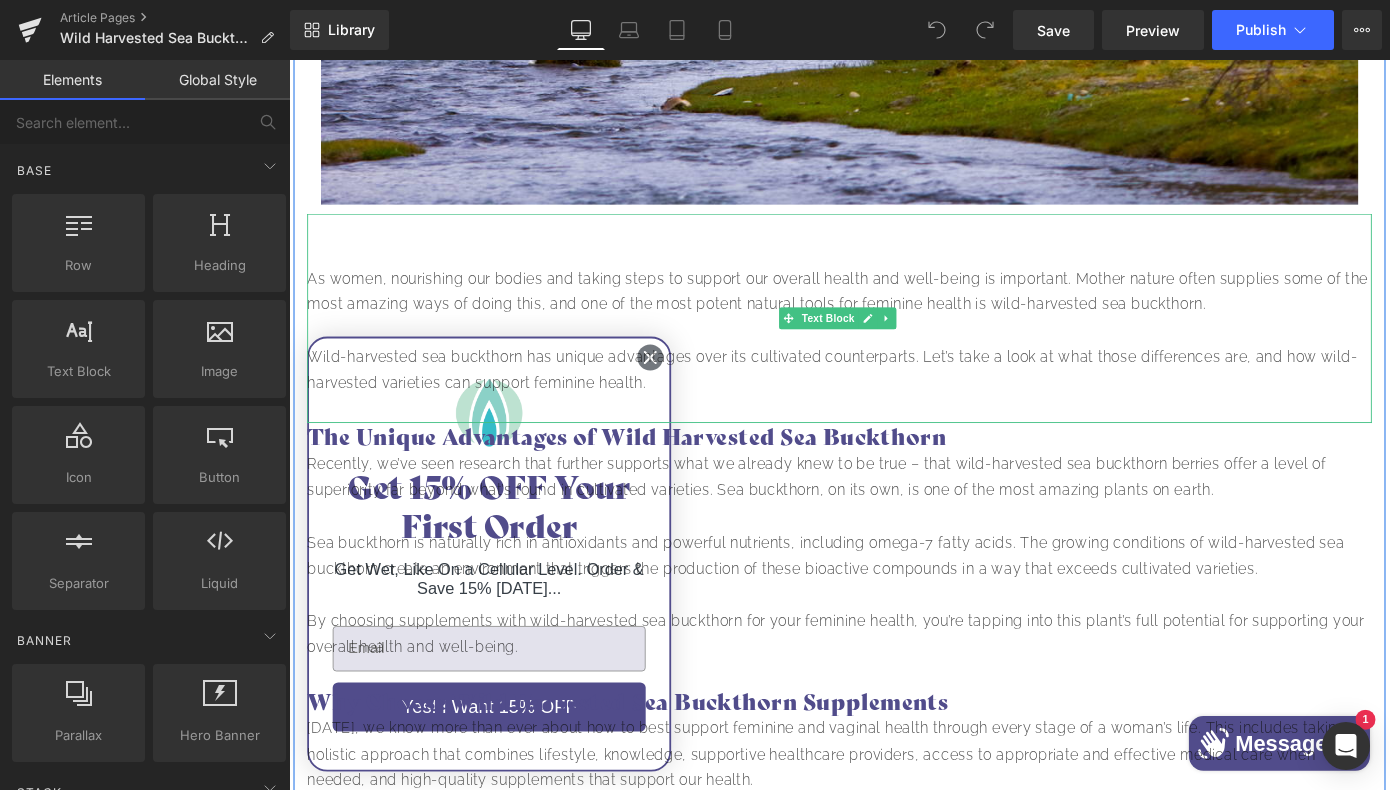 click at bounding box center (894, 358) 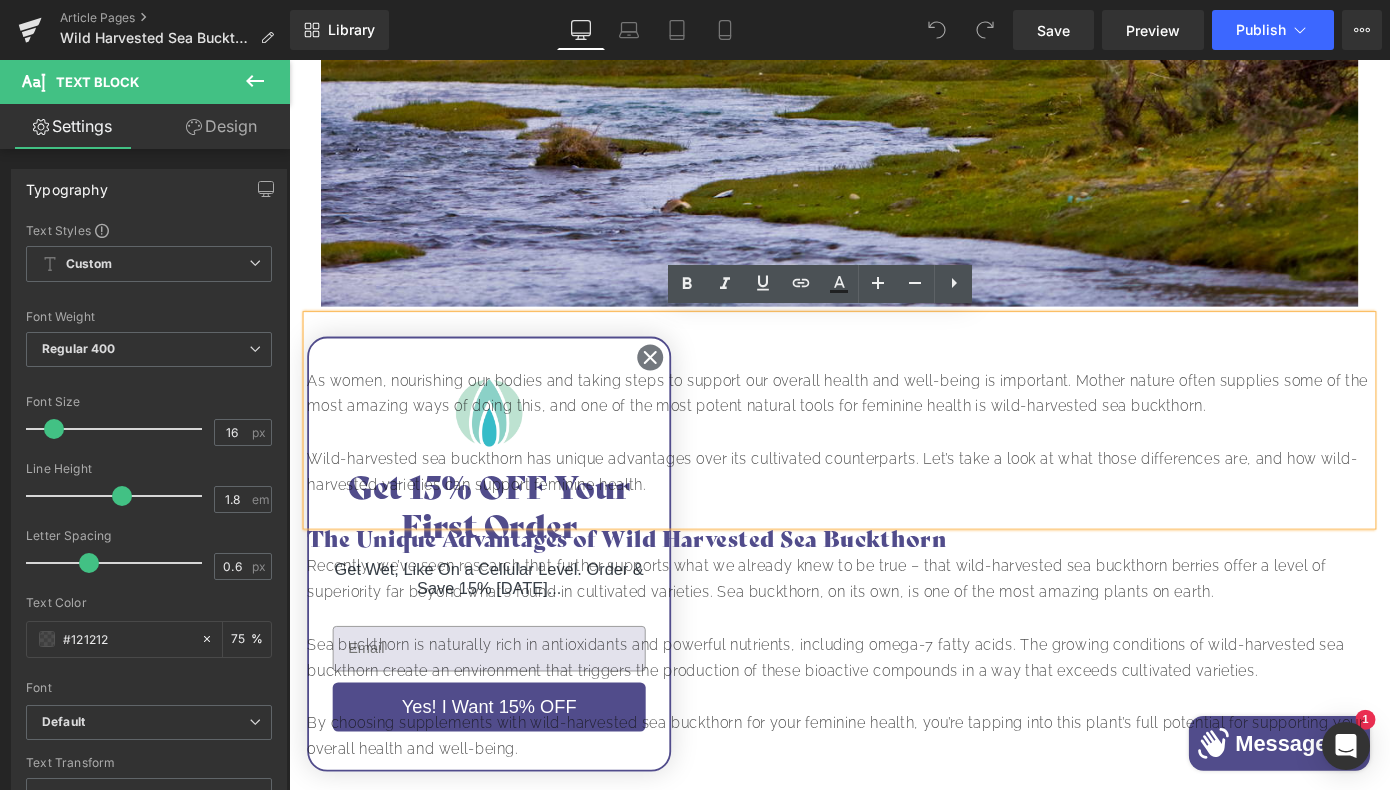 scroll, scrollTop: 1024, scrollLeft: 0, axis: vertical 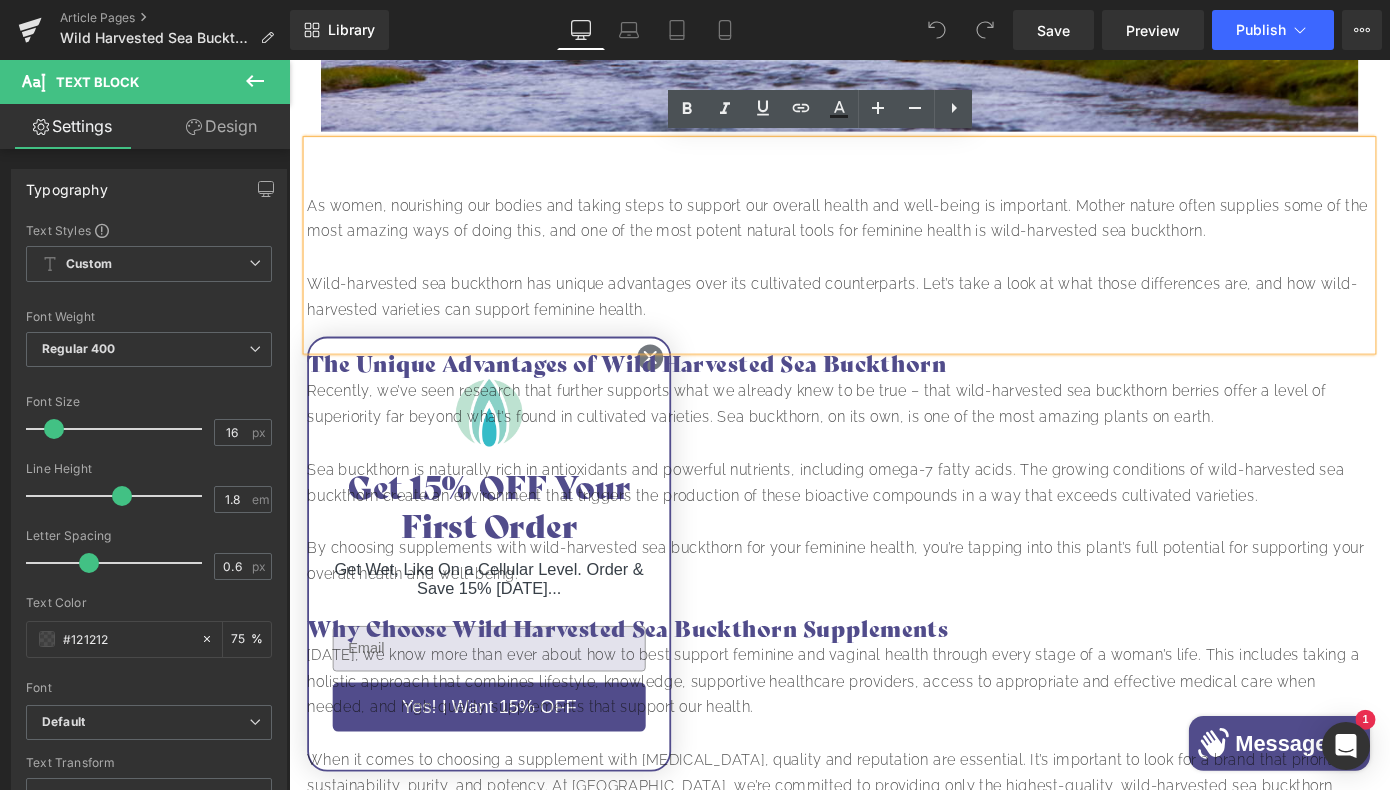 click at bounding box center [894, 364] 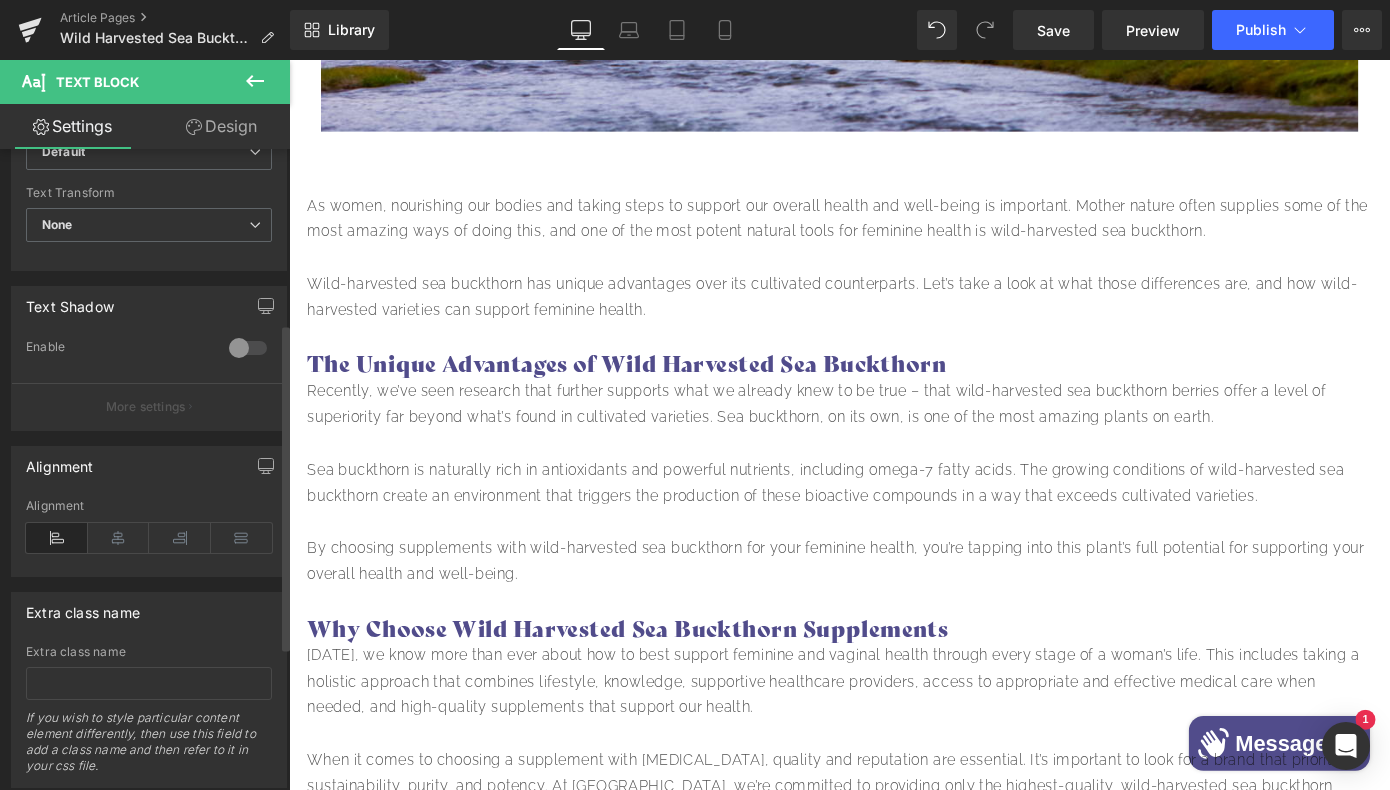 scroll, scrollTop: 624, scrollLeft: 0, axis: vertical 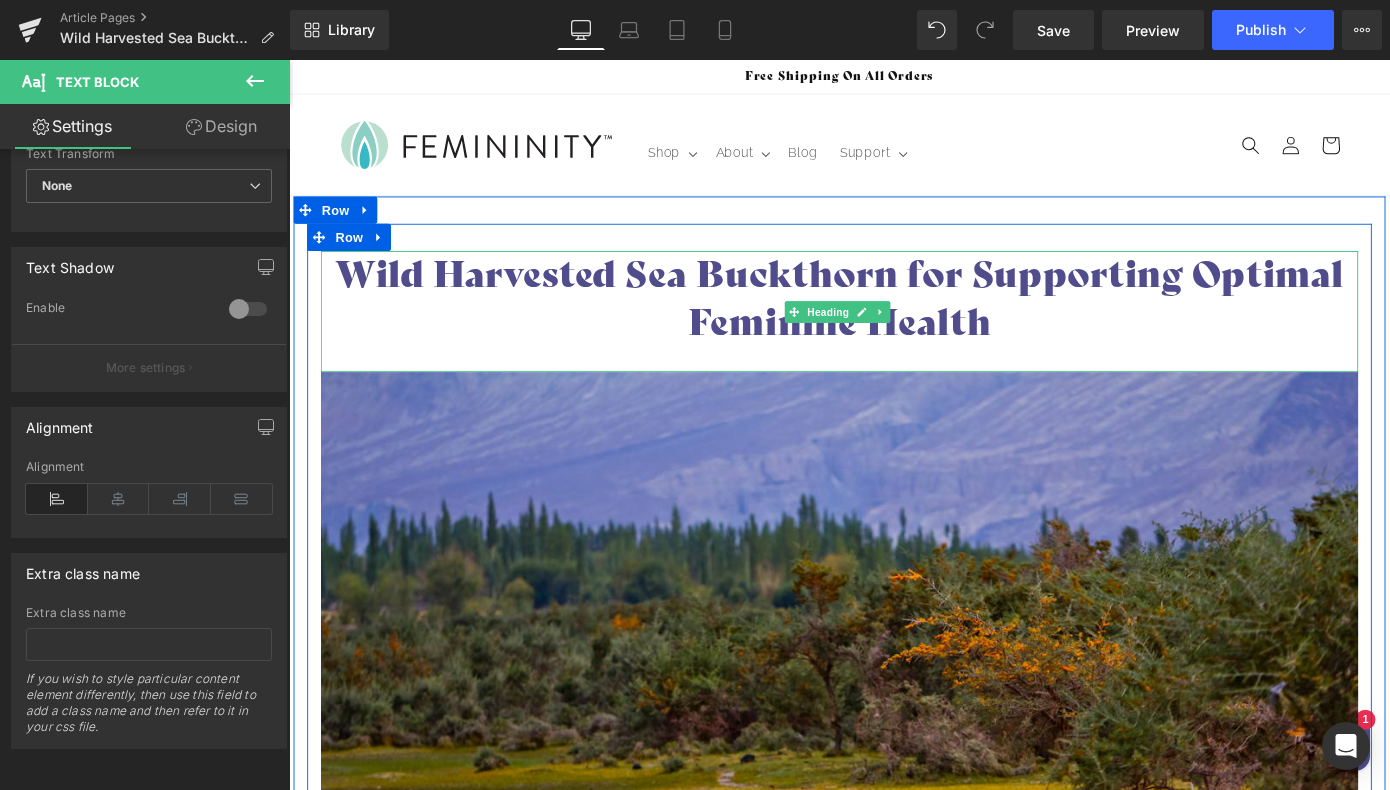 click on "Wild Harvested Sea Buckthorn for Supporting Optimal Feminine Health" at bounding box center (894, 322) 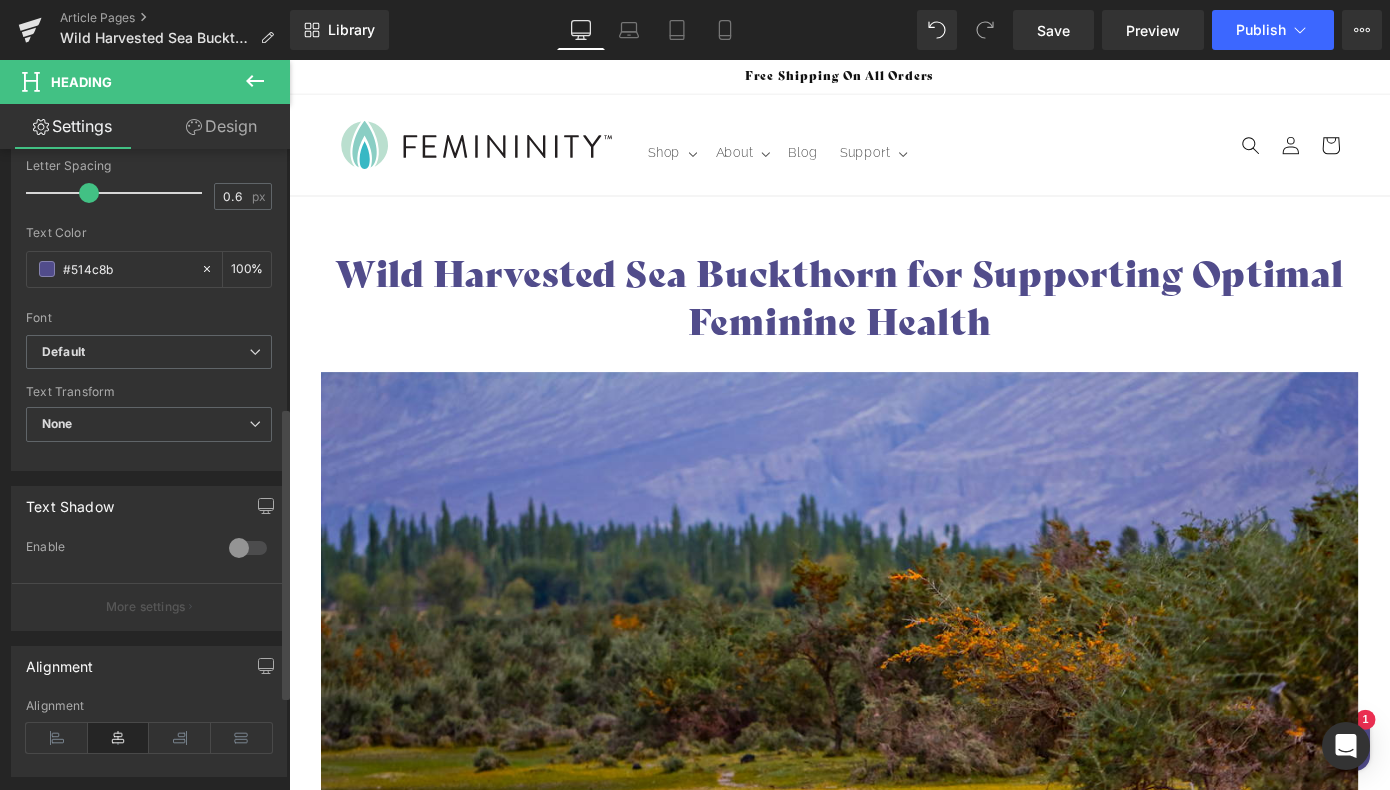 scroll, scrollTop: 576, scrollLeft: 0, axis: vertical 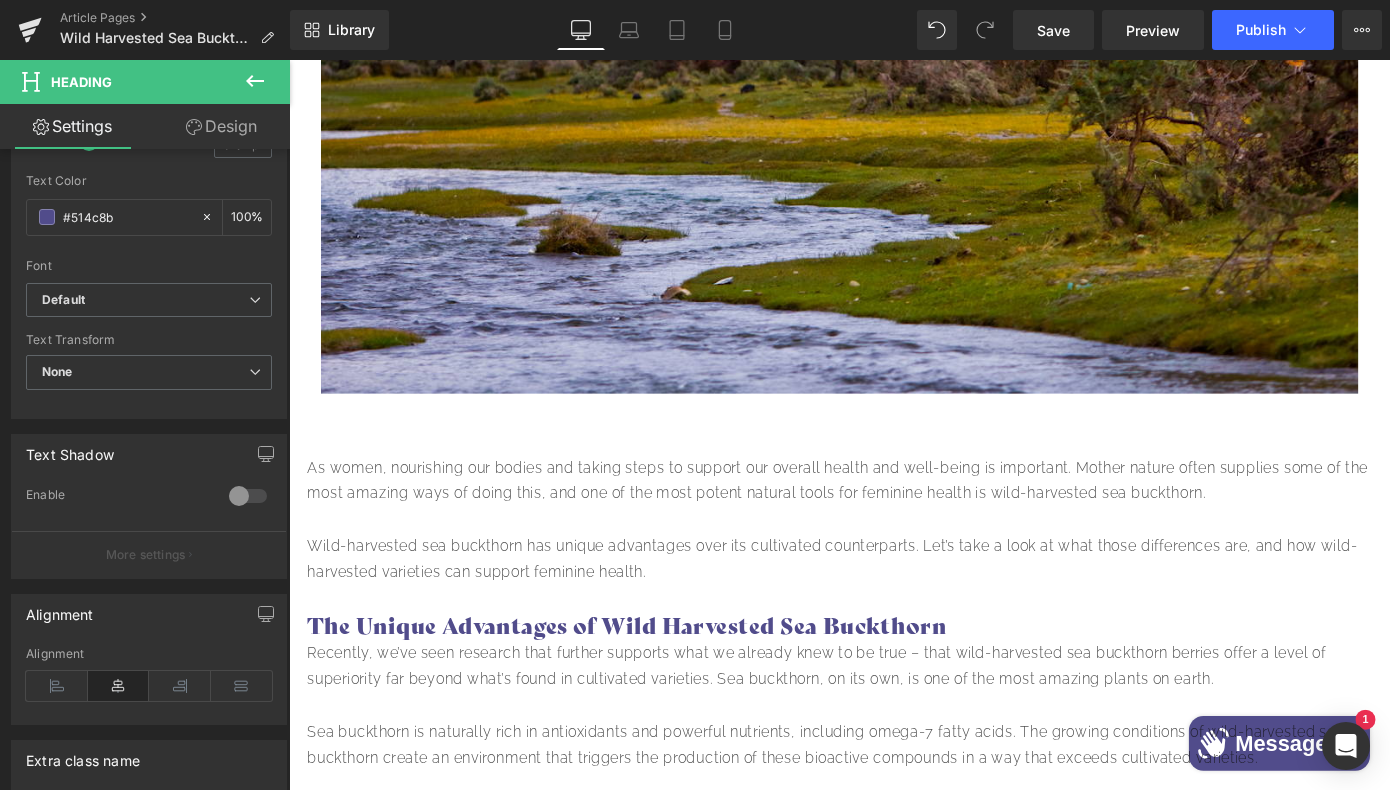 click on "Design" at bounding box center [221, 126] 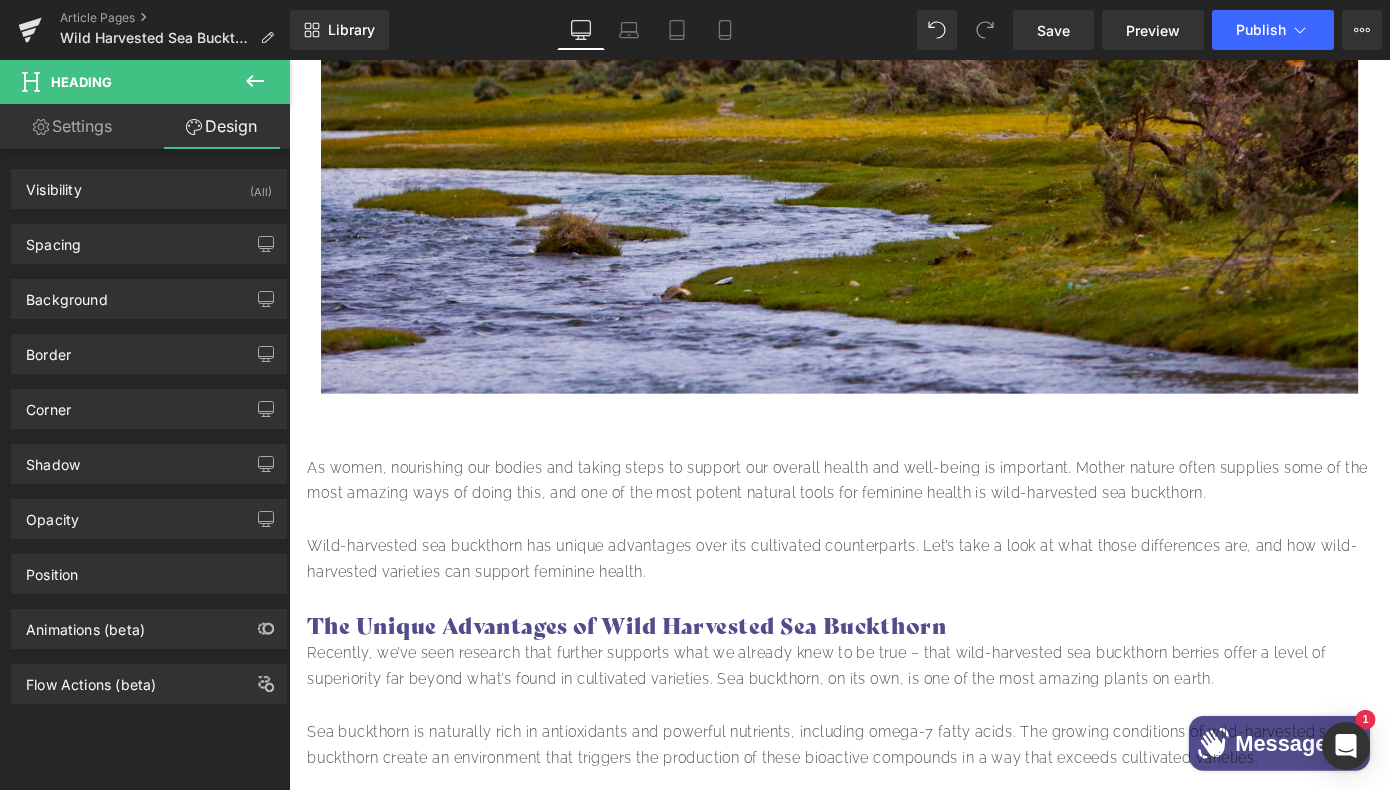 click on "Design" at bounding box center (221, 126) 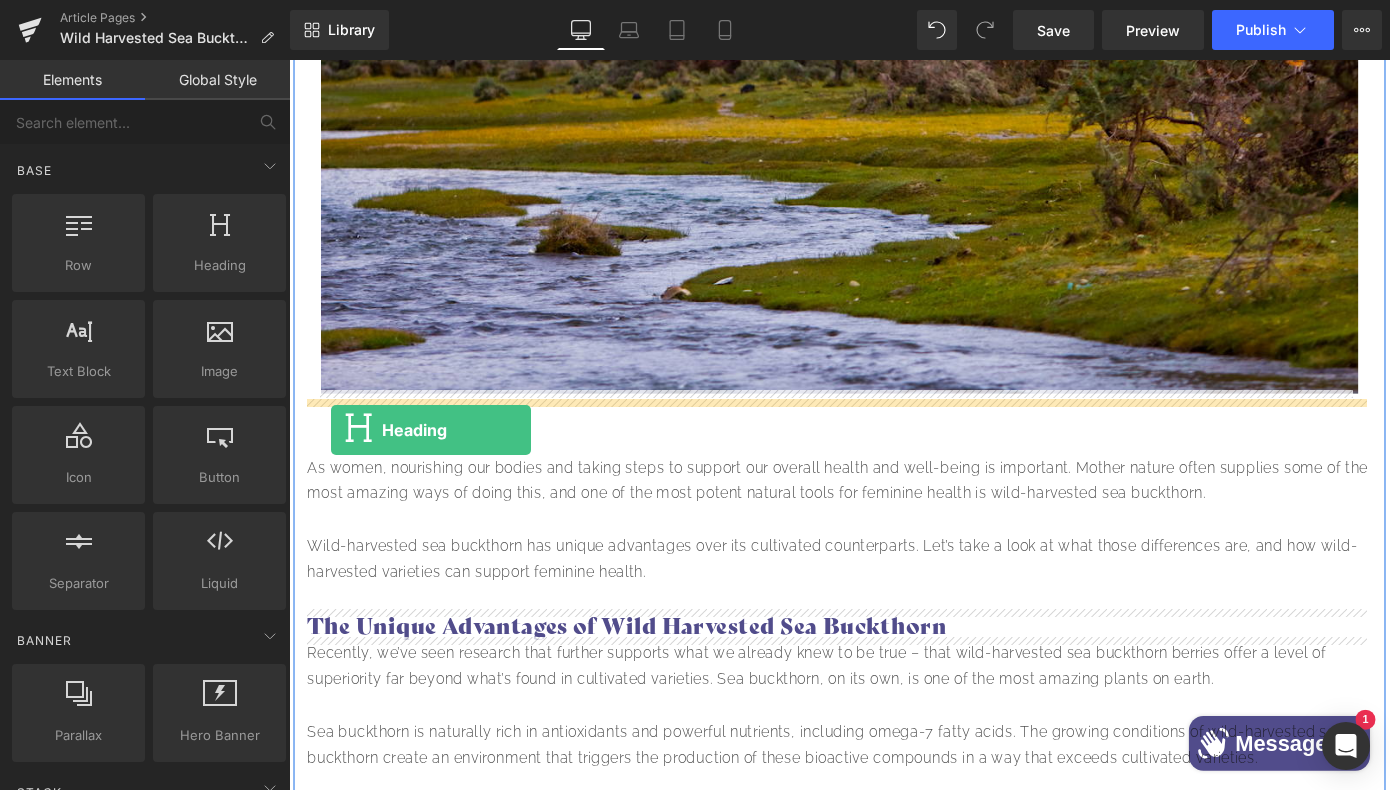 drag, startPoint x: 498, startPoint y: 323, endPoint x: 335, endPoint y: 467, distance: 217.49713 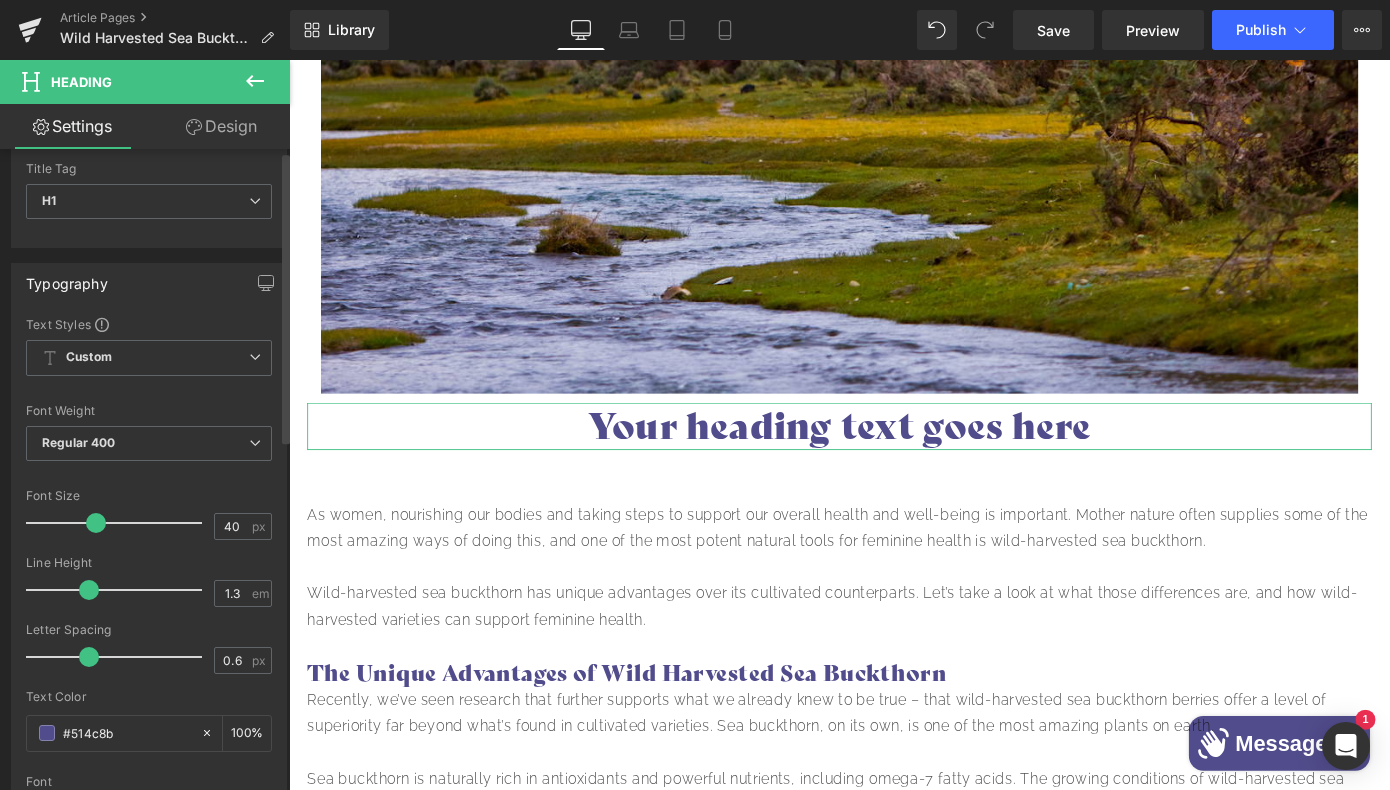 scroll, scrollTop: 5, scrollLeft: 0, axis: vertical 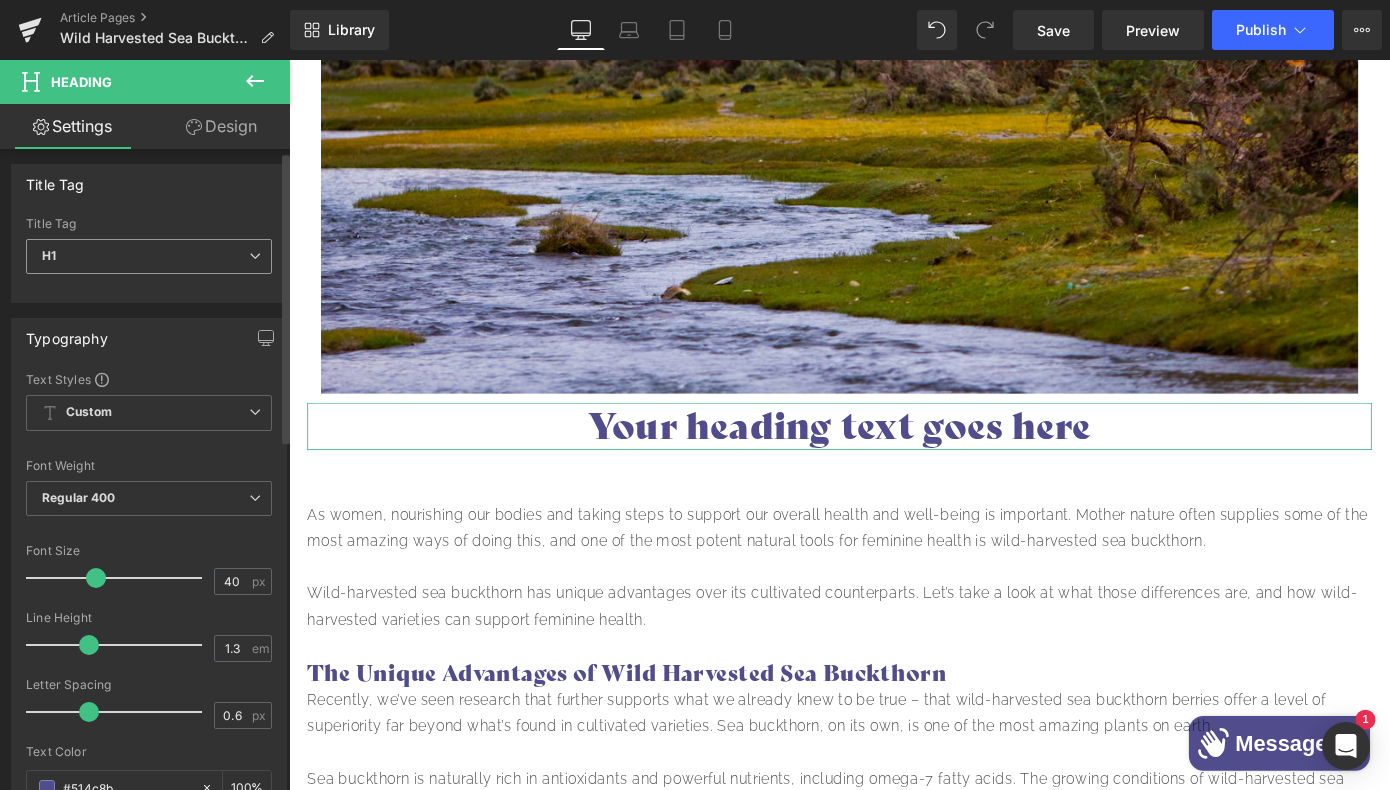 click on "H1" at bounding box center [149, 256] 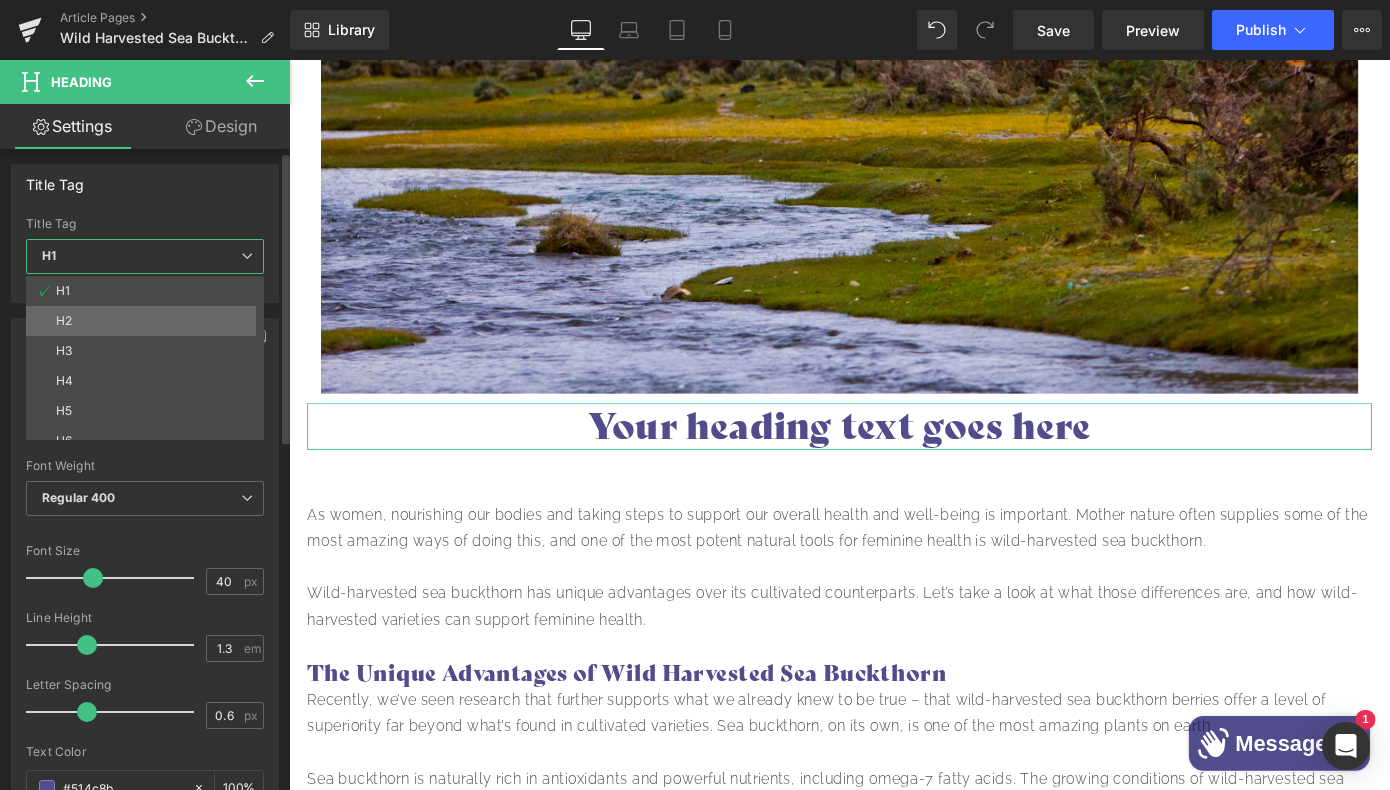 click on "H2" at bounding box center (149, 321) 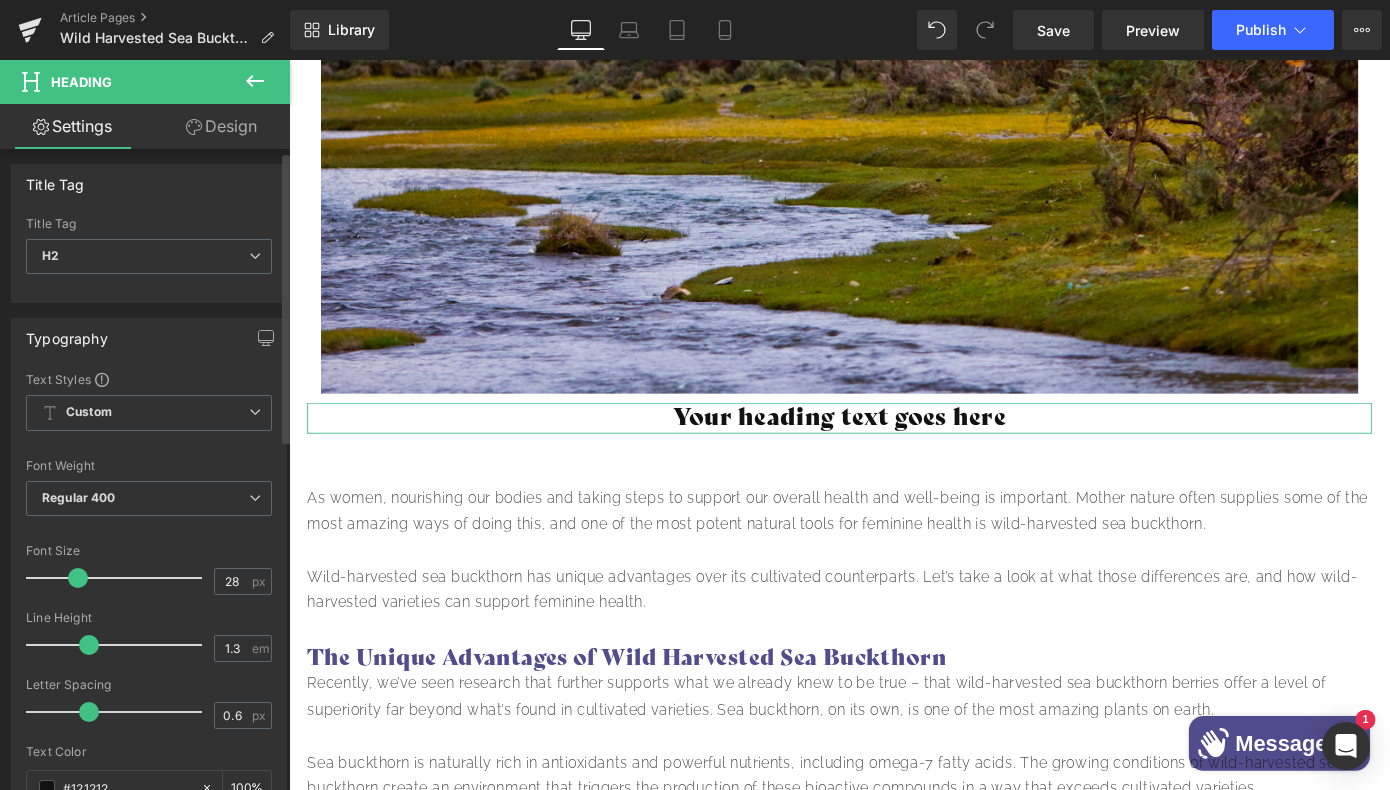type on "30" 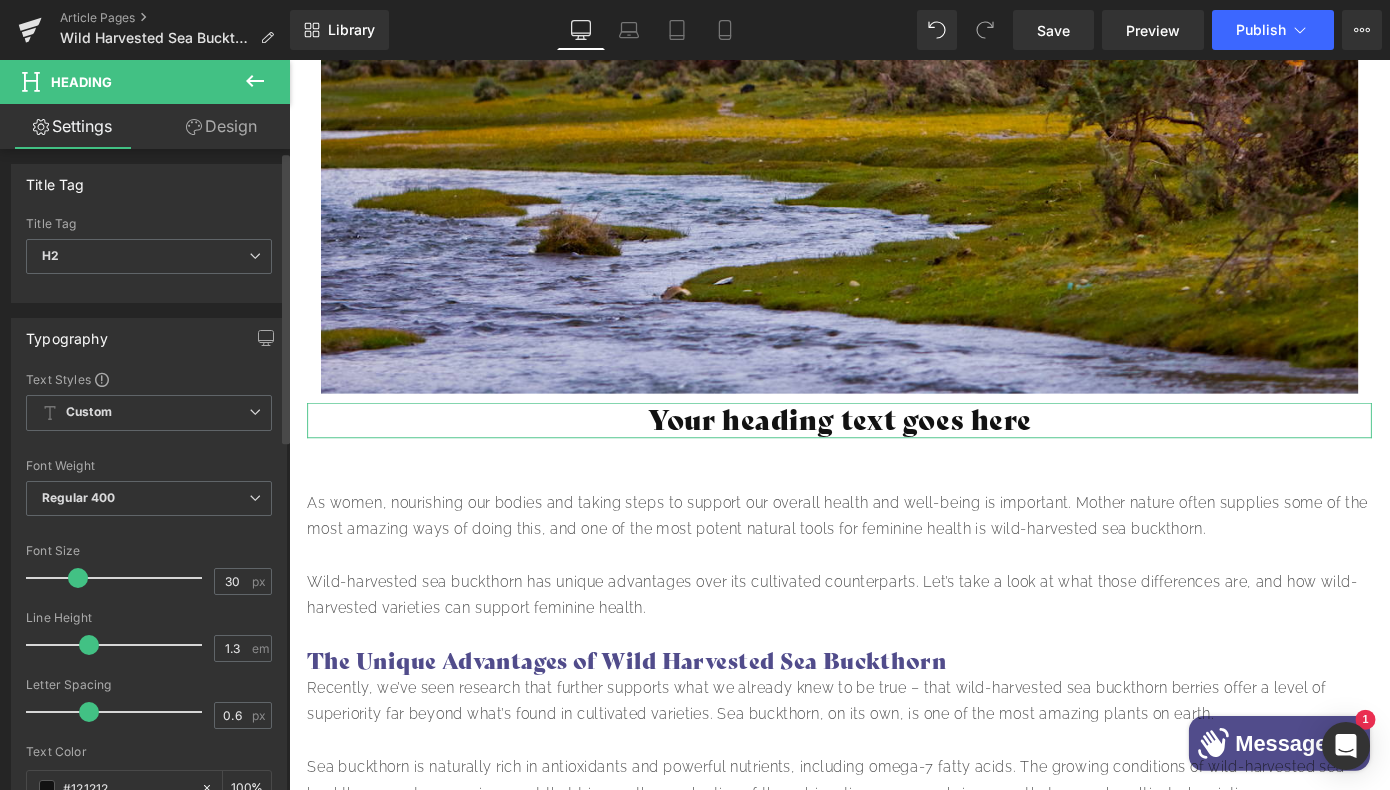 drag, startPoint x: 69, startPoint y: 577, endPoint x: 79, endPoint y: 578, distance: 10.049875 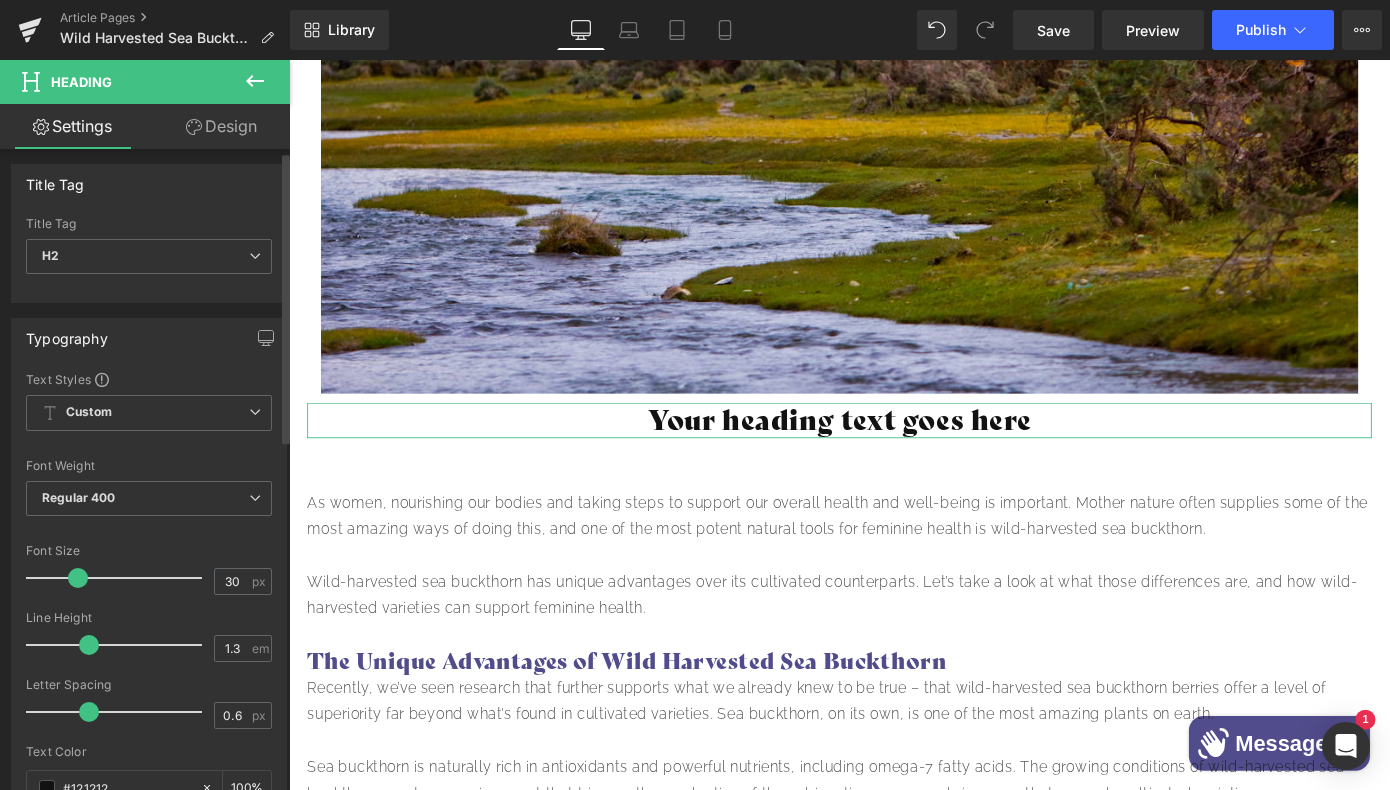 click at bounding box center (78, 578) 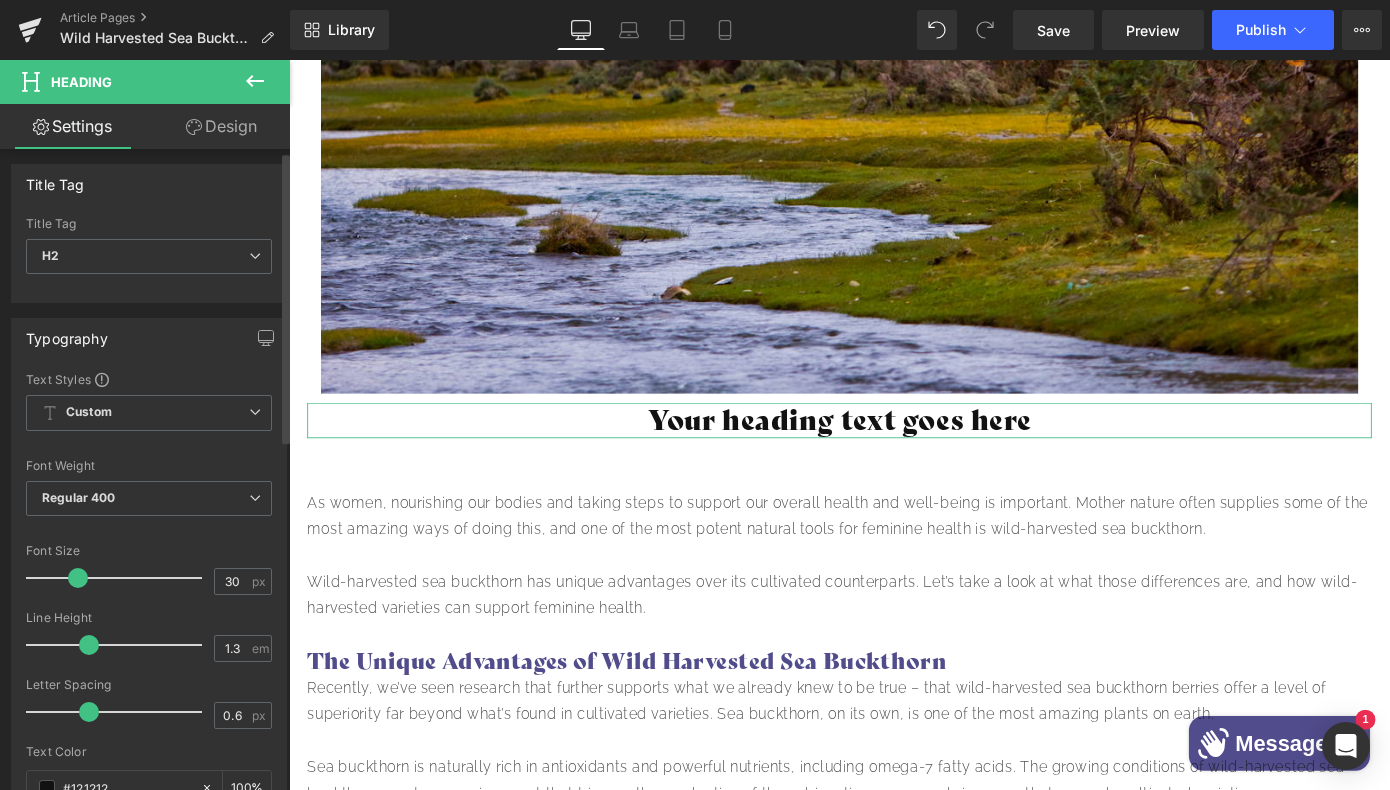 scroll, scrollTop: 185, scrollLeft: 0, axis: vertical 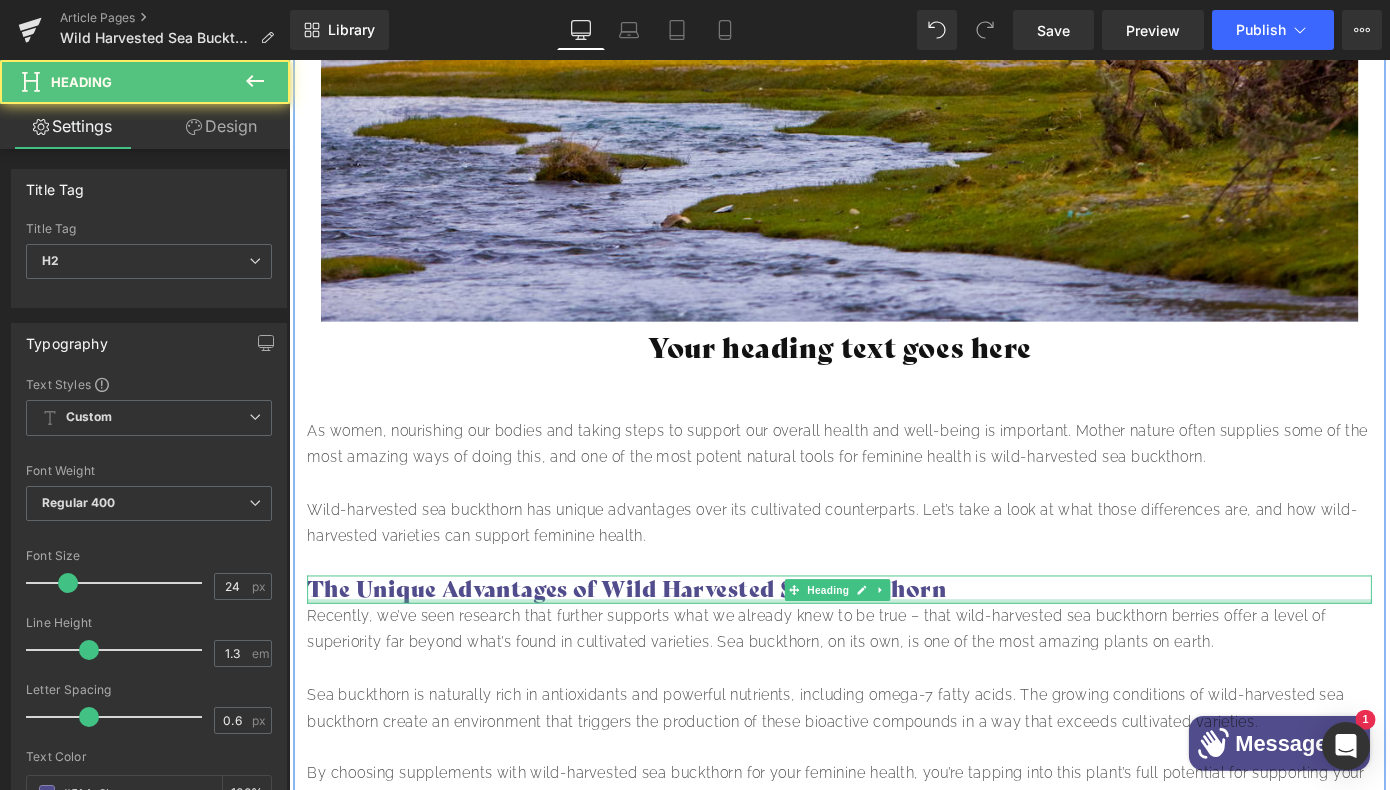 click on "The Unique Advantages of Wild Harvested Sea Buckthorn" at bounding box center [894, 642] 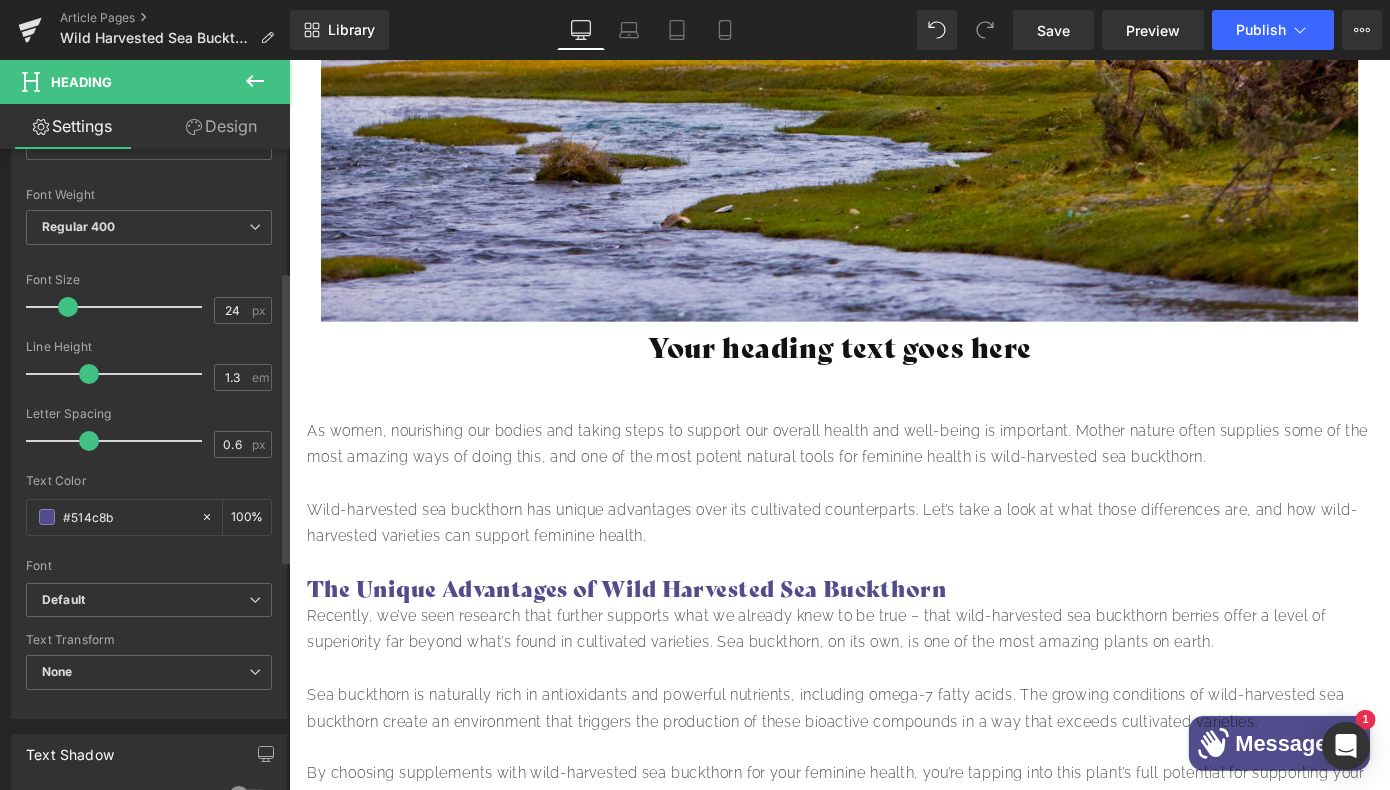 scroll, scrollTop: 288, scrollLeft: 0, axis: vertical 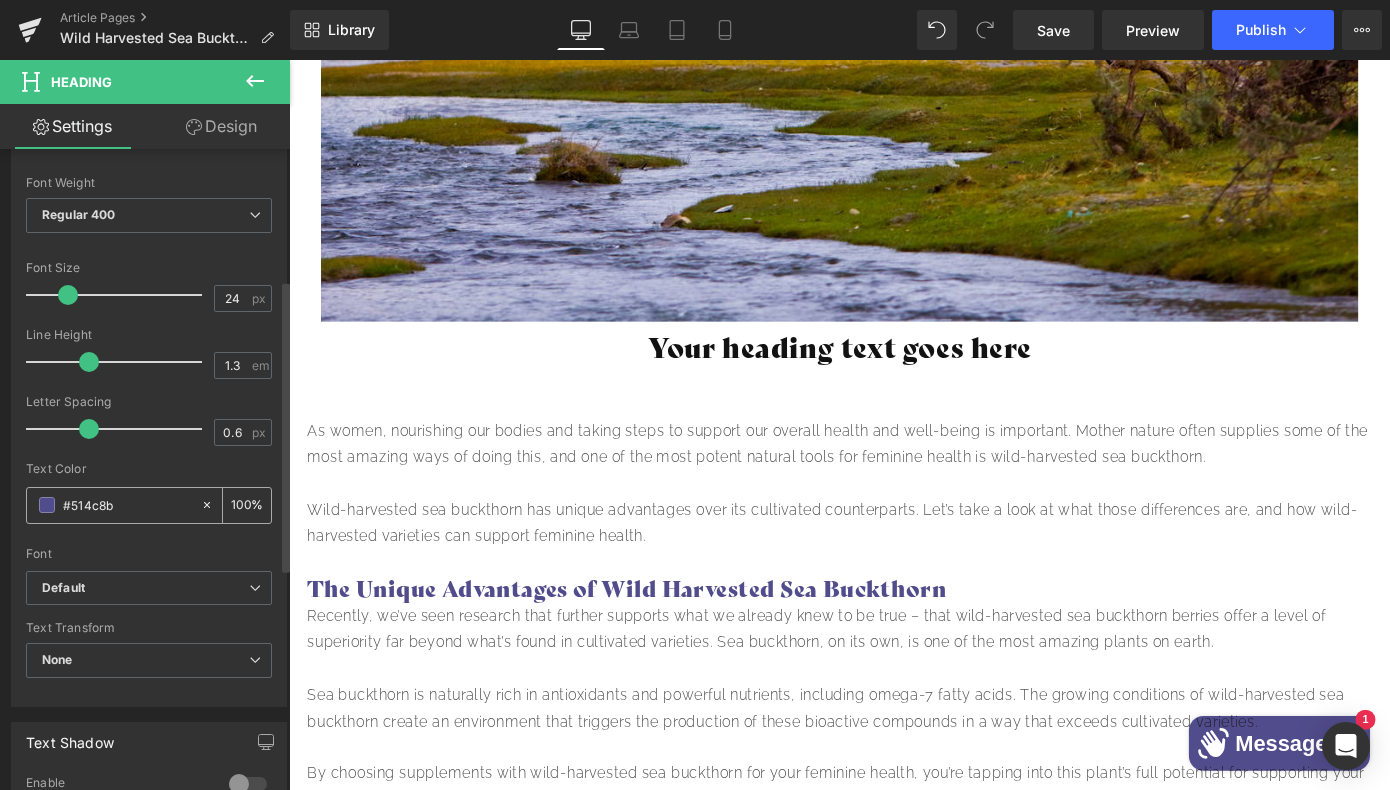 click on "#514c8b" at bounding box center (127, 505) 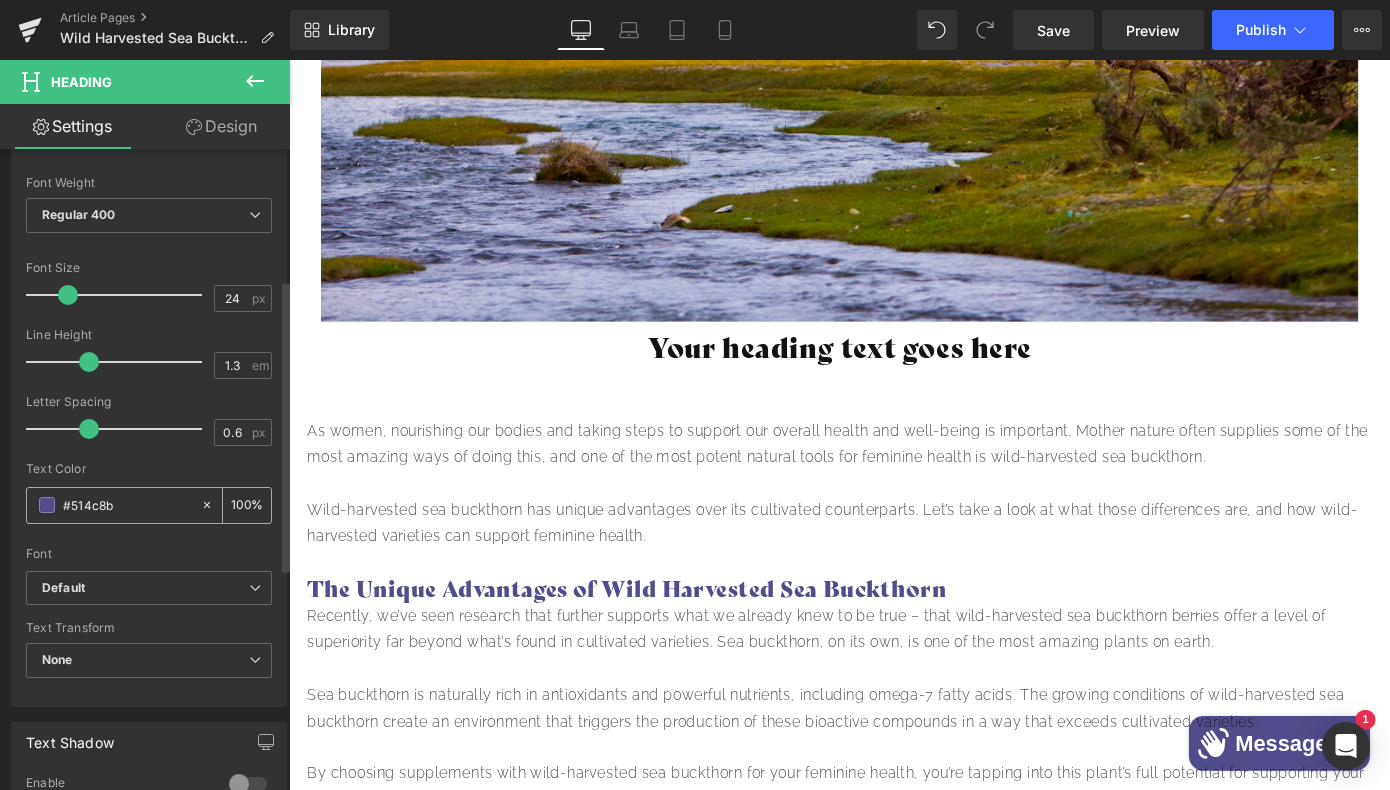 click on "#514c8b" at bounding box center (127, 505) 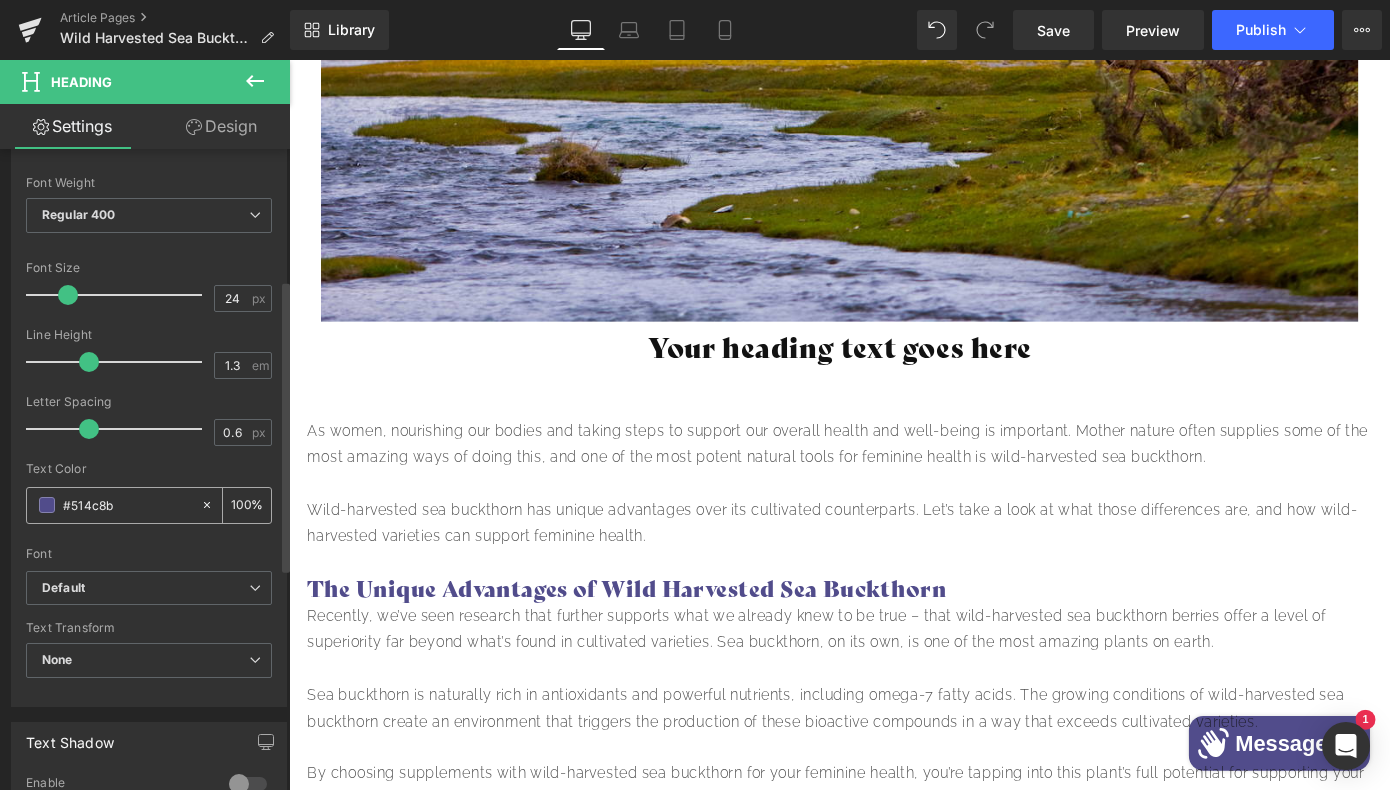 type 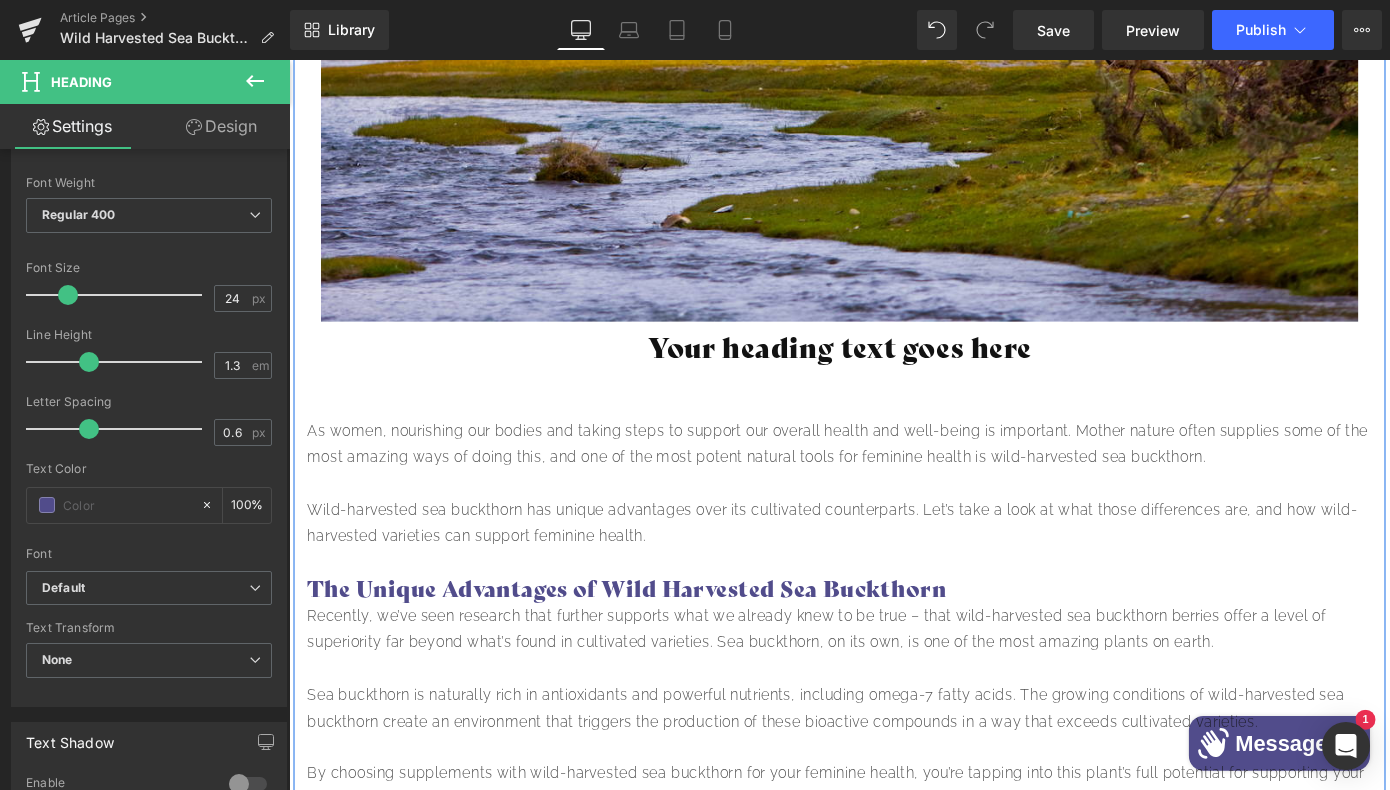 click on "Your heading text goes here" at bounding box center (894, 377) 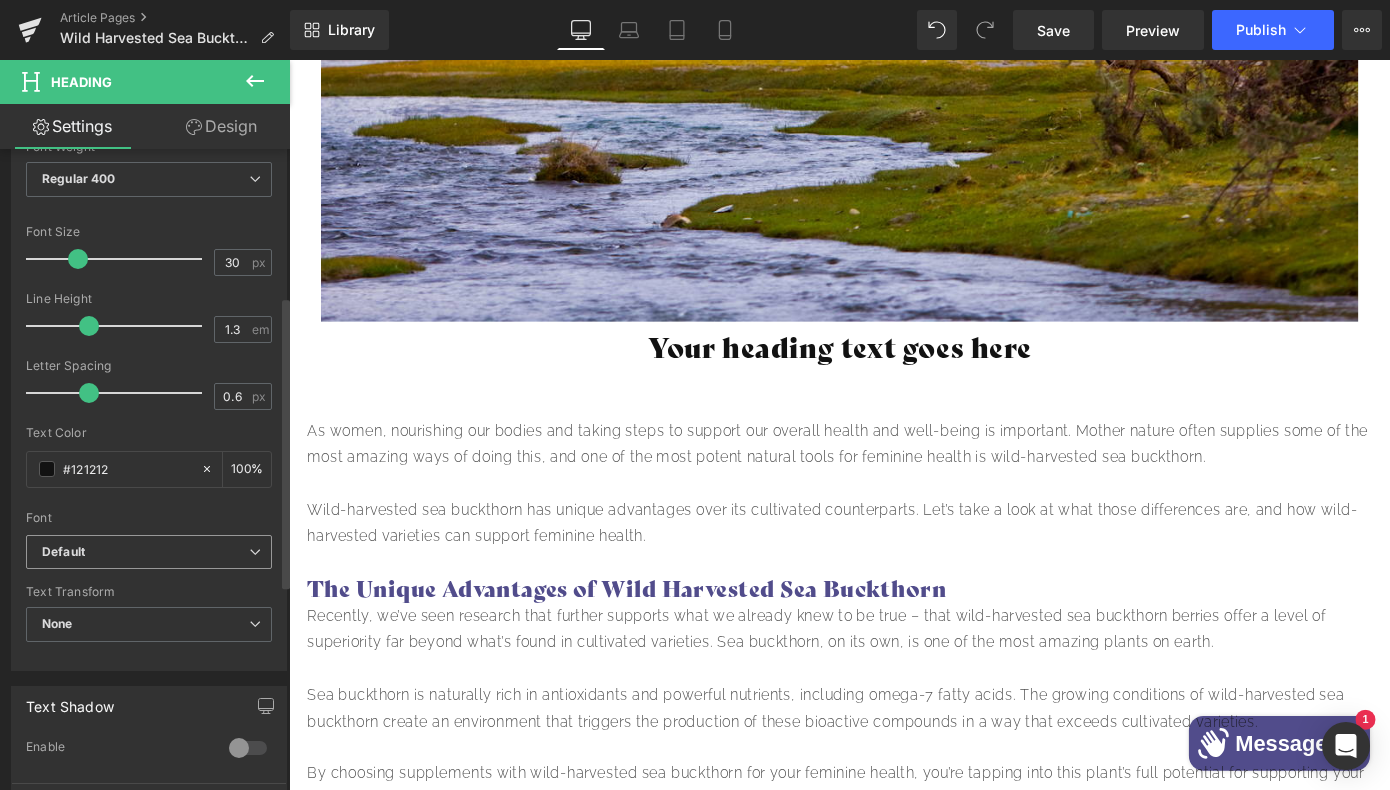 scroll, scrollTop: 414, scrollLeft: 0, axis: vertical 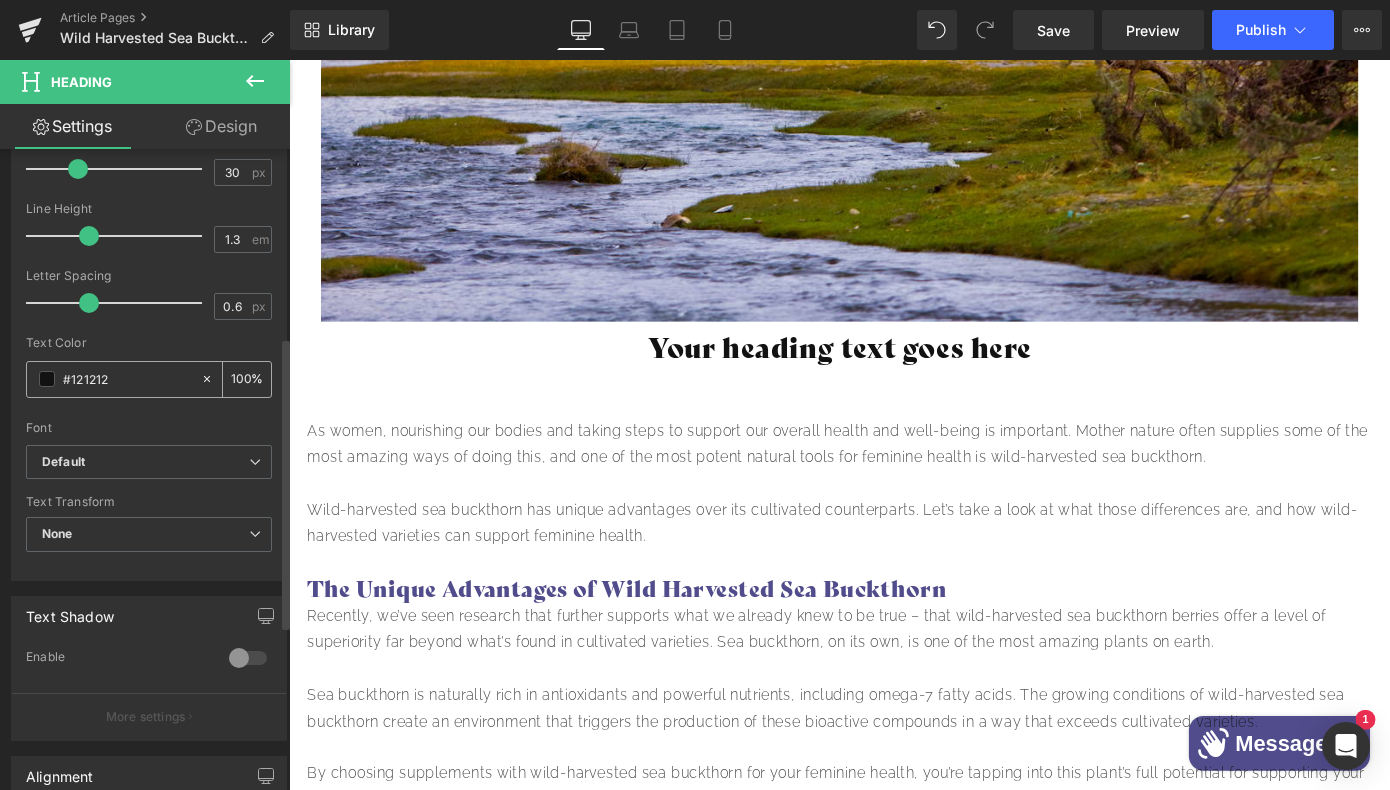 click on "#121212" at bounding box center [127, 379] 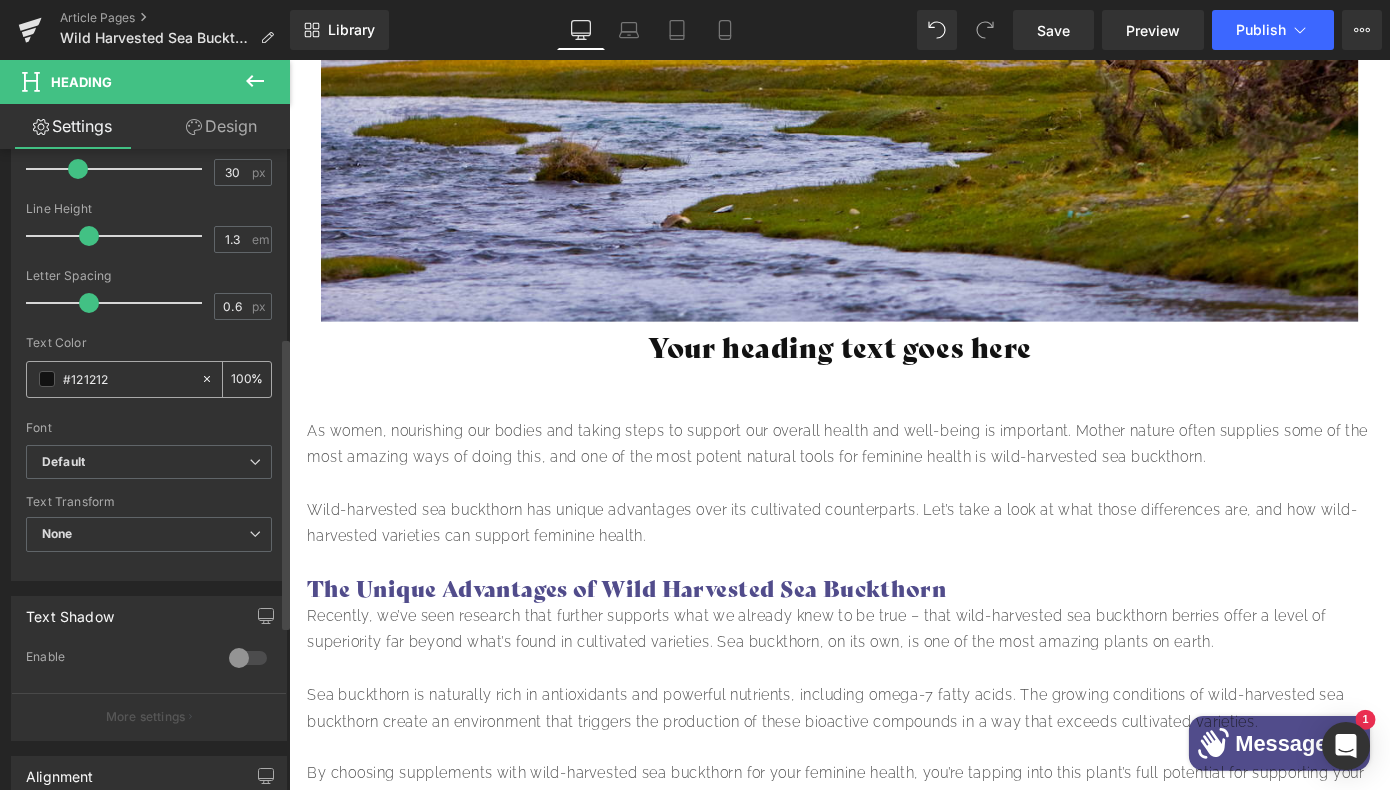 click on "#121212" at bounding box center (127, 379) 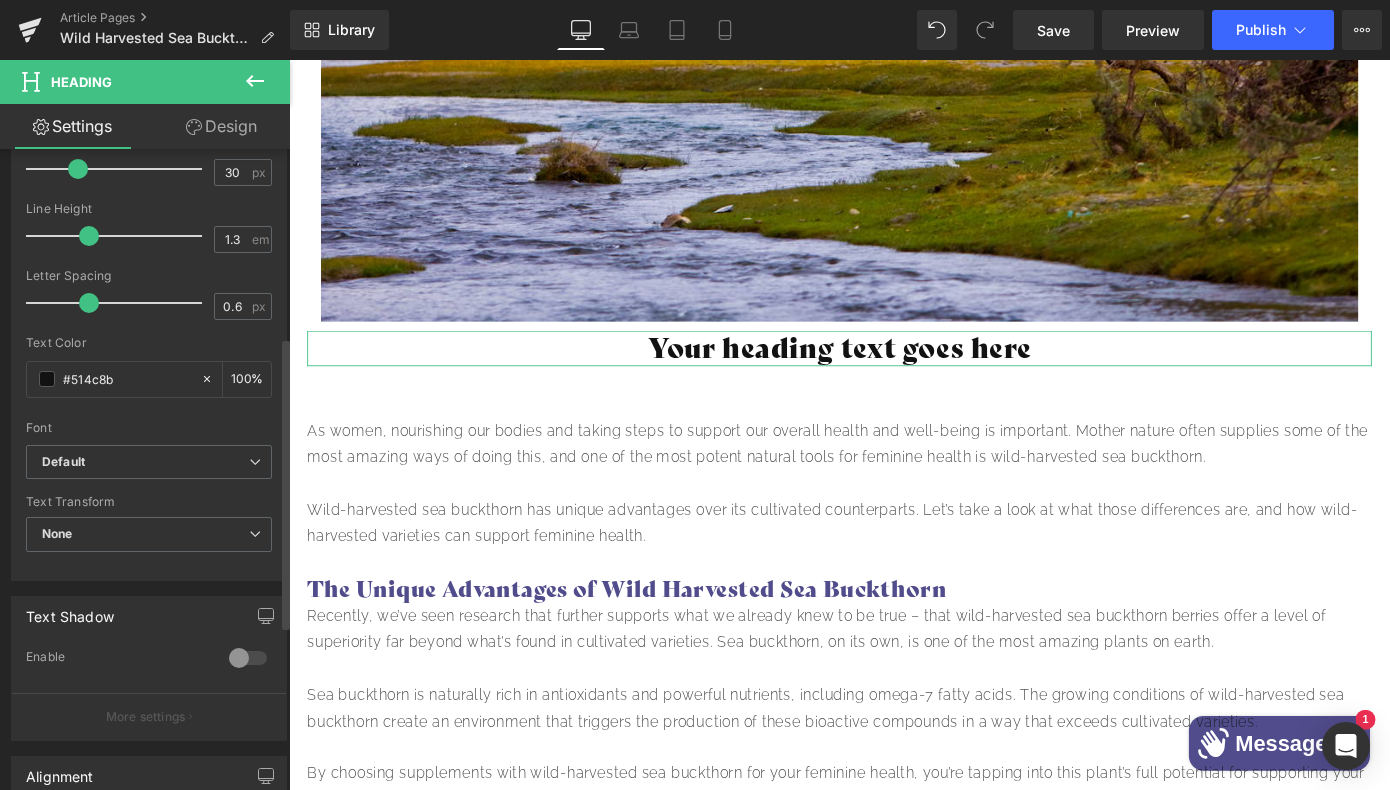 type on "#514c8b" 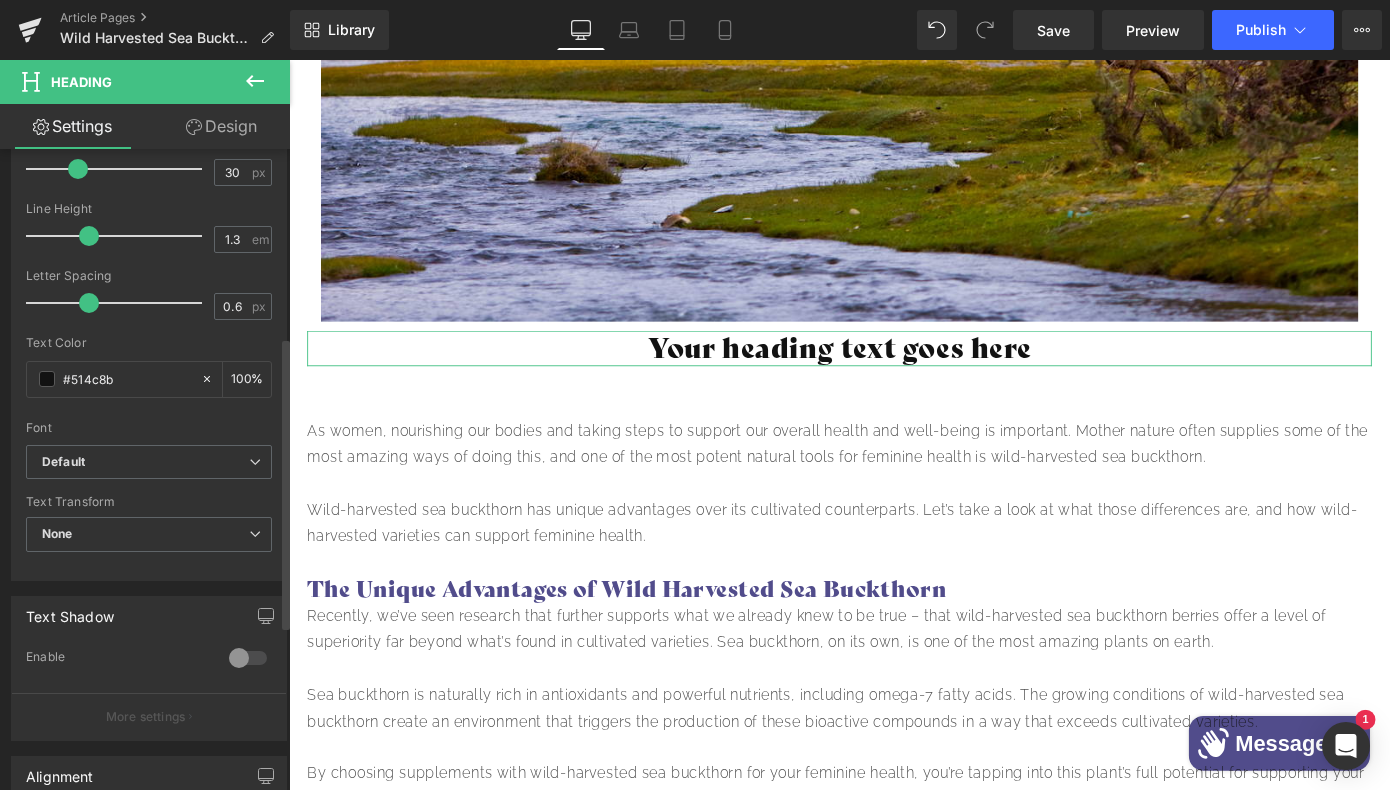 click at bounding box center (149, 414) 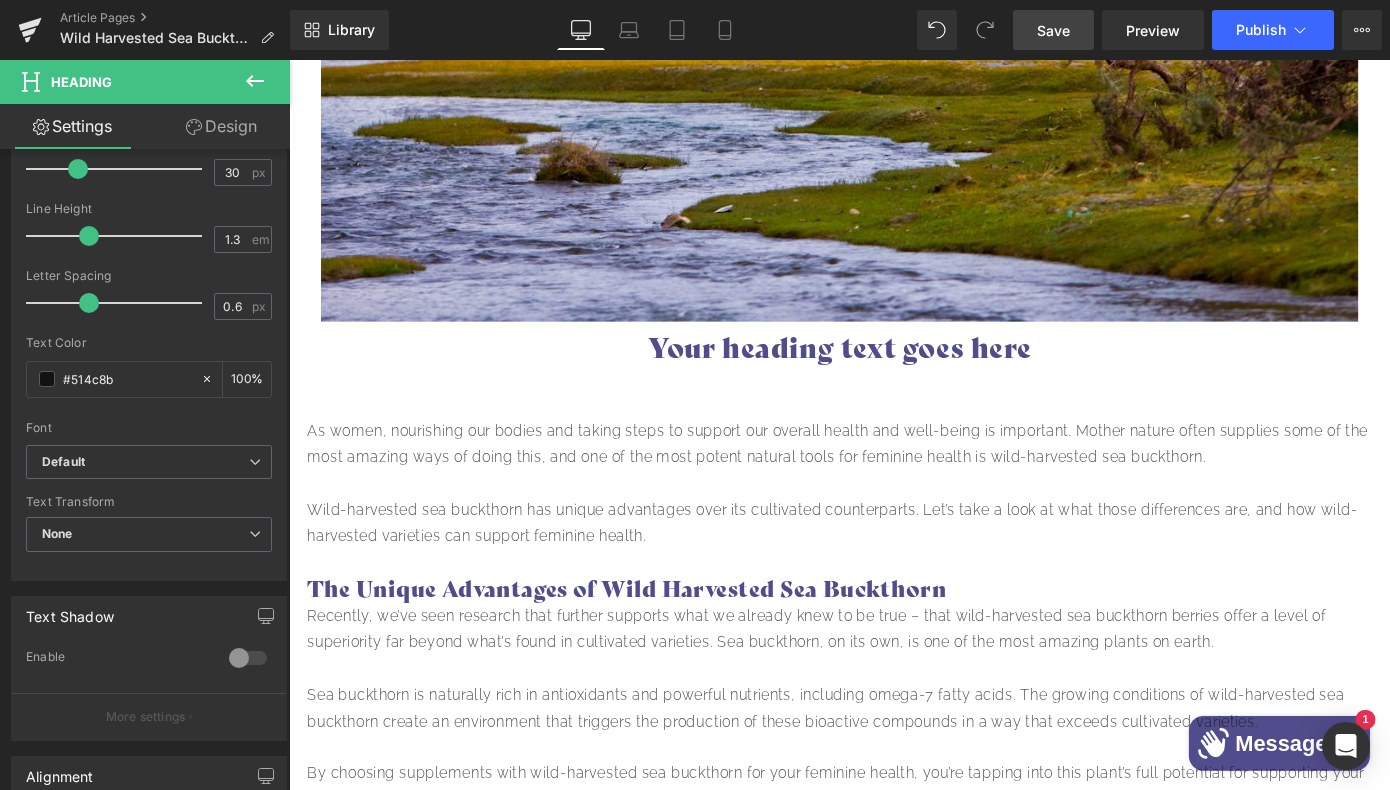 click on "Save" at bounding box center (1053, 30) 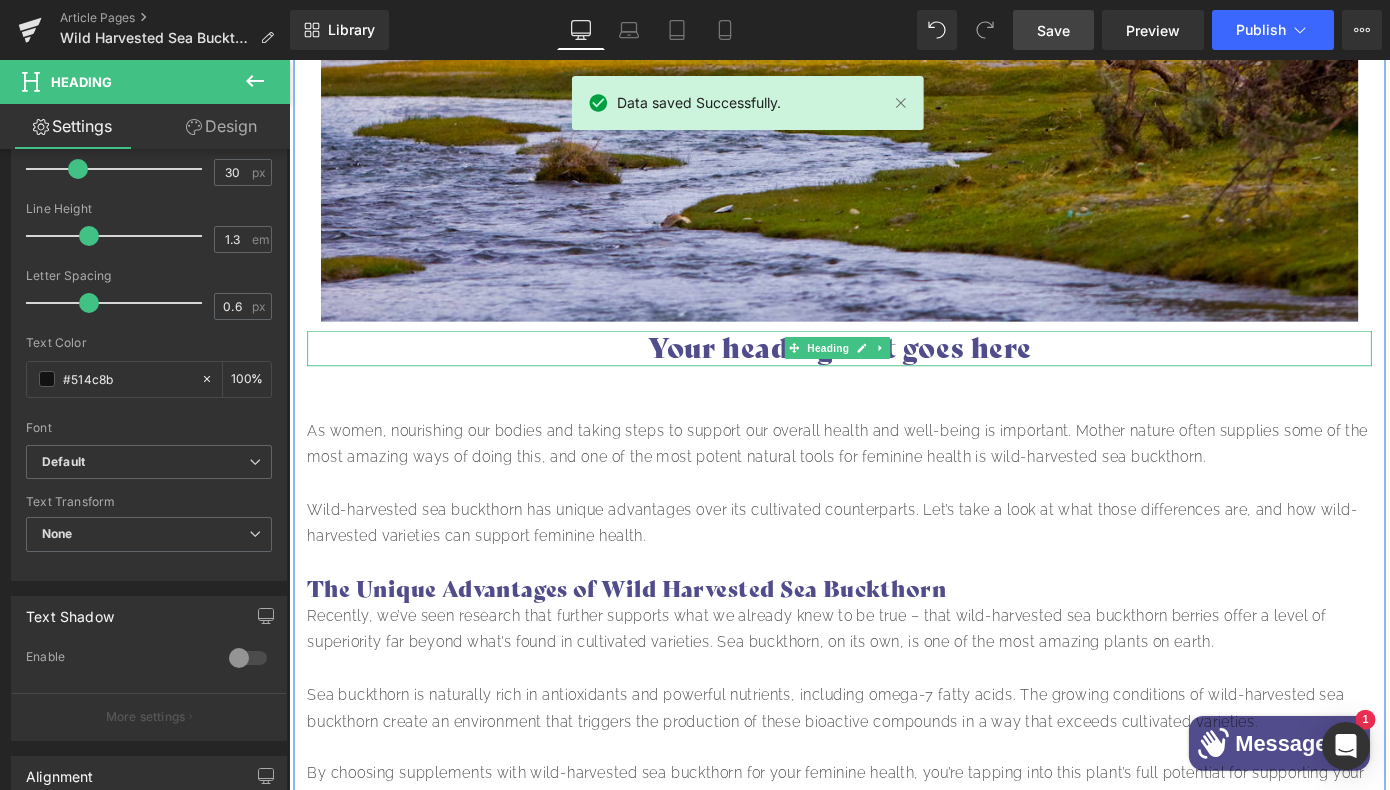 click on "Your heading text goes here" at bounding box center (894, 377) 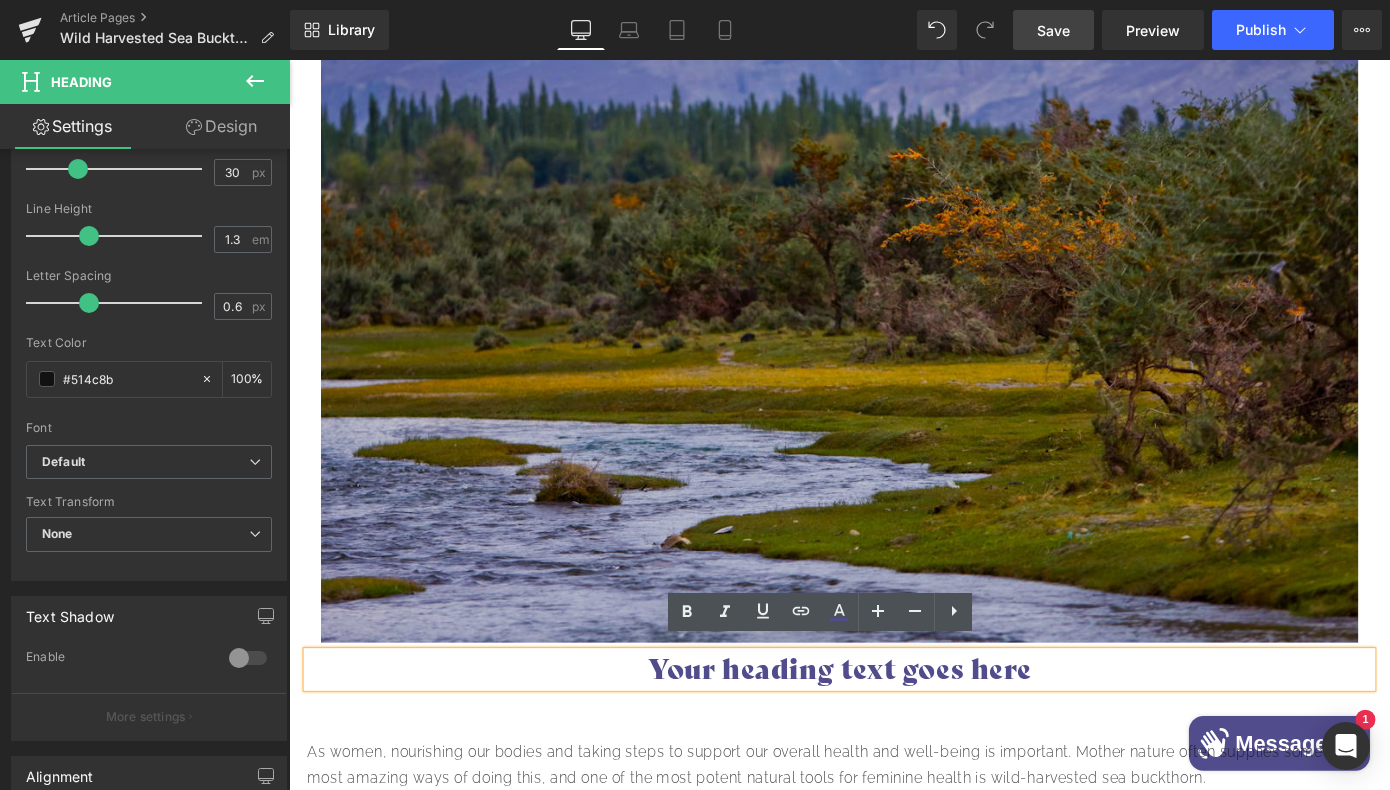 scroll, scrollTop: 607, scrollLeft: 0, axis: vertical 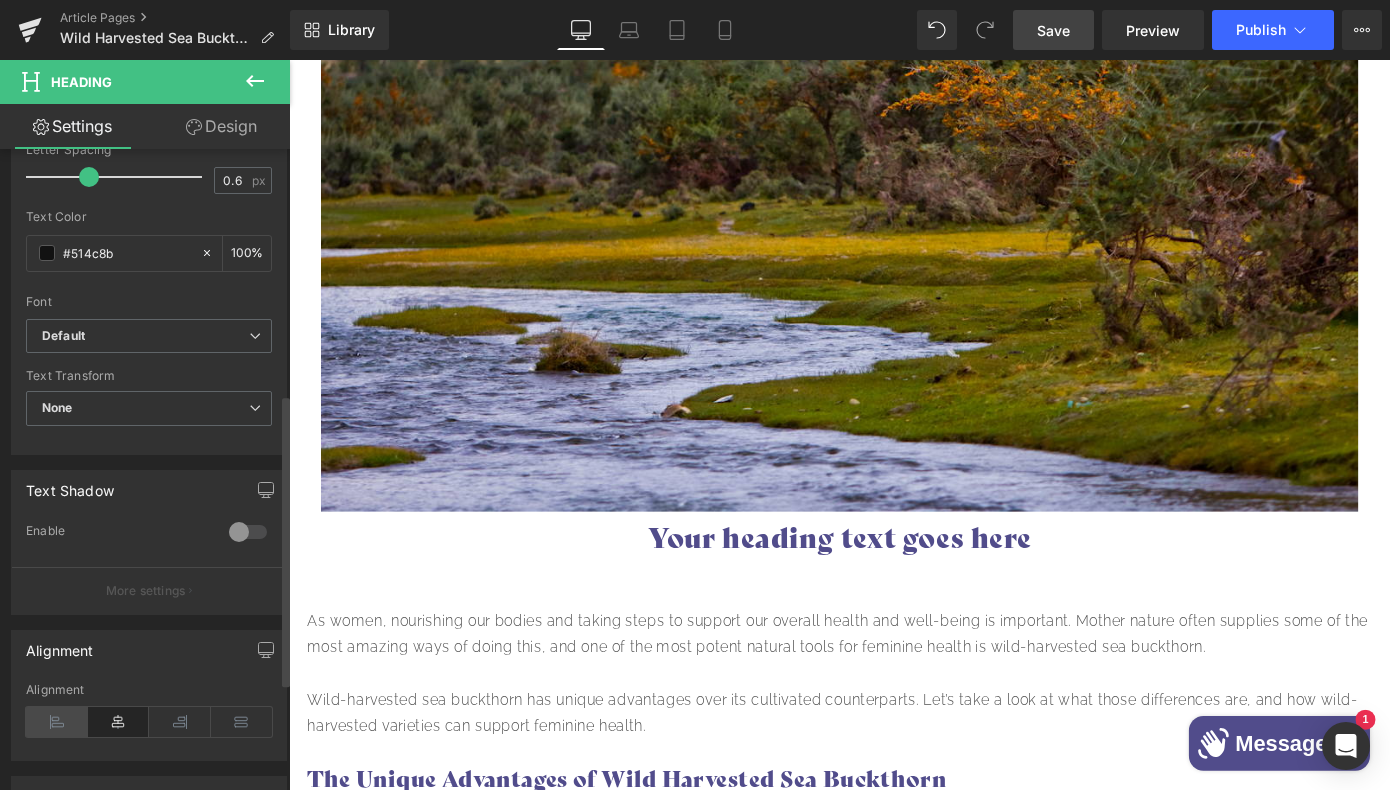 click at bounding box center (57, 722) 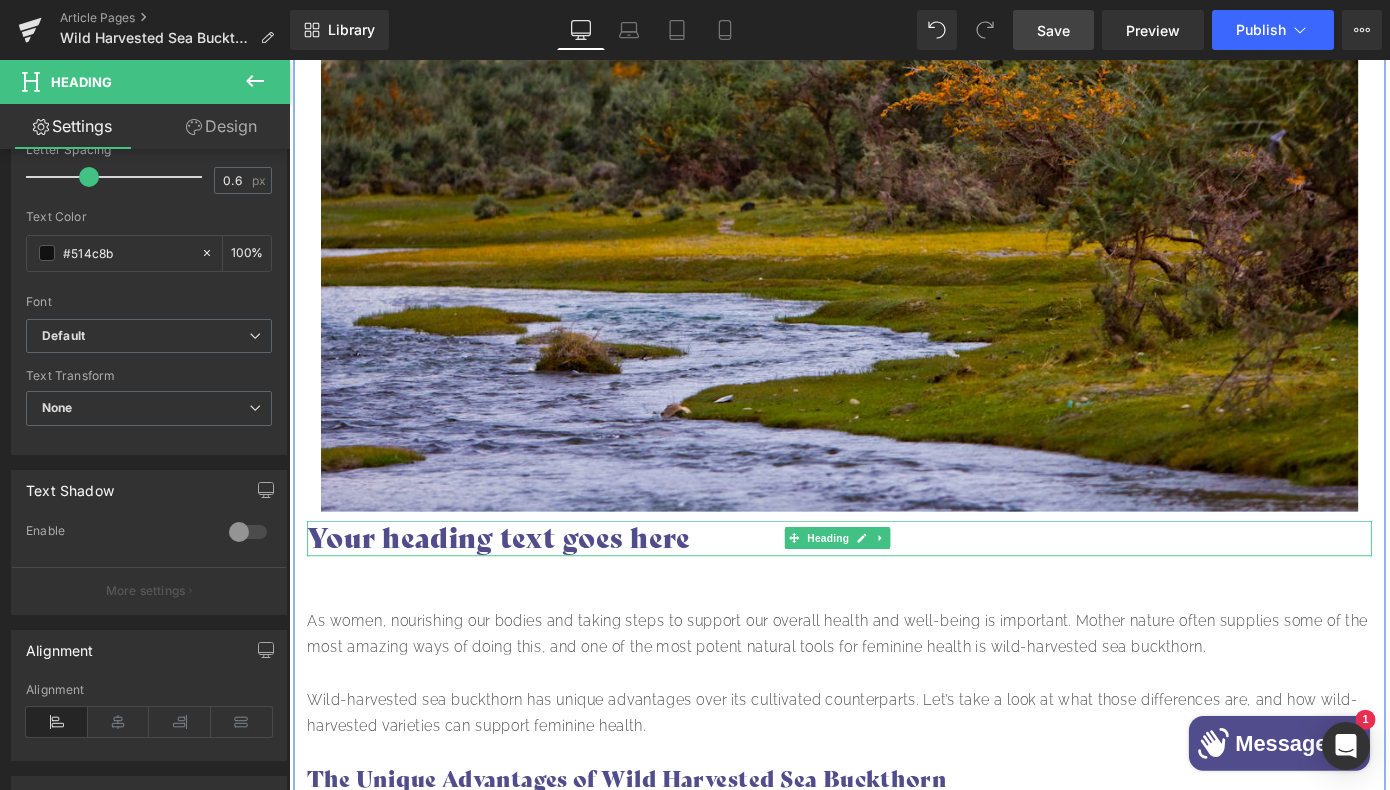 click on "Your heading text goes here" at bounding box center [894, 585] 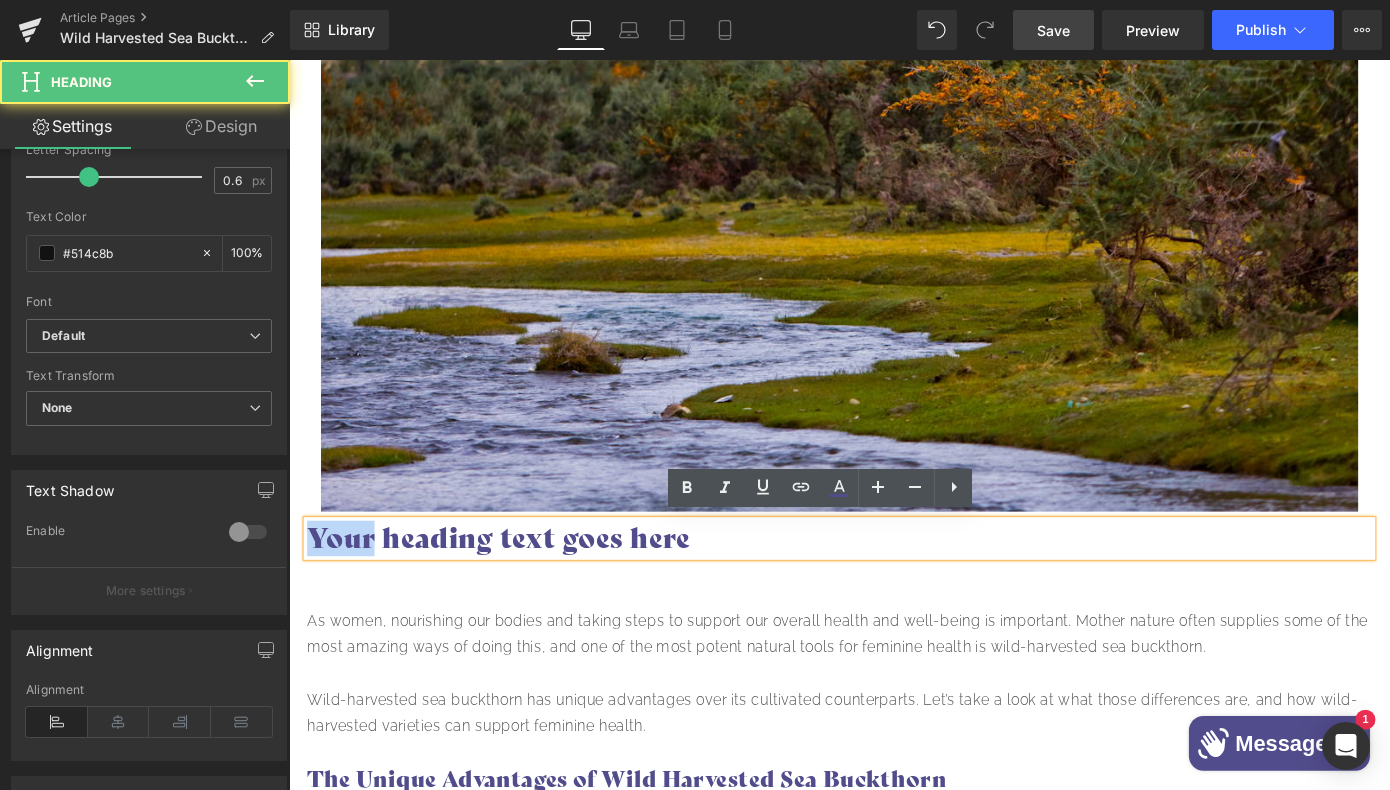 click on "Your heading text goes here" at bounding box center (894, 585) 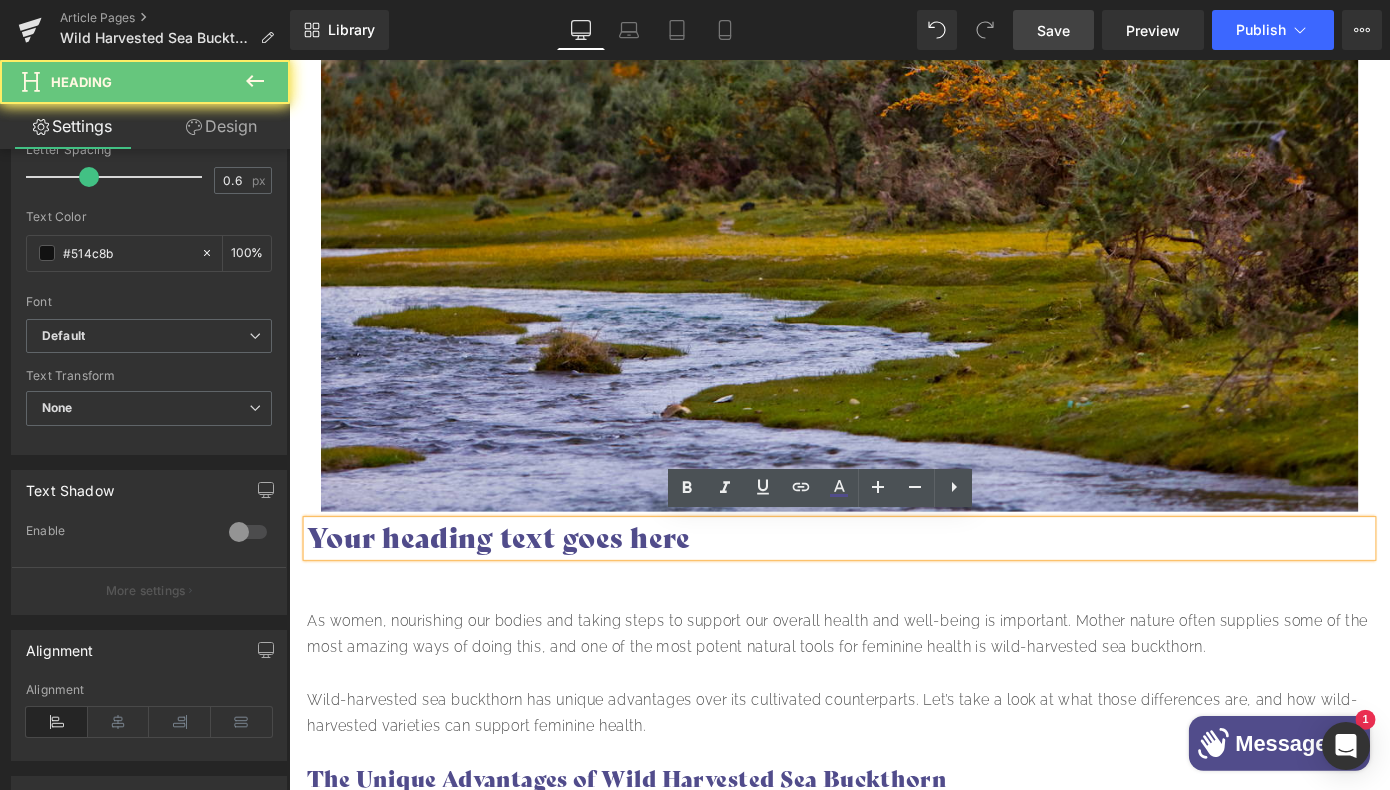 click on "Your heading text goes here" at bounding box center (894, 585) 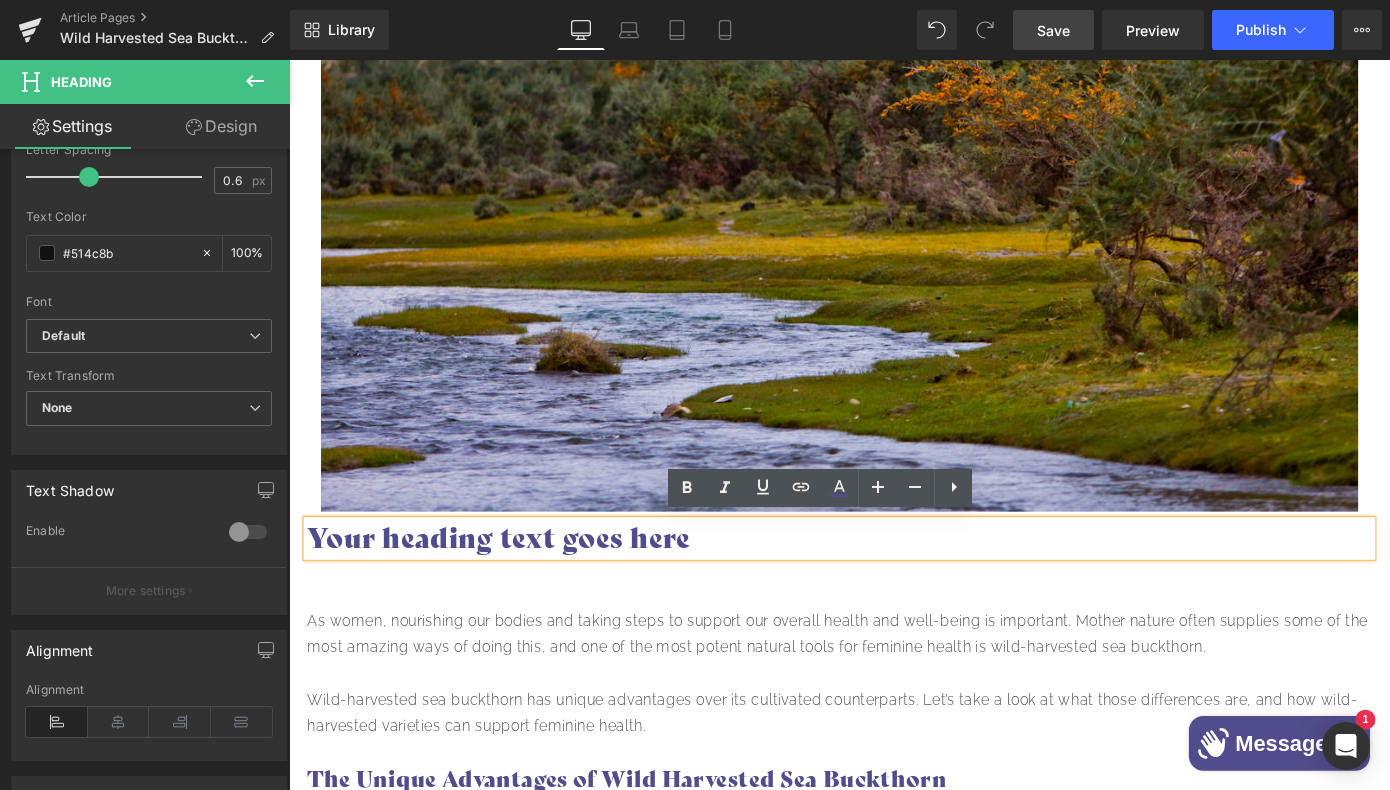 type 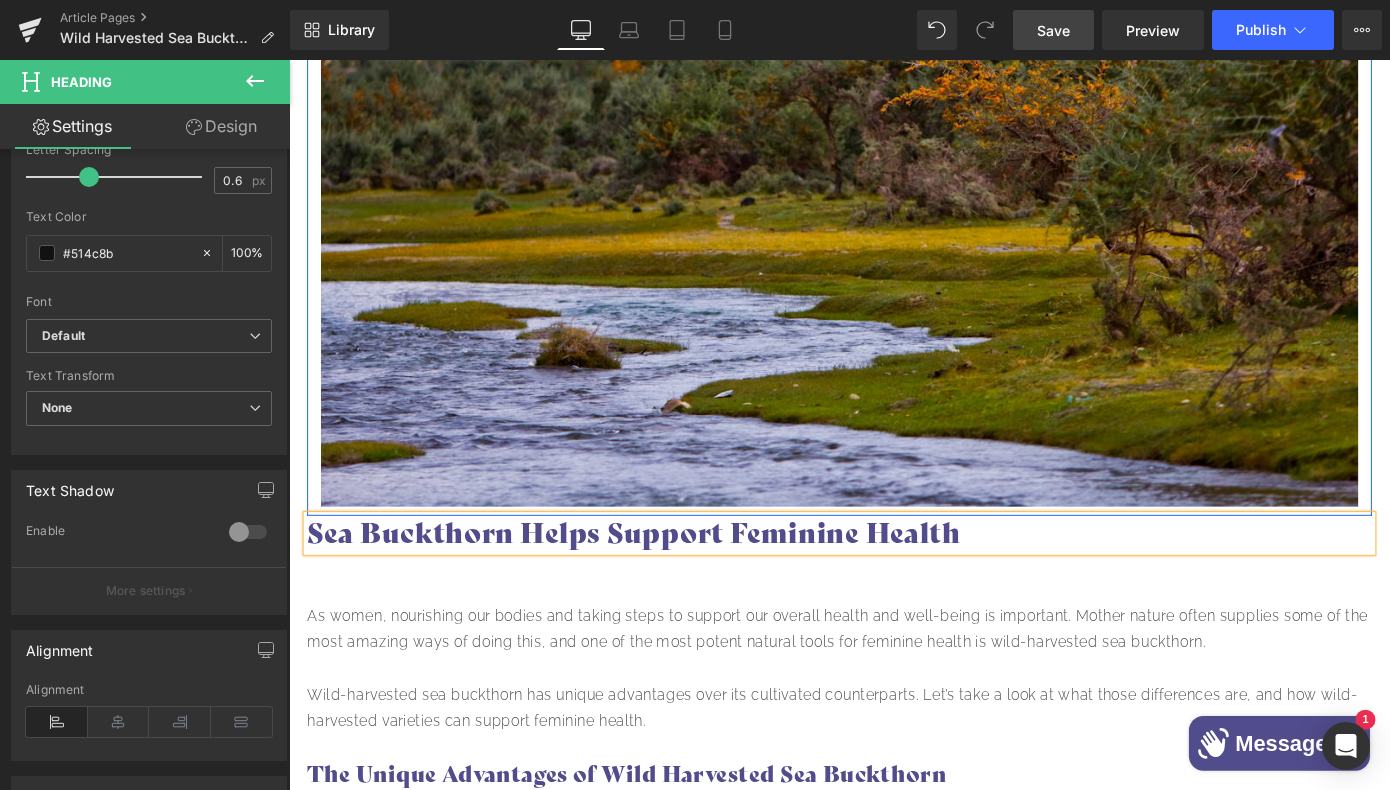 scroll, scrollTop: 736, scrollLeft: 0, axis: vertical 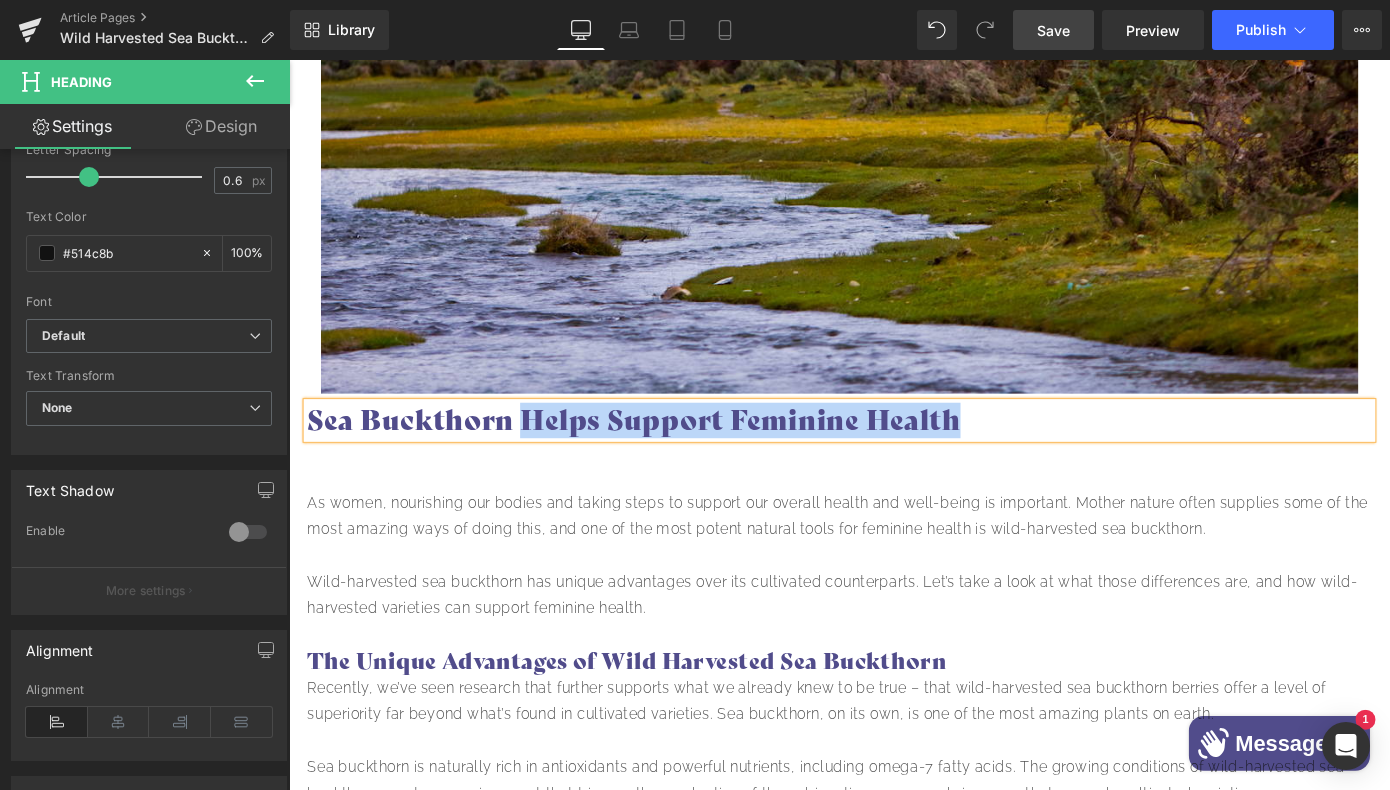 drag, startPoint x: 1021, startPoint y: 458, endPoint x: 547, endPoint y: 459, distance: 474.00107 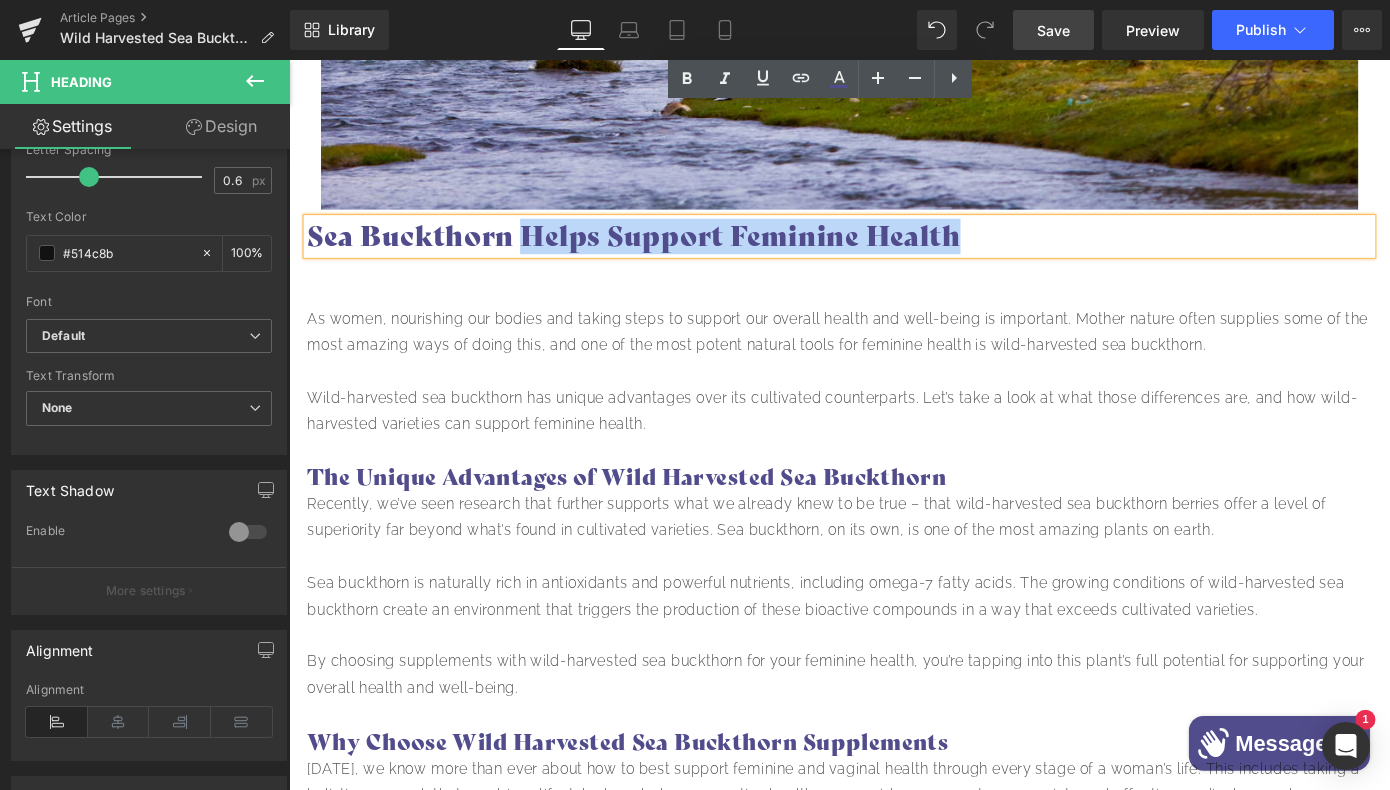 scroll, scrollTop: 832, scrollLeft: 0, axis: vertical 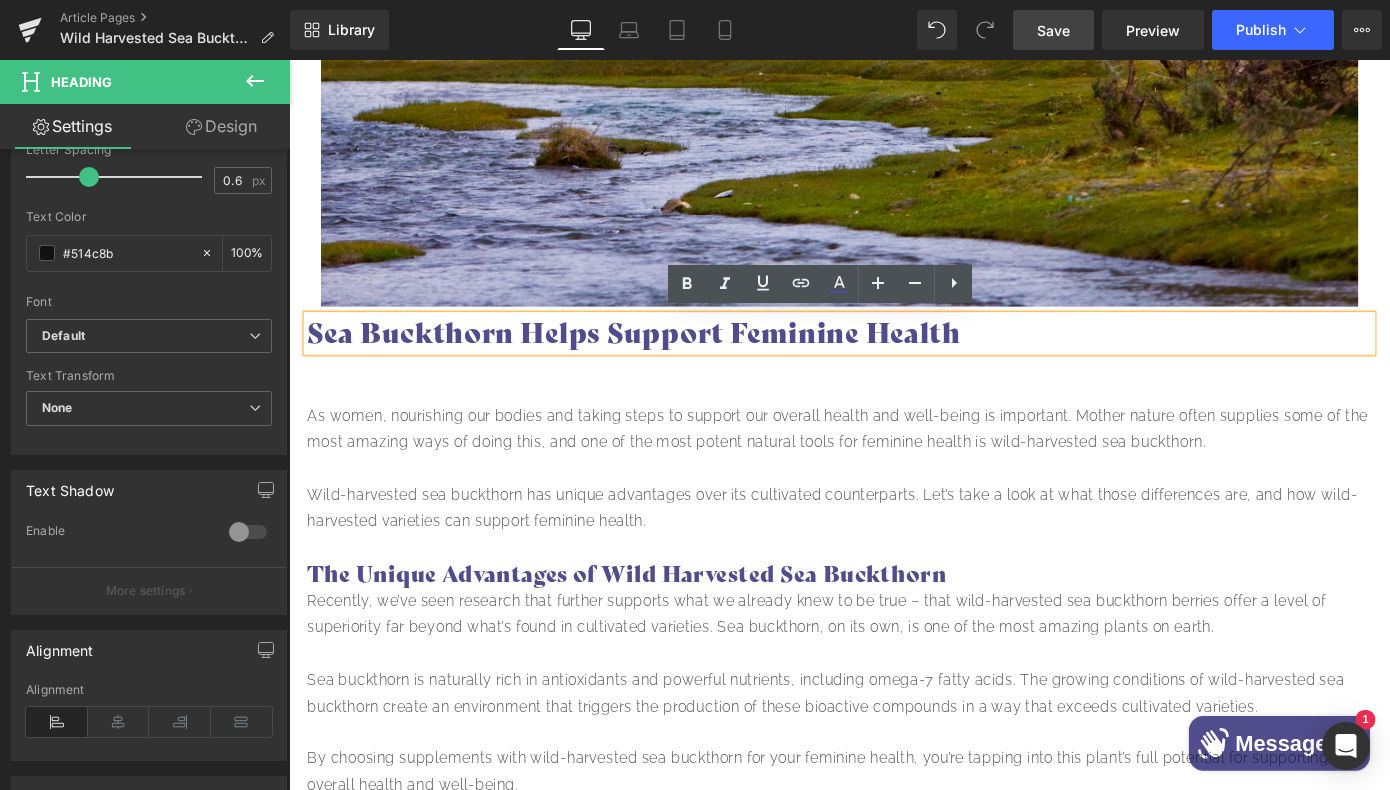 click on "Sea Buckthorn Helps Support Feminine Health" at bounding box center [894, 360] 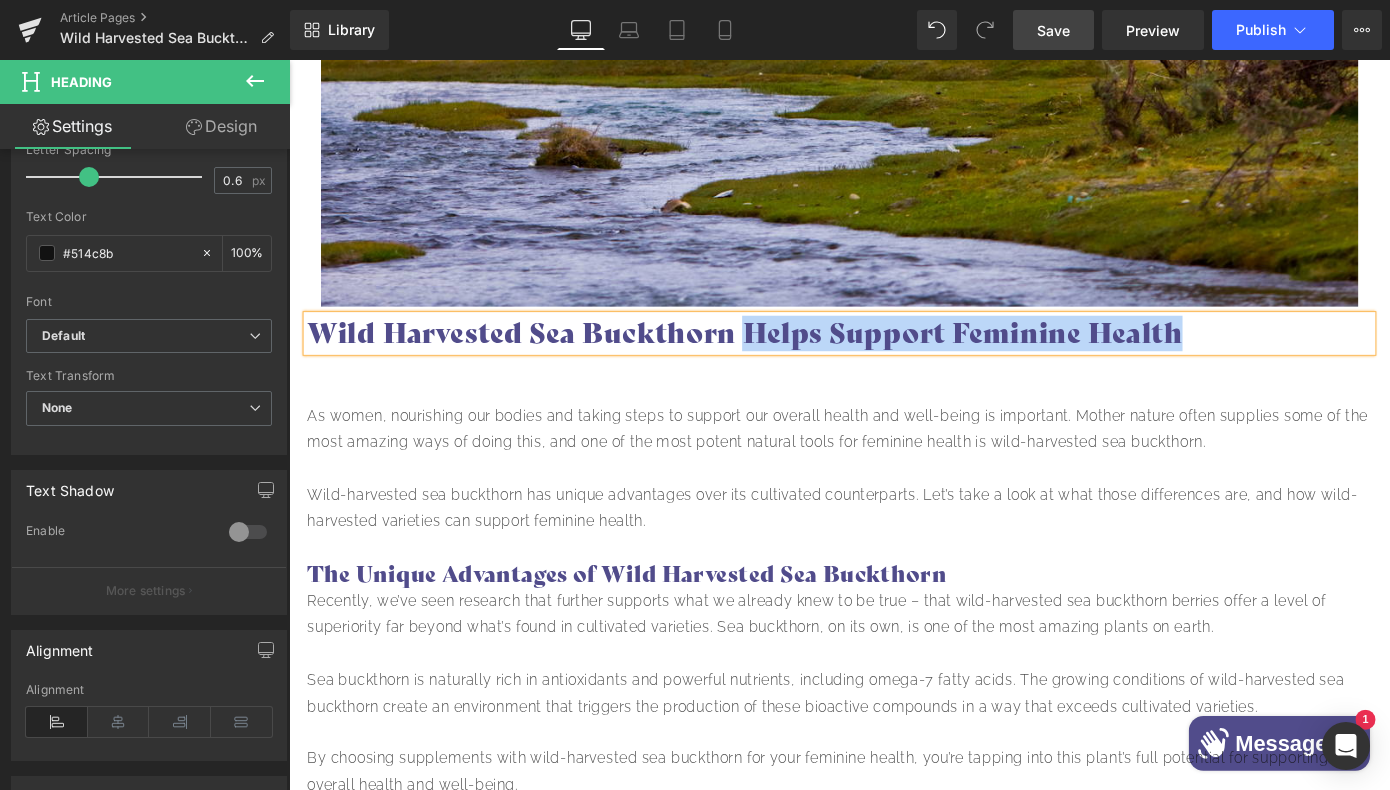 drag, startPoint x: 1264, startPoint y: 360, endPoint x: 789, endPoint y: 366, distance: 475.0379 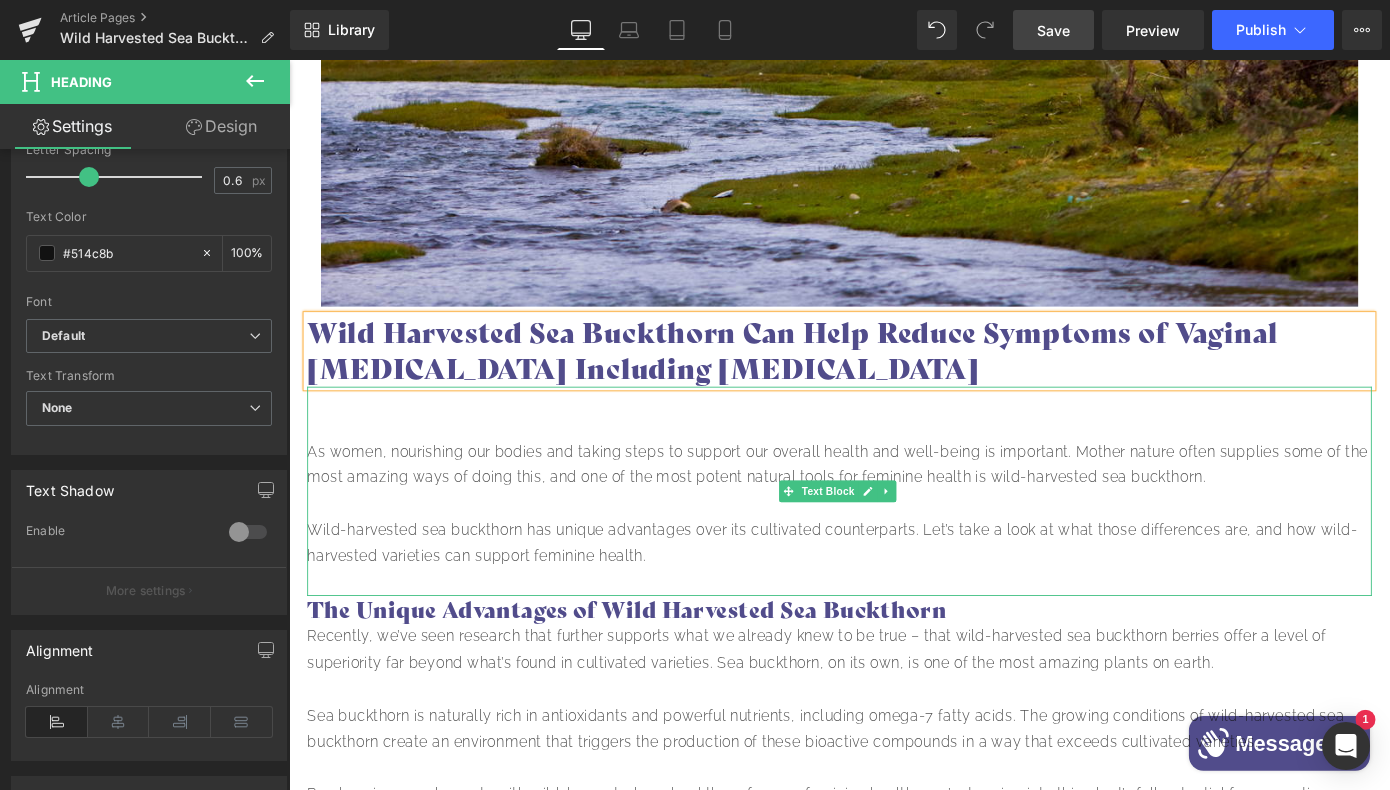 click on "As women, nourishing our bodies and taking steps to support our overall health and well-being is important. Mother nature often supplies some of the most amazing ways of doing this, and one of the most potent natural tools for feminine health is wild-harvested sea buckthorn." at bounding box center (894, 506) 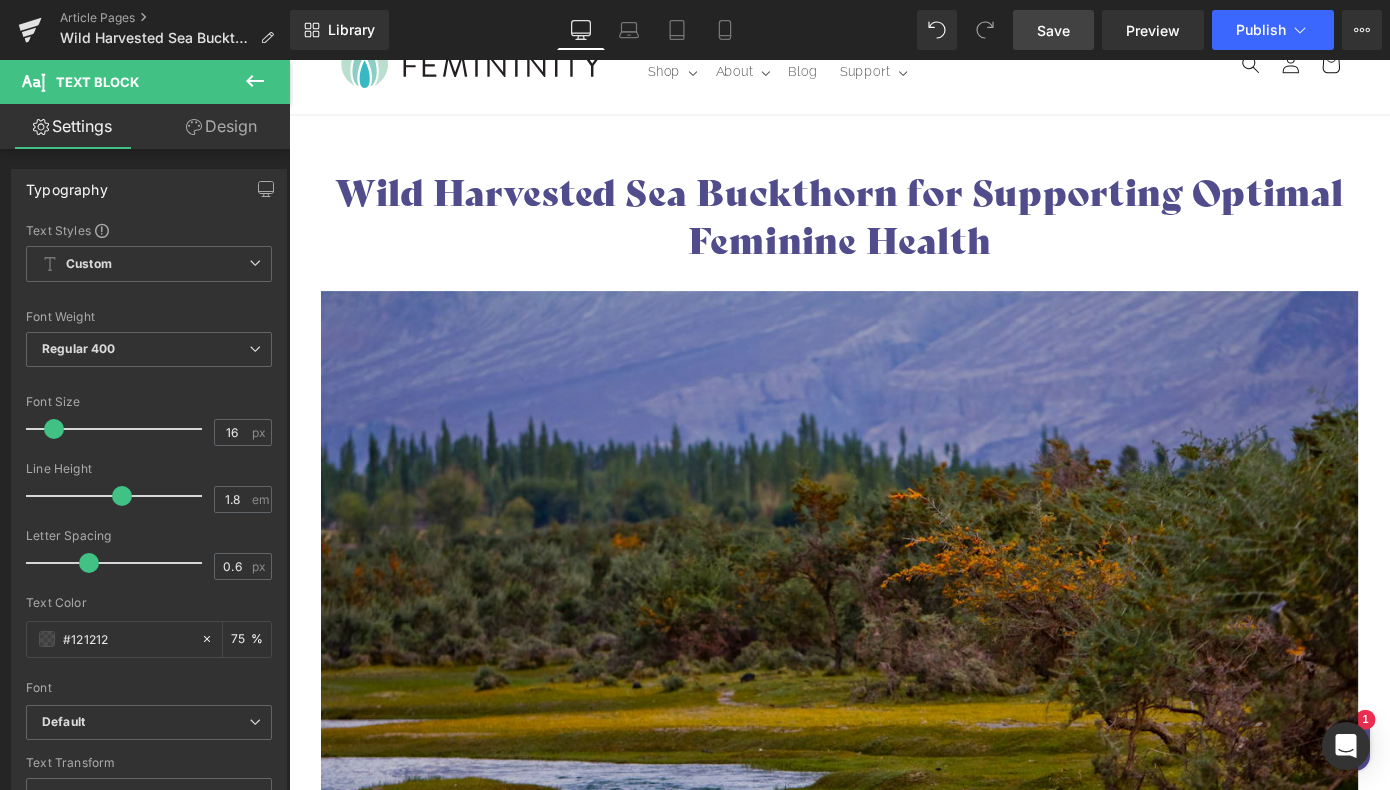 scroll, scrollTop: 32, scrollLeft: 0, axis: vertical 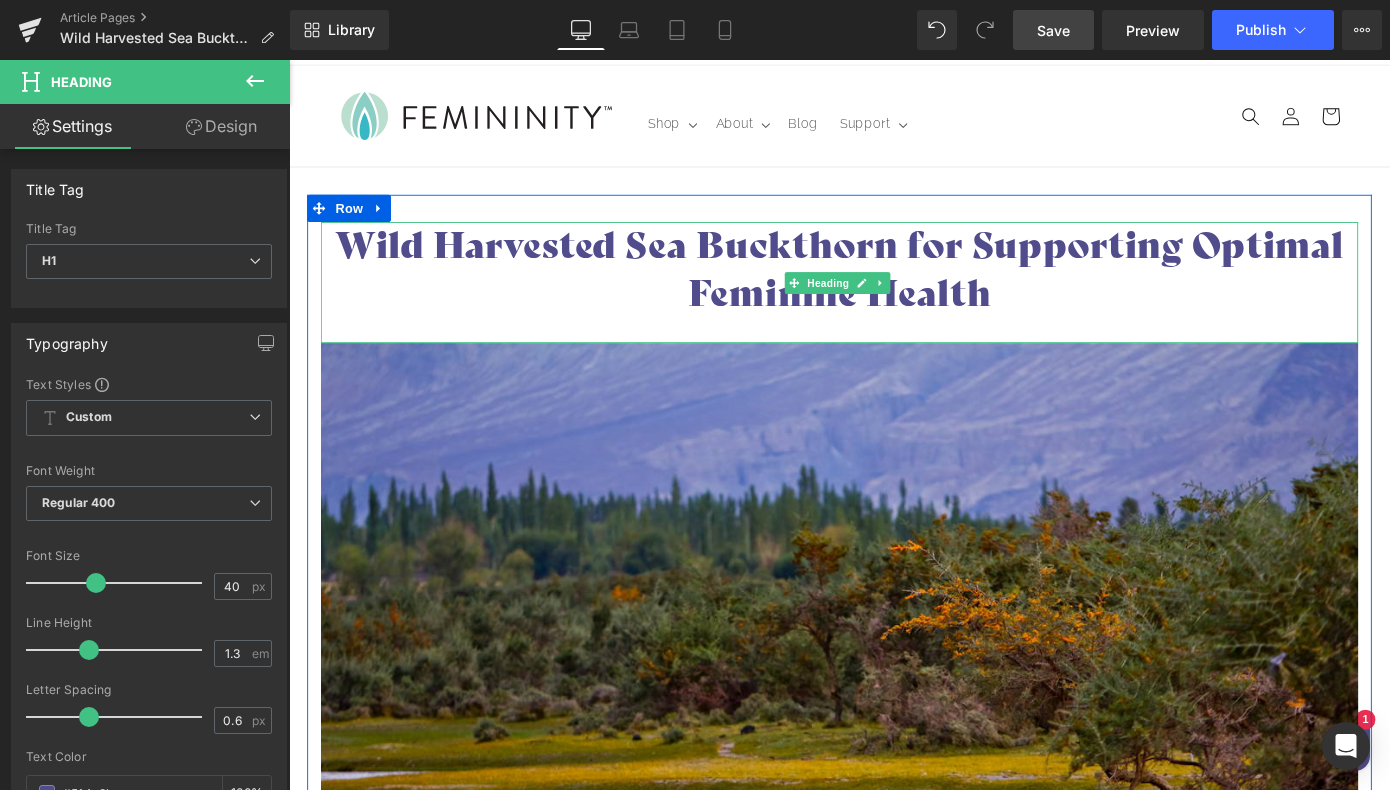 drag, startPoint x: 621, startPoint y: 295, endPoint x: 347, endPoint y: 273, distance: 274.8818 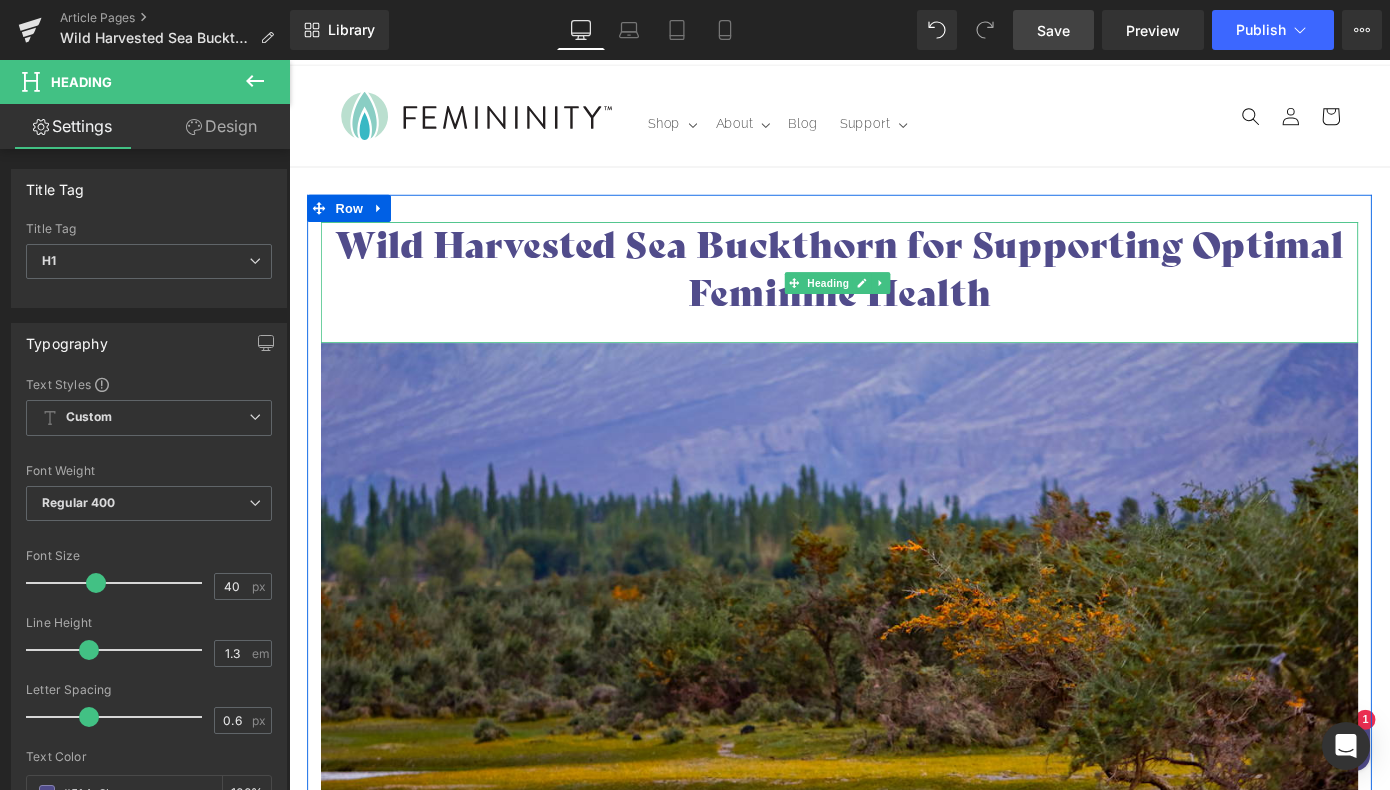 click on "Wild Harvested Sea Buckthorn for Supporting Optimal Feminine Health" at bounding box center [894, 290] 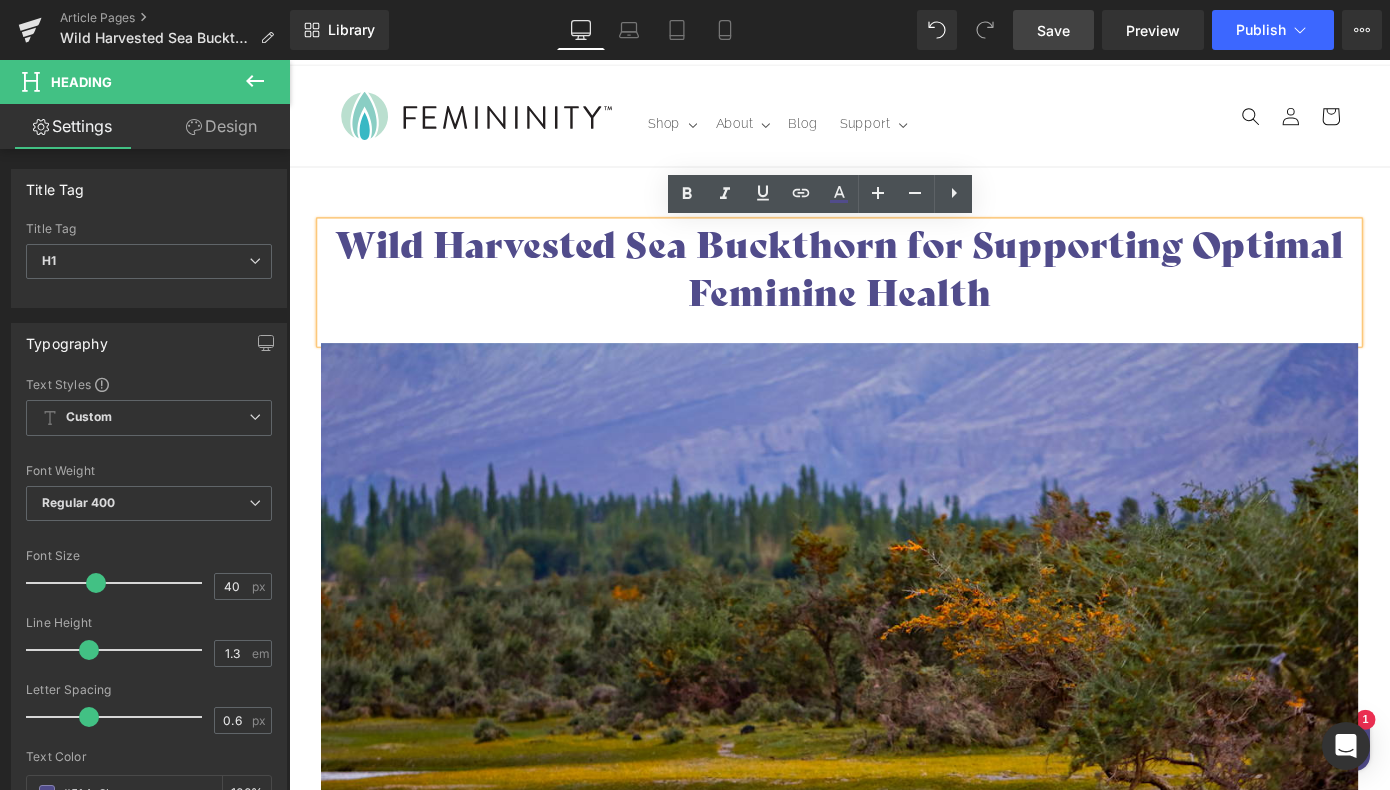 copy on "Wild Harvested Sea Buckthorn for Supporting Optimal Feminine Health" 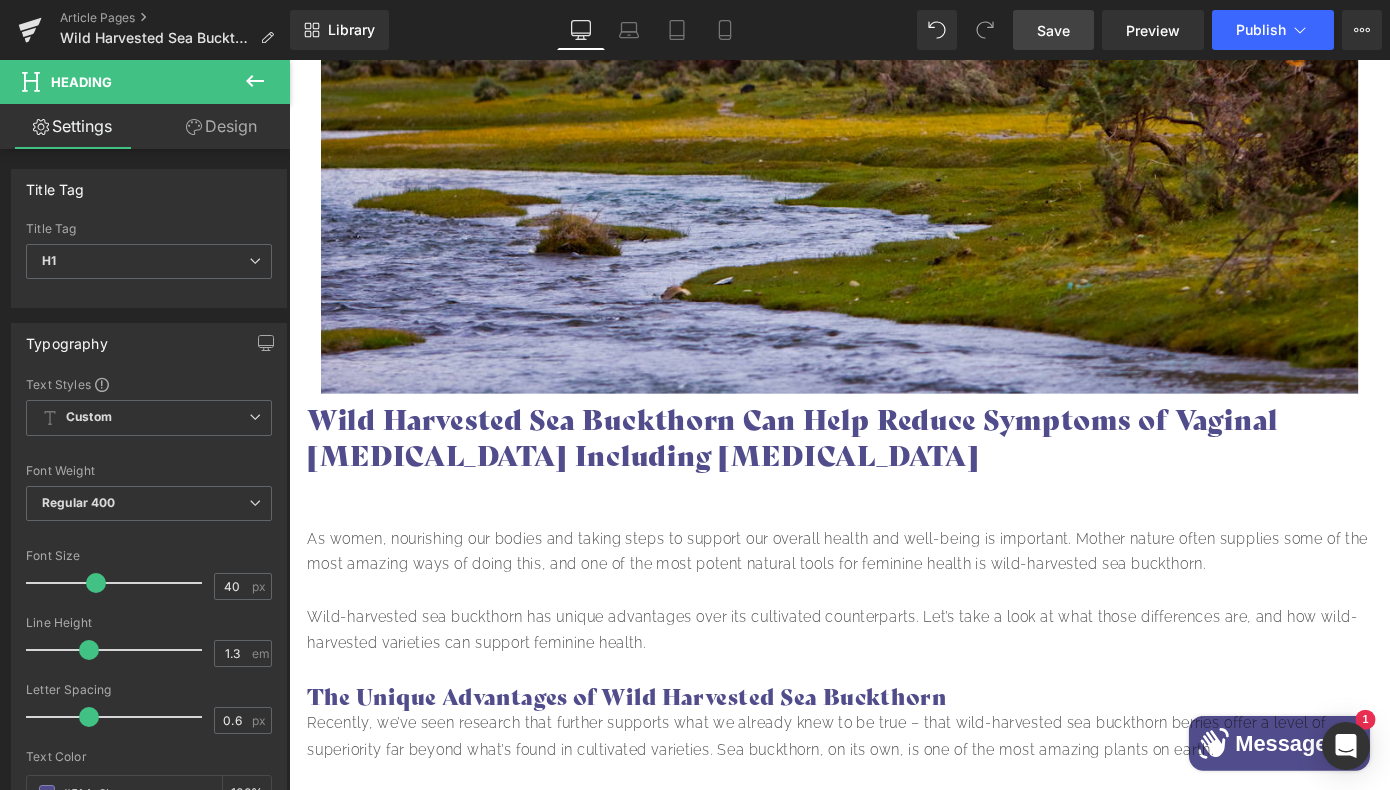 scroll, scrollTop: 927, scrollLeft: 0, axis: vertical 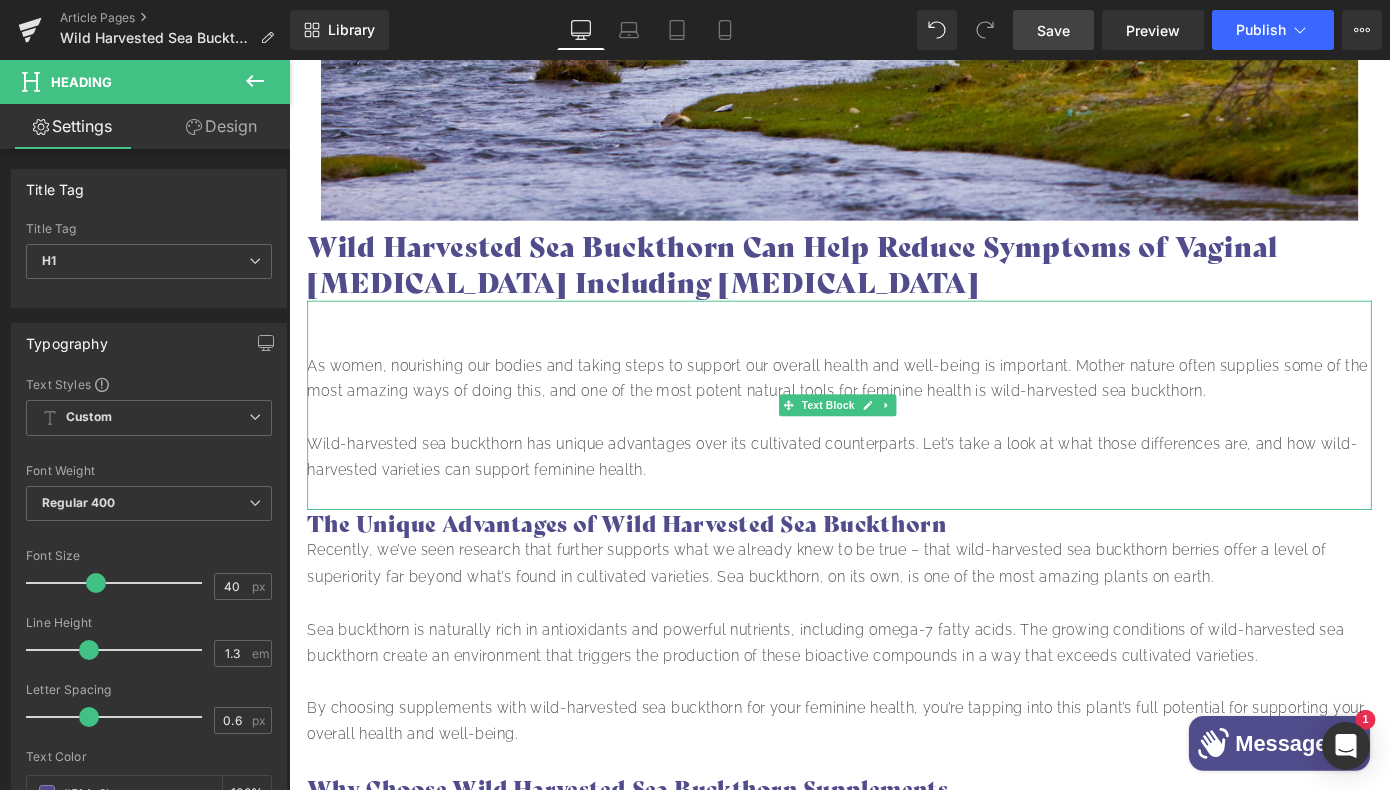 click on "As women, nourishing our bodies and taking steps to support our overall health and well-being is important. Mother nature often supplies some of the most amazing ways of doing this, and one of the most potent natural tools for feminine health is wild-harvested sea buckthorn." at bounding box center [894, 411] 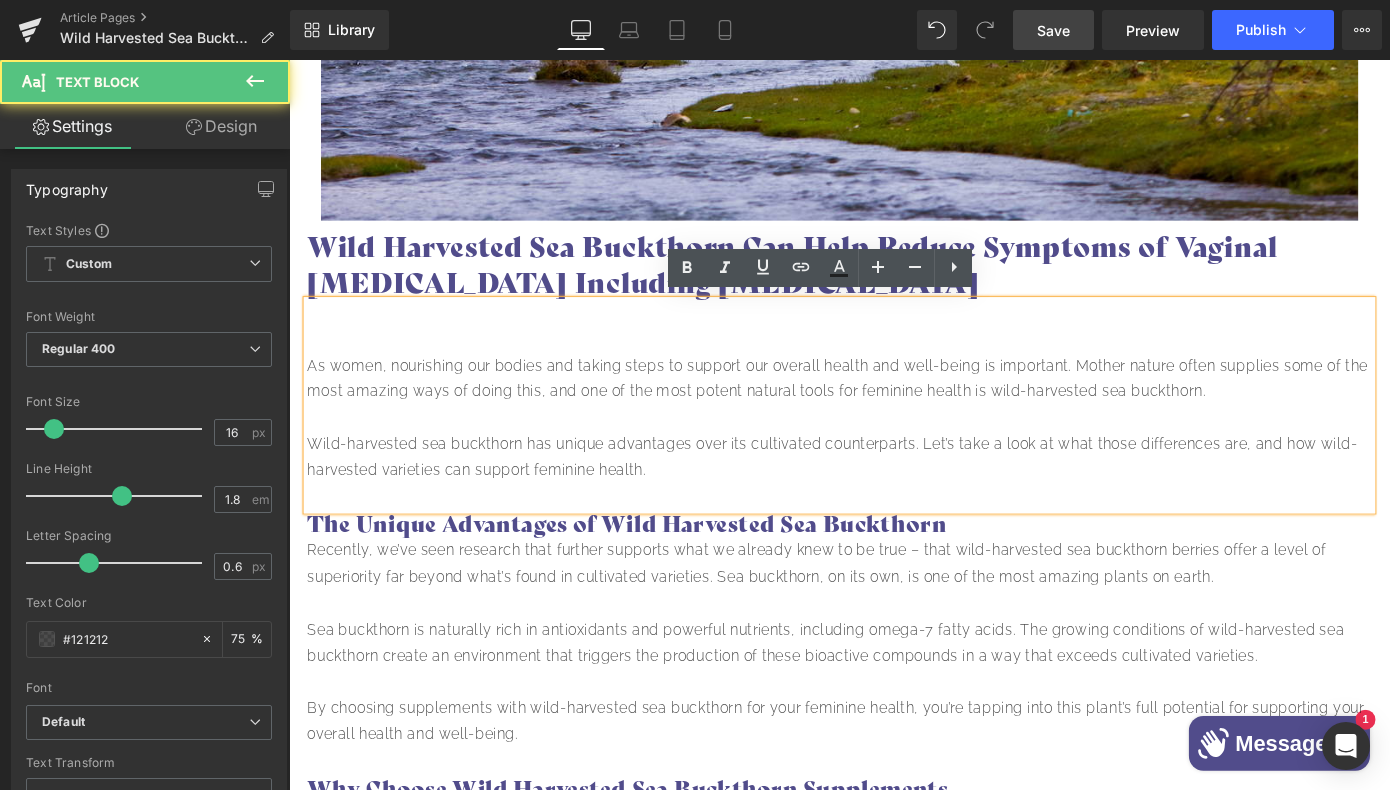 click on "As women, nourishing our bodies and taking steps to support our overall health and well-being is important. Mother nature often supplies some of the most amazing ways of doing this, and one of the most potent natural tools for feminine health is wild-harvested sea buckthorn." at bounding box center (894, 411) 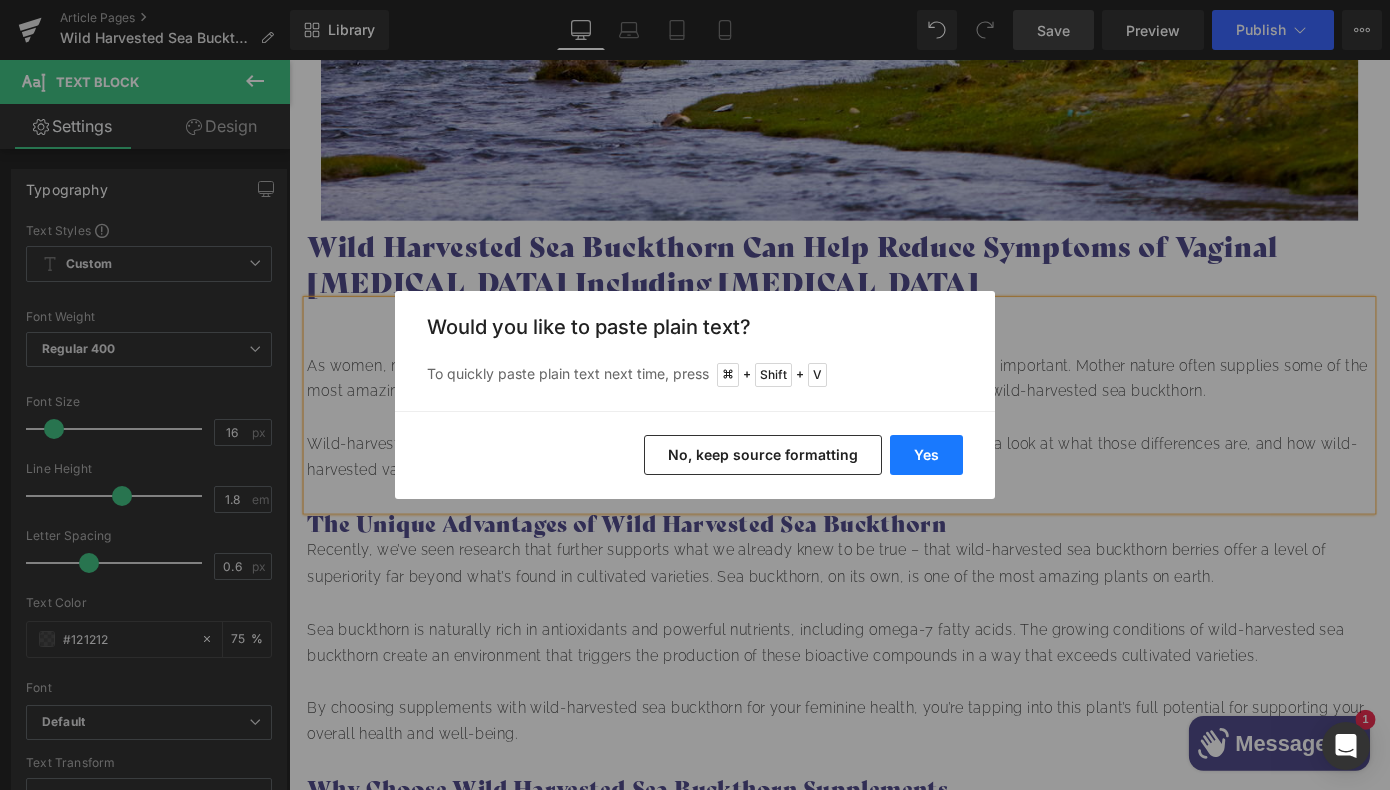 click on "Yes" at bounding box center (926, 455) 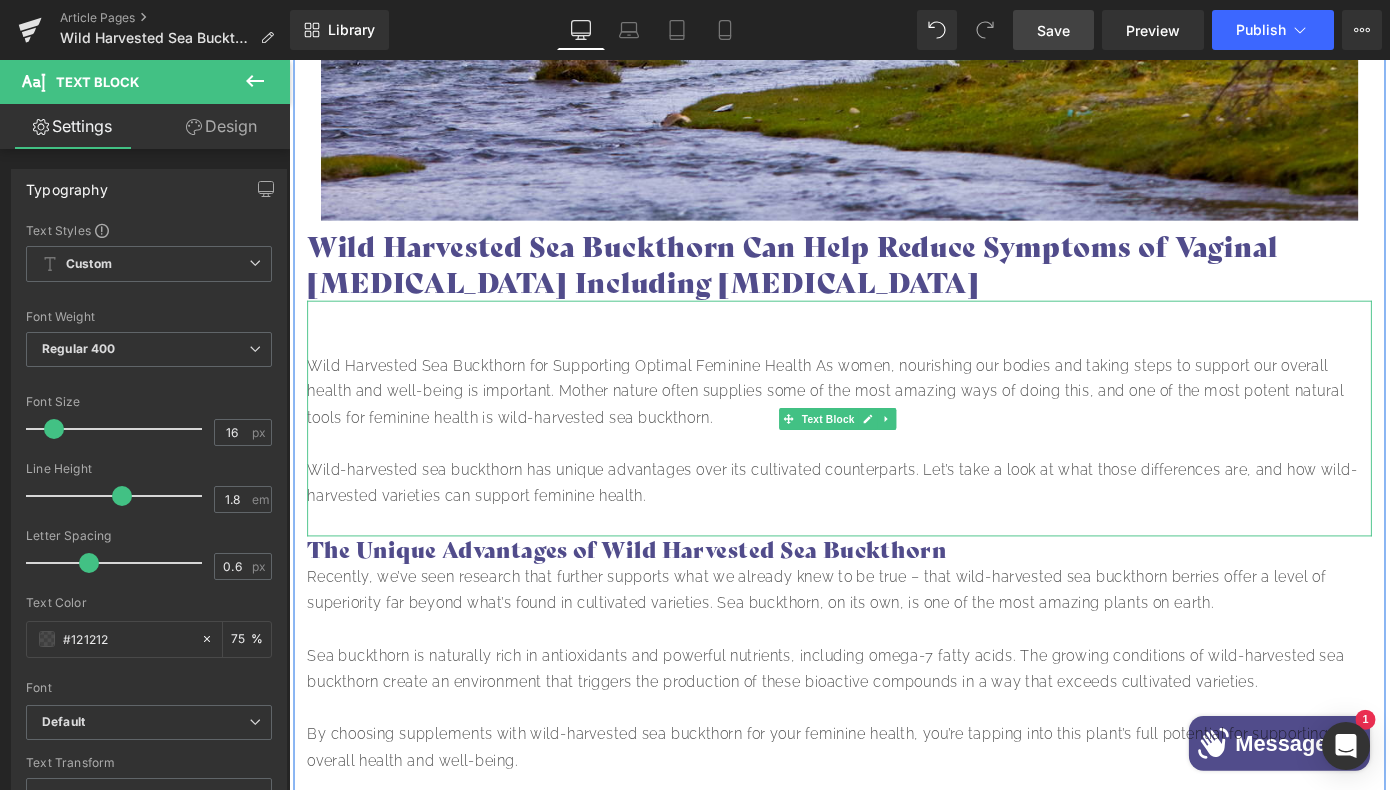 click on "Wild Harvested Sea Buckthorn for Supporting Optimal Feminine Health As women, nourishing our bodies and taking steps to support our overall health and well-being is important. Mother nature often supplies some of the most amazing ways of doing this, and one of the most potent natural tools for feminine health is wild-harvested sea buckthorn." at bounding box center [894, 425] 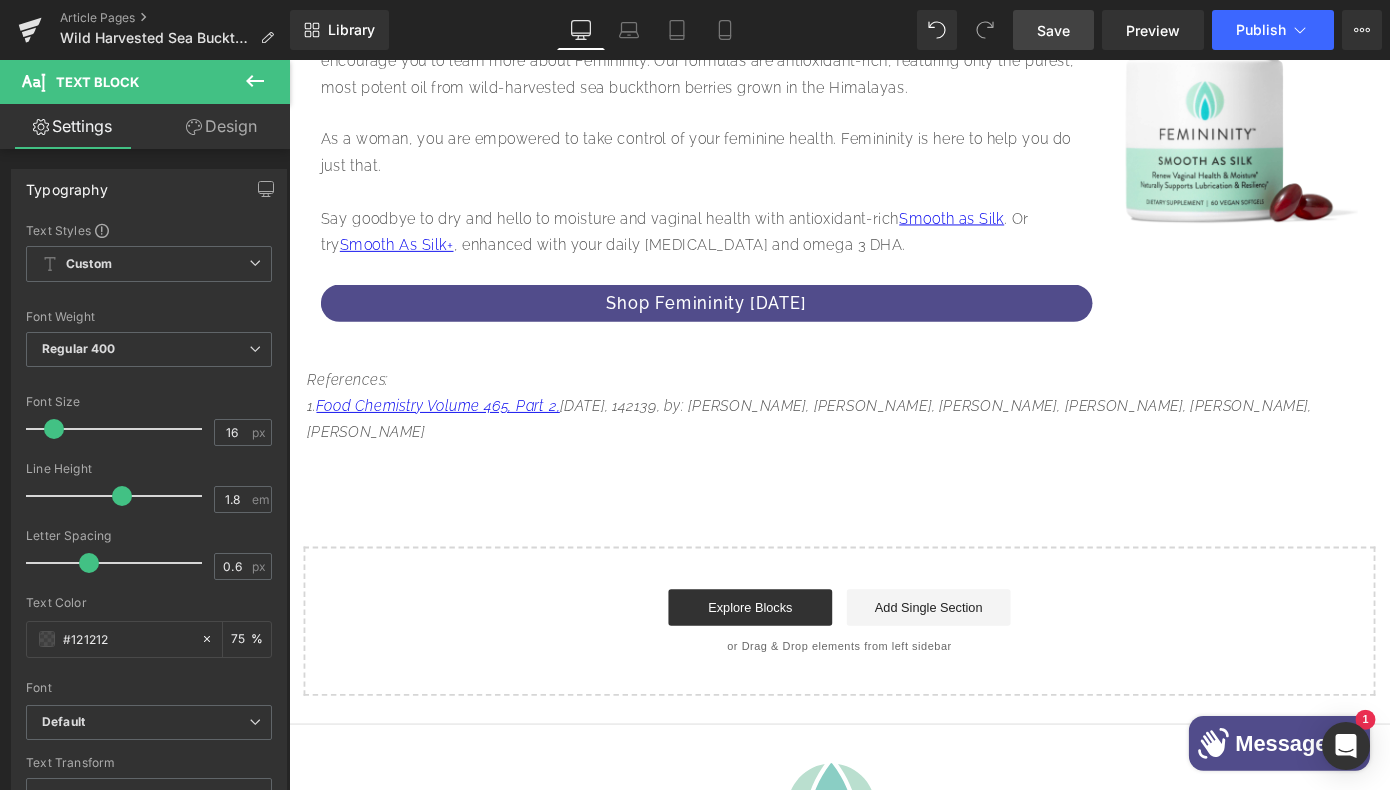 scroll, scrollTop: 3008, scrollLeft: 0, axis: vertical 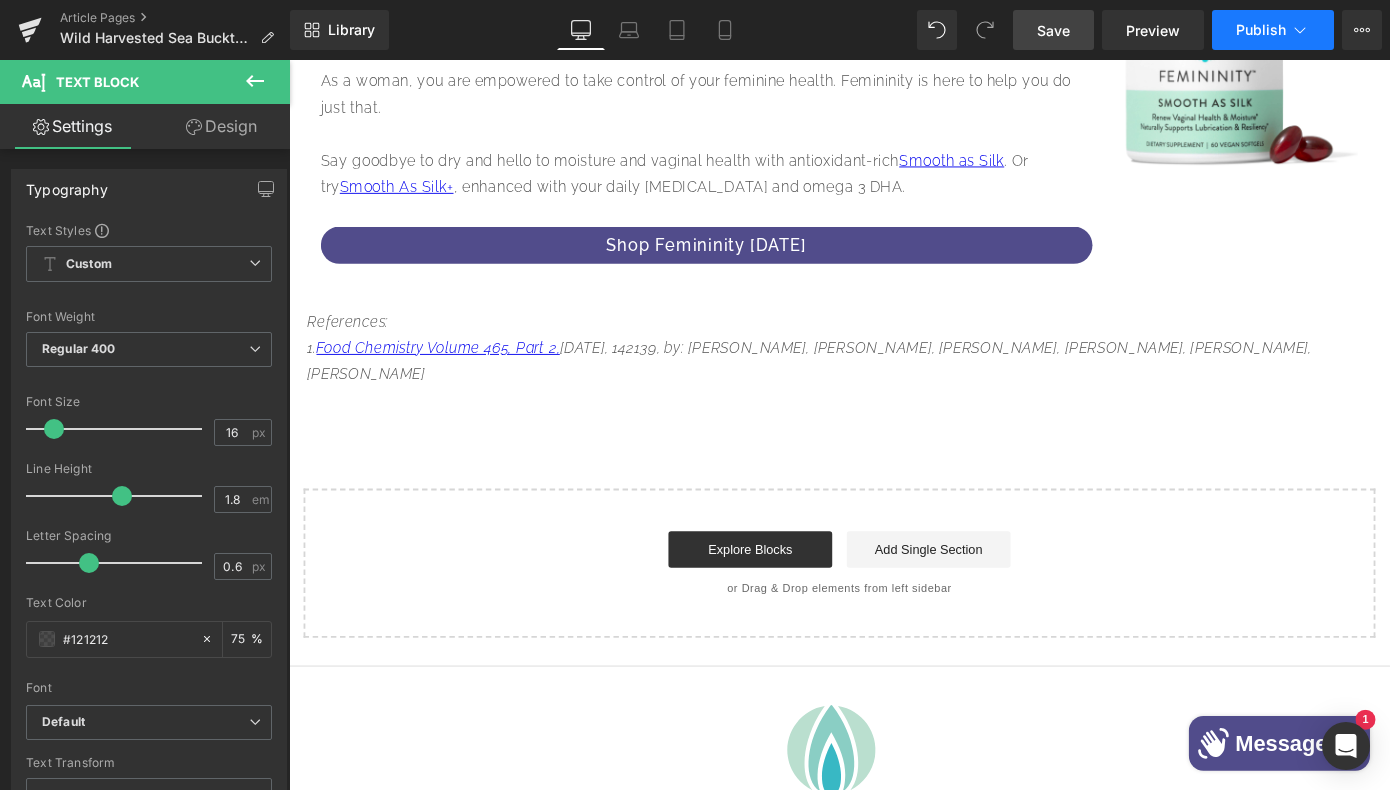 click on "Publish" at bounding box center [1261, 30] 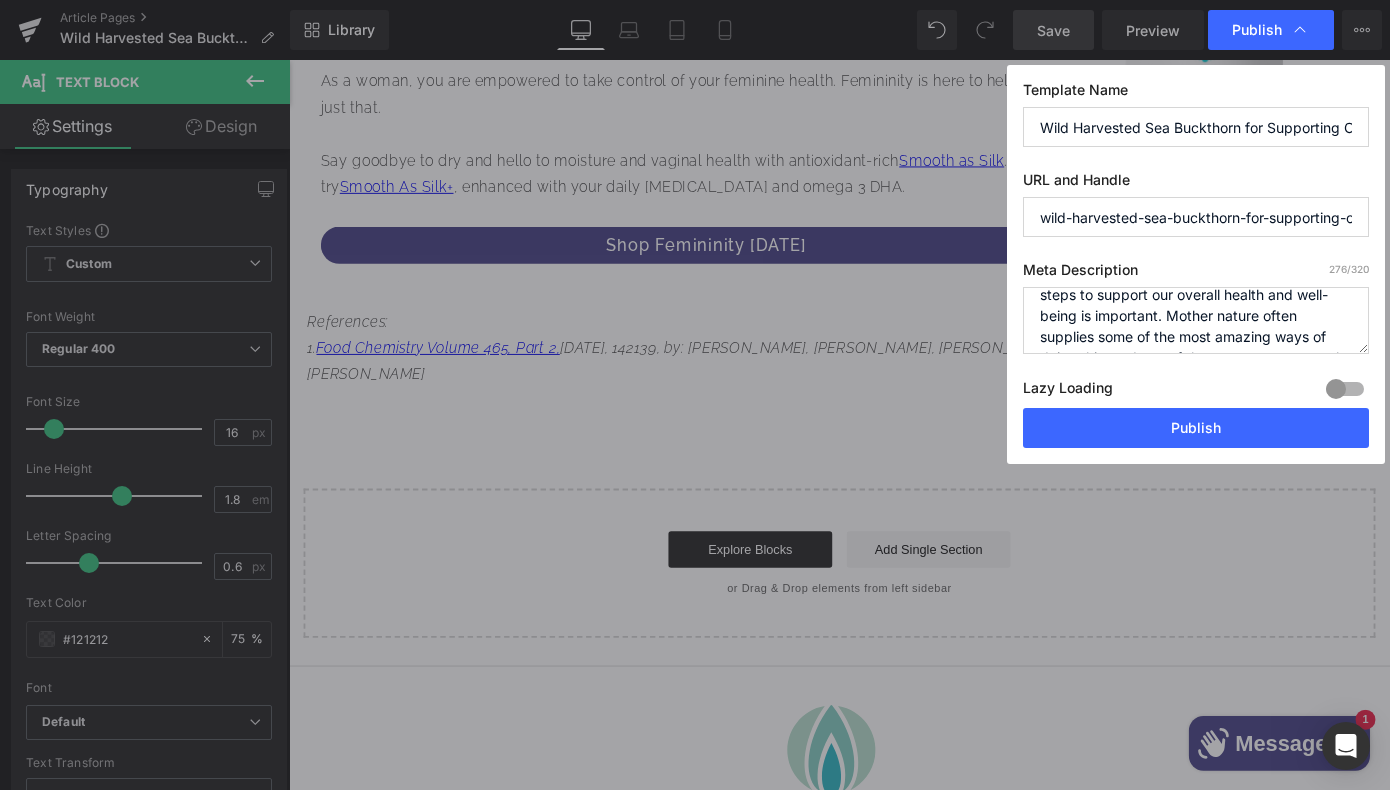 scroll, scrollTop: 105, scrollLeft: 0, axis: vertical 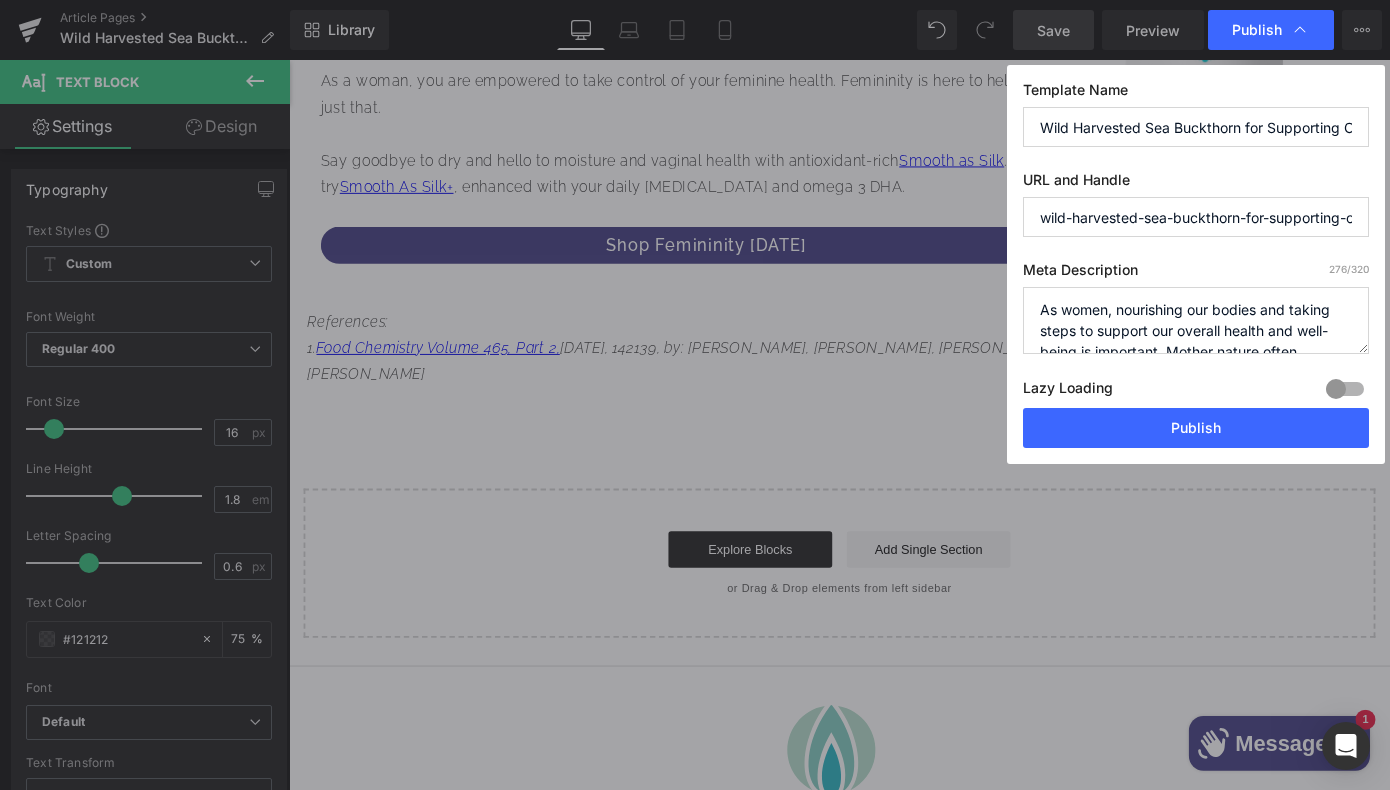 drag, startPoint x: 1226, startPoint y: 340, endPoint x: 1040, endPoint y: 313, distance: 187.94946 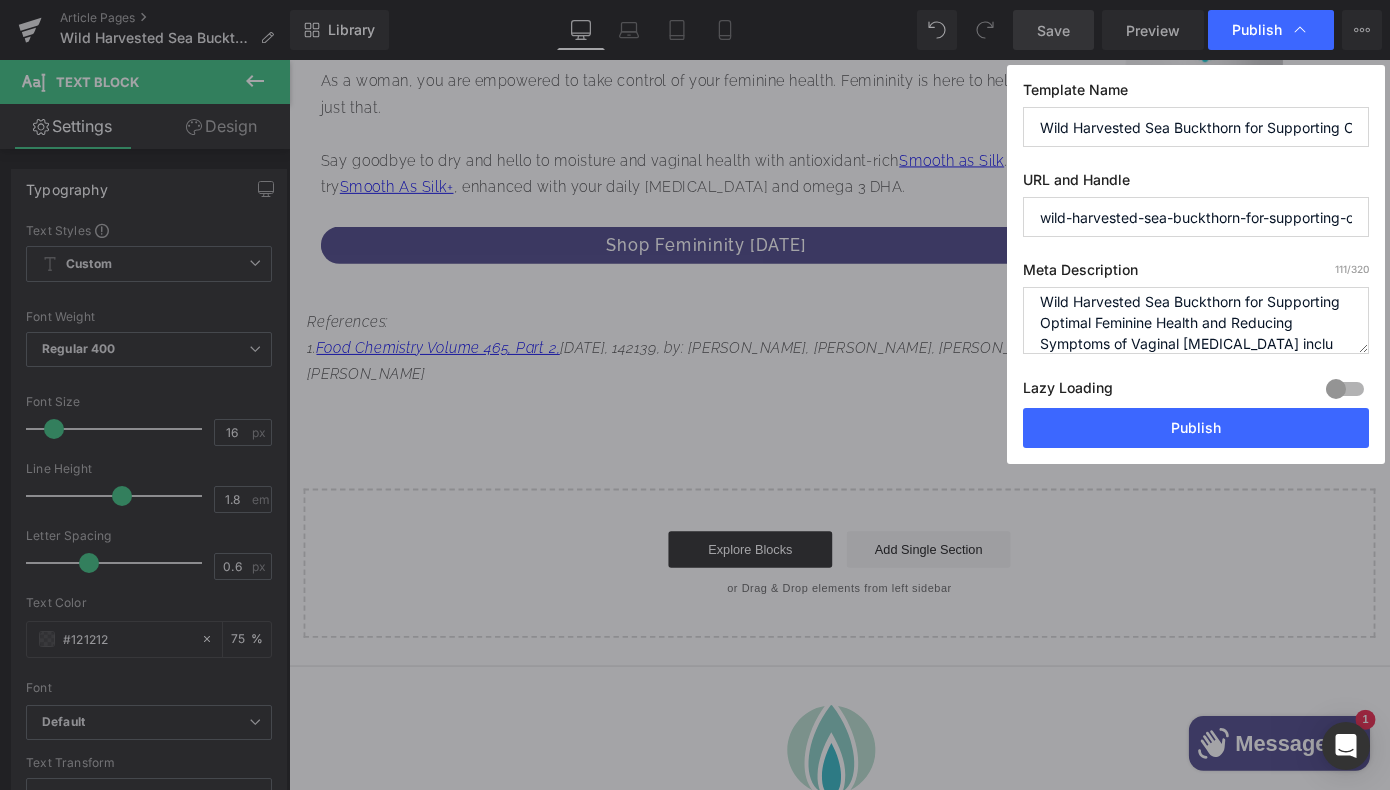 scroll, scrollTop: 29, scrollLeft: 0, axis: vertical 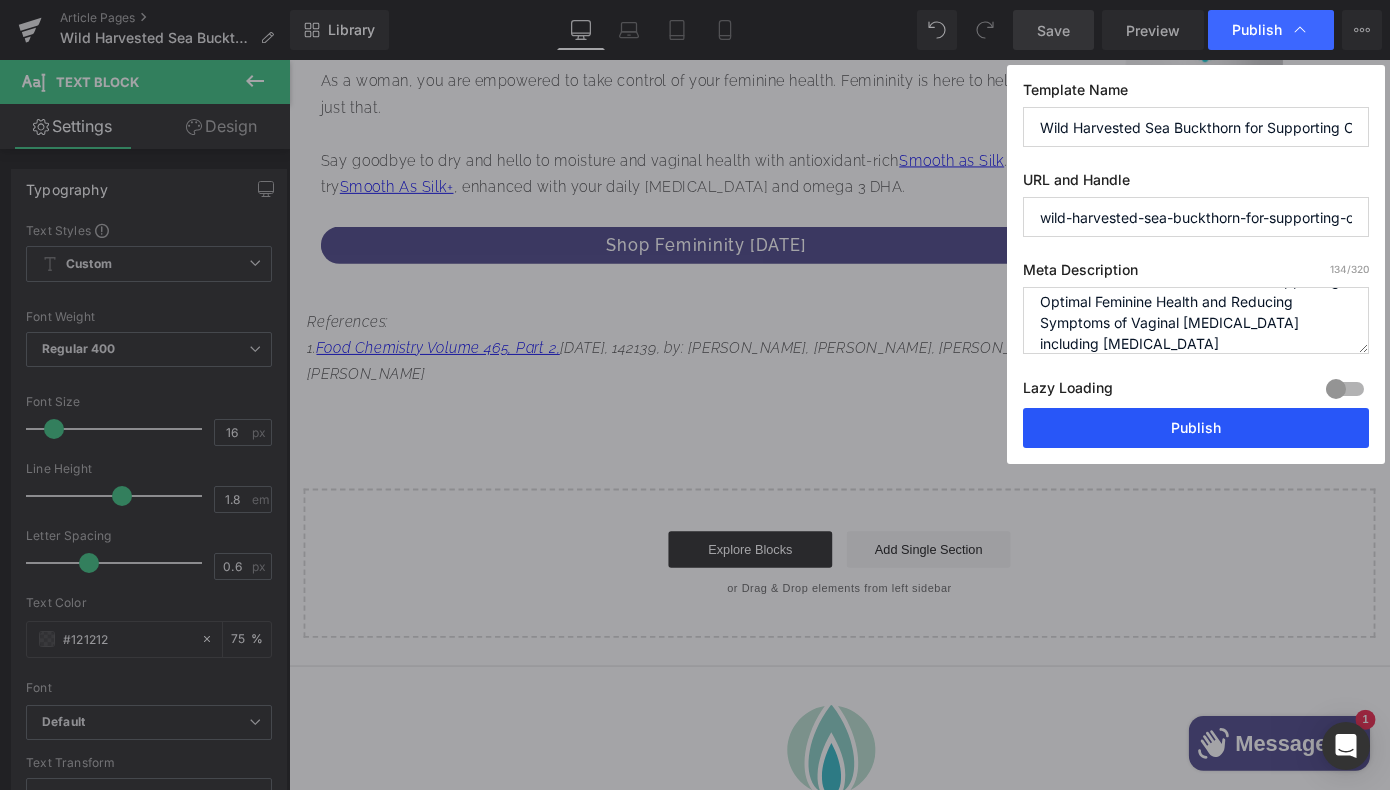 type on "Wild Harvested Sea Buckthorn for Supporting Optimal Feminine Health and Reducing Symptoms of Vaginal Atrophy including Vaginal Dryness" 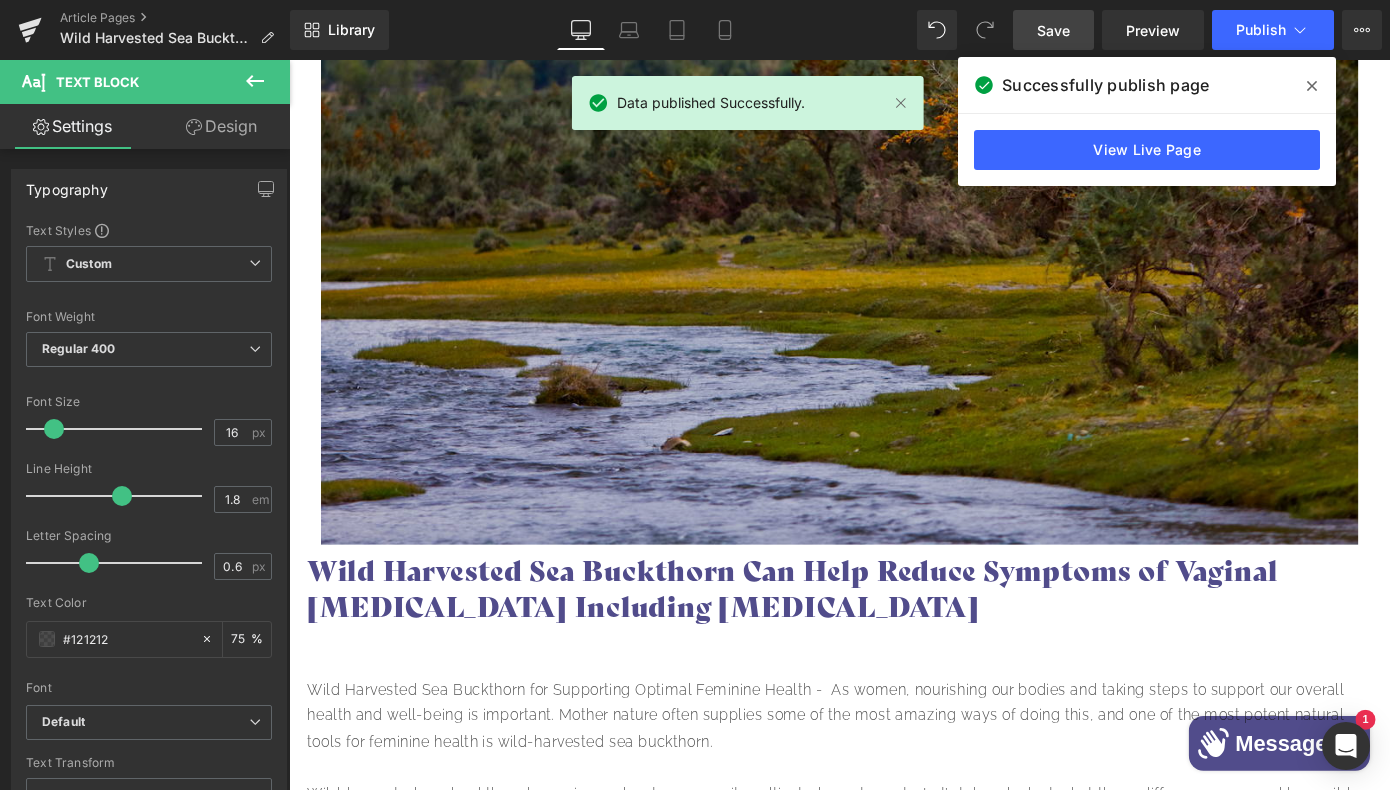 scroll, scrollTop: 95, scrollLeft: 0, axis: vertical 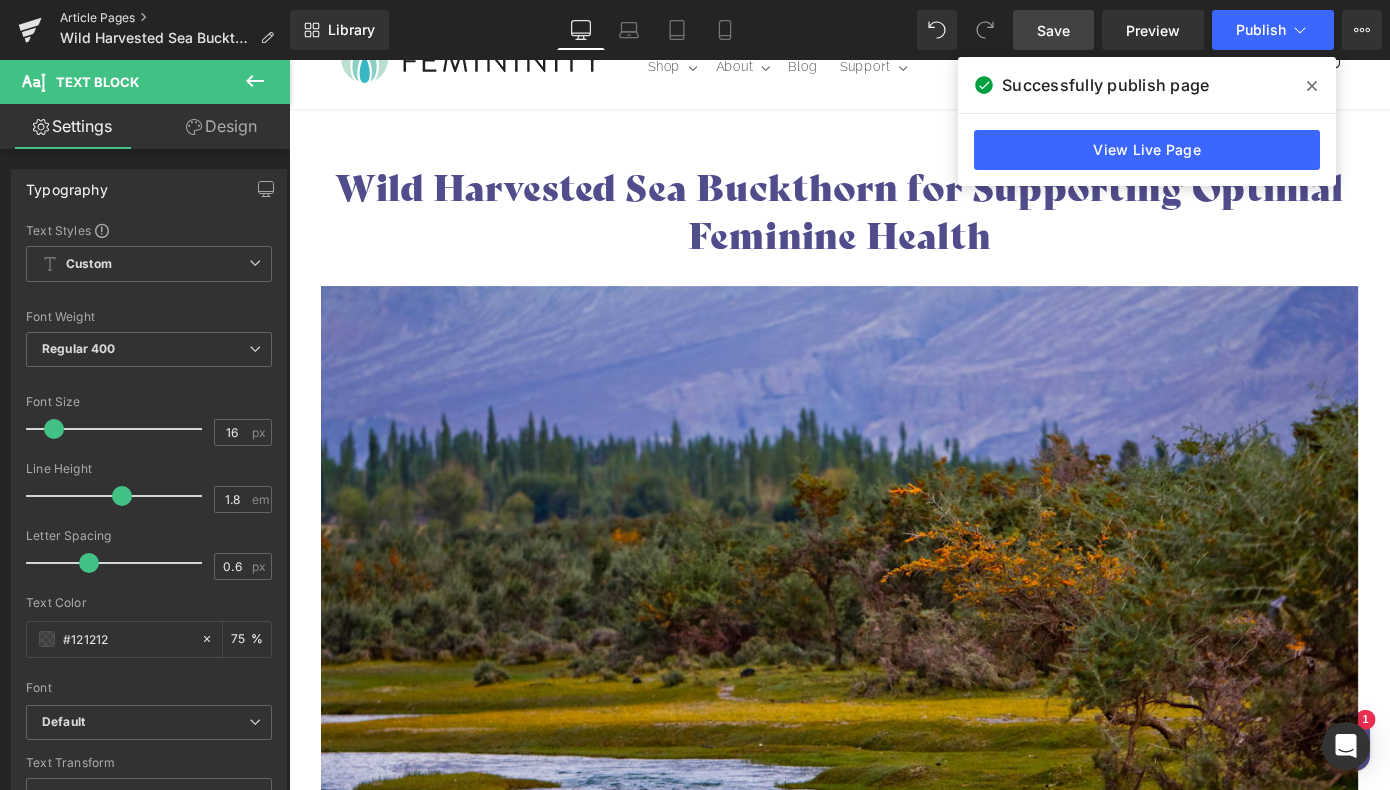 click on "Article Pages" at bounding box center (175, 18) 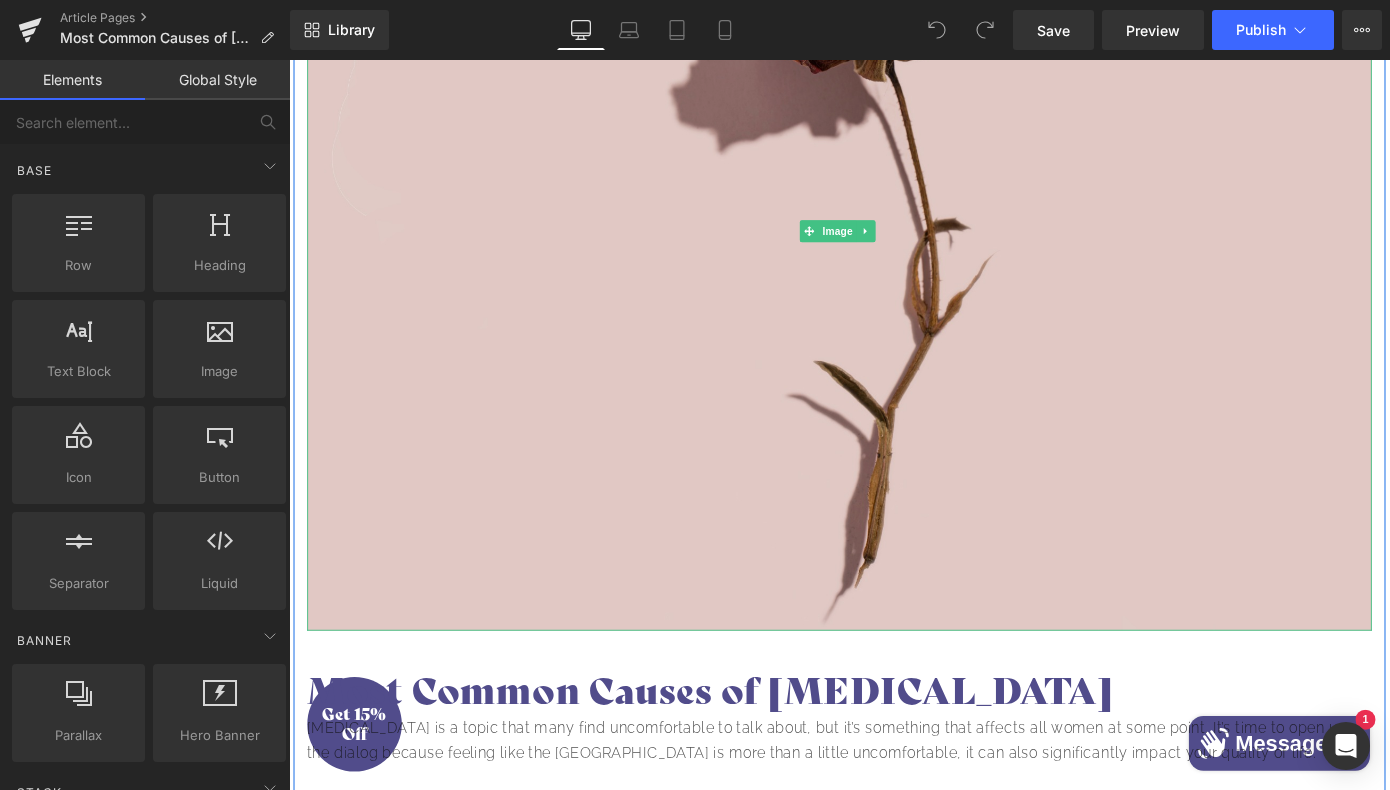 scroll, scrollTop: 607, scrollLeft: 0, axis: vertical 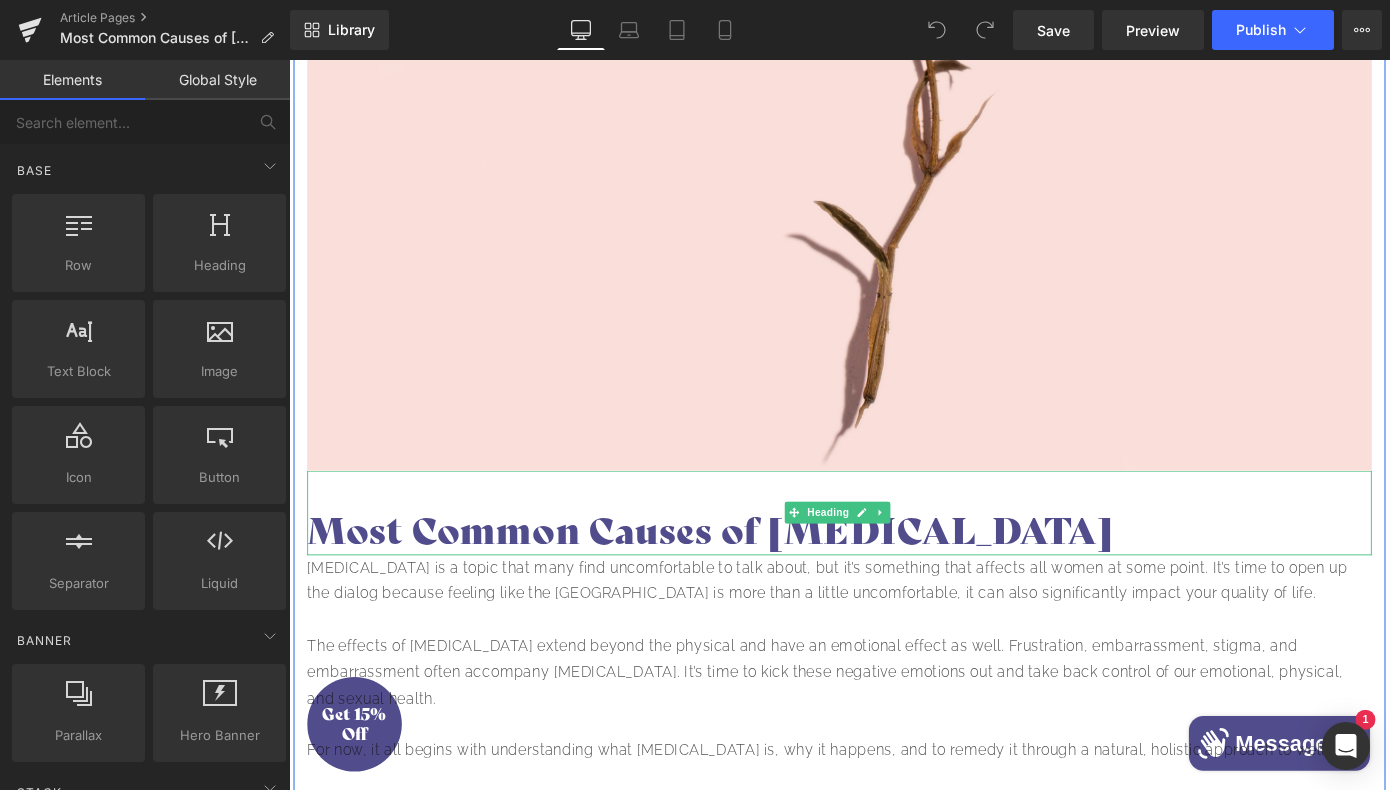 click on "Most Common Causes of [MEDICAL_DATA]" at bounding box center (894, 578) 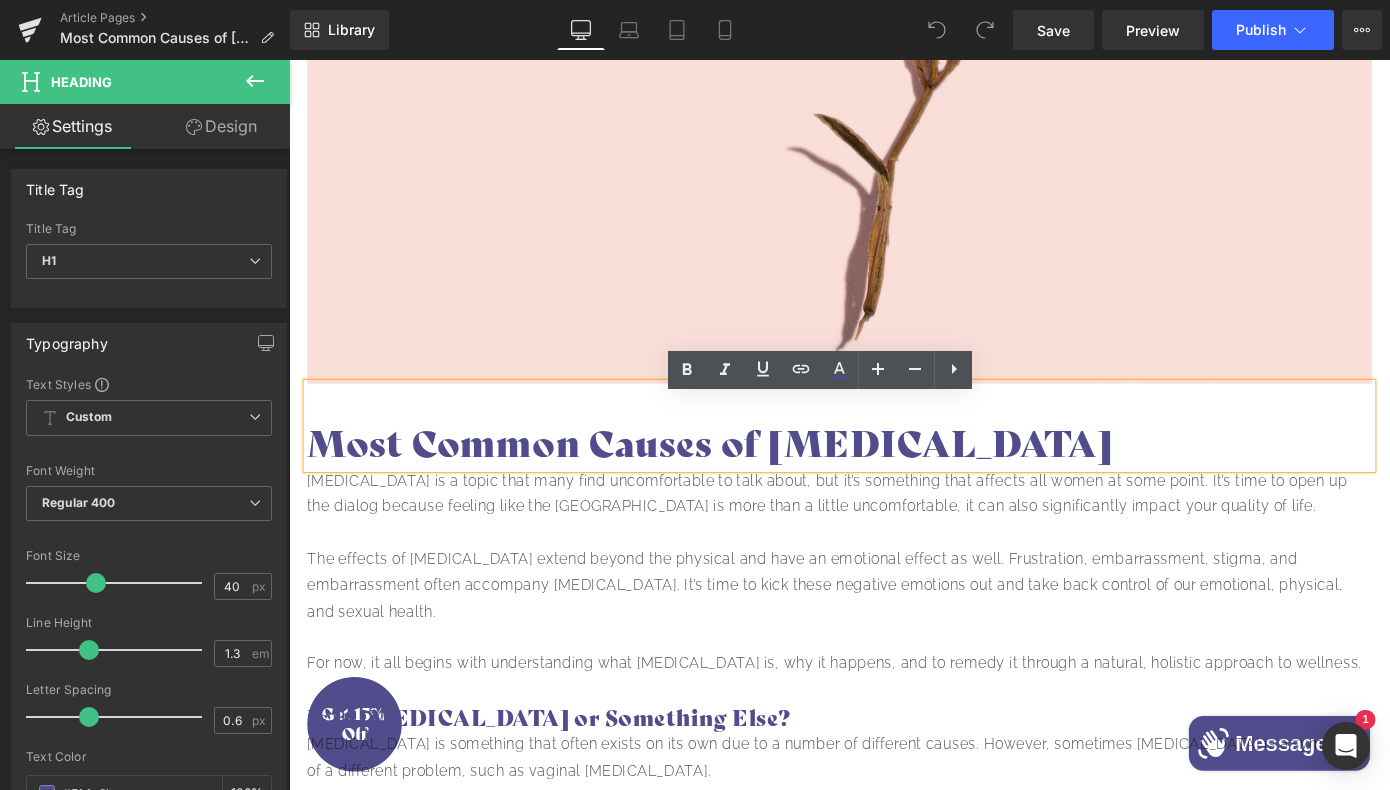 scroll, scrollTop: 704, scrollLeft: 0, axis: vertical 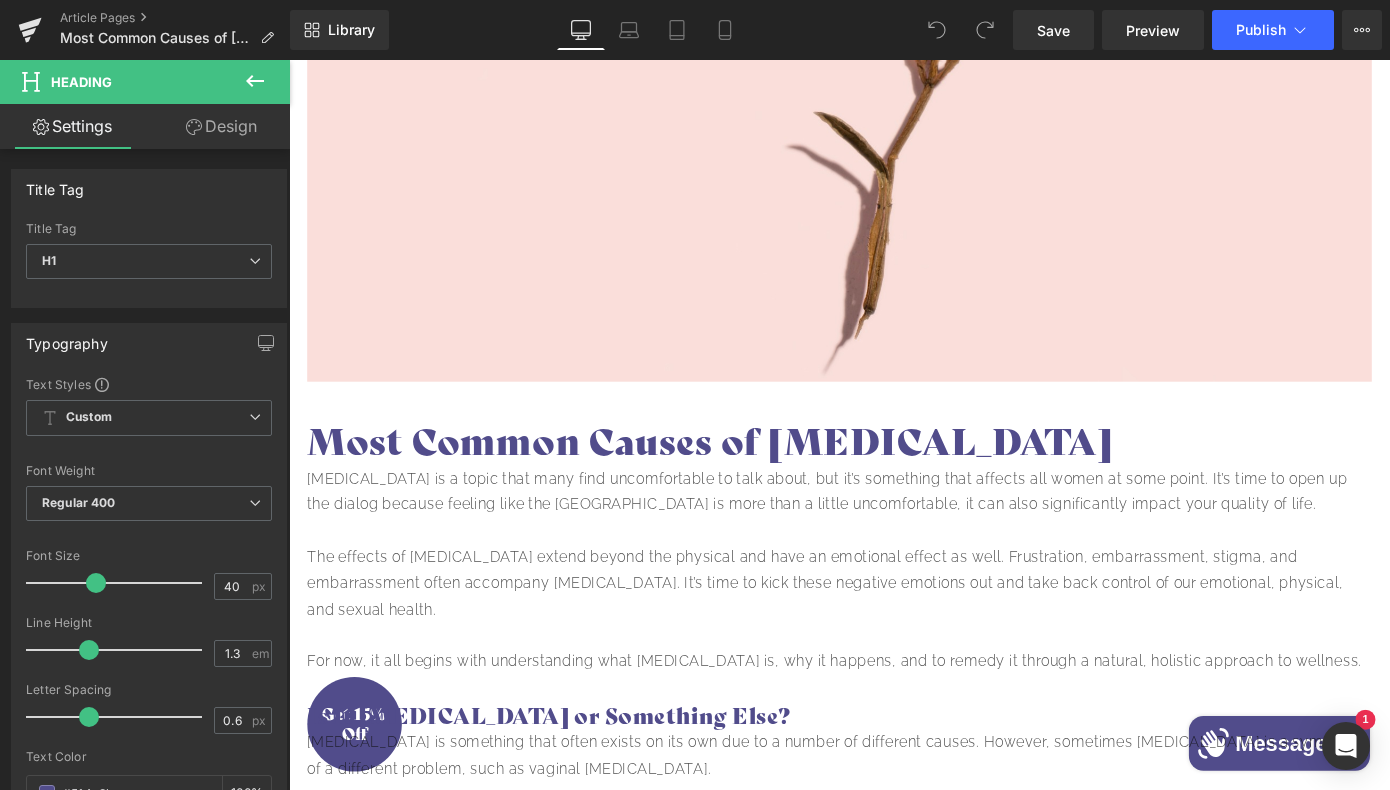 click on "Design" at bounding box center (221, 126) 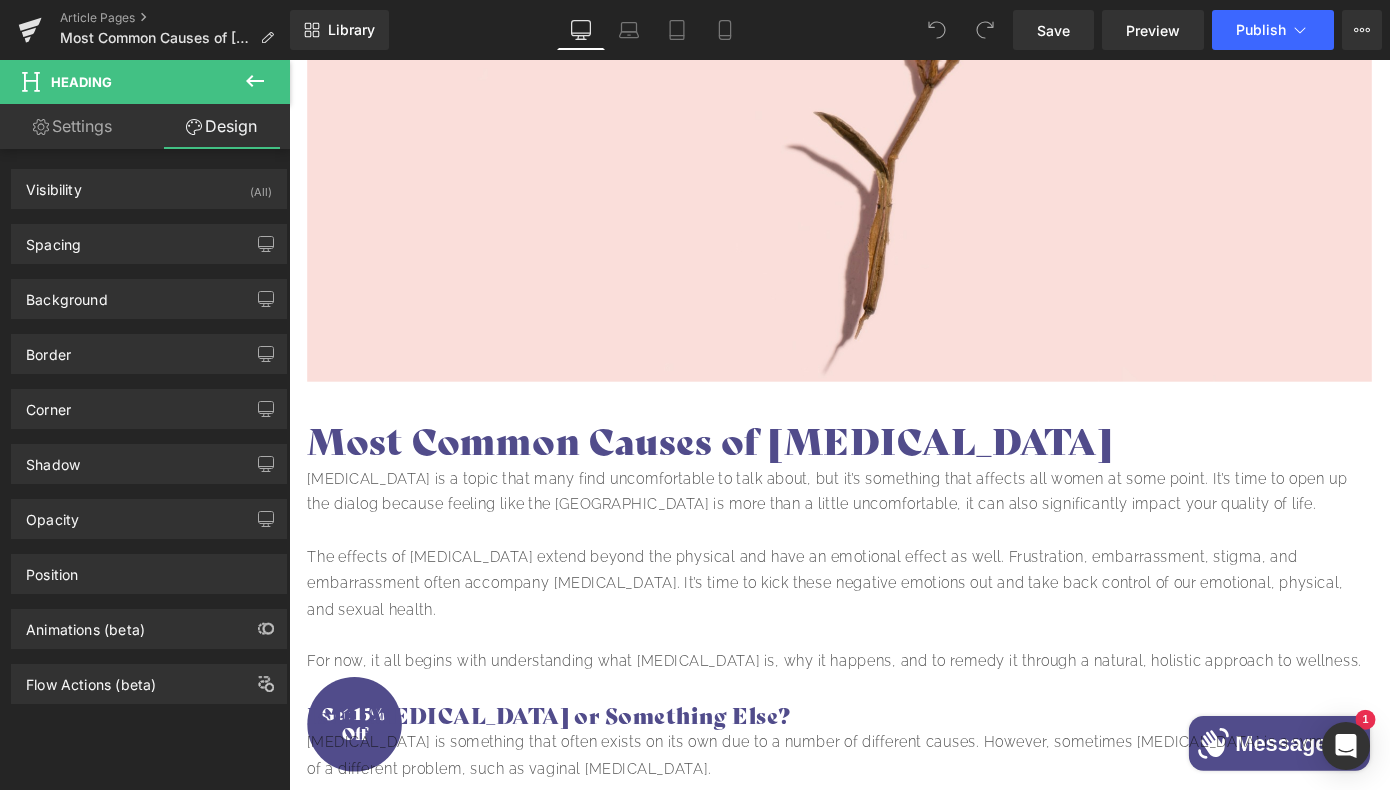 click 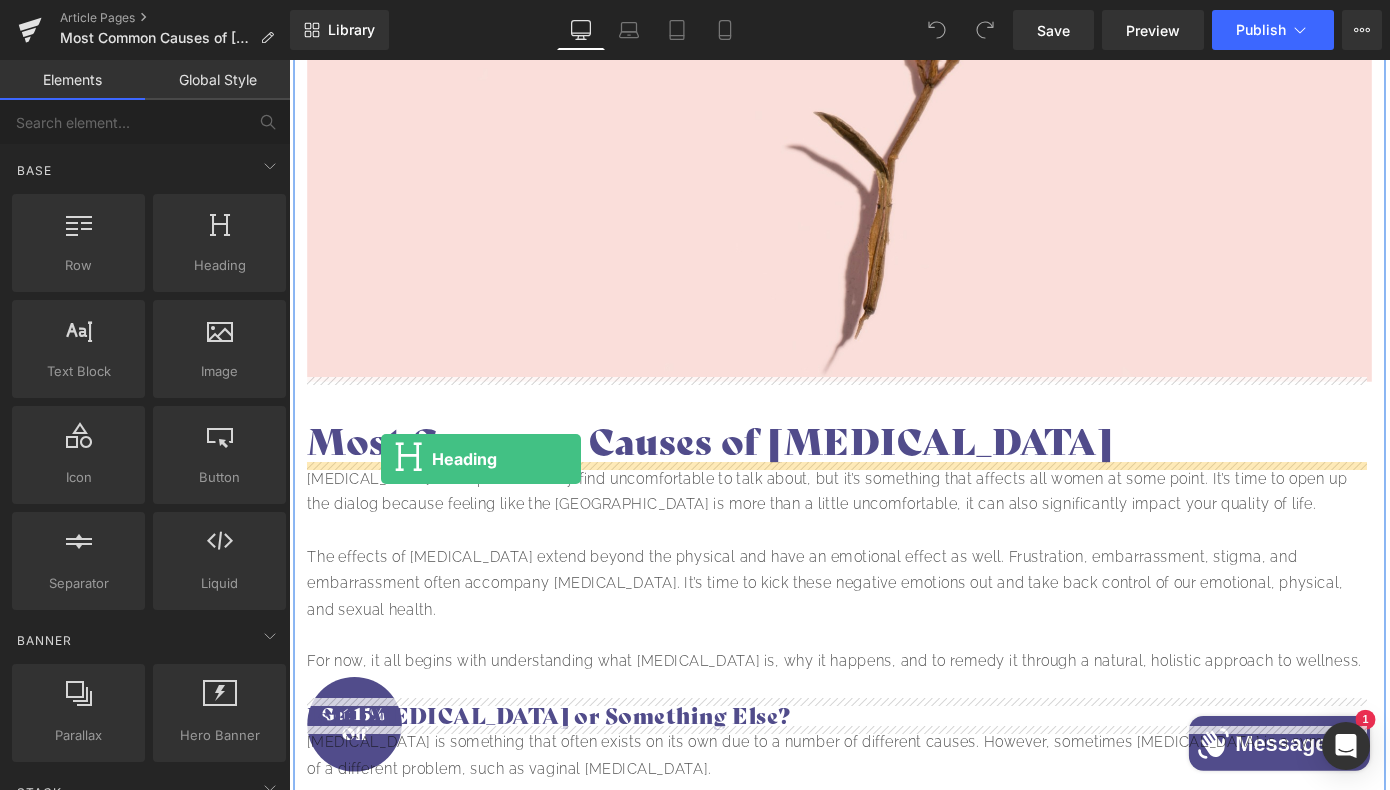 drag, startPoint x: 489, startPoint y: 322, endPoint x: 390, endPoint y: 499, distance: 202.80533 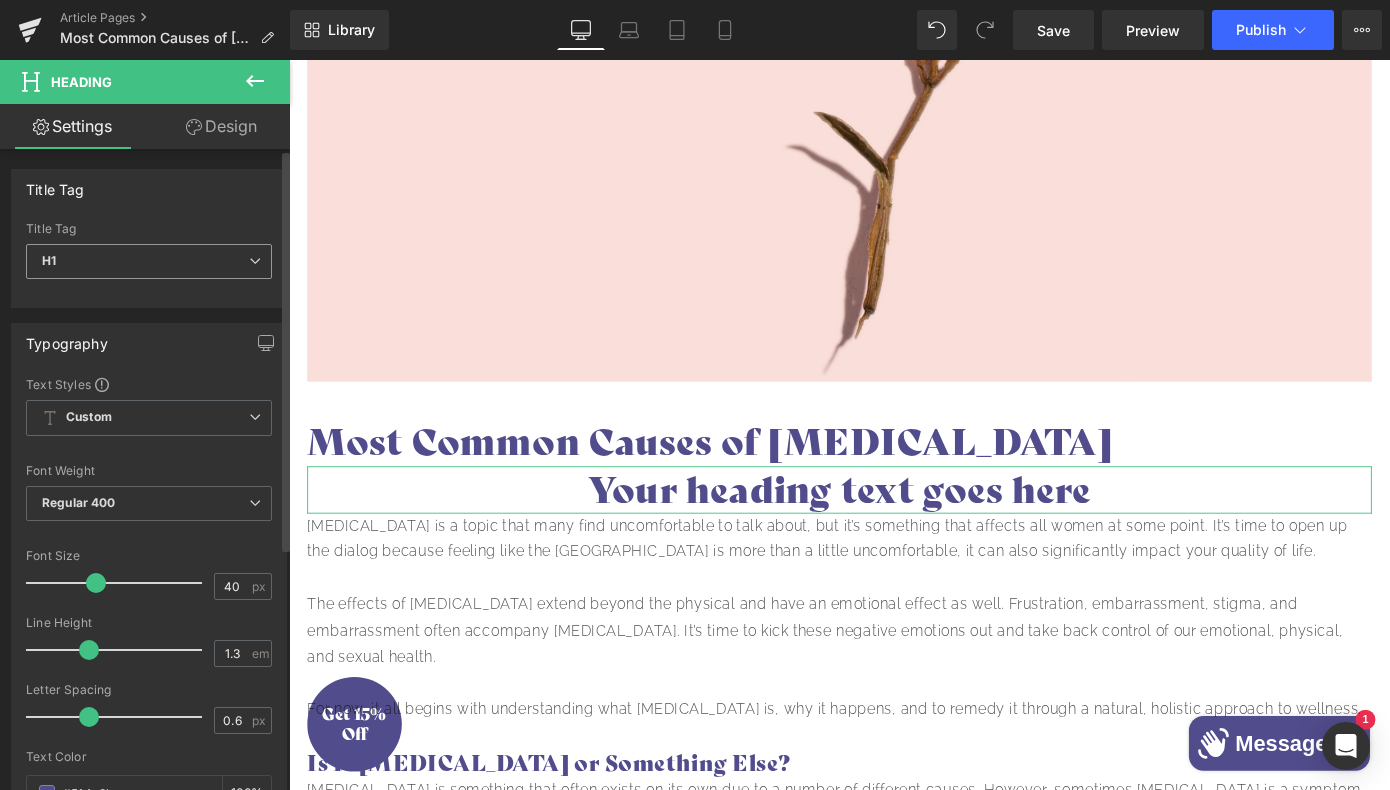 click on "H1" at bounding box center [149, 261] 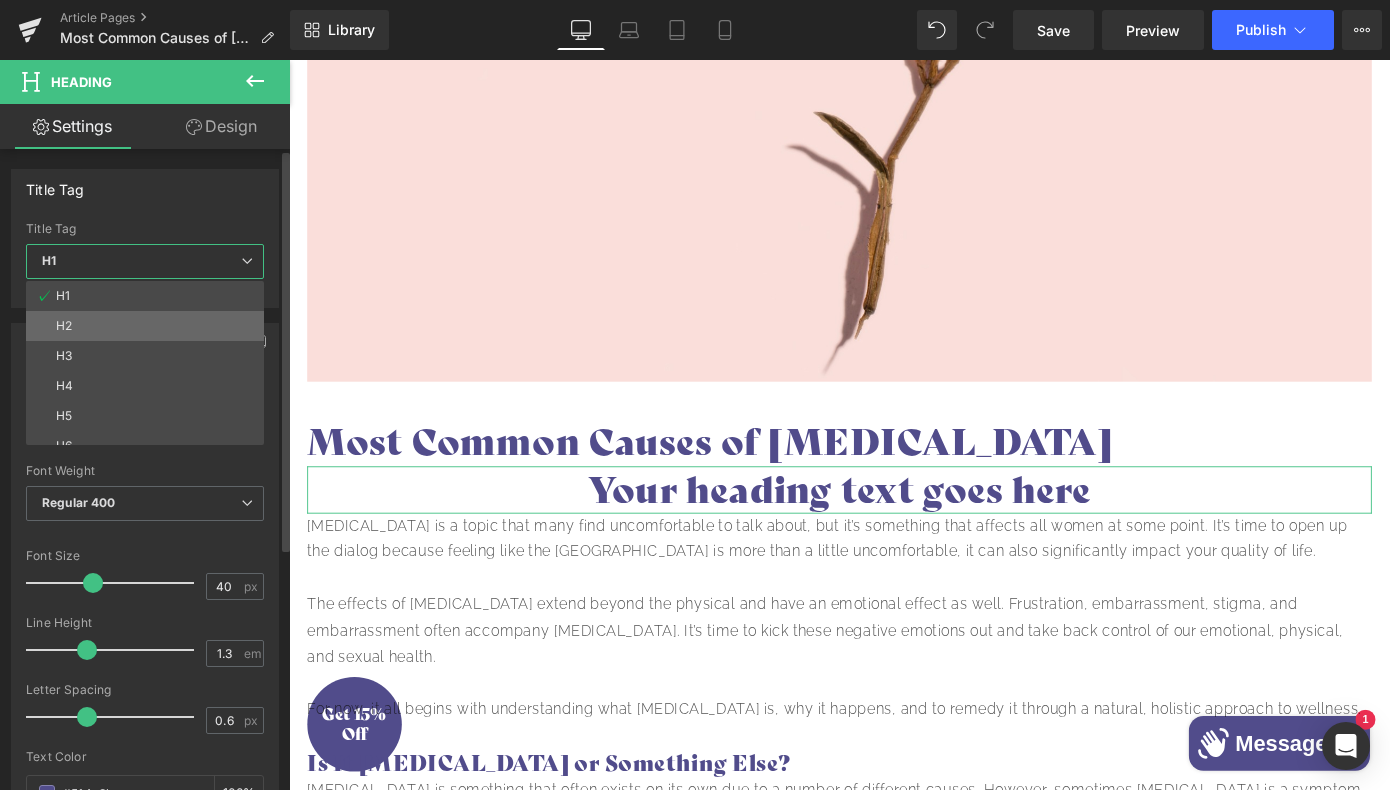 click on "H2" at bounding box center (149, 326) 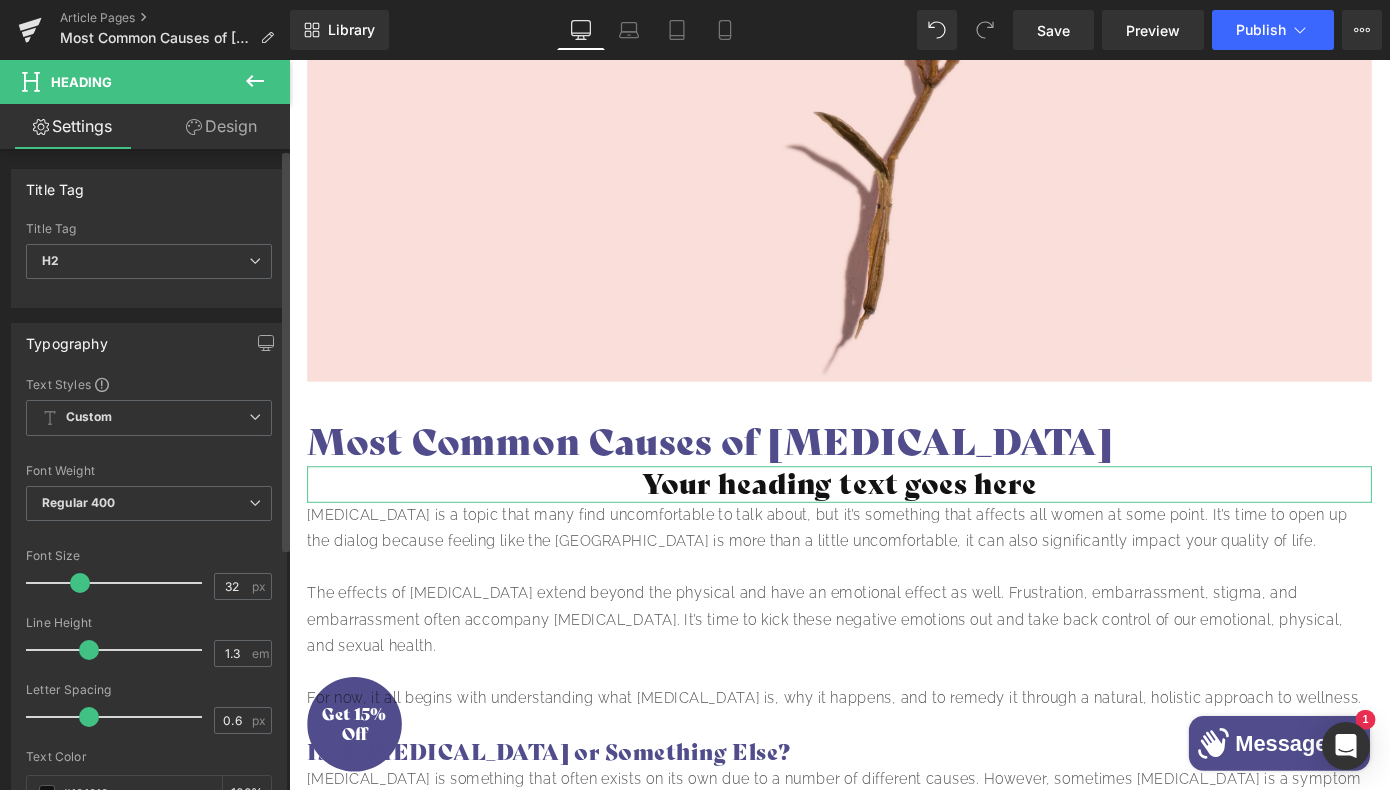 type on "33" 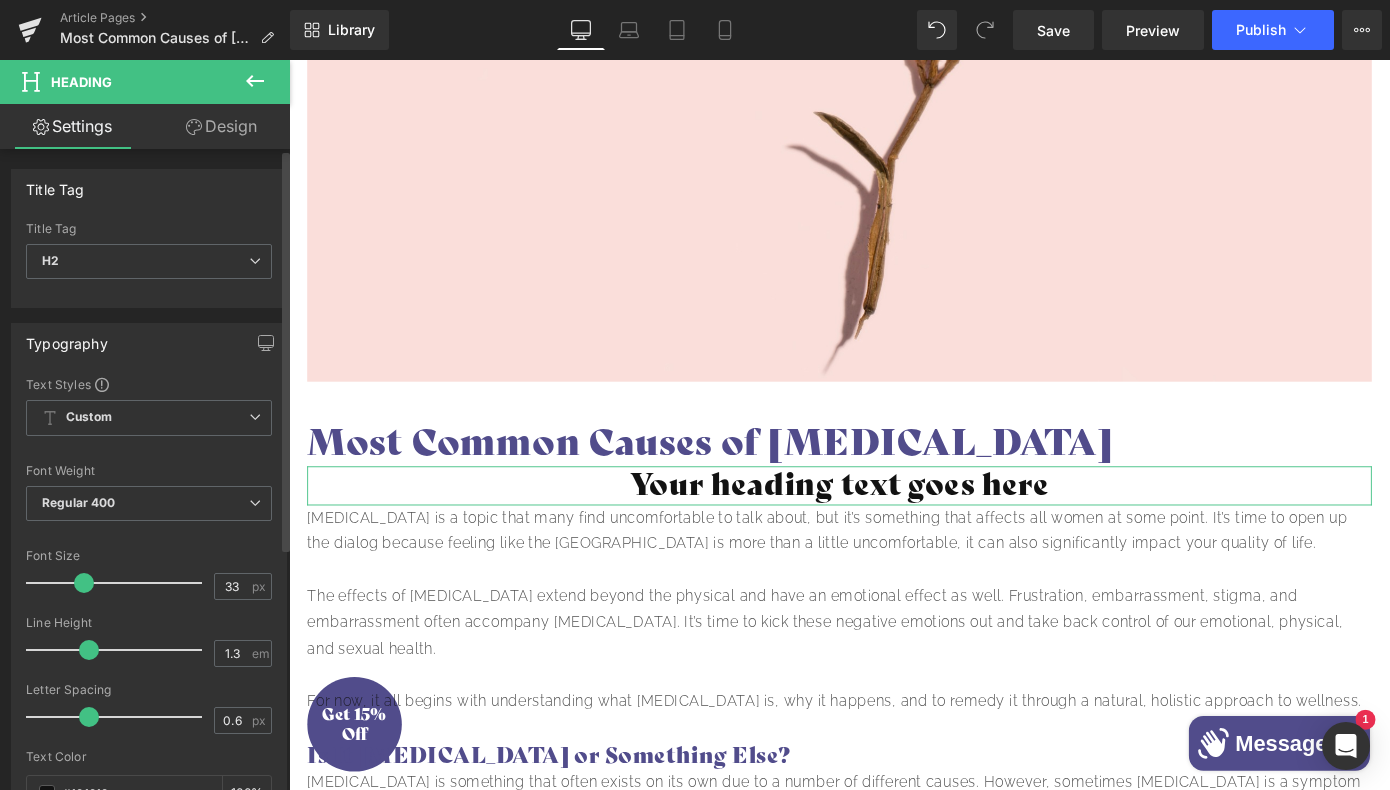 drag, startPoint x: 63, startPoint y: 590, endPoint x: 78, endPoint y: 590, distance: 15 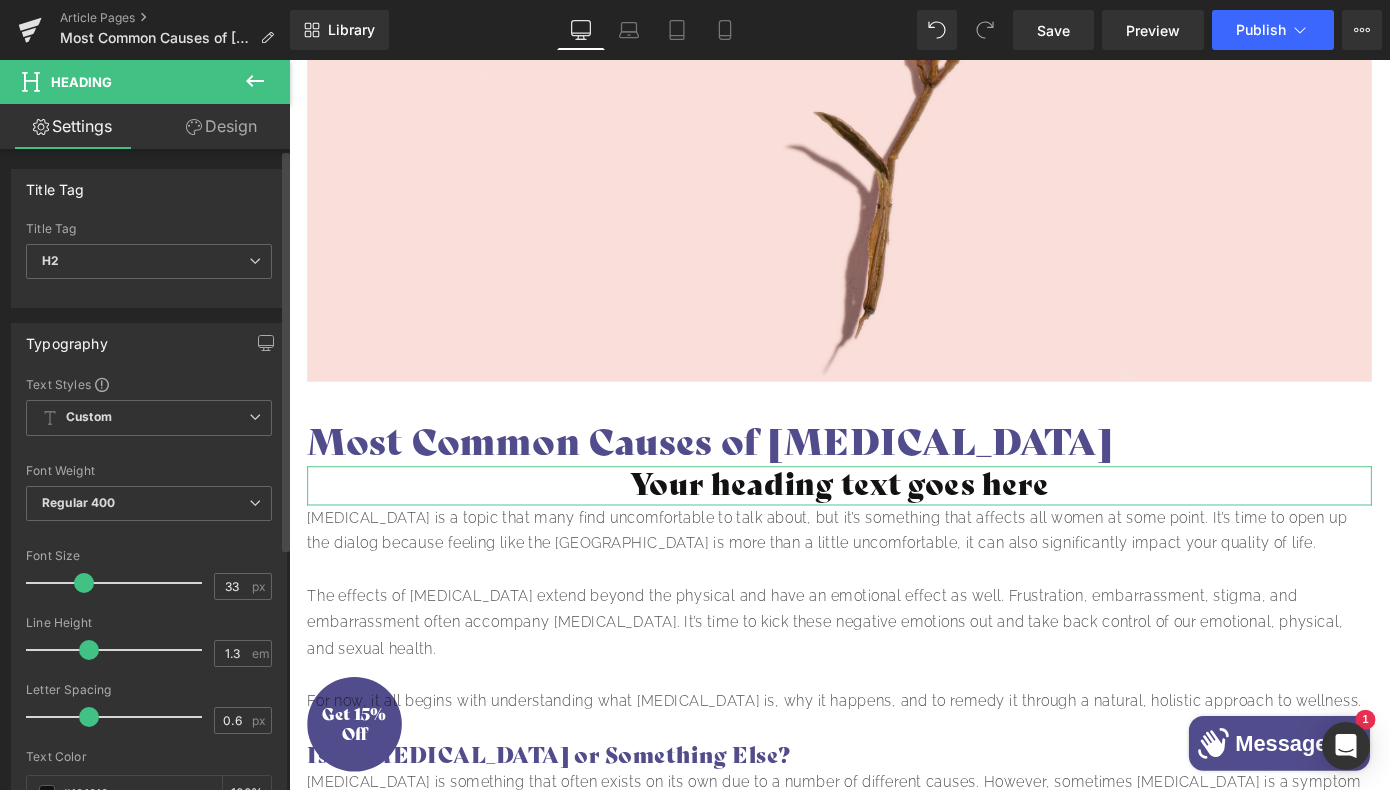 click at bounding box center (84, 583) 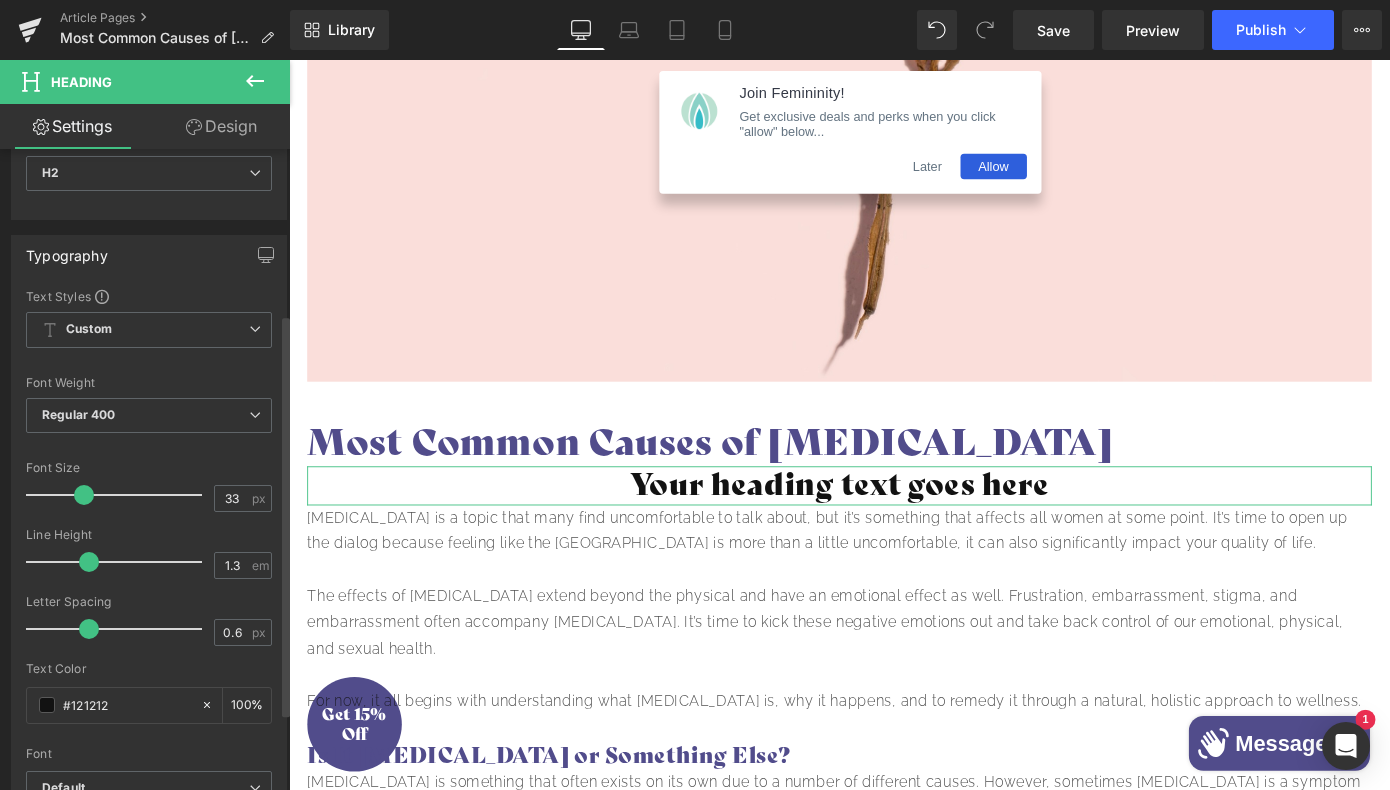 scroll, scrollTop: 288, scrollLeft: 0, axis: vertical 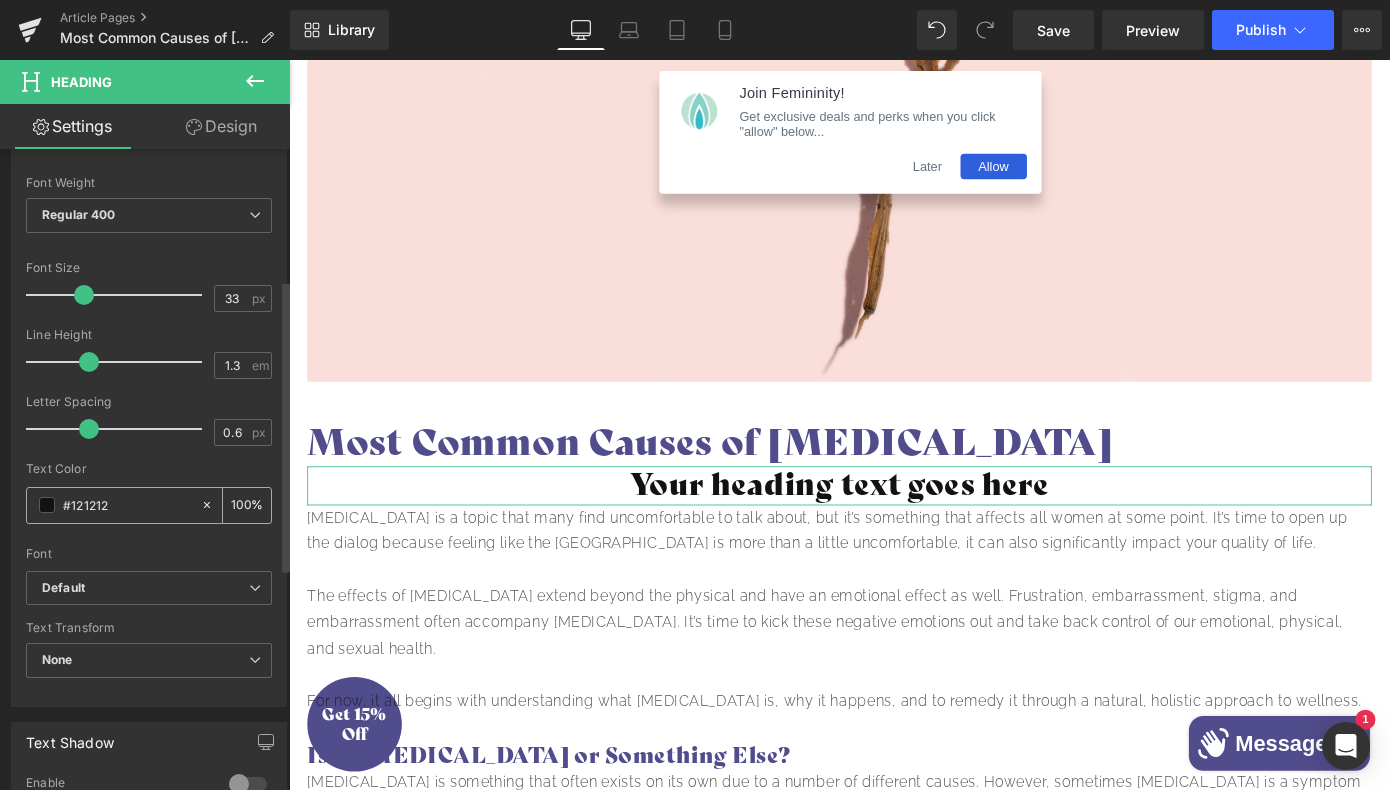 click on "#121212" at bounding box center (127, 505) 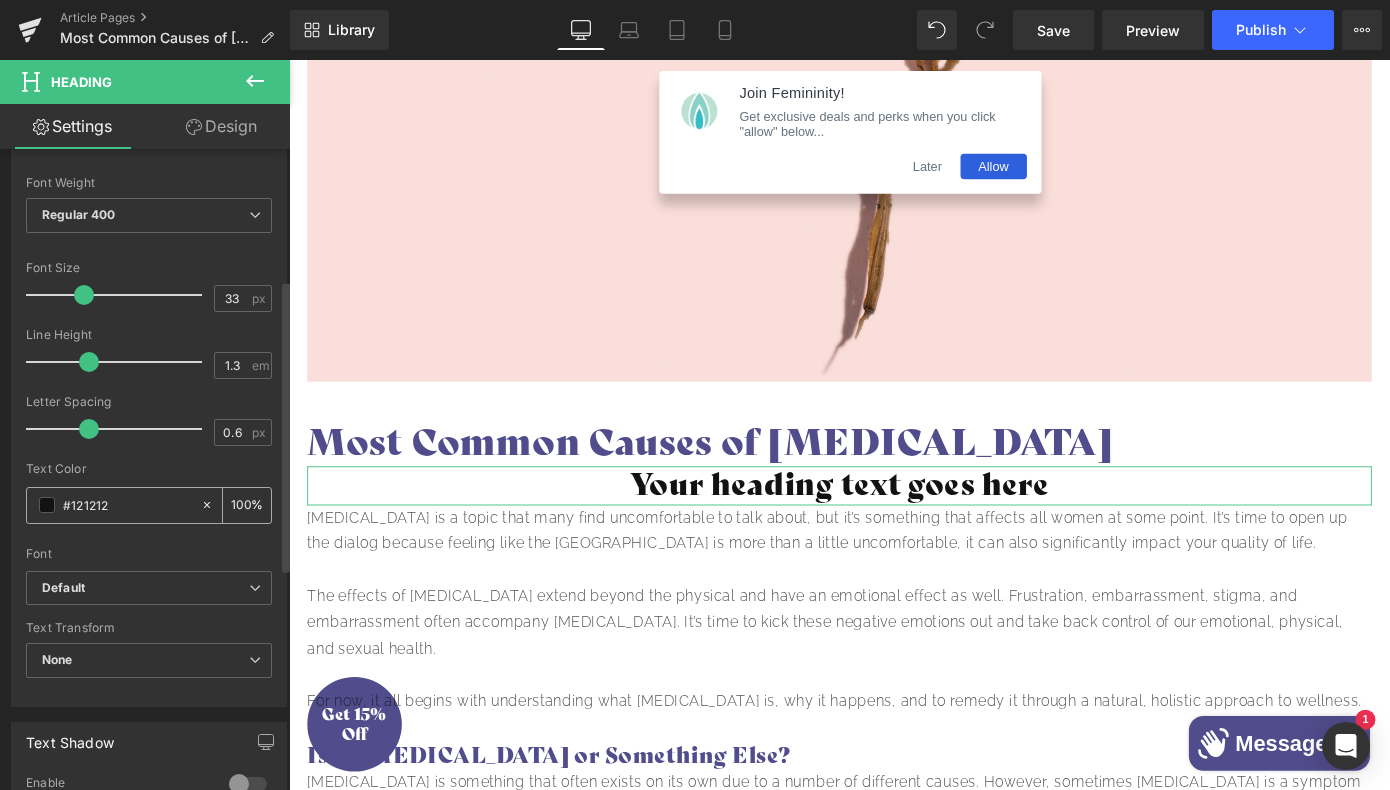 click on "#121212" at bounding box center [127, 505] 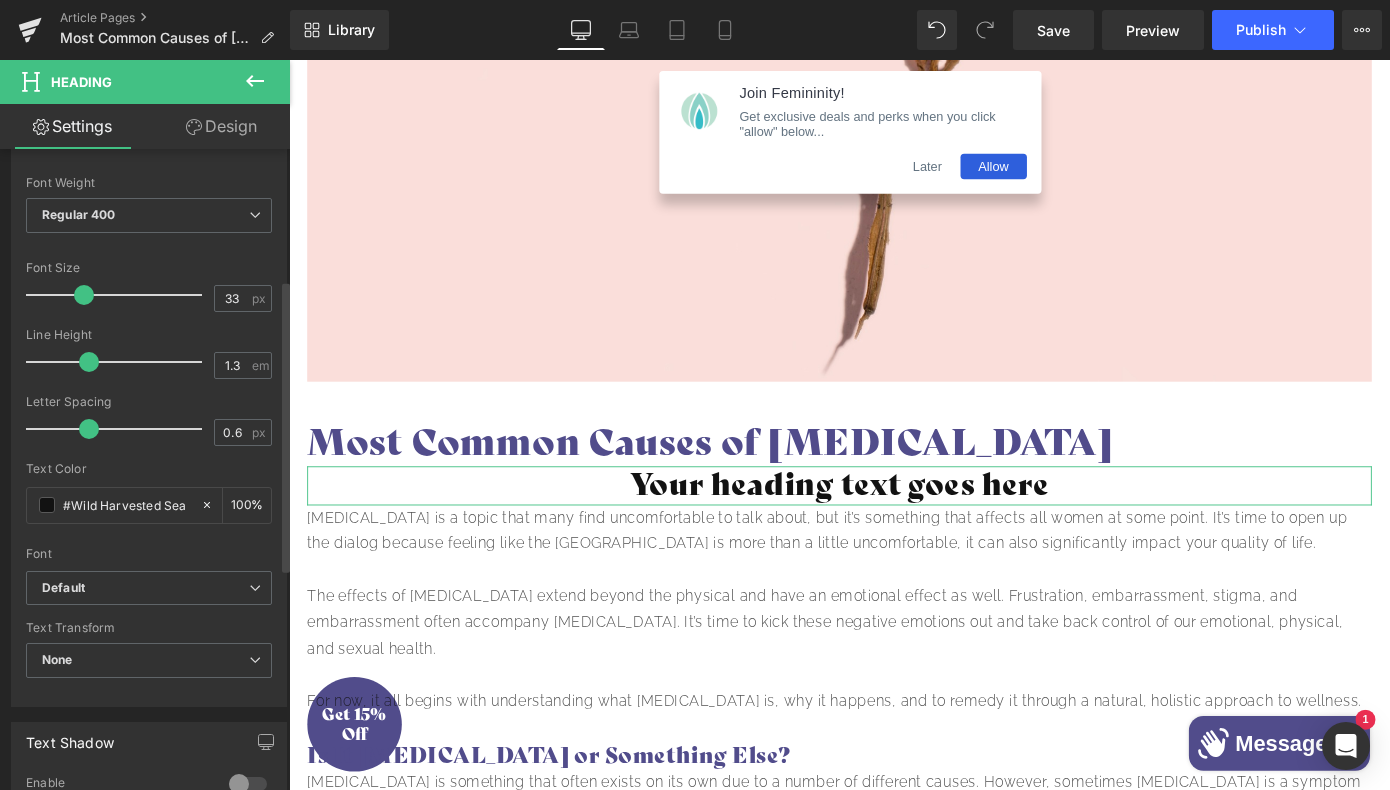 type on "0" 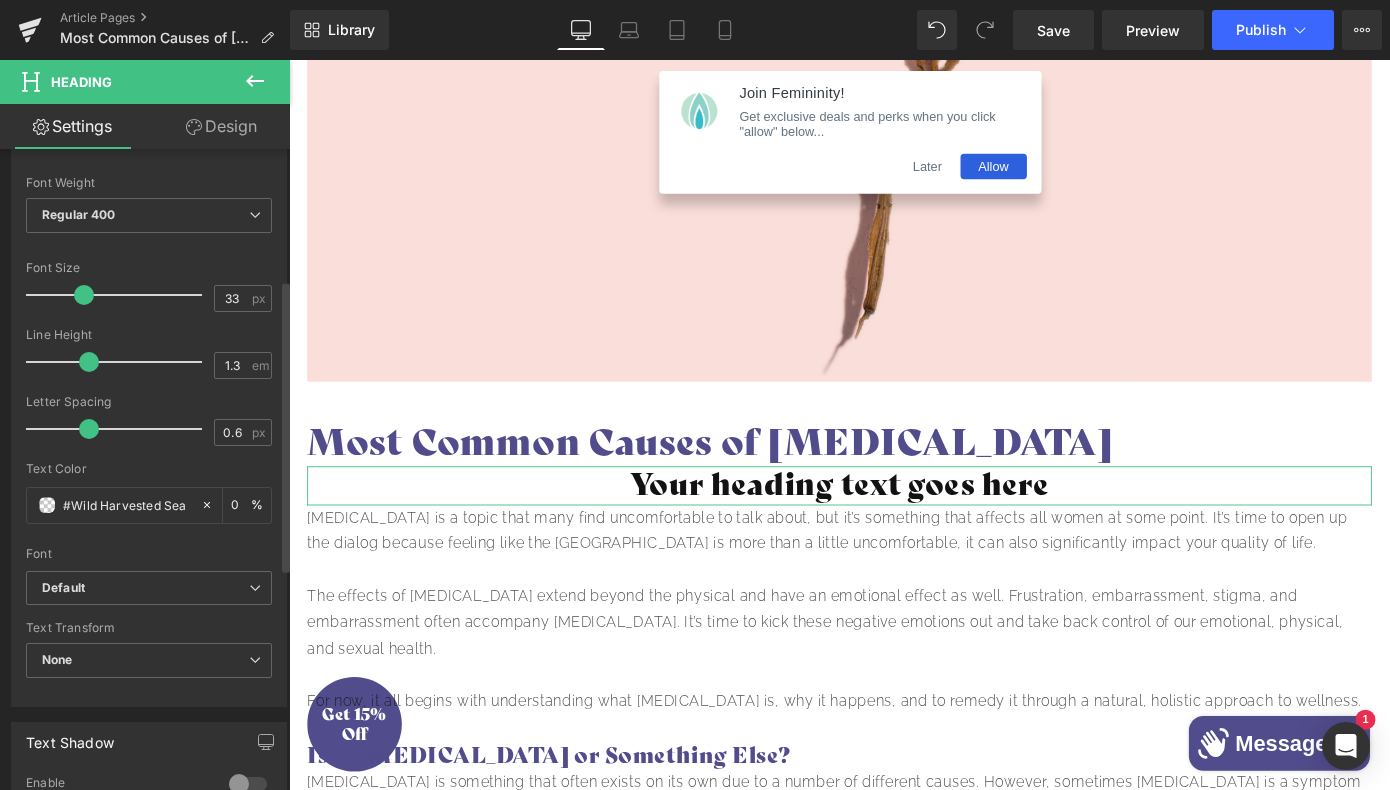 scroll, scrollTop: 0, scrollLeft: 311, axis: horizontal 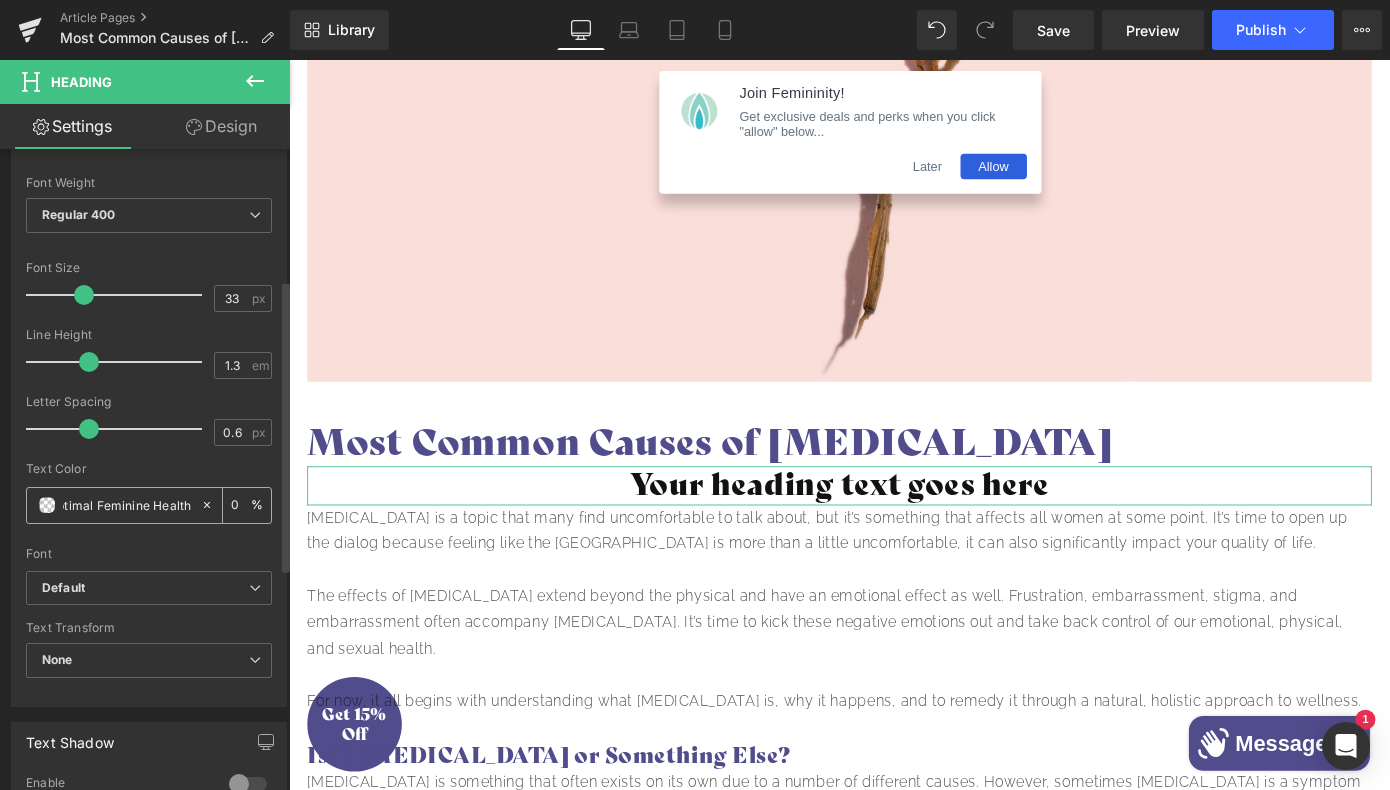 click on "#Wild Harvested Sea Buckthorn for Supporting Optimal Feminine Health" at bounding box center [127, 505] 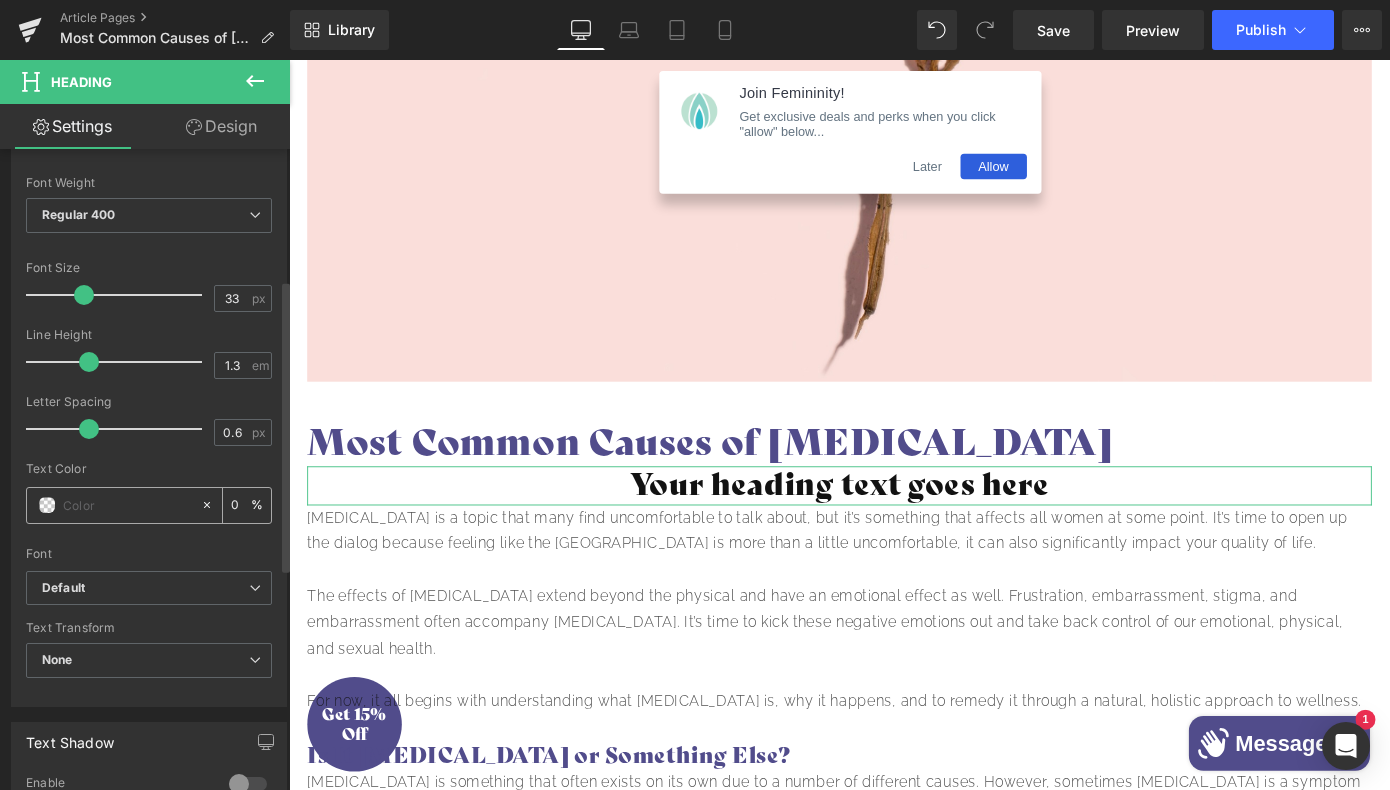 scroll, scrollTop: 0, scrollLeft: 0, axis: both 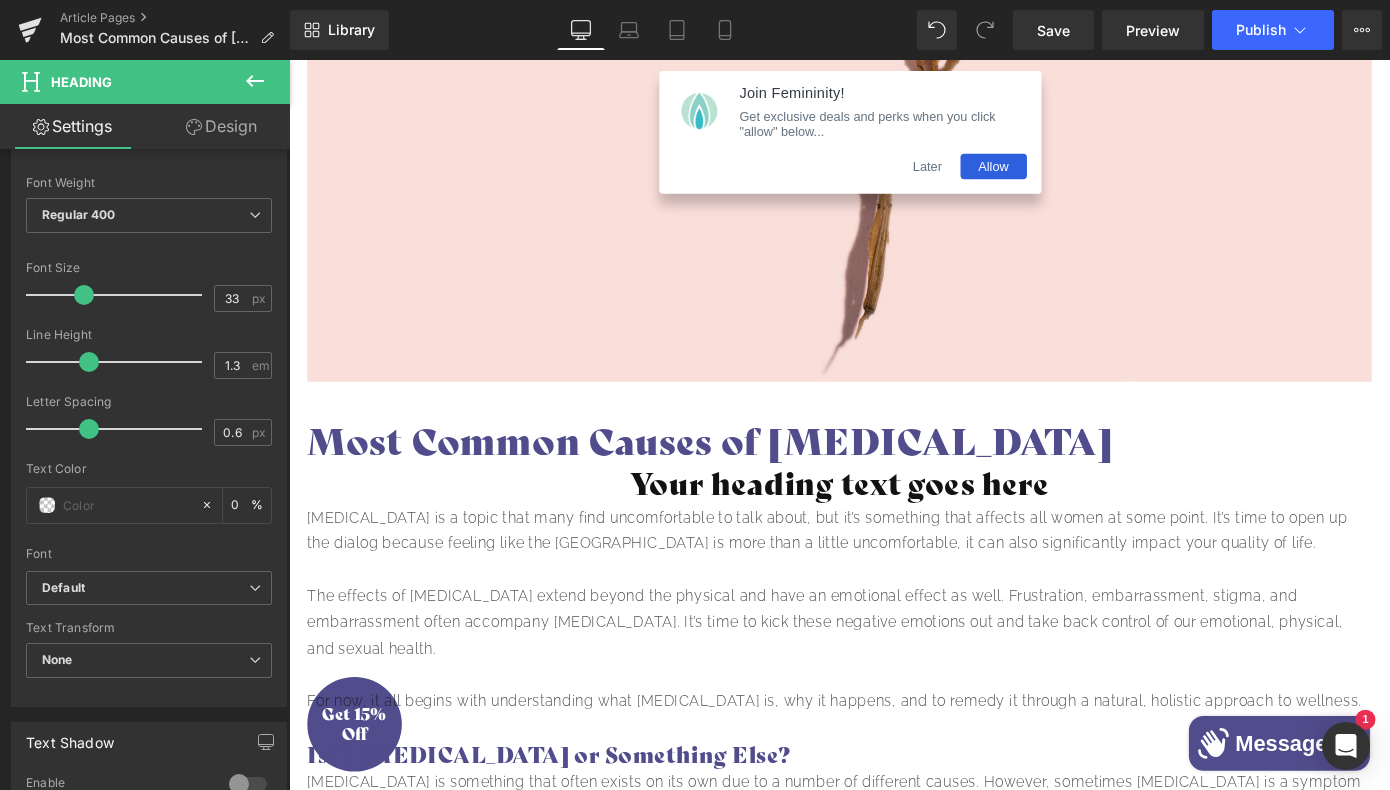 click on "Later" at bounding box center (991, 177) 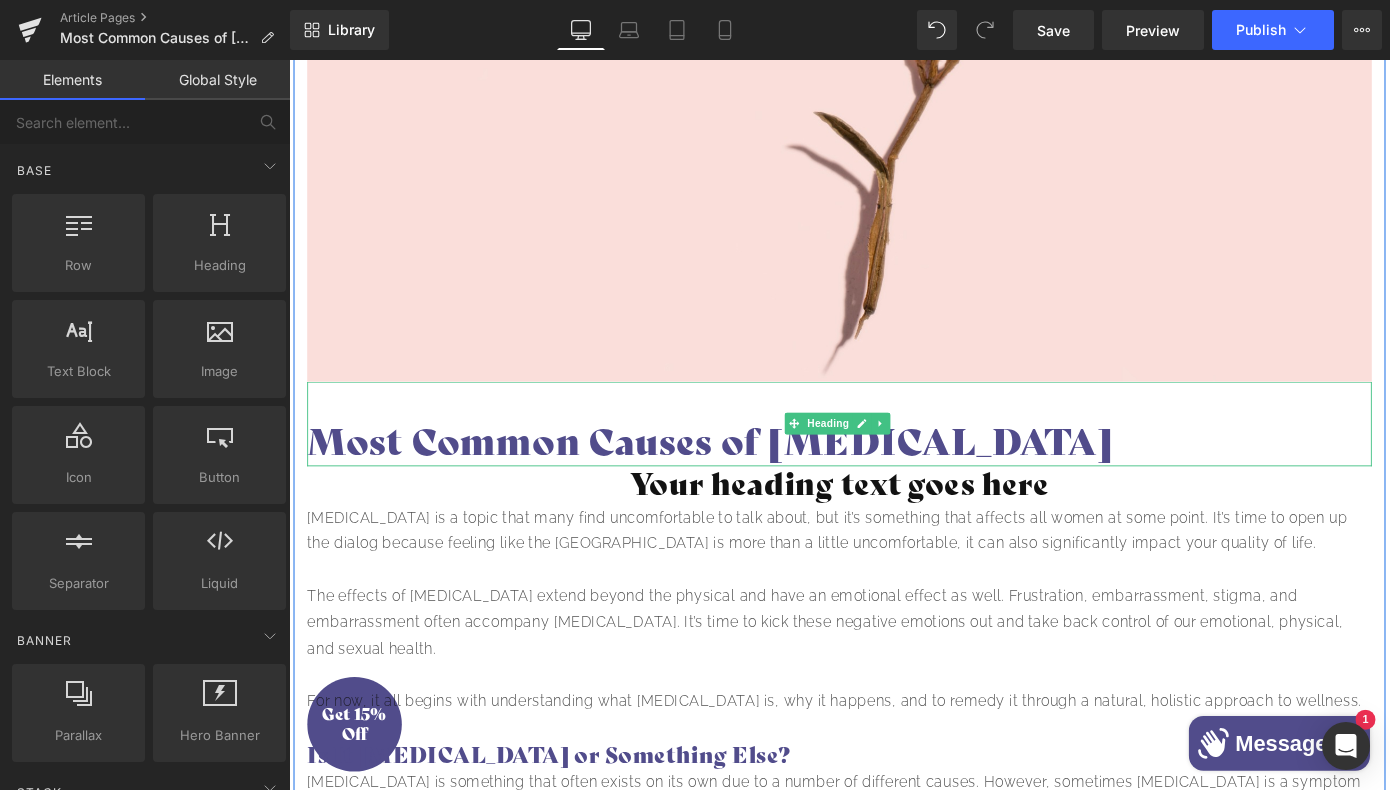 click on "Most Common Causes of [MEDICAL_DATA]" at bounding box center (894, 481) 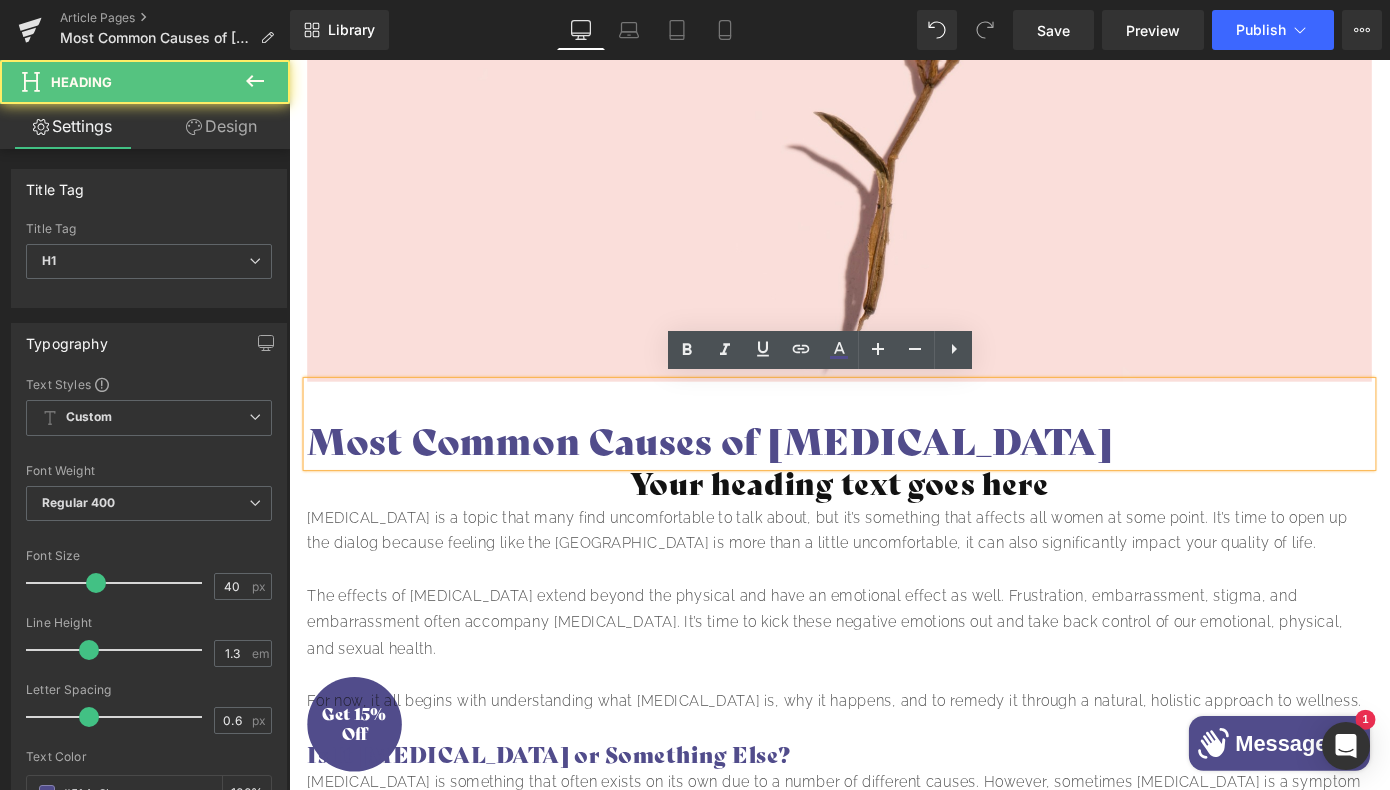 scroll, scrollTop: 221, scrollLeft: 0, axis: vertical 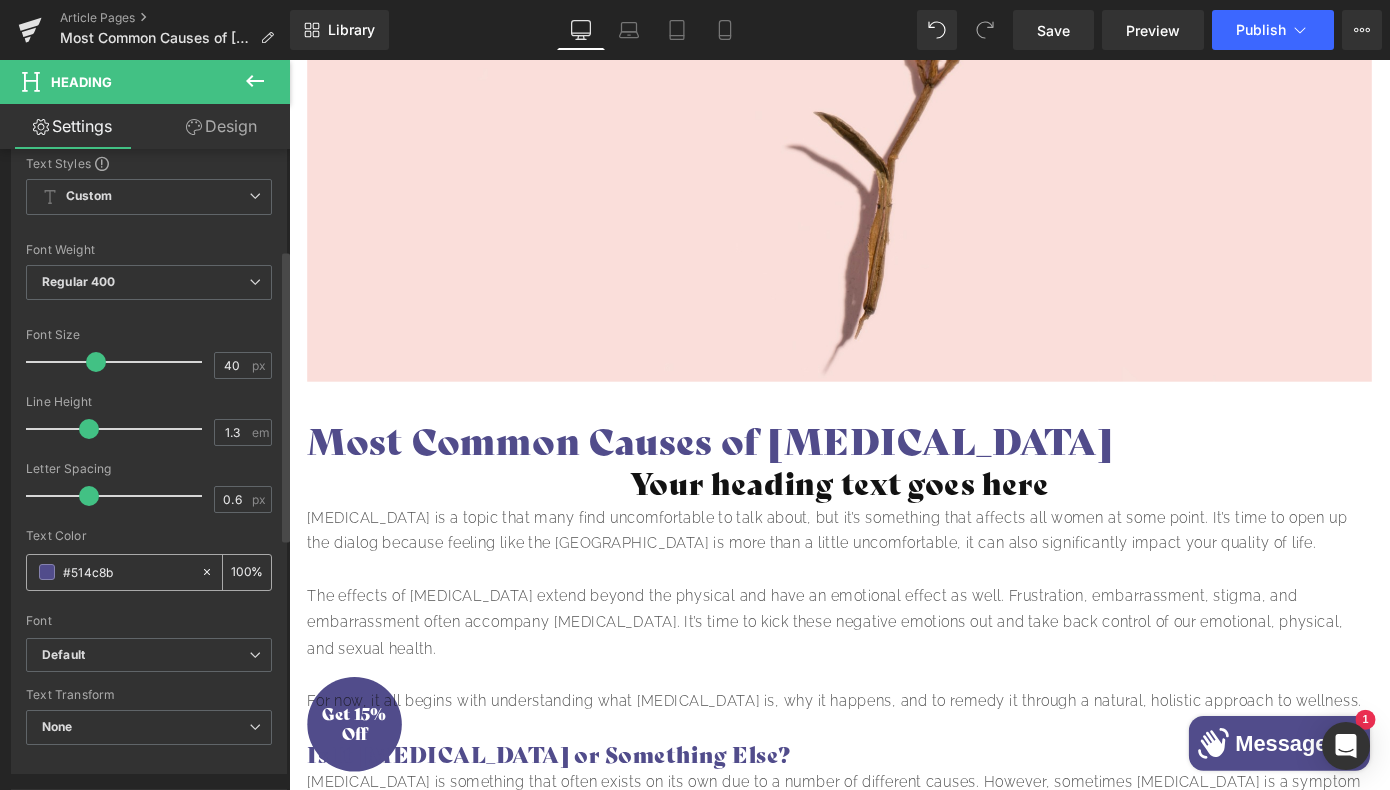 click on "#514c8b" at bounding box center [127, 572] 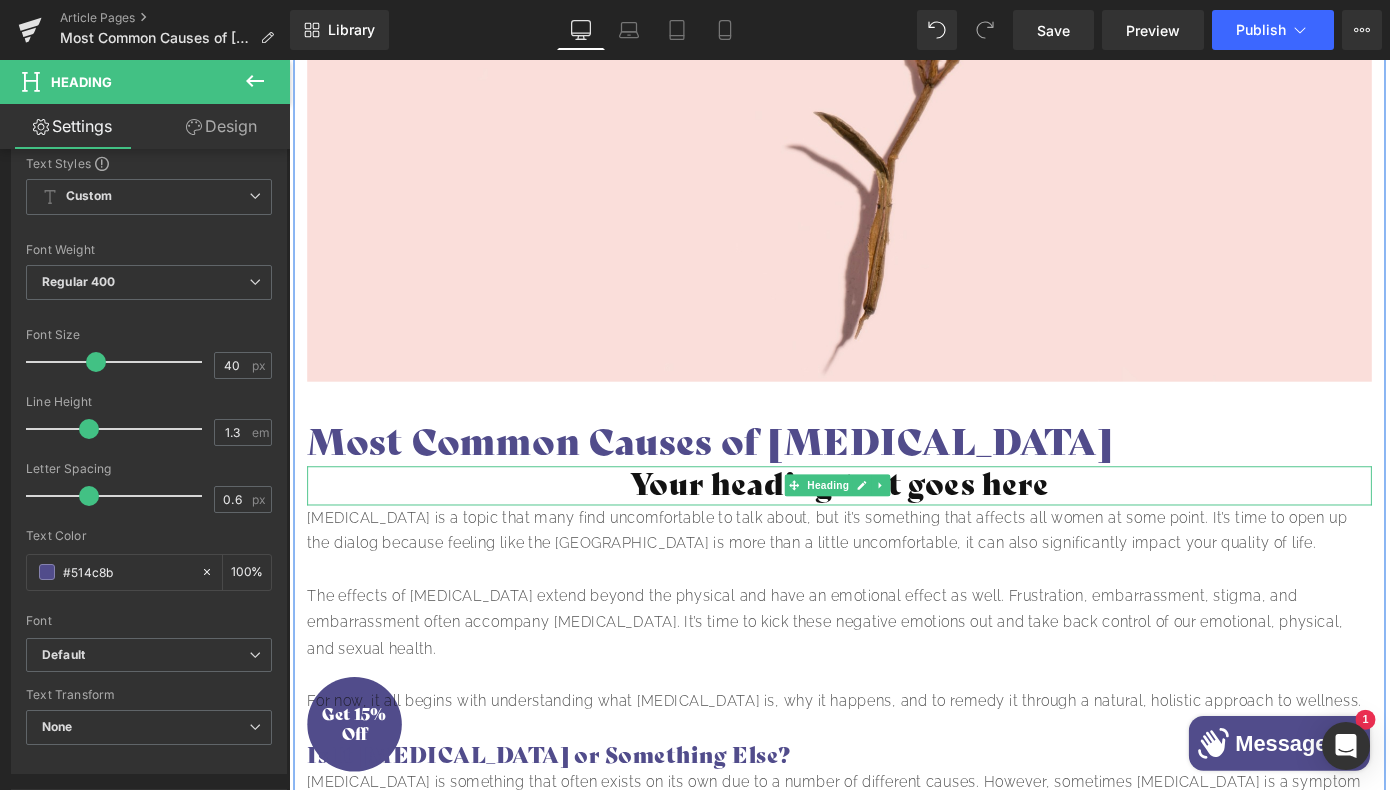 click on "Your heading text goes here" at bounding box center (894, 528) 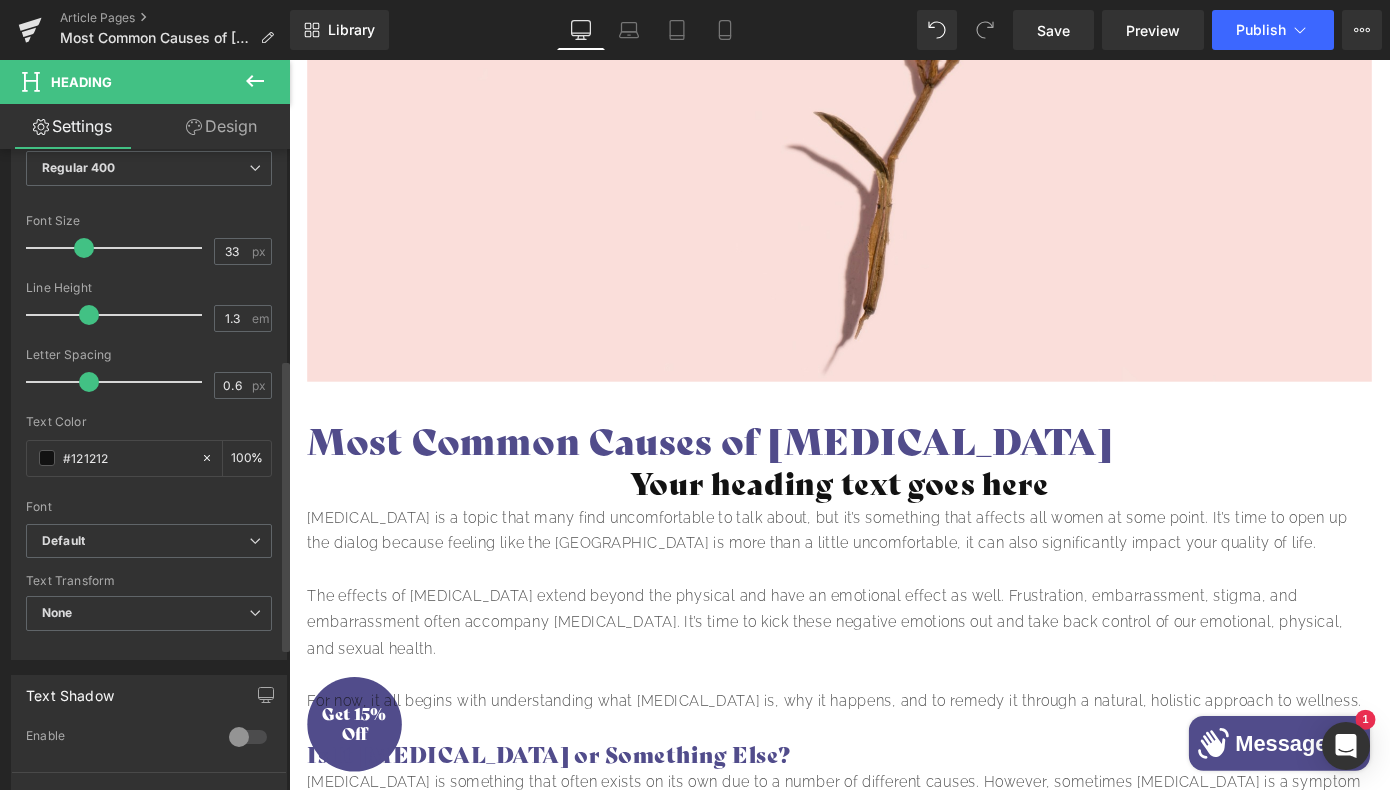 scroll, scrollTop: 468, scrollLeft: 0, axis: vertical 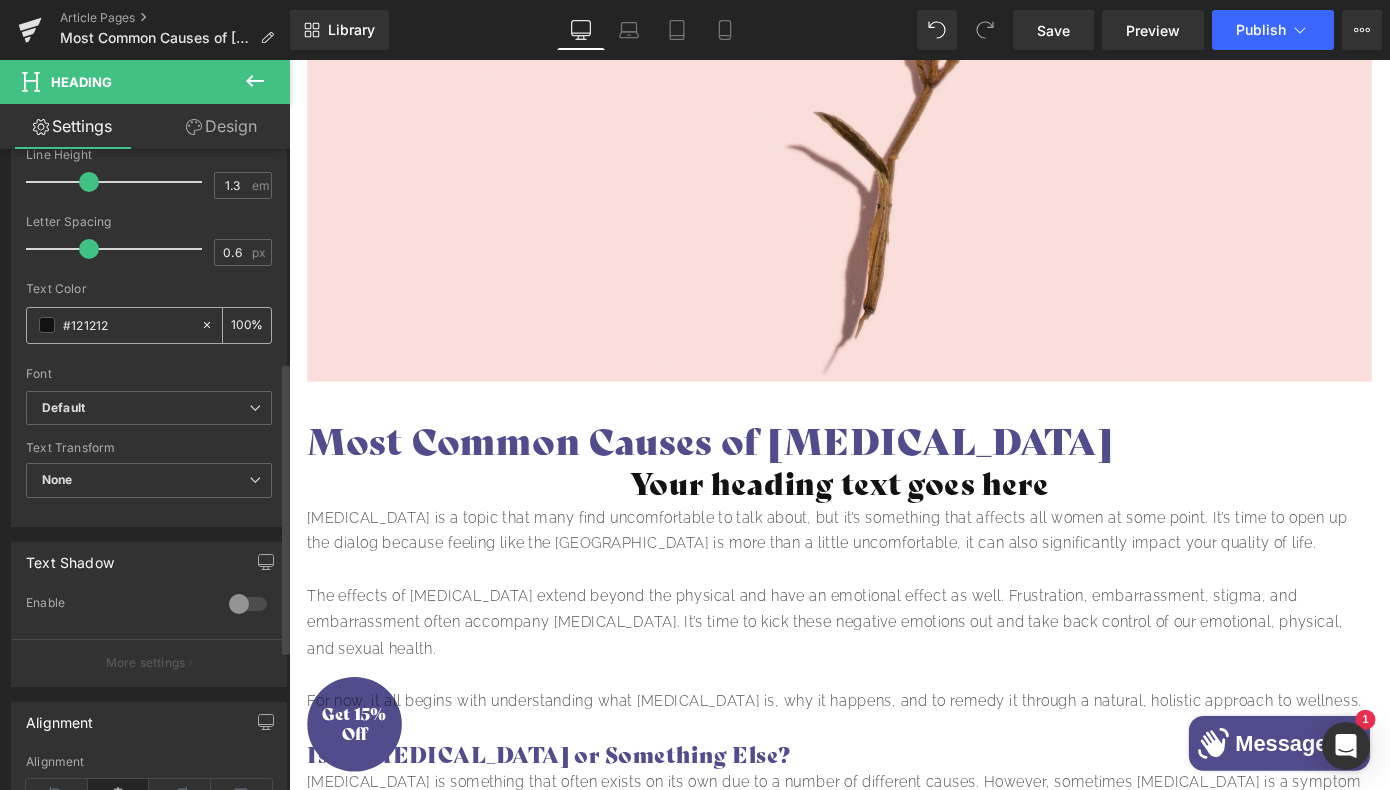 click on "#121212" at bounding box center (127, 325) 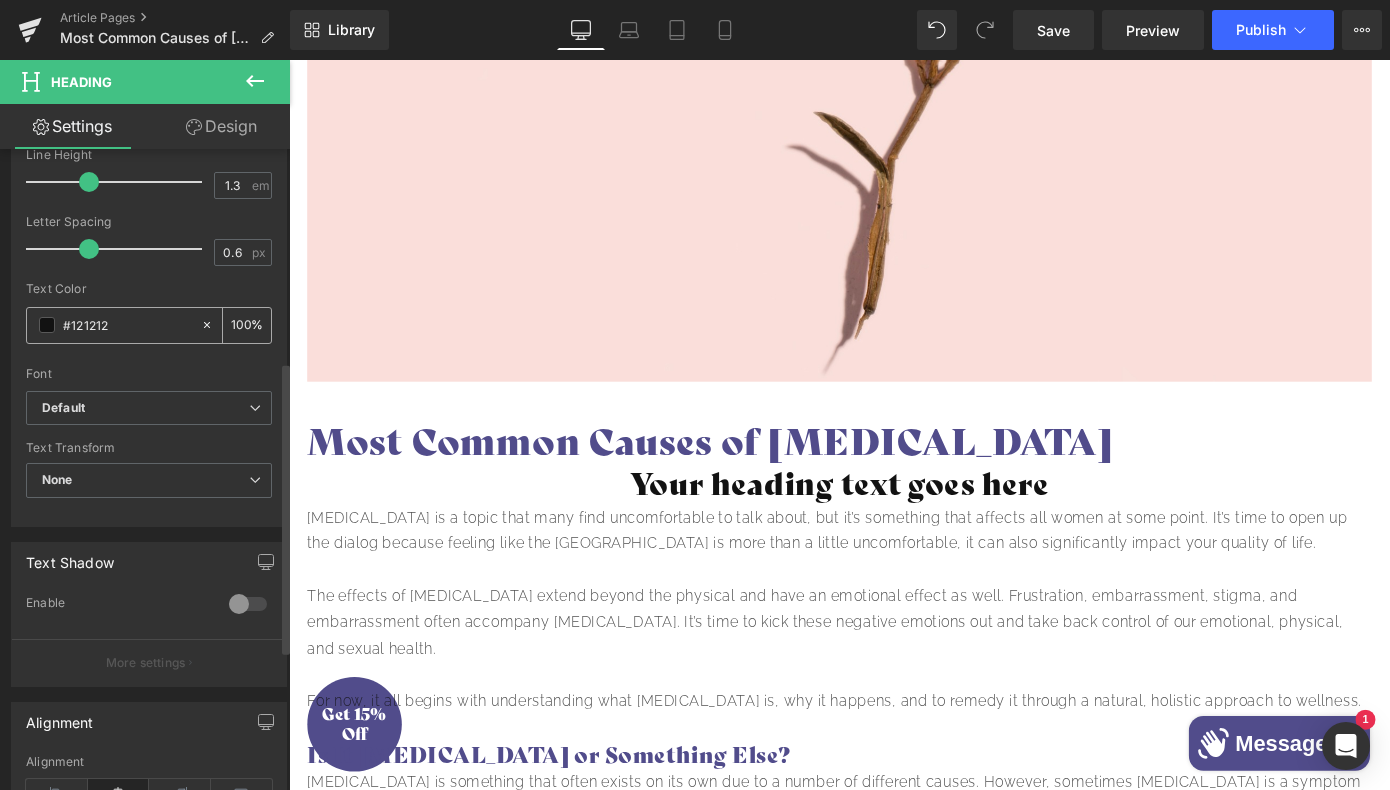 click on "#121212" at bounding box center (127, 325) 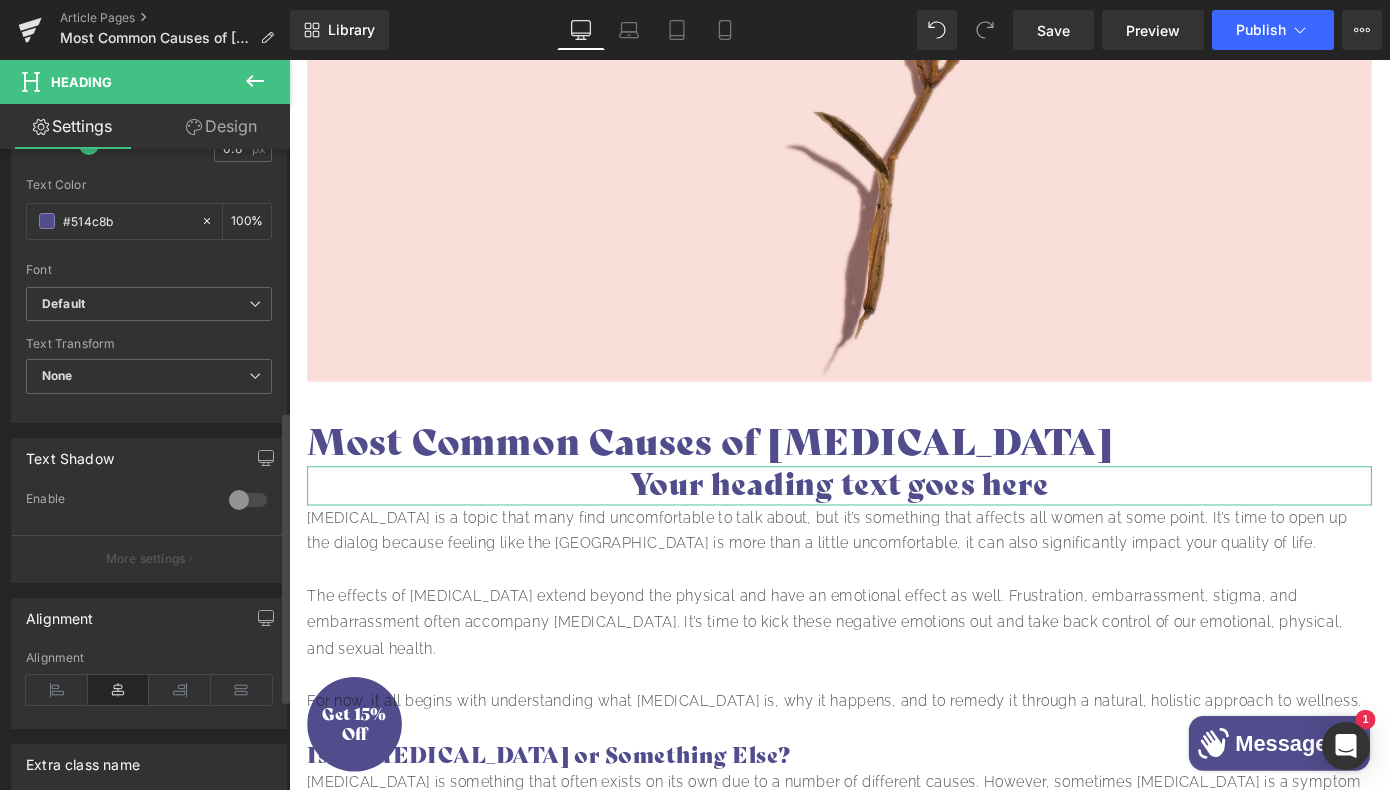 scroll, scrollTop: 576, scrollLeft: 0, axis: vertical 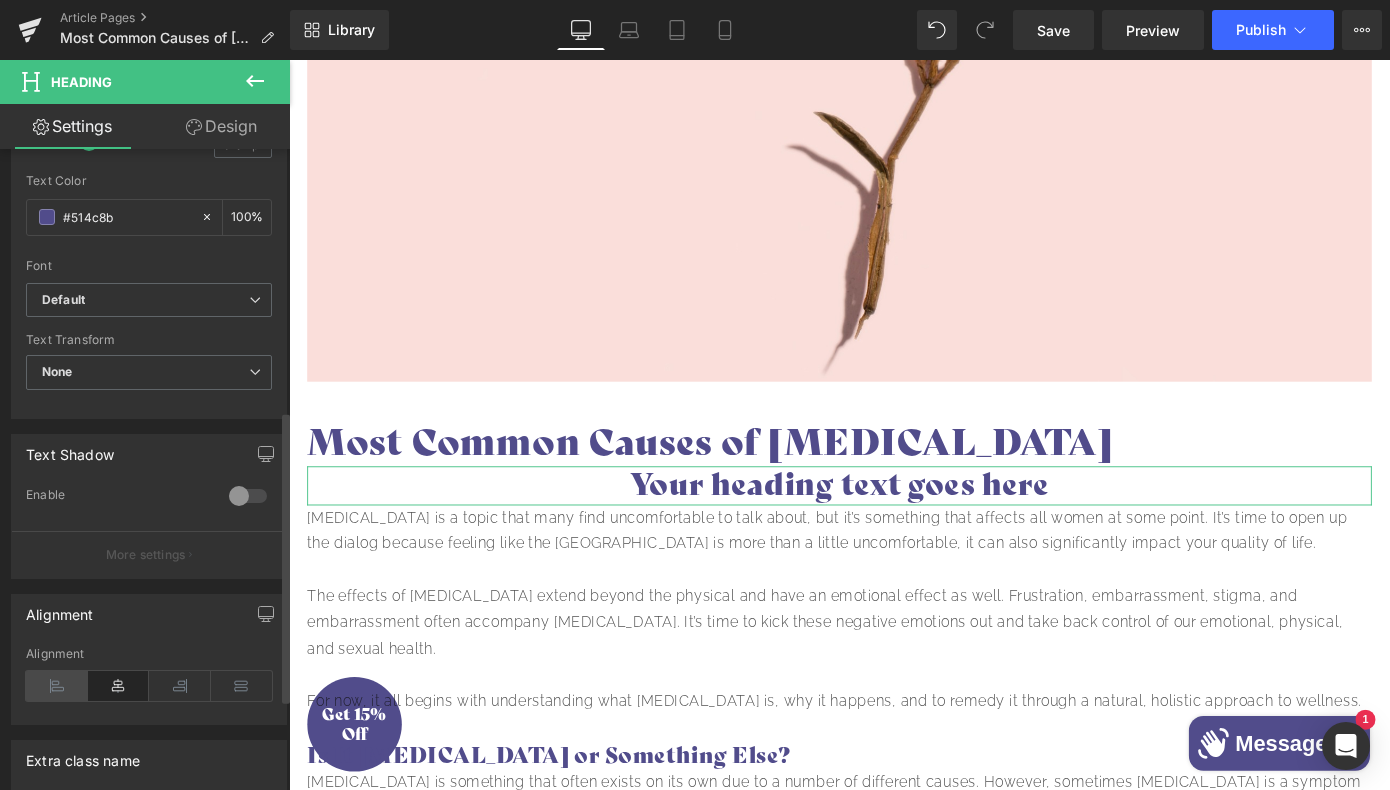 type on "#514c8b" 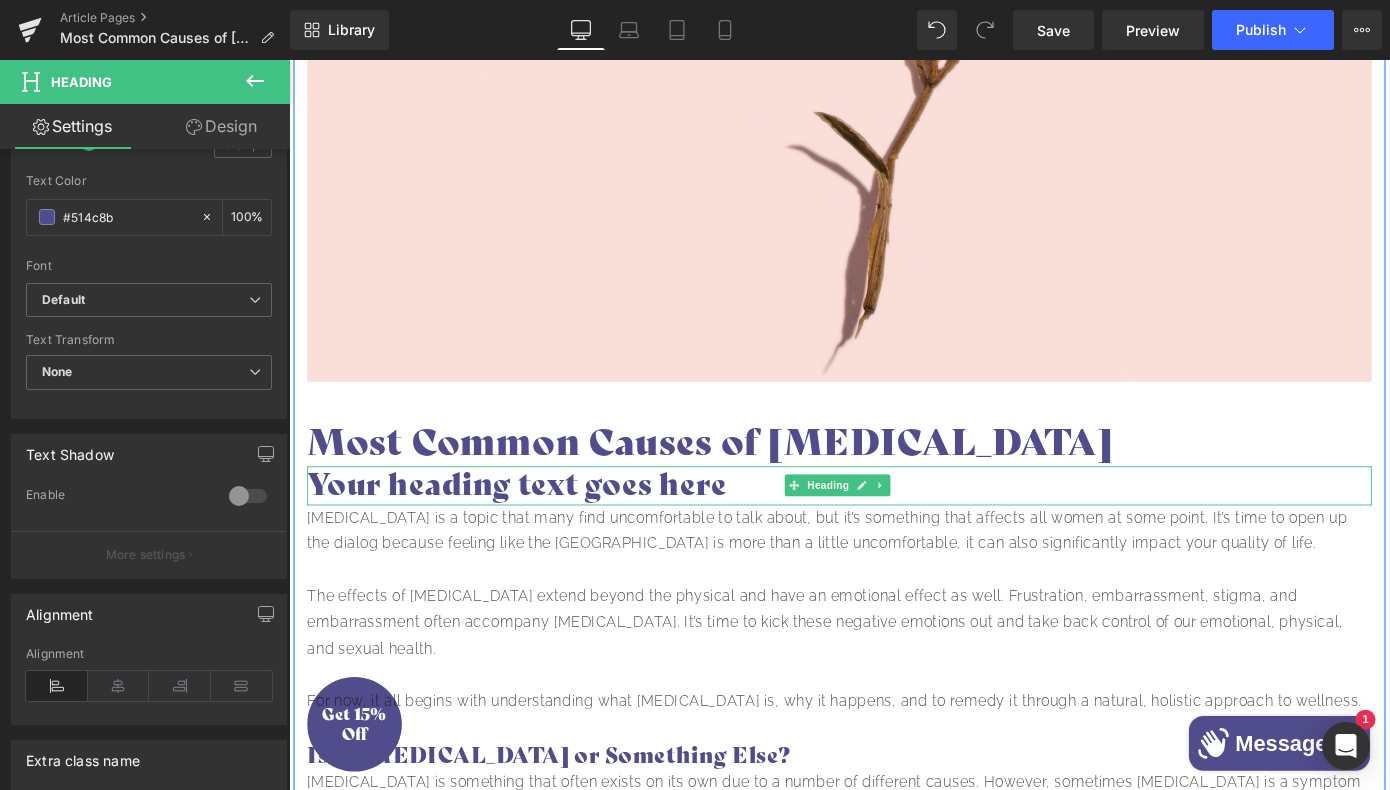 click on "Your heading text goes here" at bounding box center [894, 528] 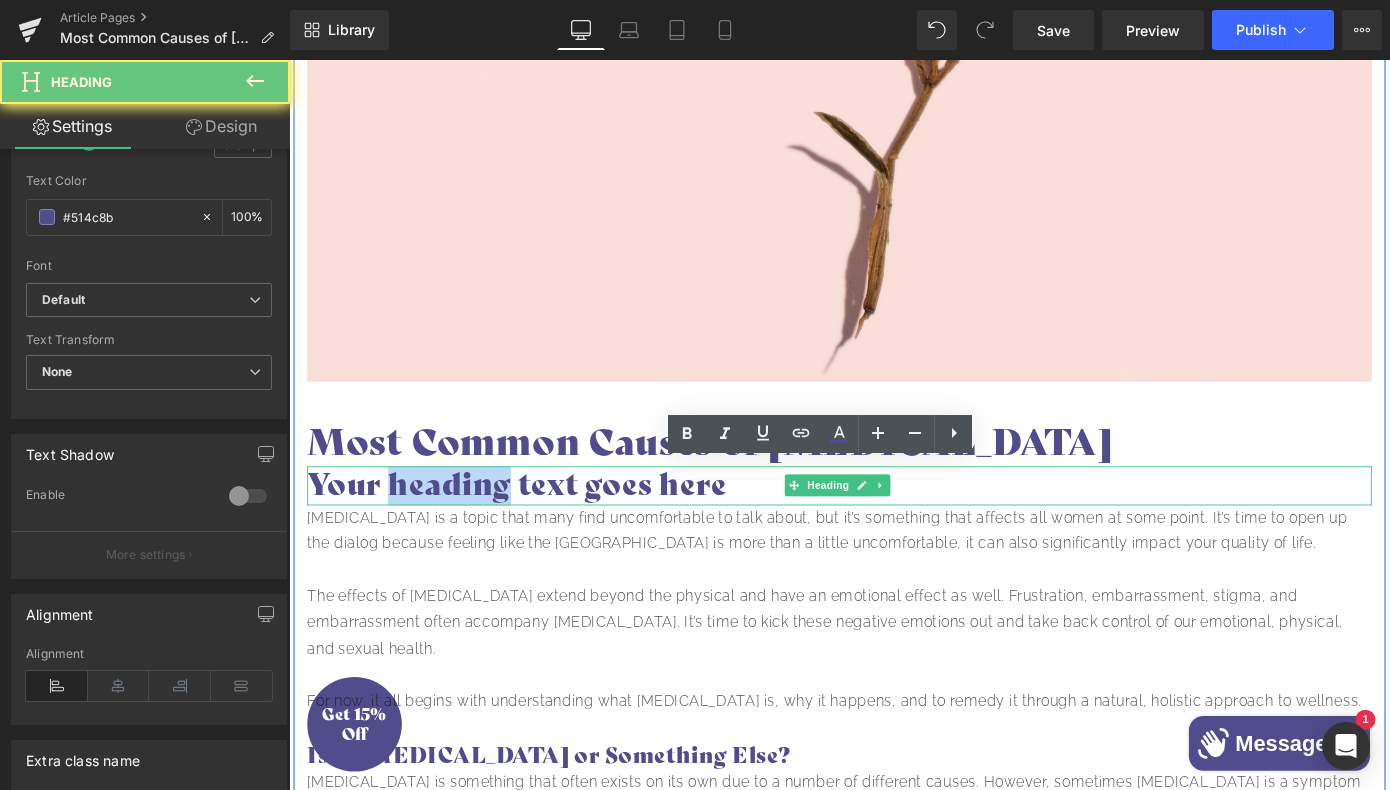 click on "Your heading text goes here" at bounding box center [894, 528] 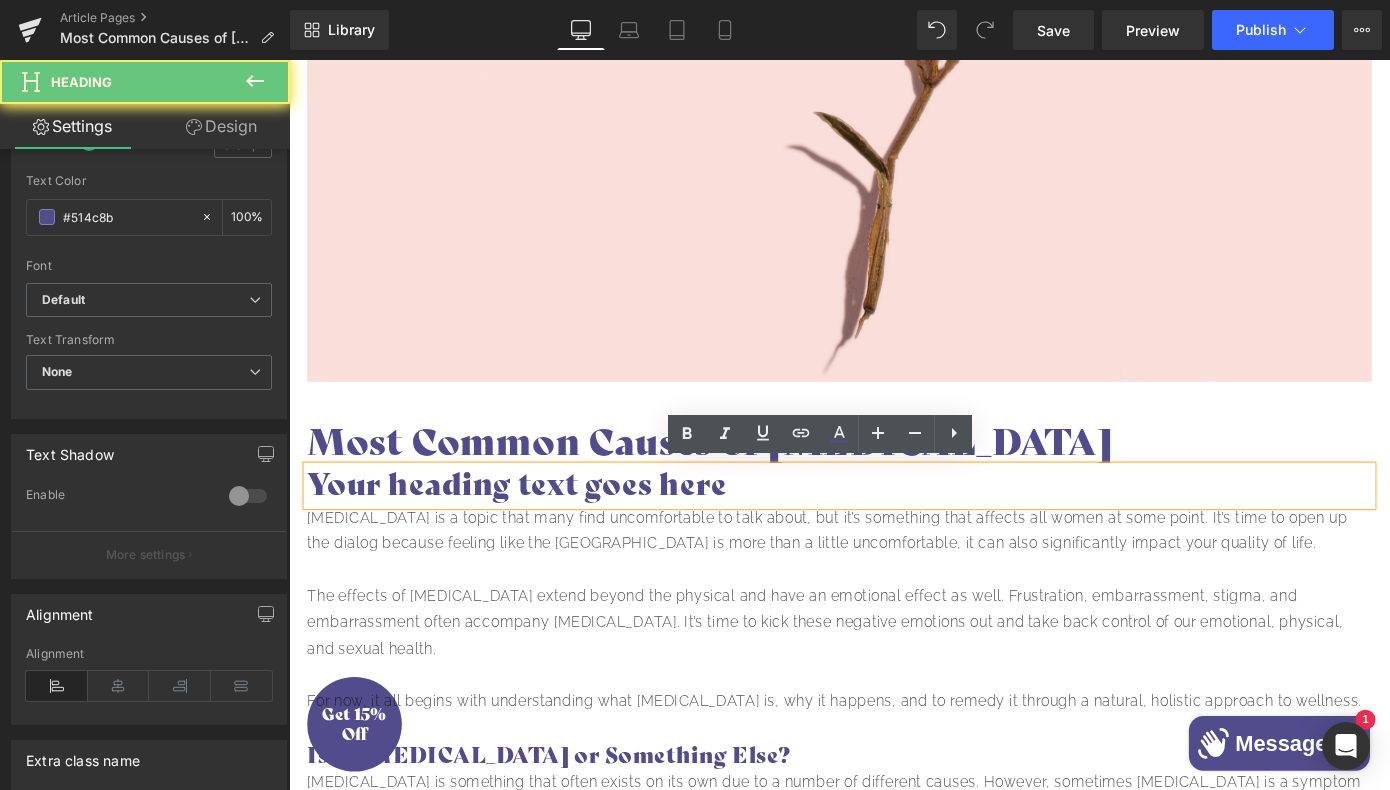 click on "Your heading text goes here" at bounding box center (894, 528) 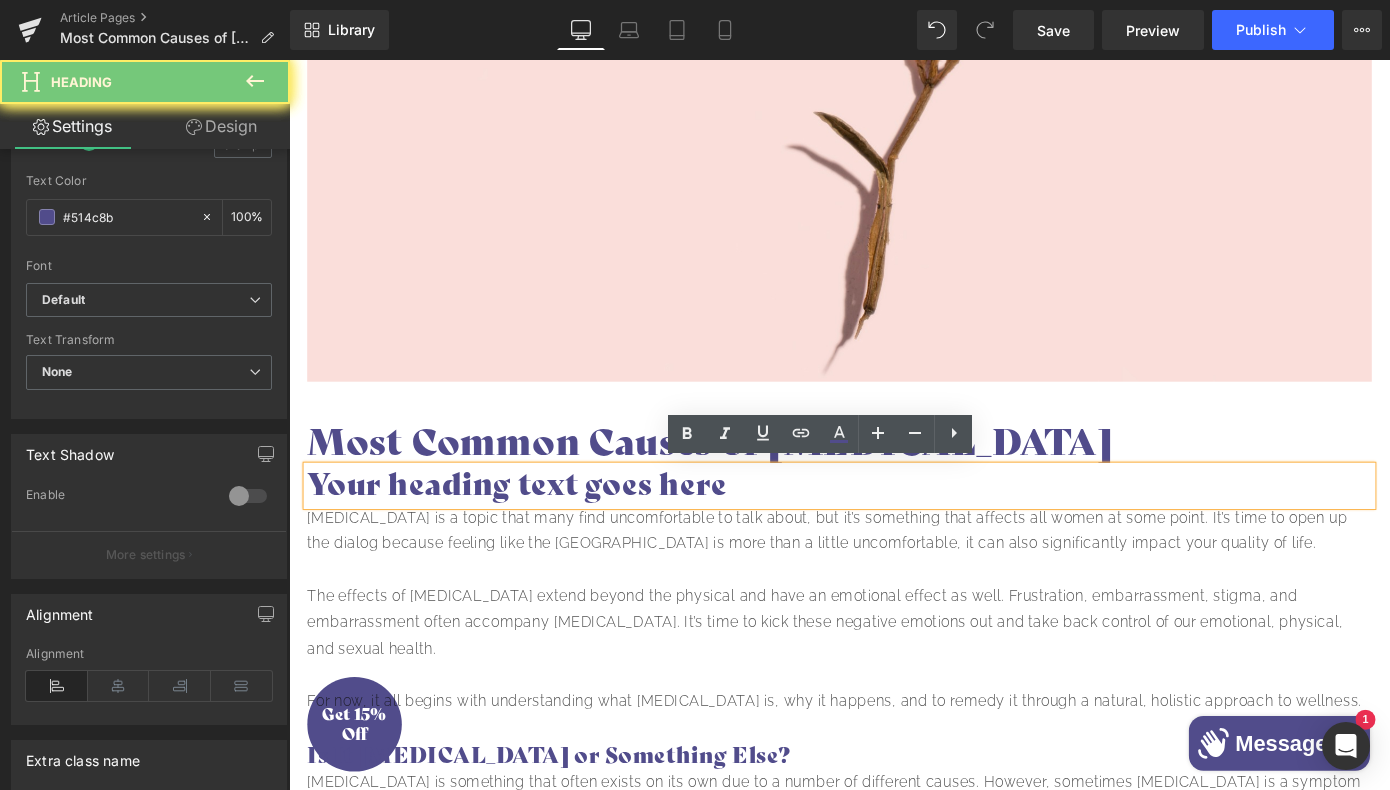 click on "Your heading text goes here" at bounding box center (894, 528) 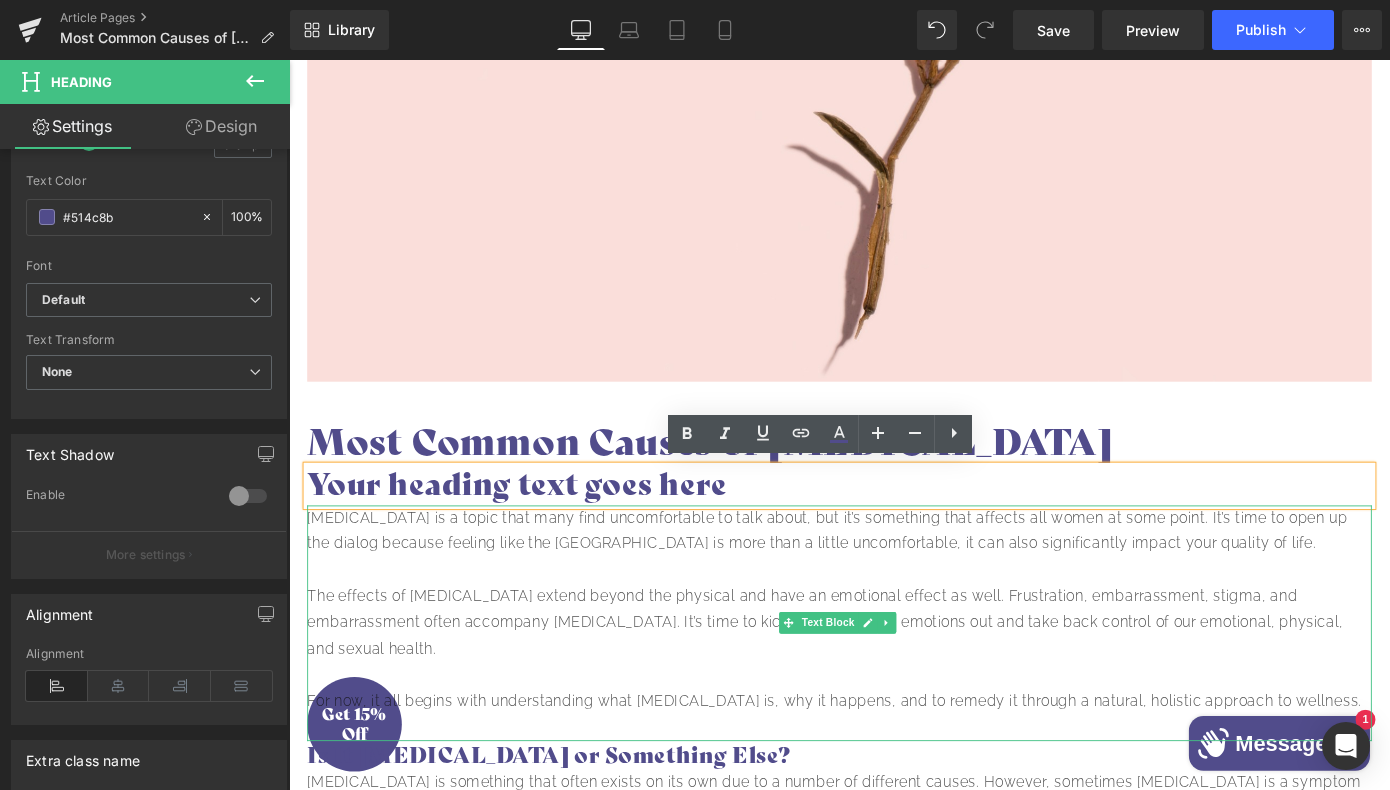 type 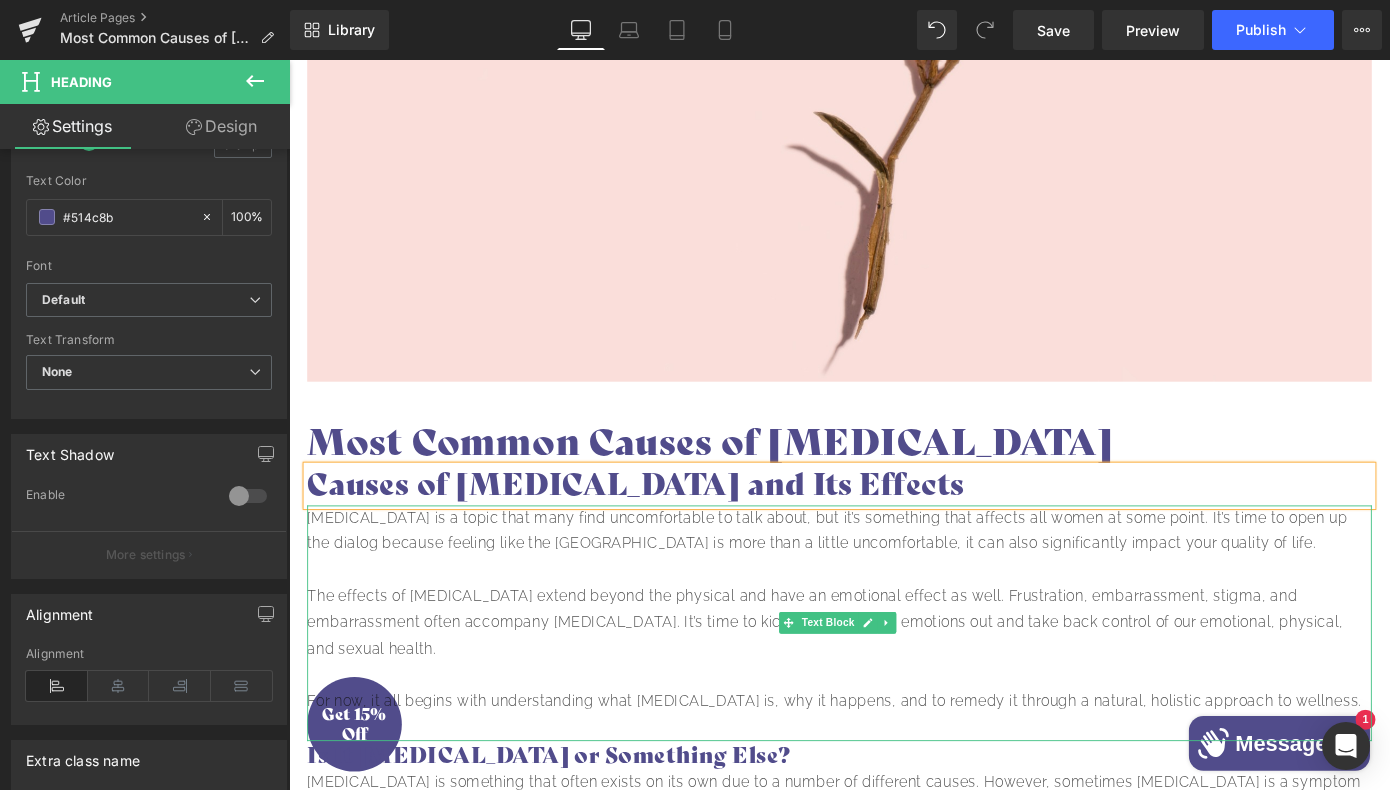click at bounding box center [894, 621] 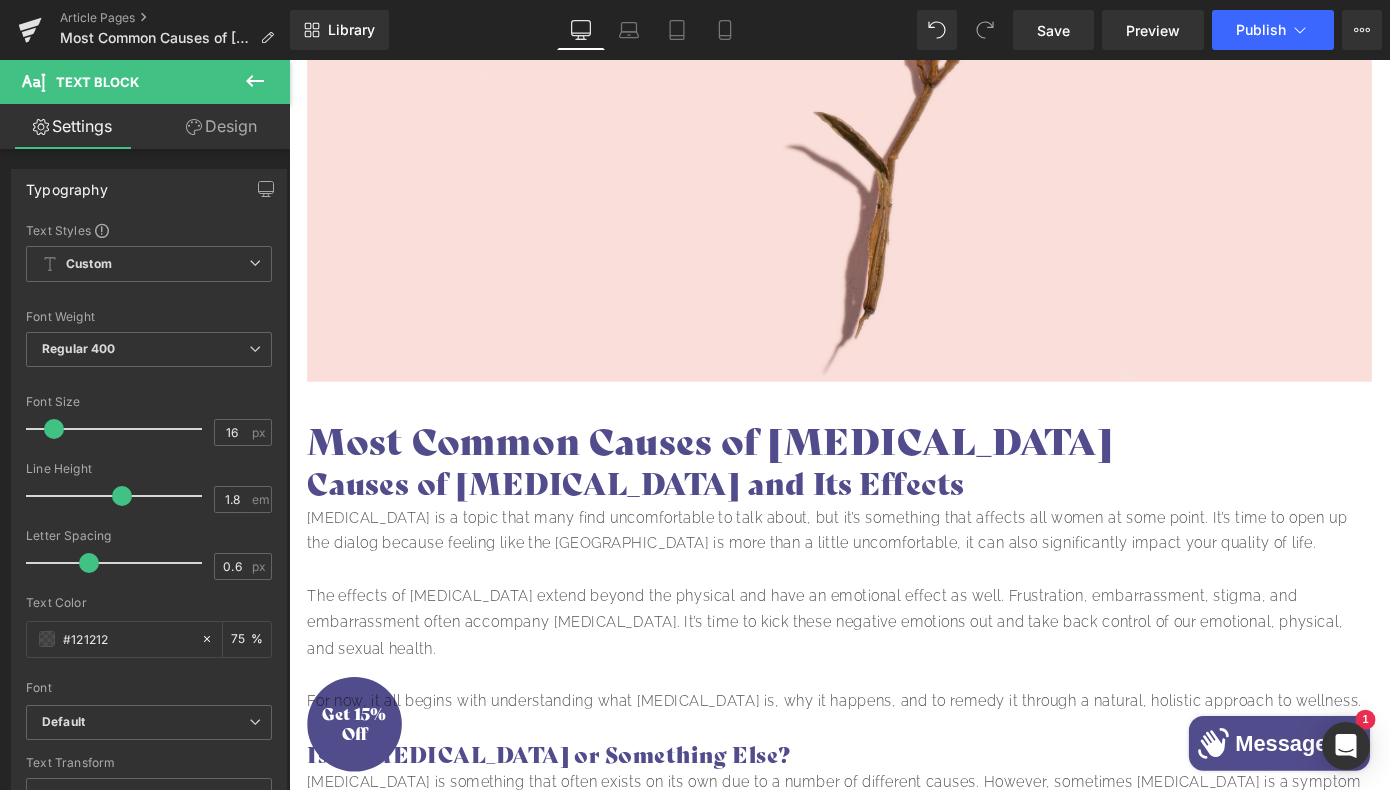 click on "Design" at bounding box center [221, 126] 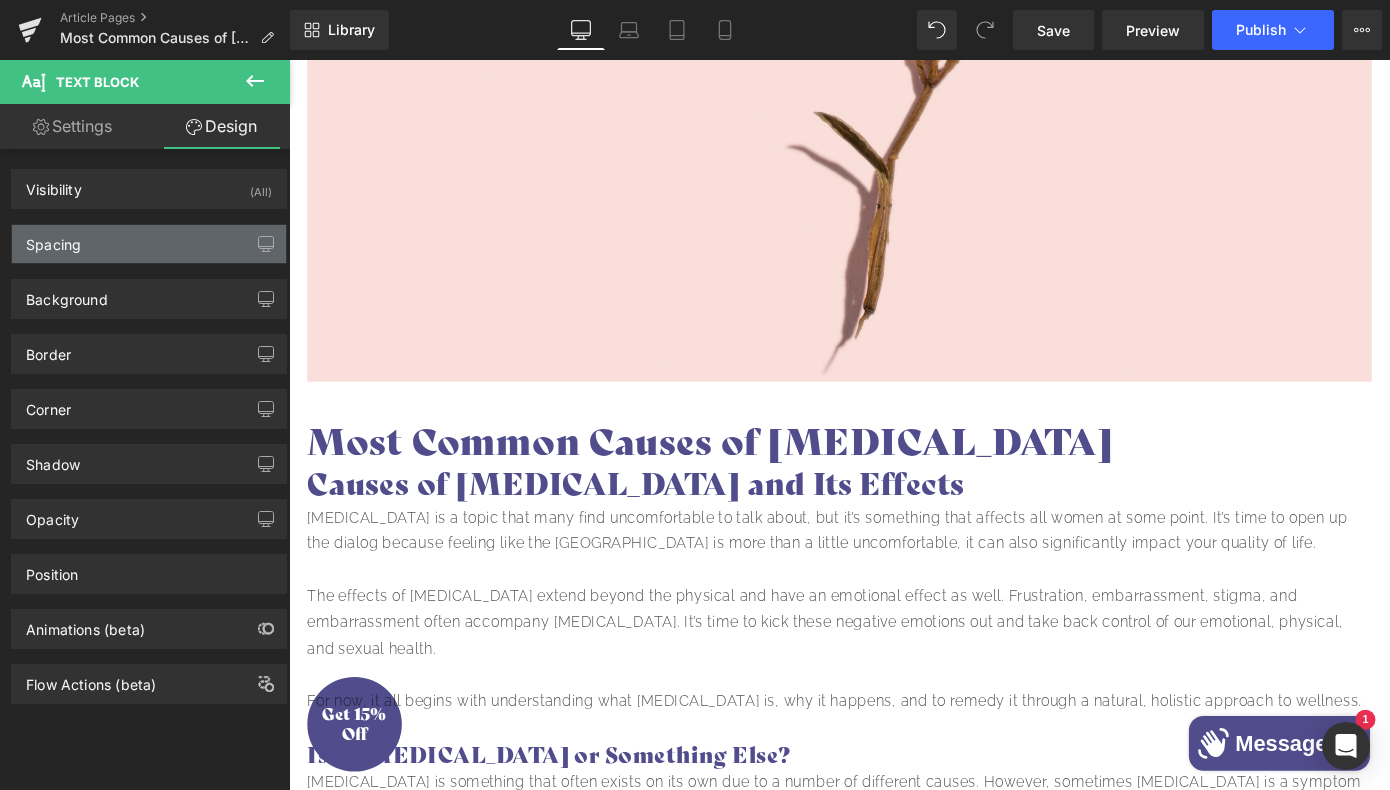 click on "Spacing" at bounding box center [149, 244] 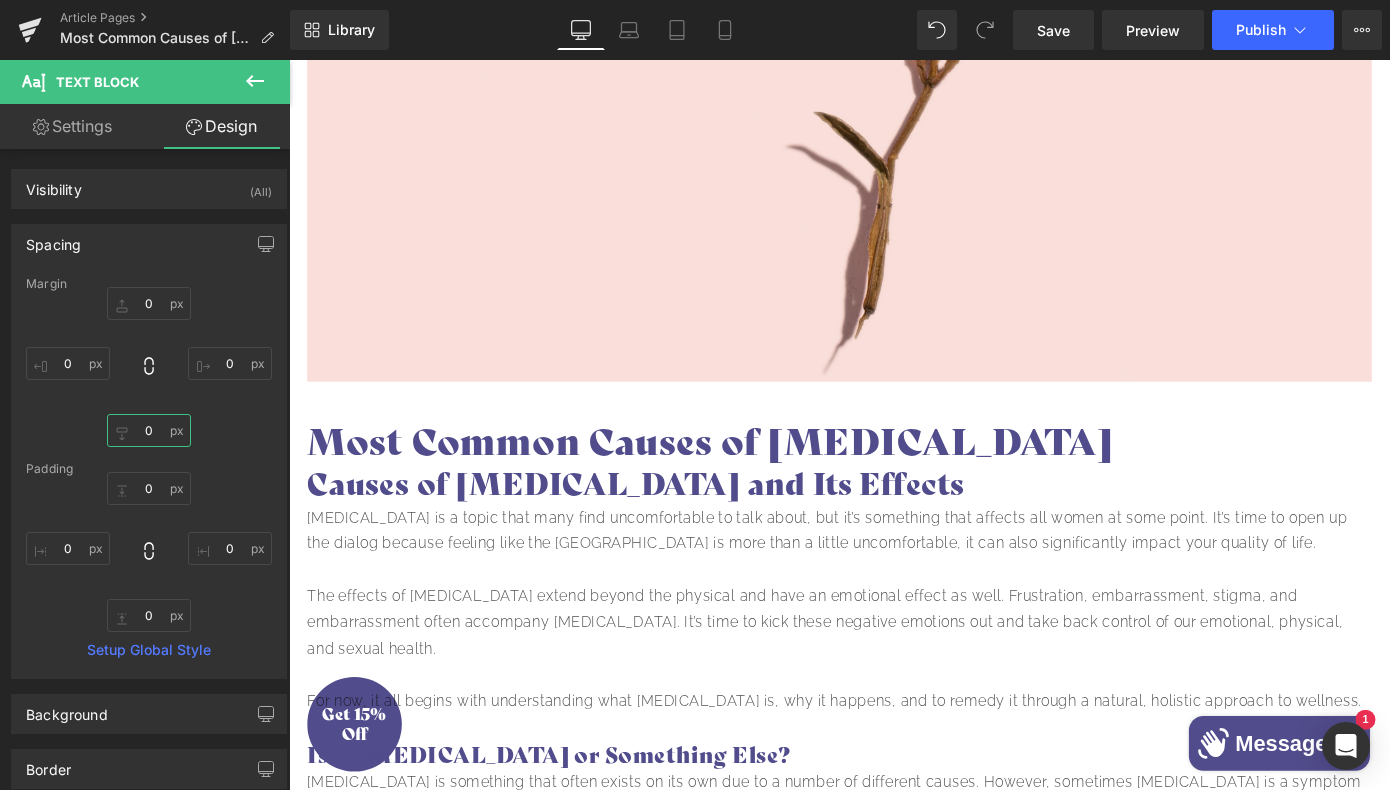 click on "0" at bounding box center (149, 430) 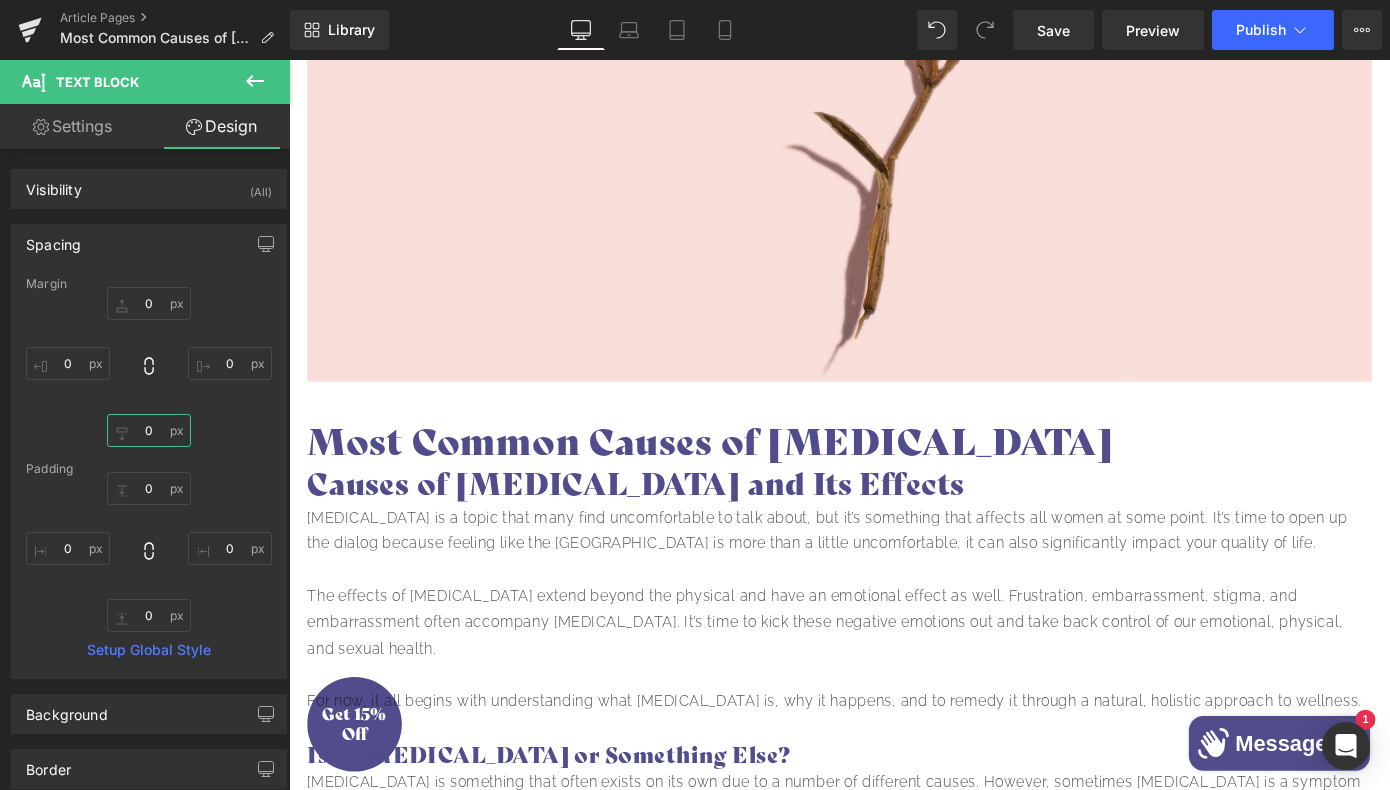 type on "10" 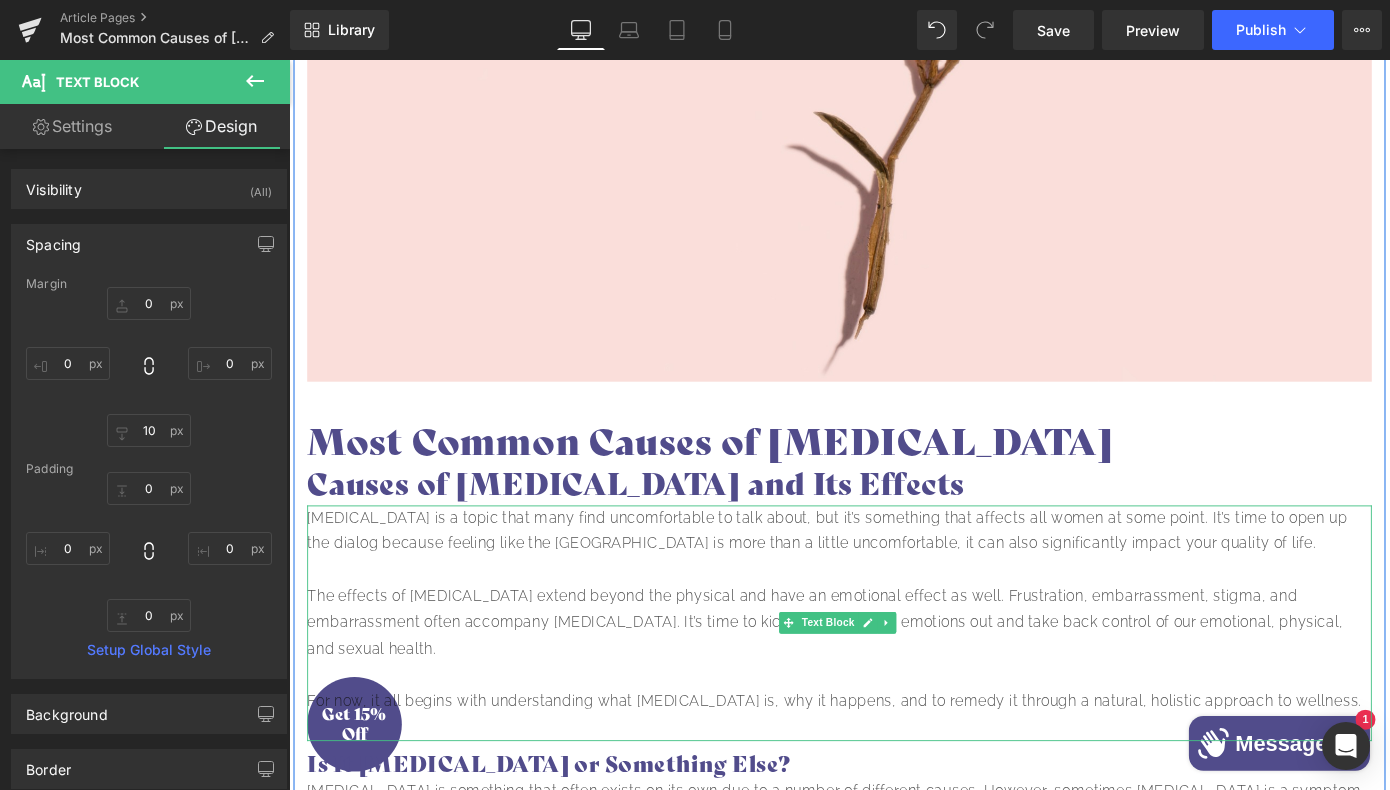 click on "[MEDICAL_DATA] is a topic that many find uncomfortable to talk about, but it’s something that affects all women at some point. It’s time to open up the dialog because feeling like the [GEOGRAPHIC_DATA] is more than a little uncomfortable, it can also significantly impact your quality of life." at bounding box center (894, 579) 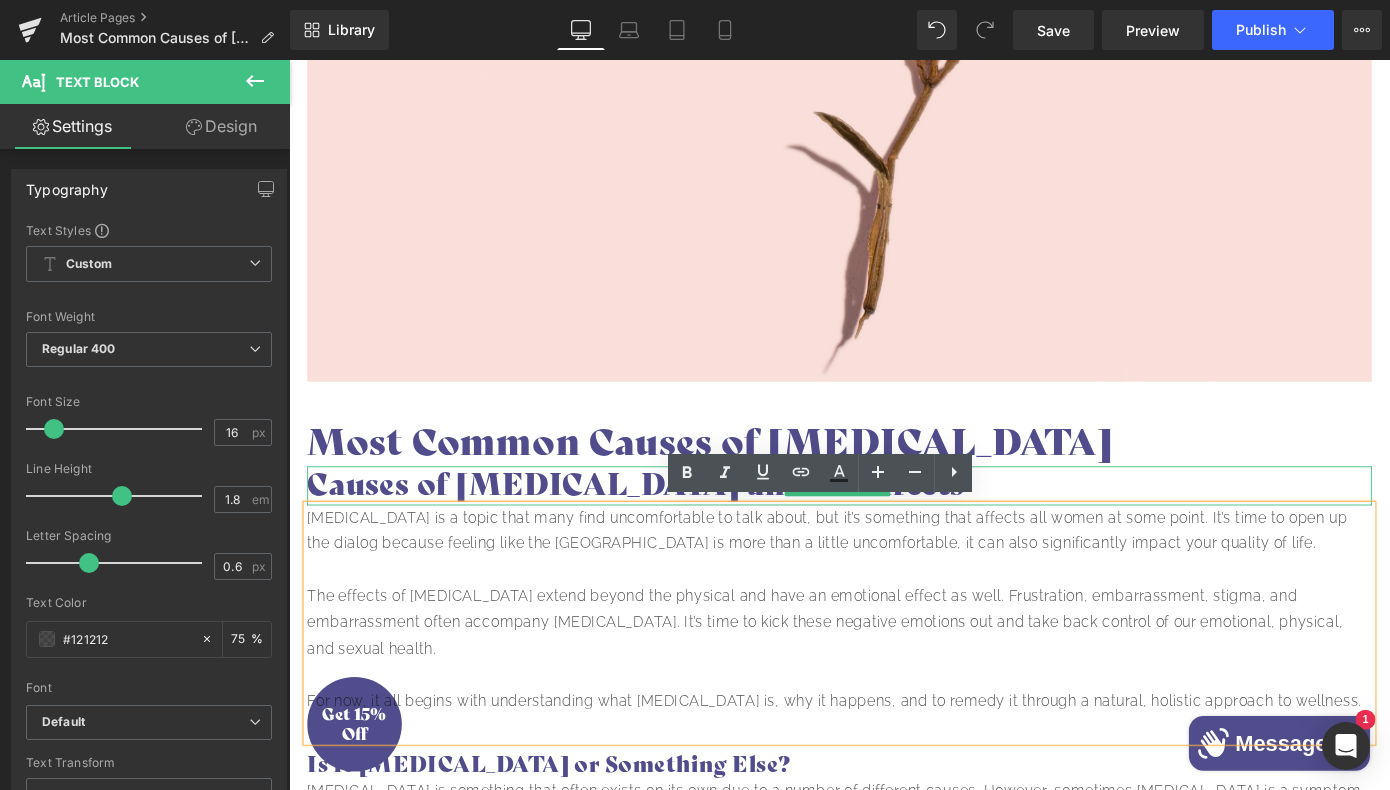 click on "Causes of [MEDICAL_DATA] and Its Effects" at bounding box center [894, 528] 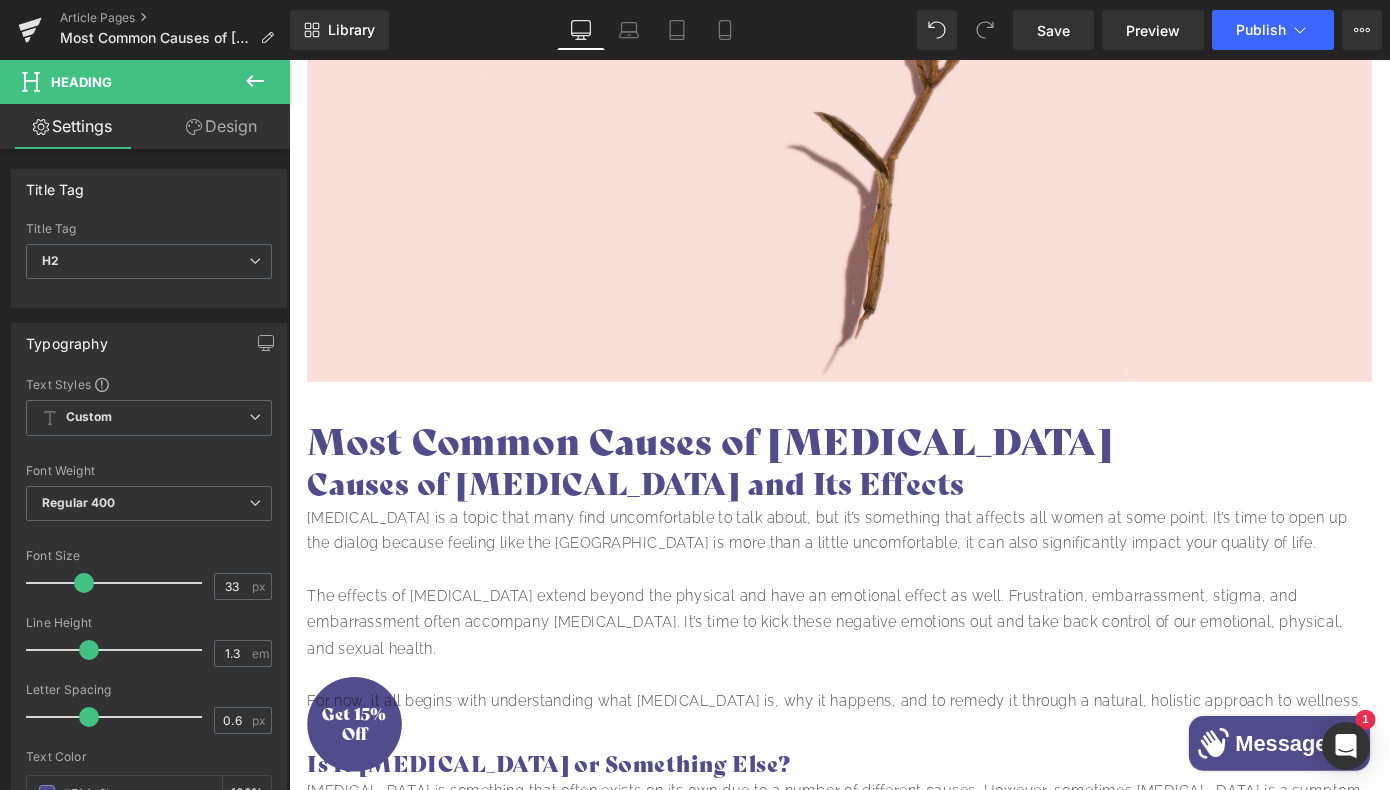 click on "Design" at bounding box center [221, 126] 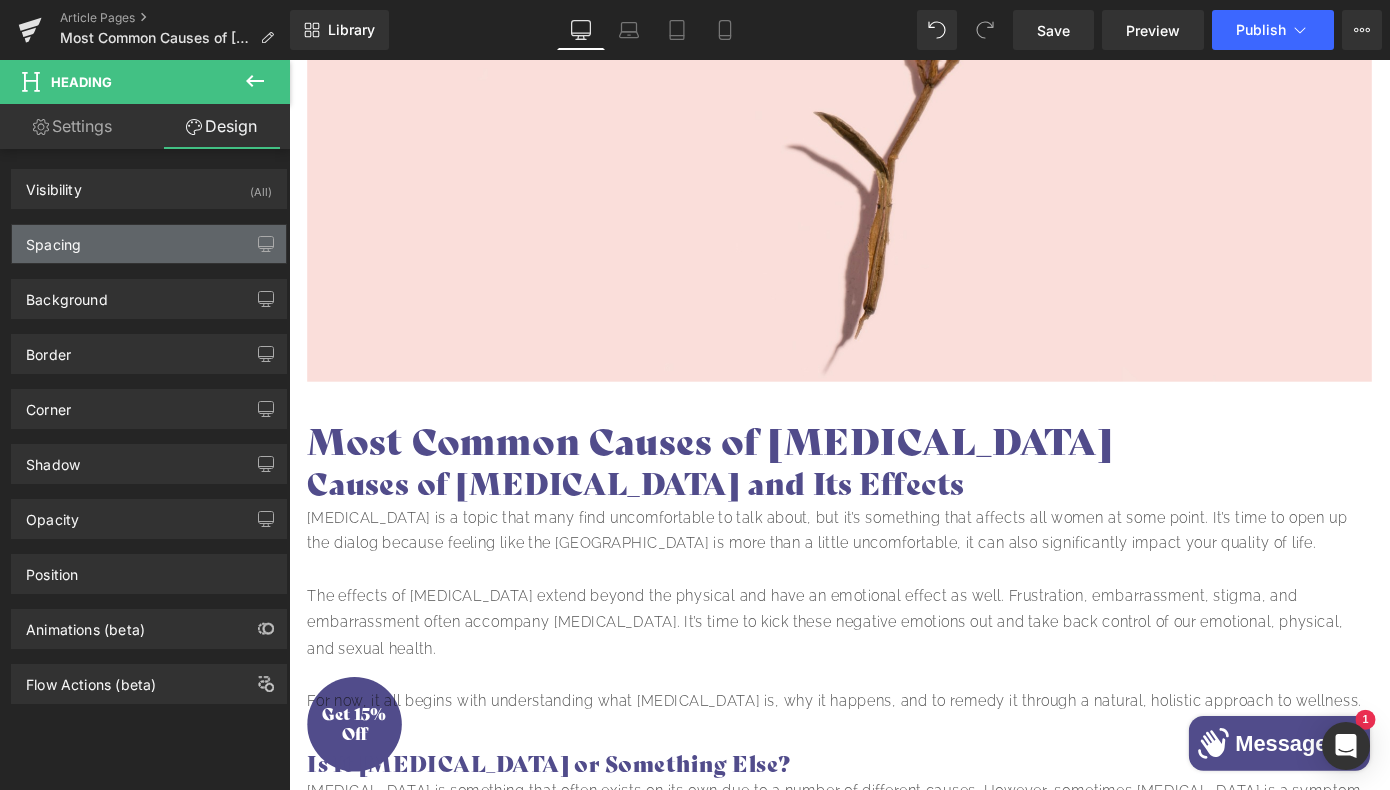 click on "Spacing" at bounding box center (149, 244) 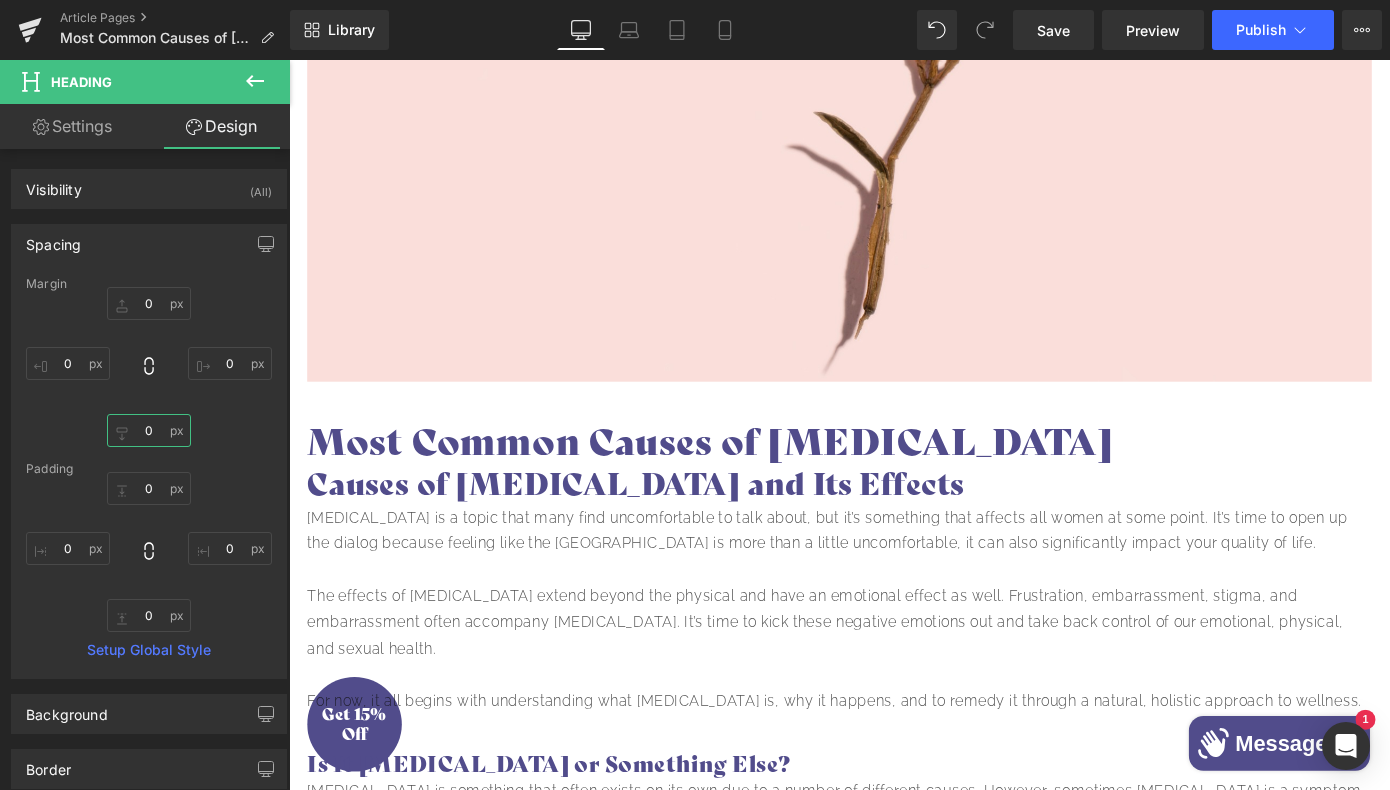 click on "0" at bounding box center [149, 430] 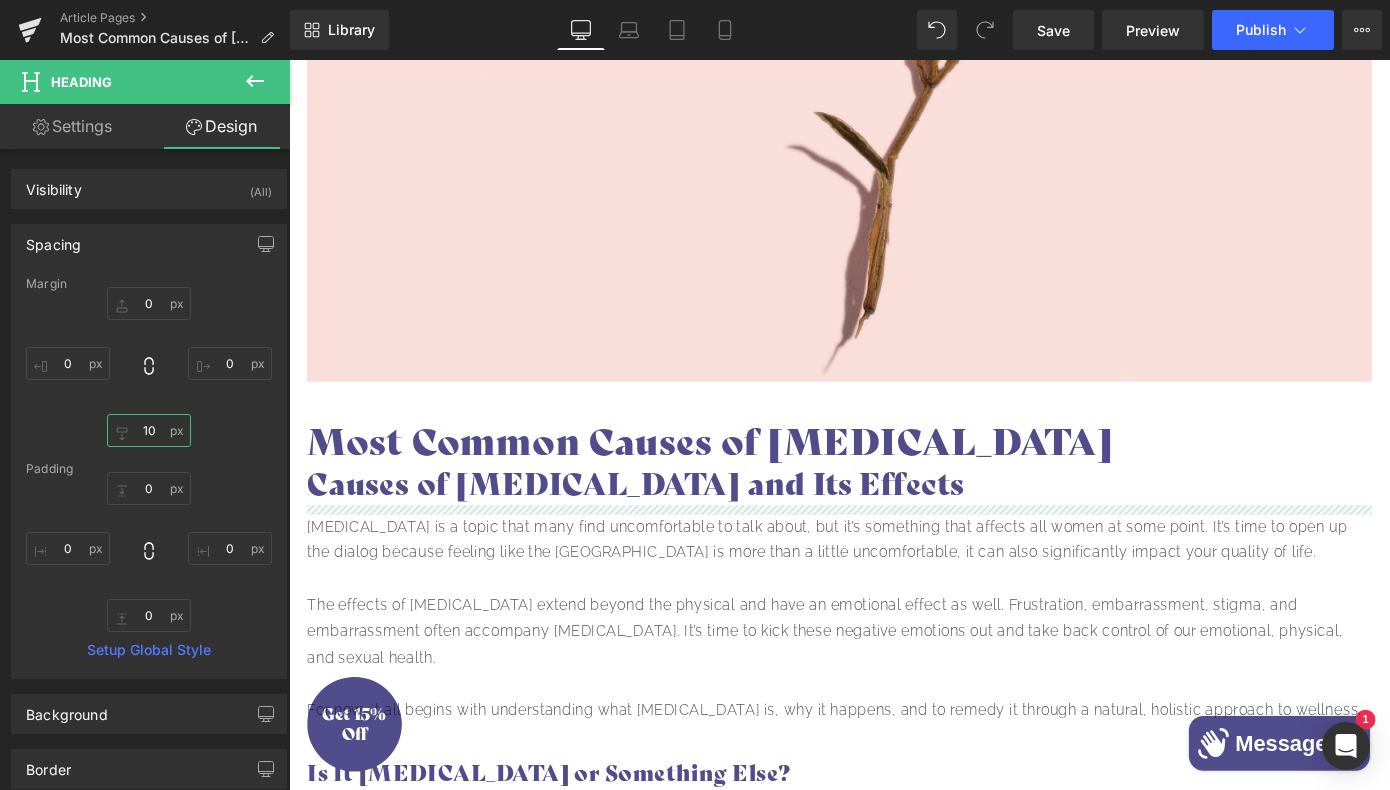 click on "10" at bounding box center (149, 430) 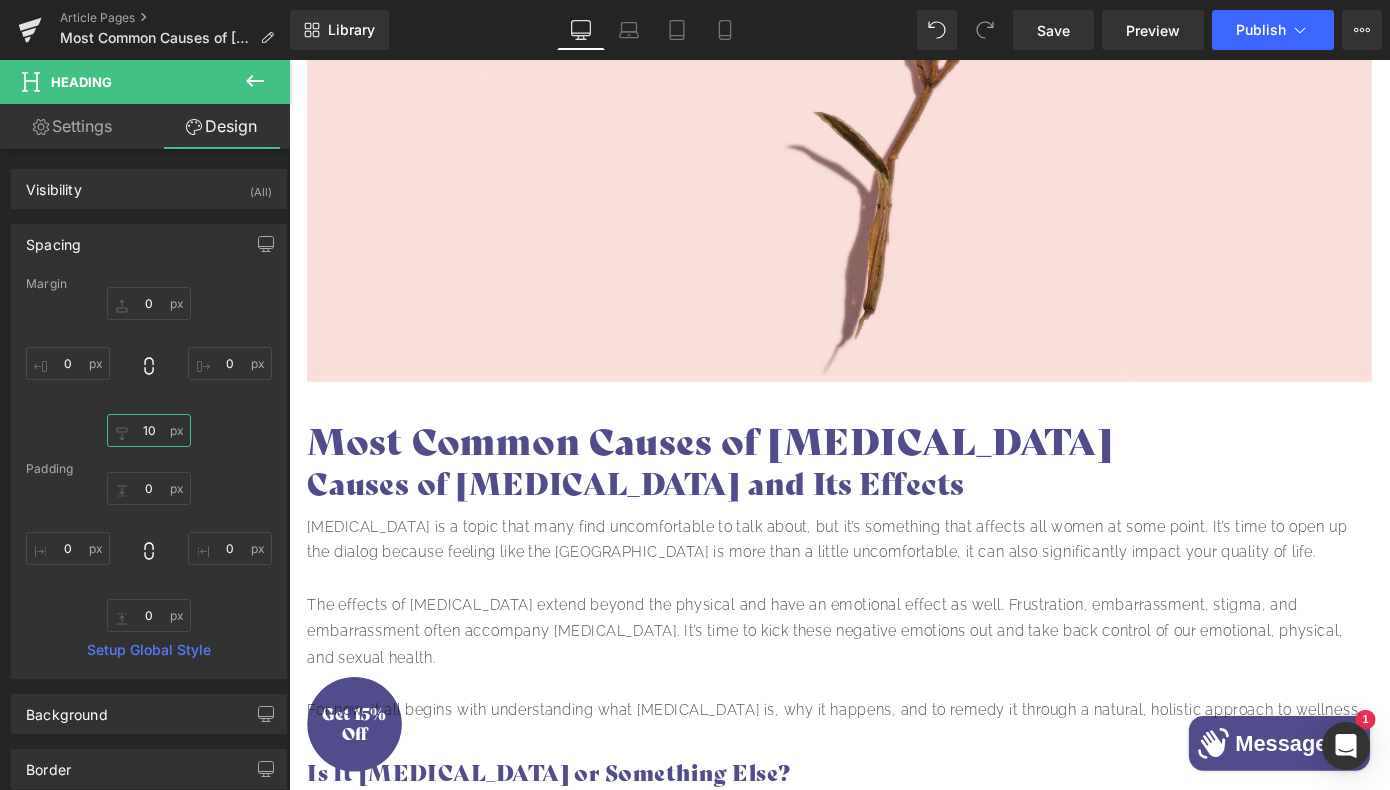 click on "10" at bounding box center (149, 430) 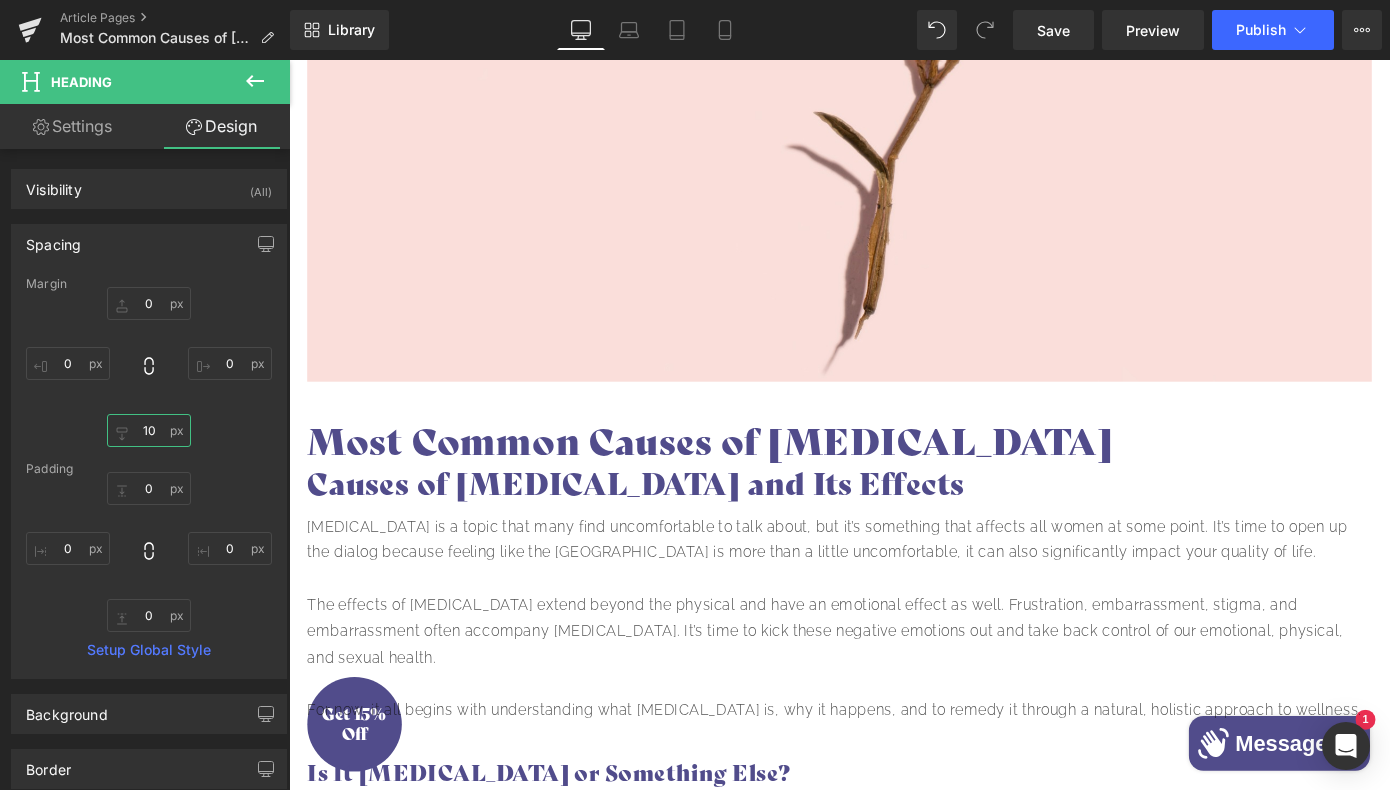 type on "1" 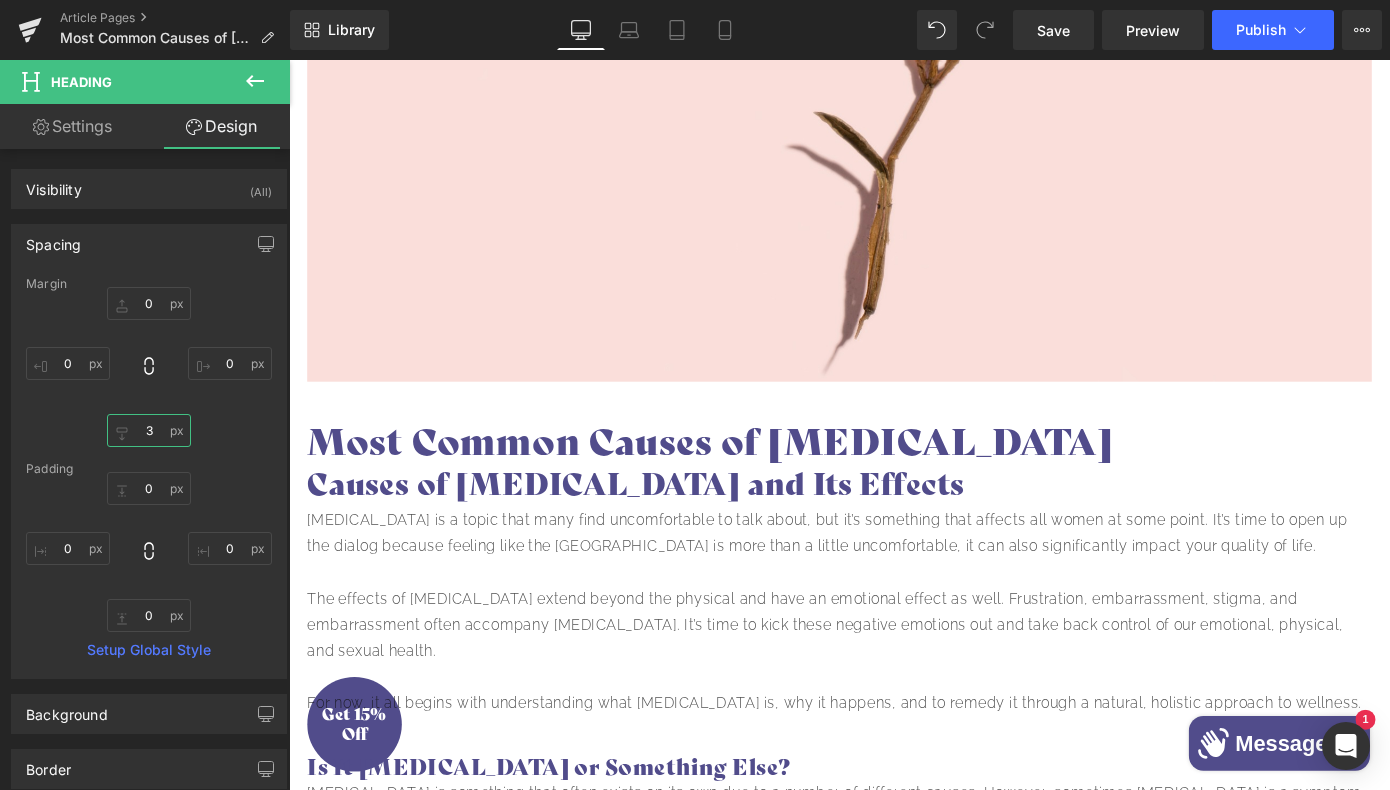 type on "30" 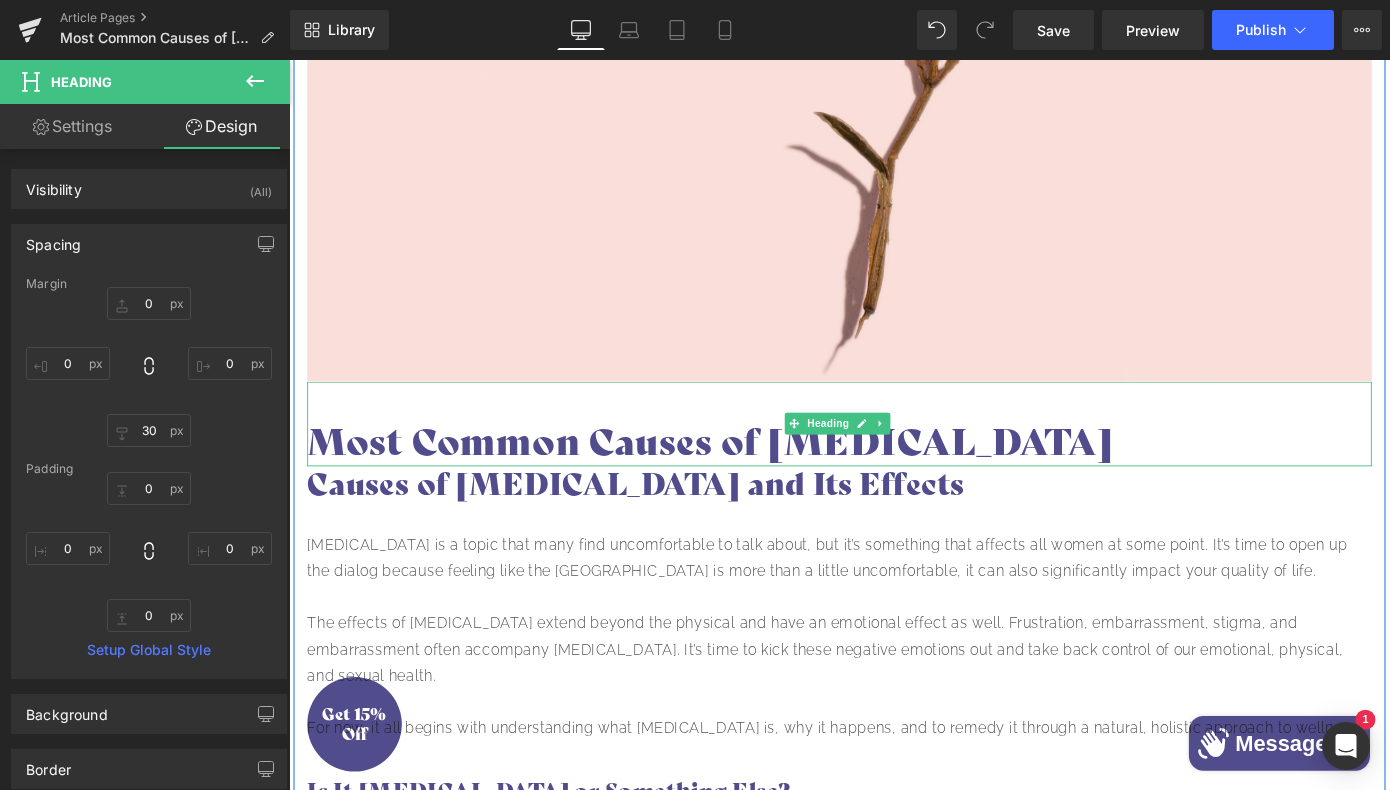 click on "Most Common Causes of [MEDICAL_DATA]" at bounding box center (894, 481) 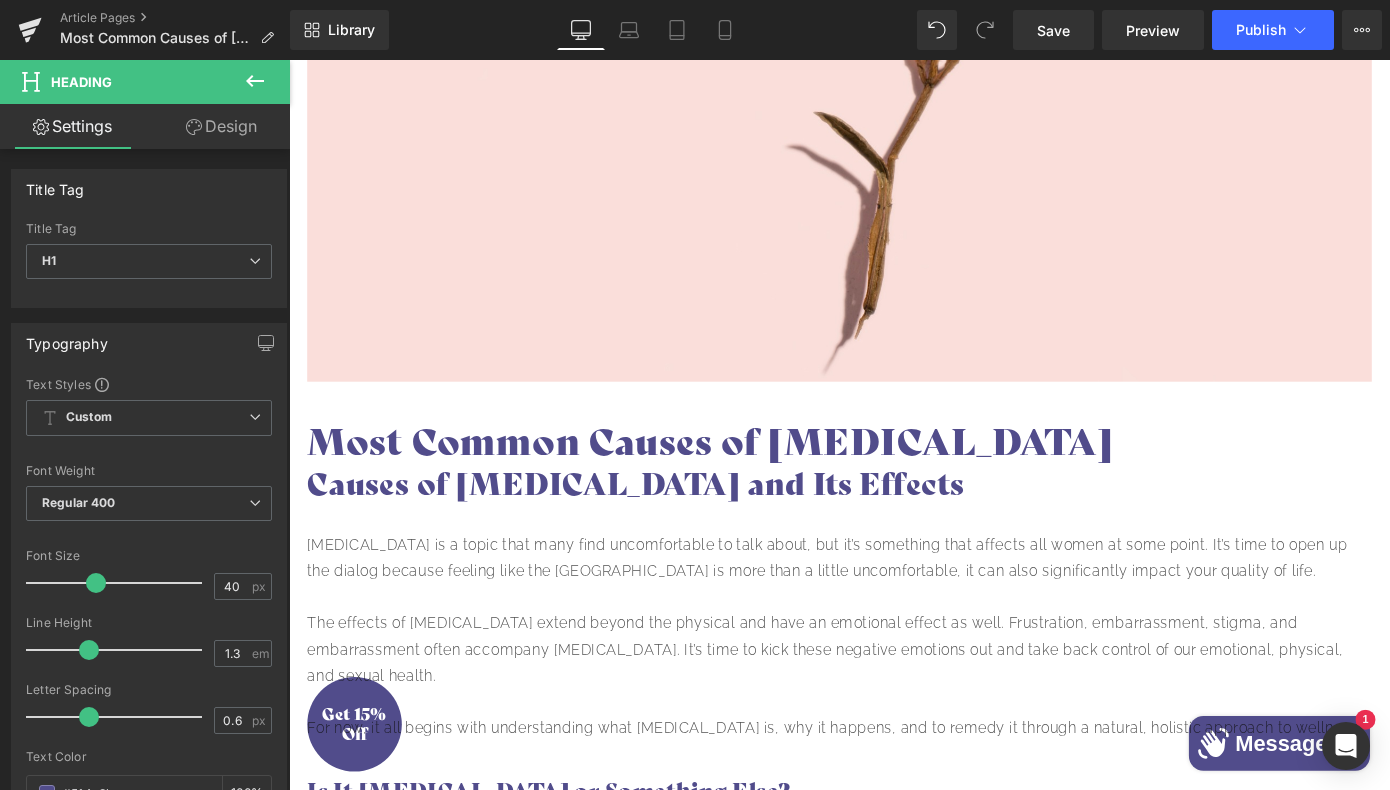 click on "Design" at bounding box center [221, 126] 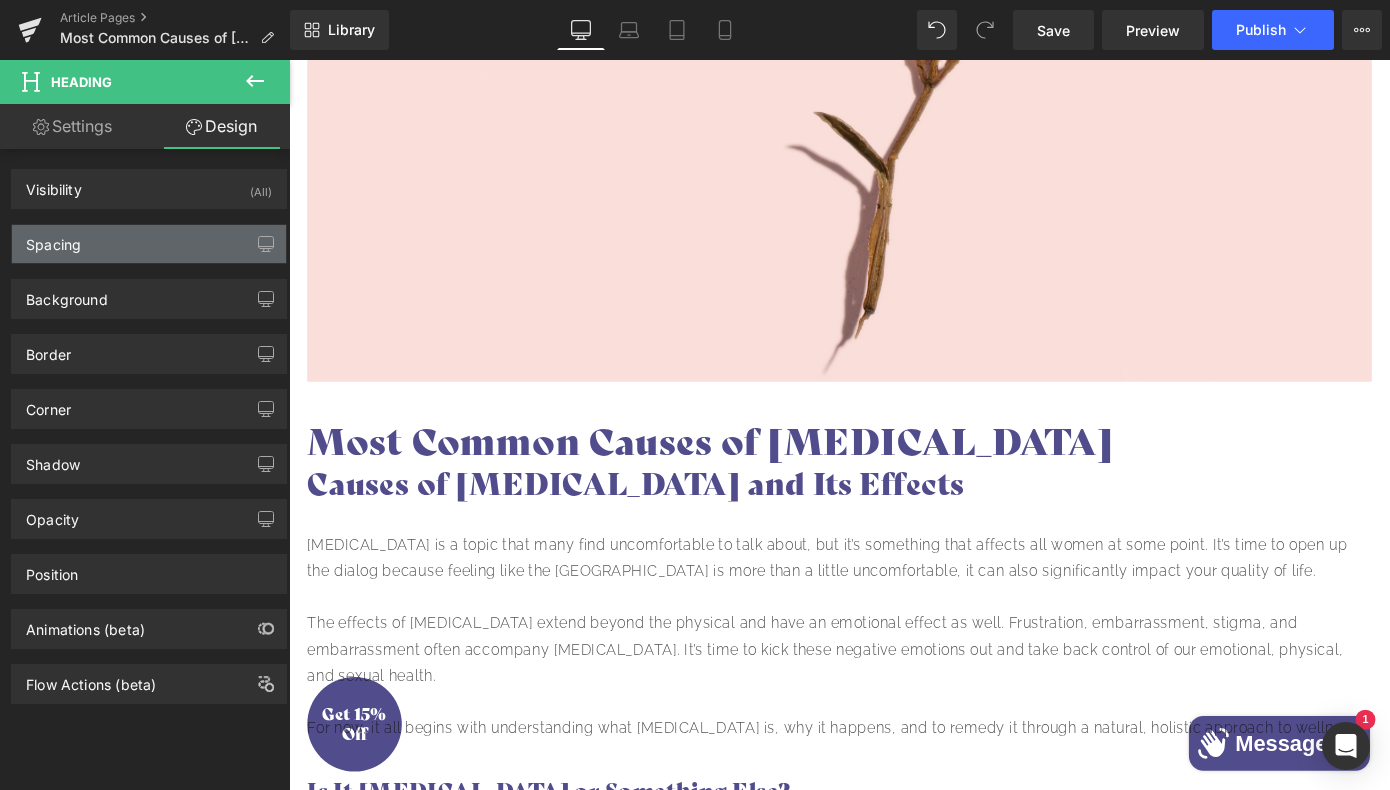 click on "Spacing" at bounding box center [149, 244] 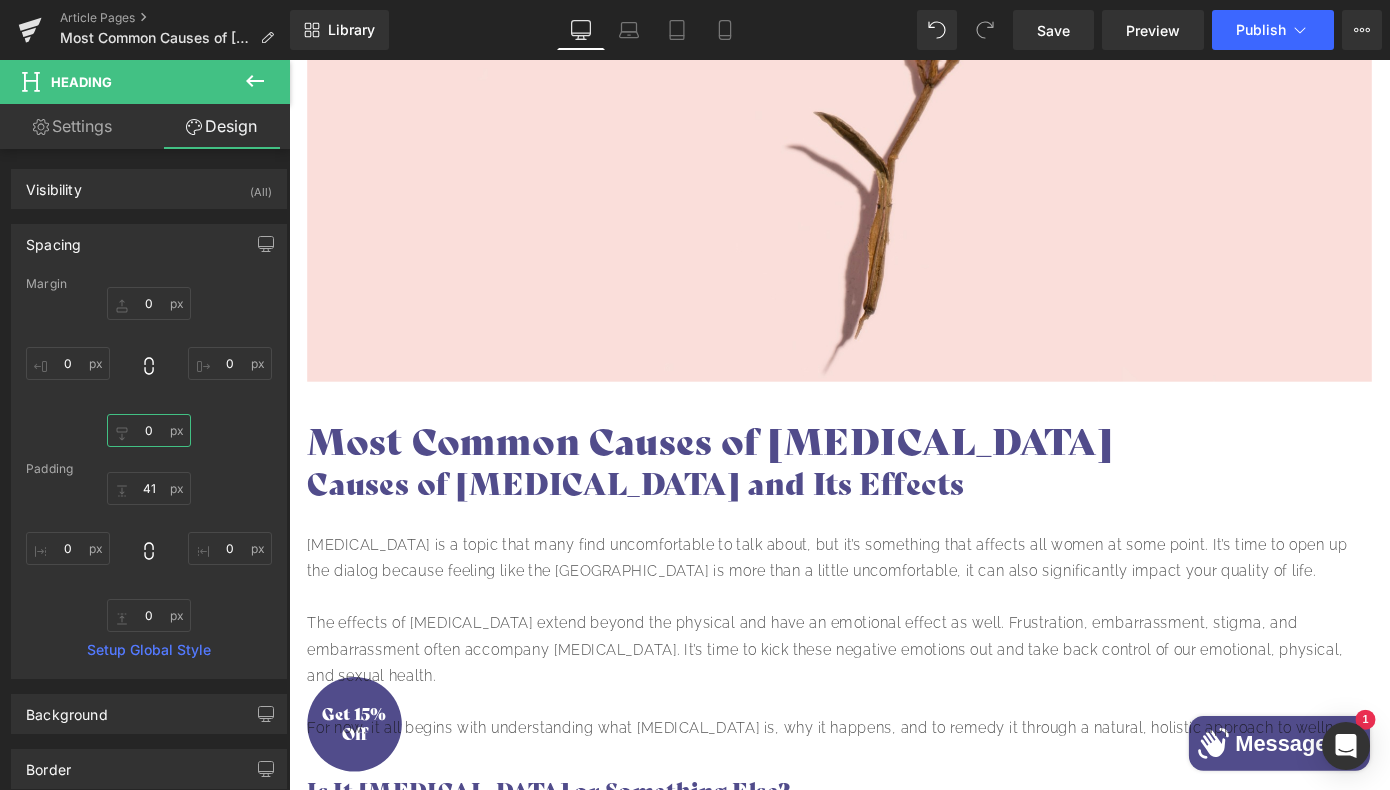 click on "0" at bounding box center (149, 430) 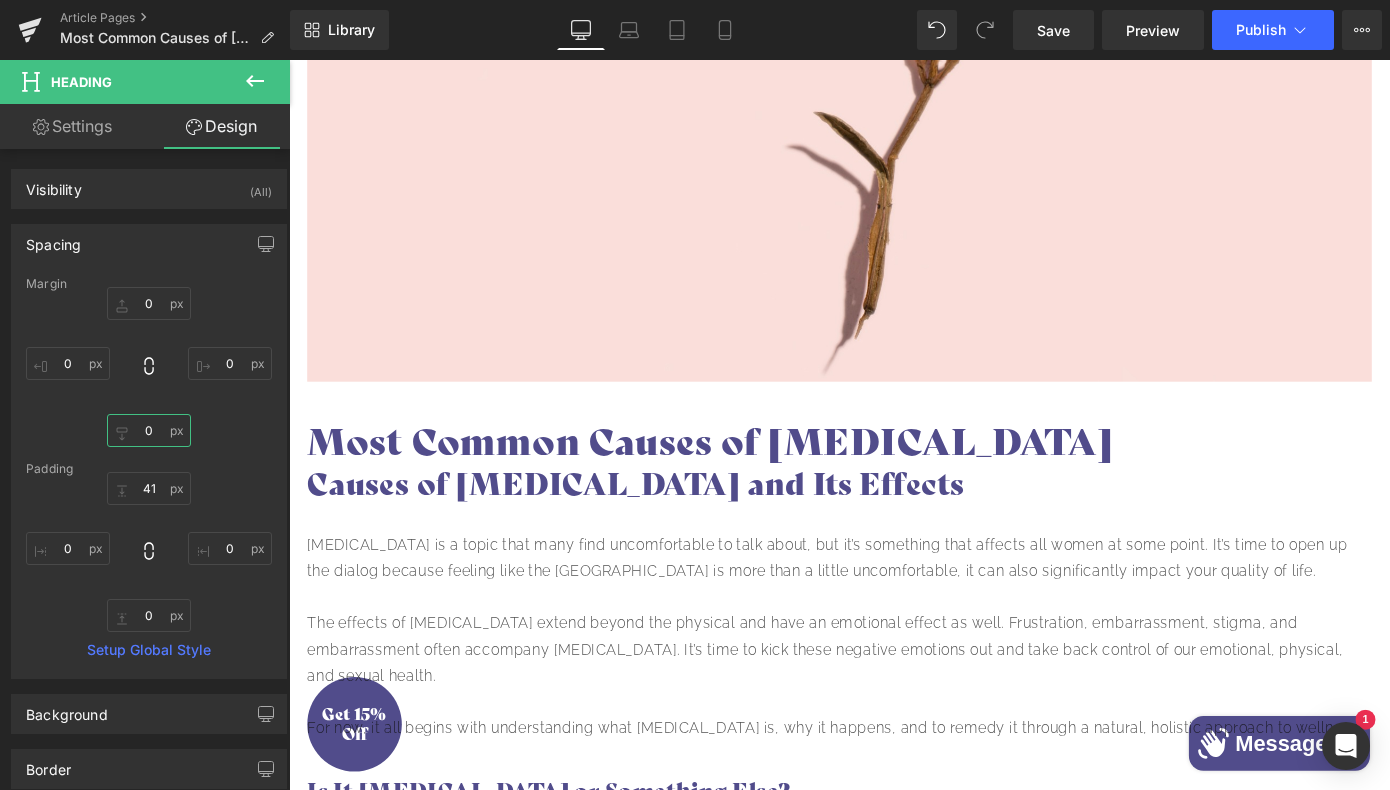 click on "0" at bounding box center (149, 430) 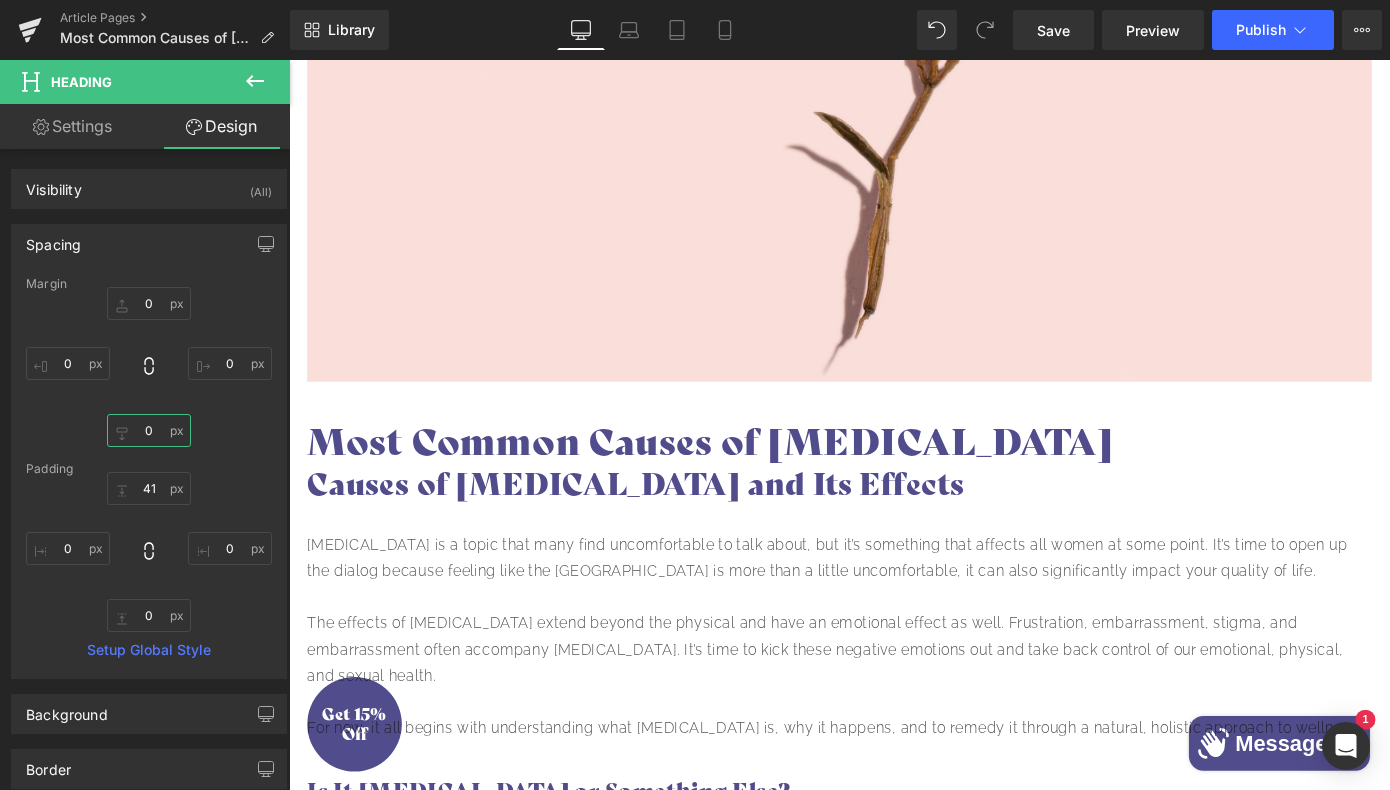 click on "0" at bounding box center (149, 430) 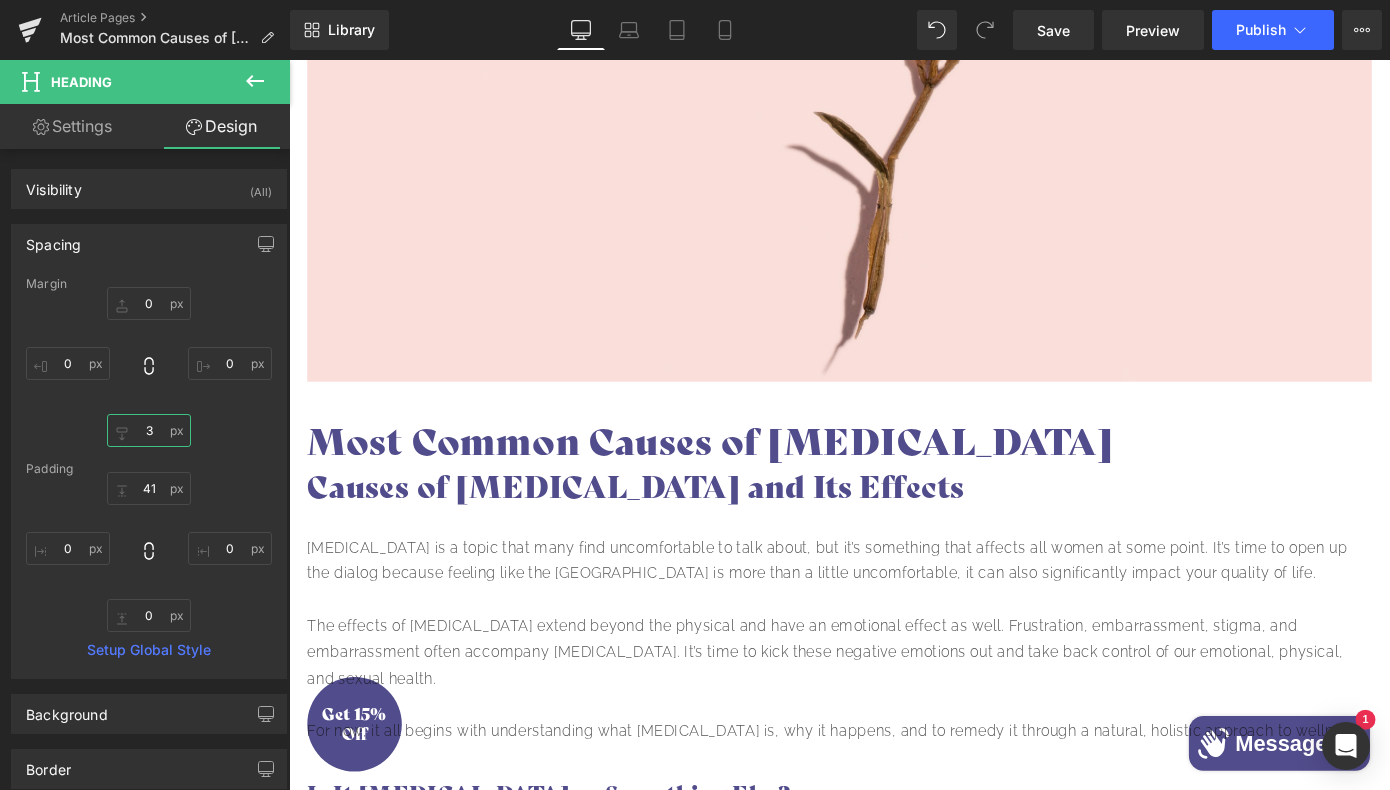 type on "30" 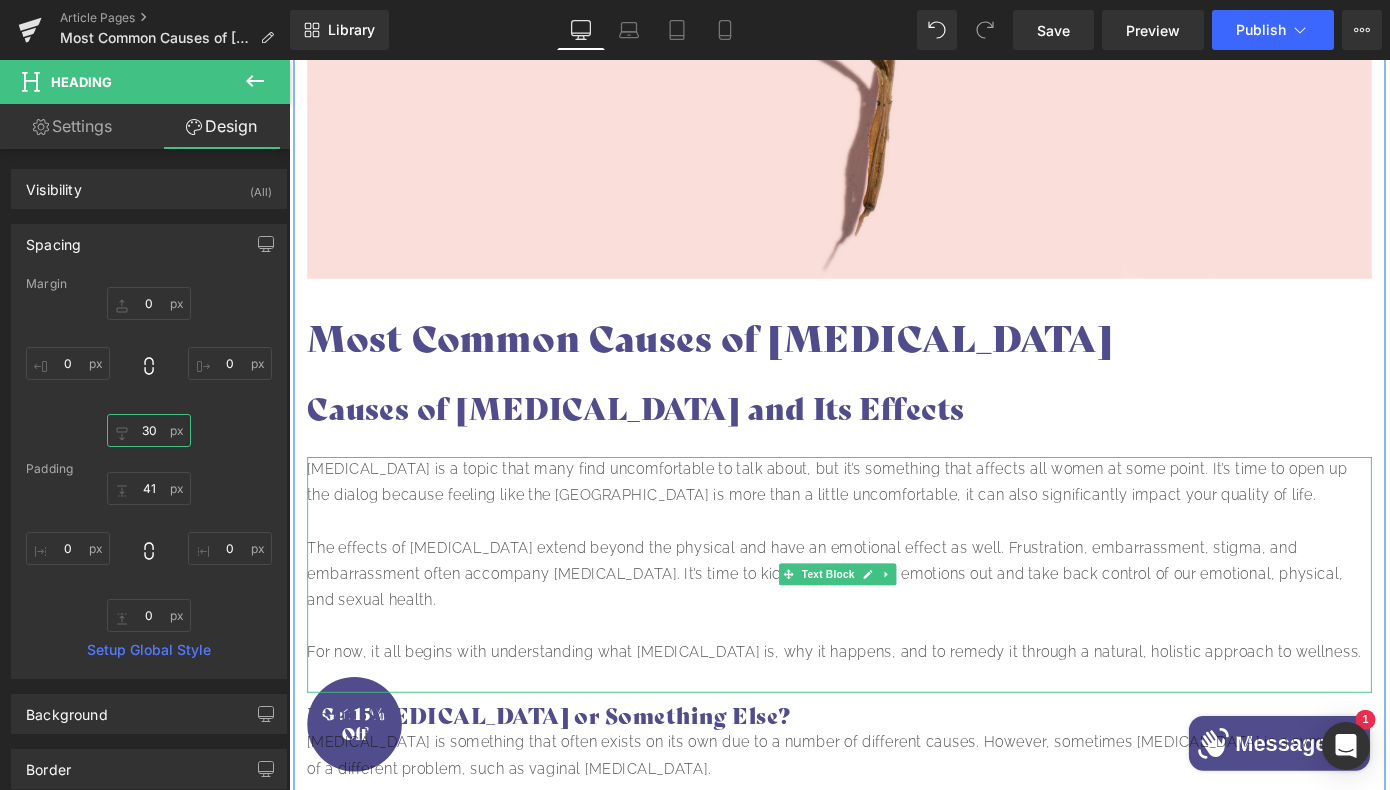 scroll, scrollTop: 832, scrollLeft: 0, axis: vertical 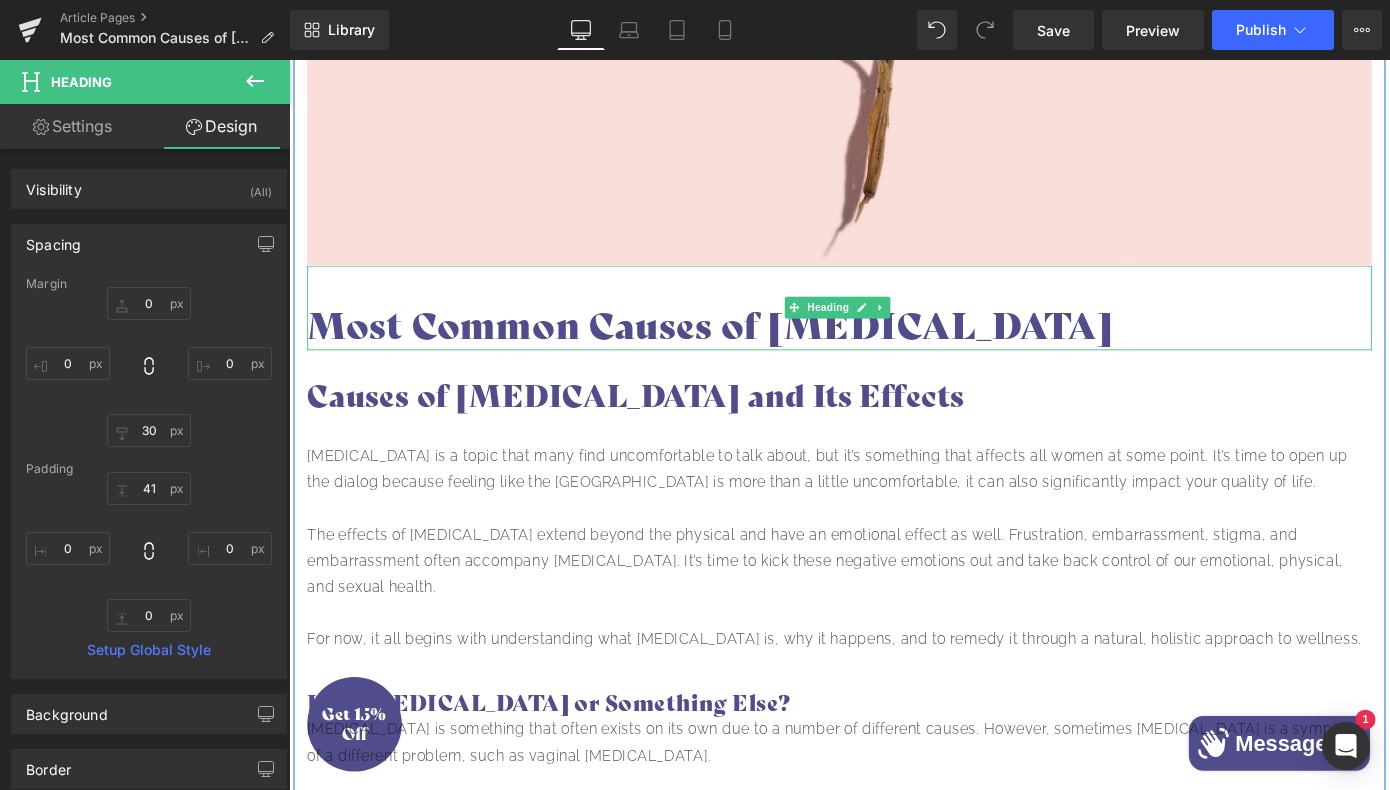 click on "Most Common Causes of [MEDICAL_DATA]" at bounding box center (894, 353) 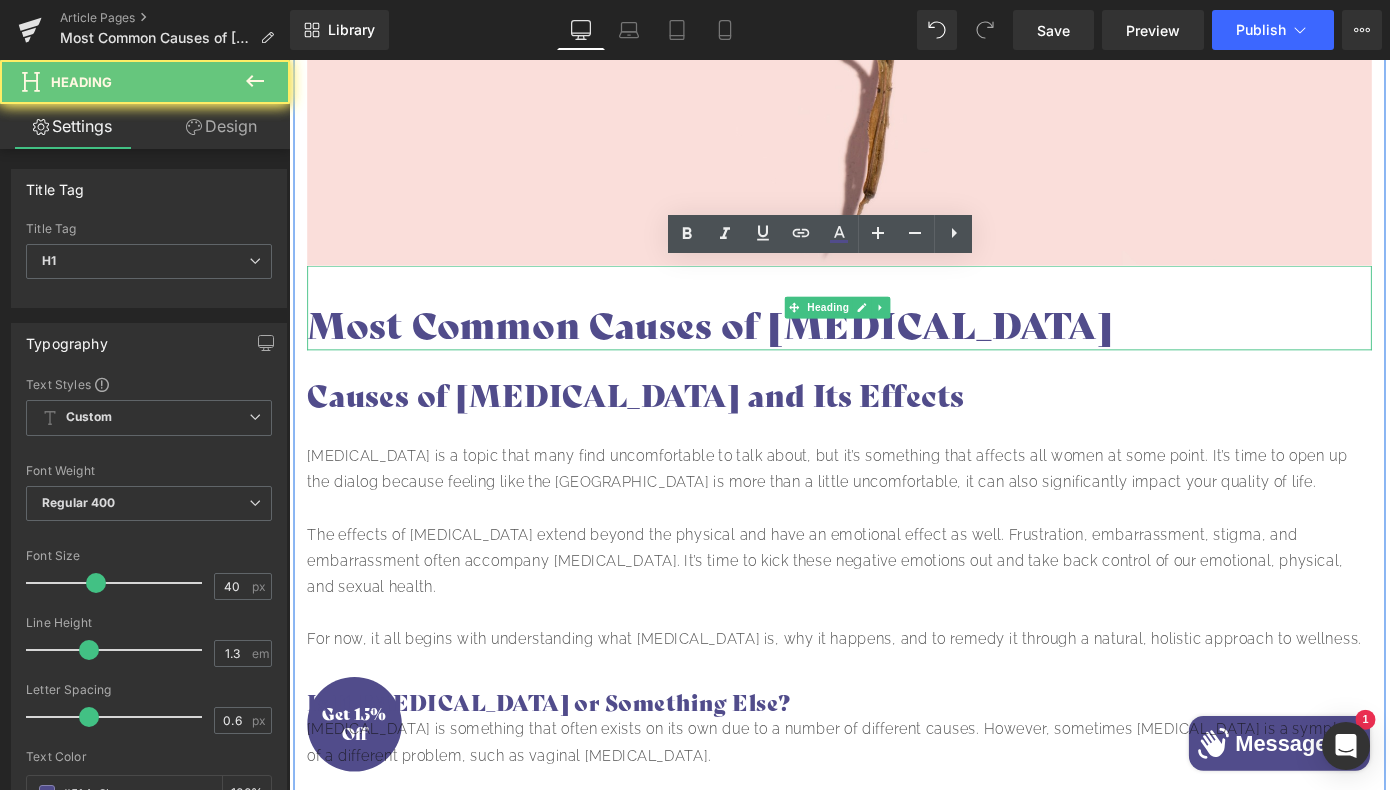 click on "Most Common Causes of [MEDICAL_DATA]" at bounding box center [894, 353] 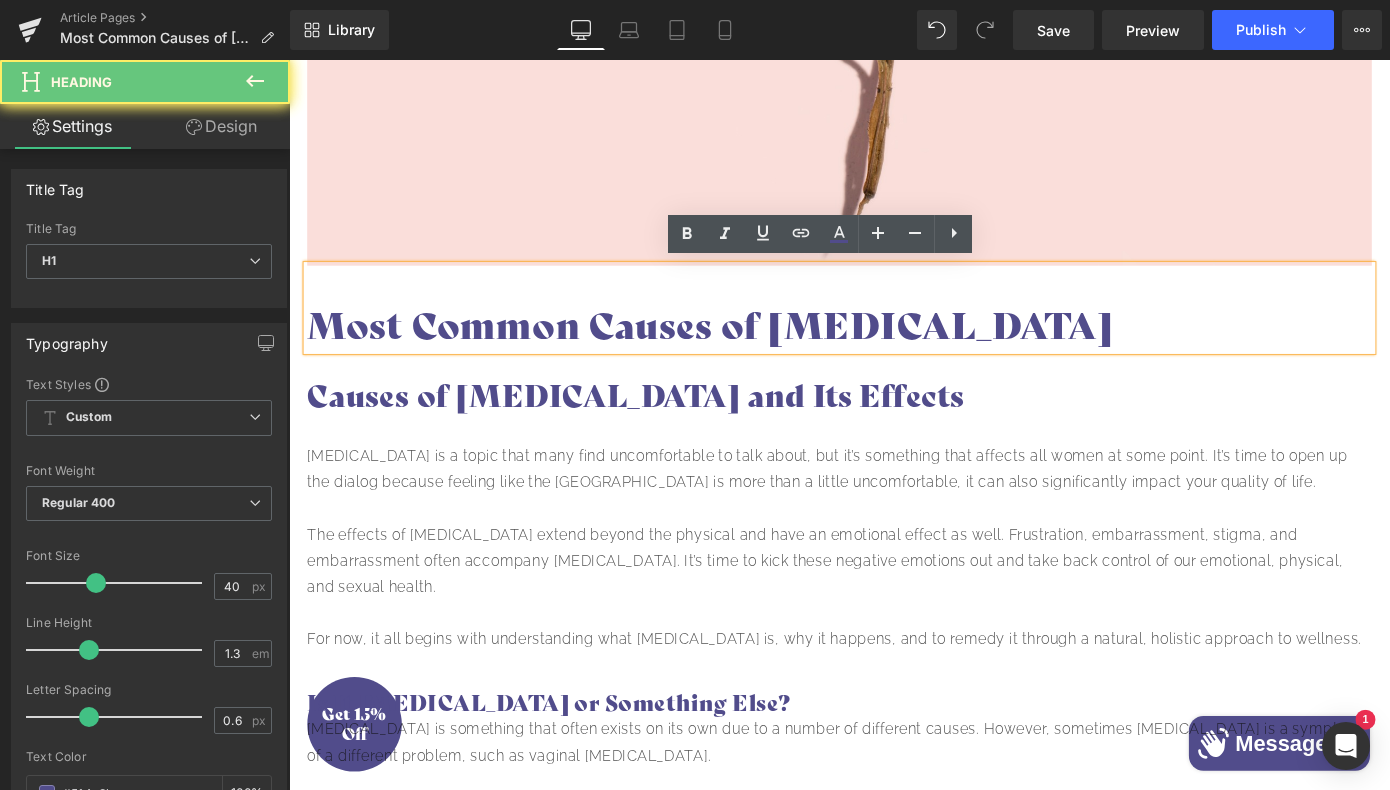 click on "Most Common Causes of [MEDICAL_DATA]" at bounding box center [894, 353] 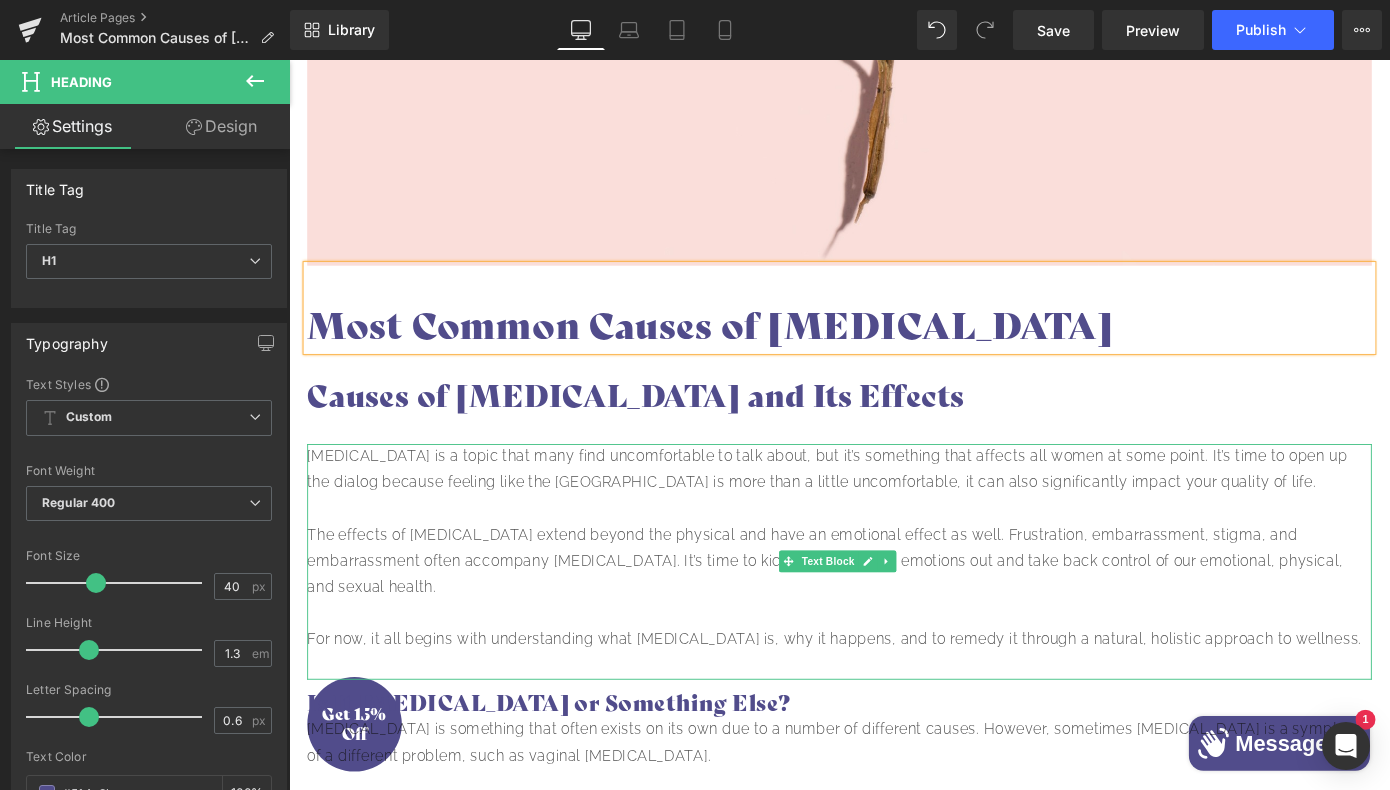 click on "[MEDICAL_DATA] is a topic that many find uncomfortable to talk about, but it’s something that affects all women at some point. It’s time to open up the dialog because feeling like the [GEOGRAPHIC_DATA] is more than a little uncomfortable, it can also significantly impact your quality of life." at bounding box center [894, 511] 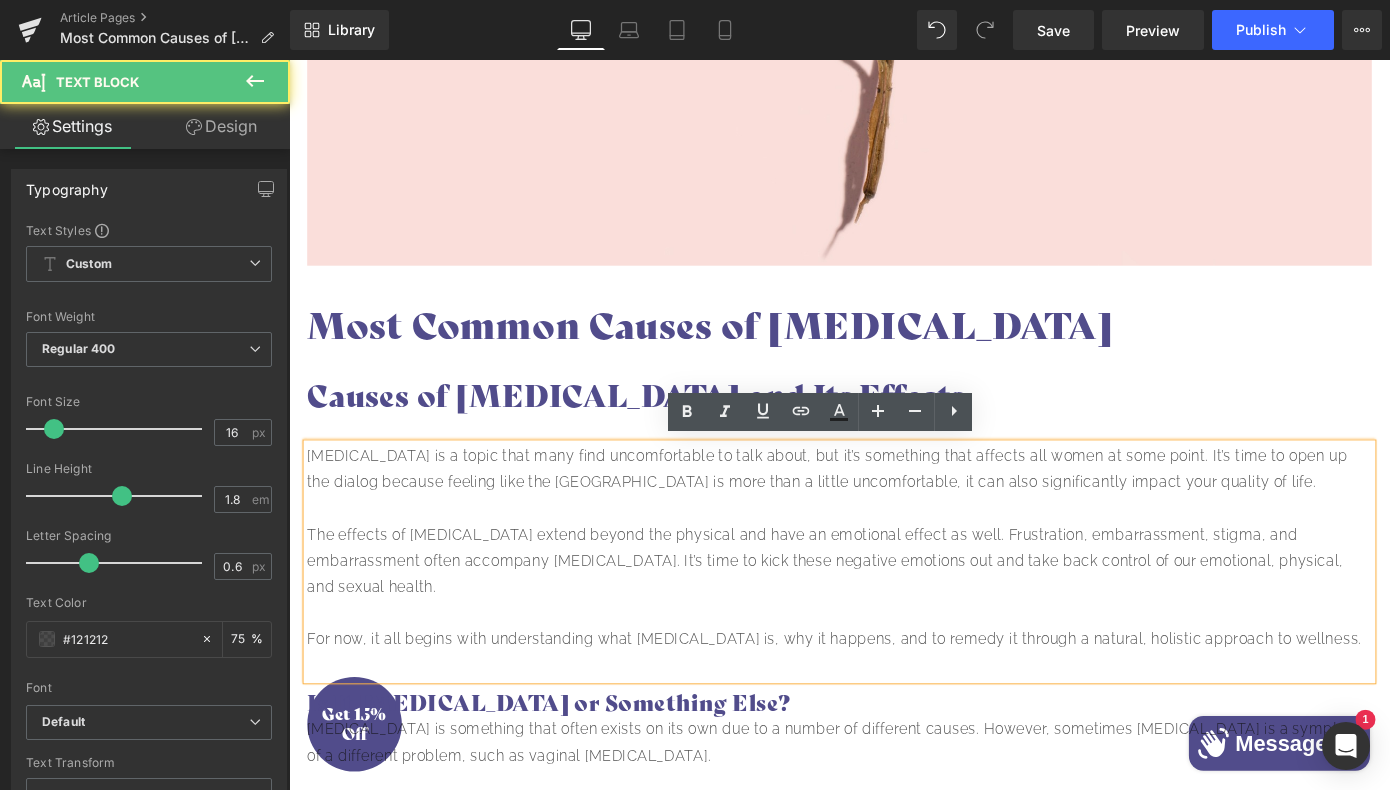 click on "[MEDICAL_DATA] is a topic that many find uncomfortable to talk about, but it’s something that affects all women at some point. It’s time to open up the dialog because feeling like the [GEOGRAPHIC_DATA] is more than a little uncomfortable, it can also significantly impact your quality of life." at bounding box center (894, 511) 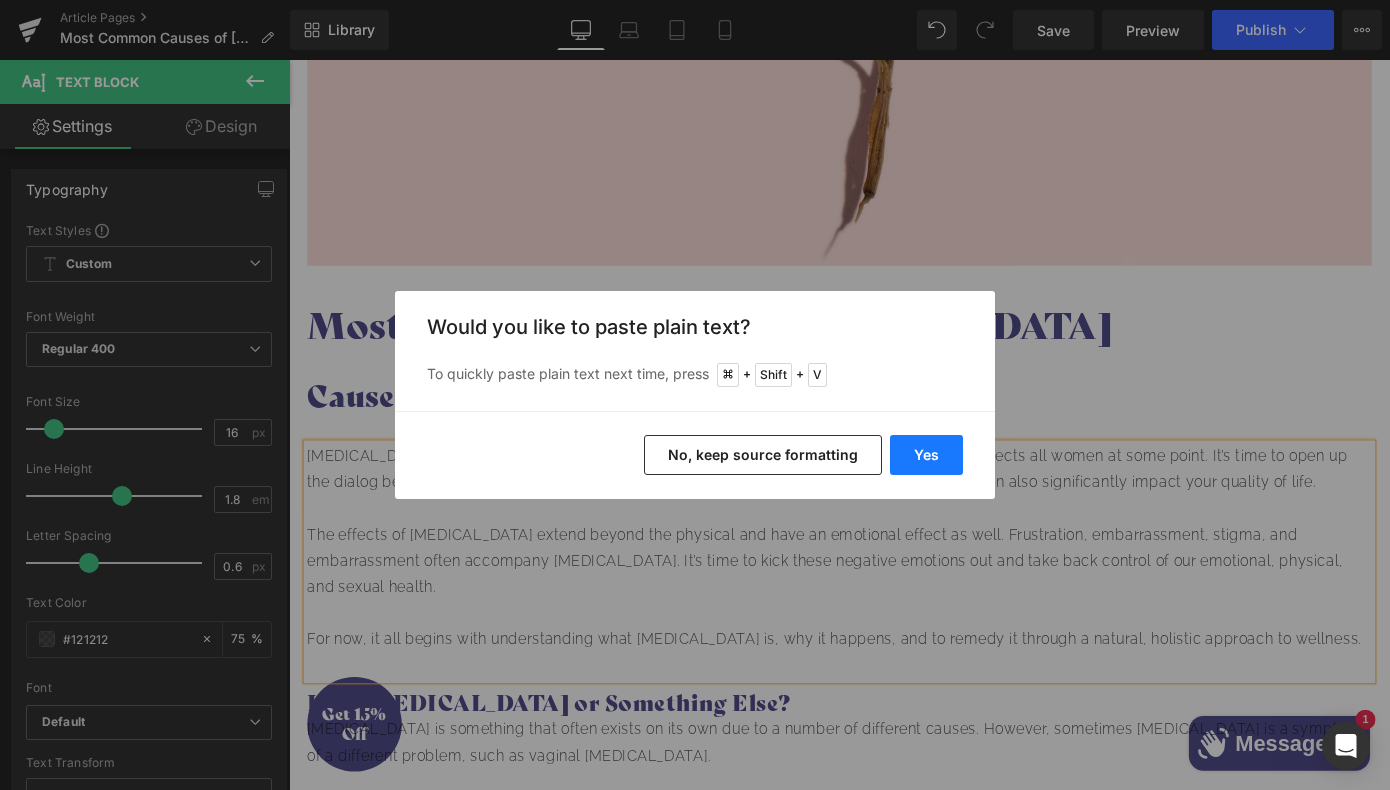 click on "Yes" at bounding box center [926, 455] 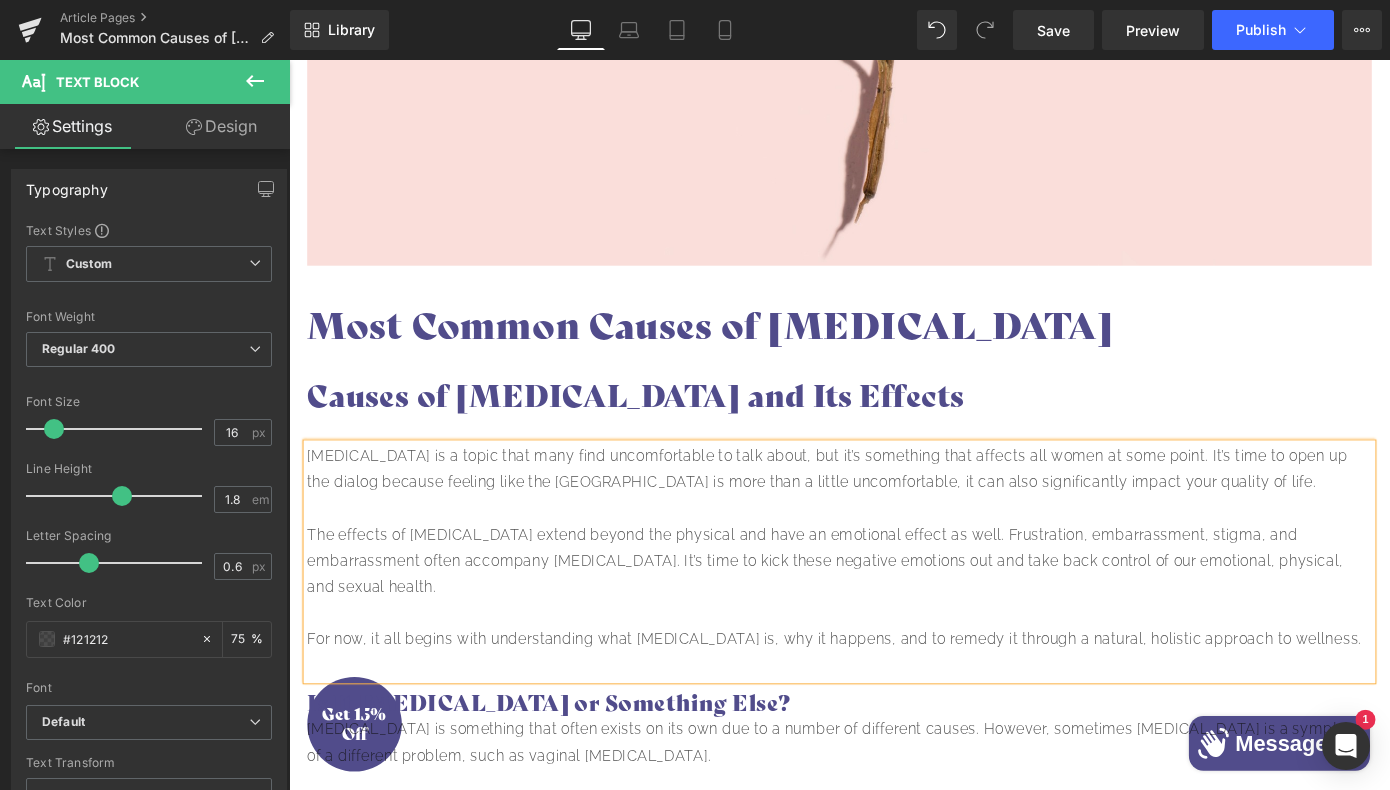 type 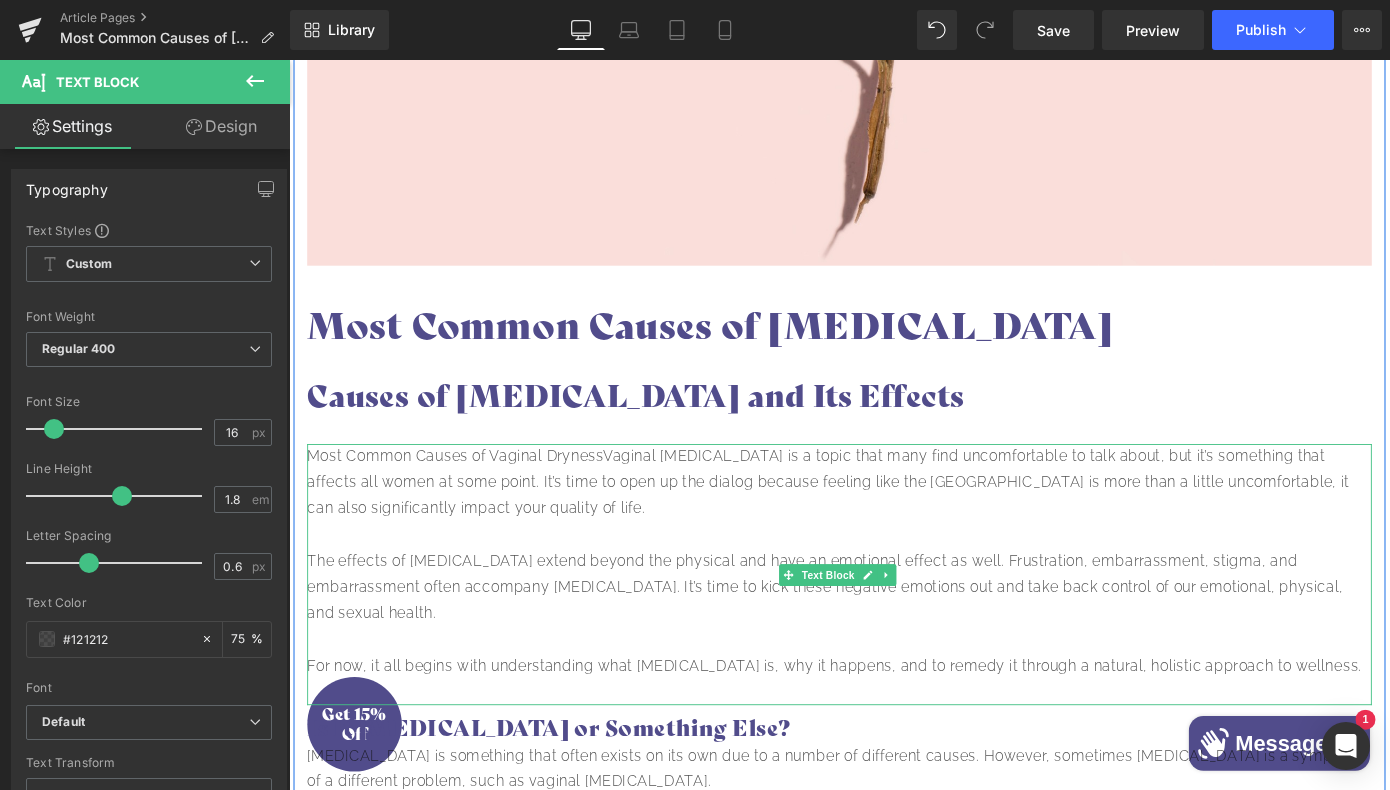 click on "Most Common Causes of Vaginal DrynessVaginal [MEDICAL_DATA] is a topic that many find uncomfortable to talk about, but it’s something that affects all women at some point. It’s time to open up the dialog because feeling like the [GEOGRAPHIC_DATA] is more than a little uncomfortable, it can also significantly impact your quality of life." at bounding box center [894, 525] 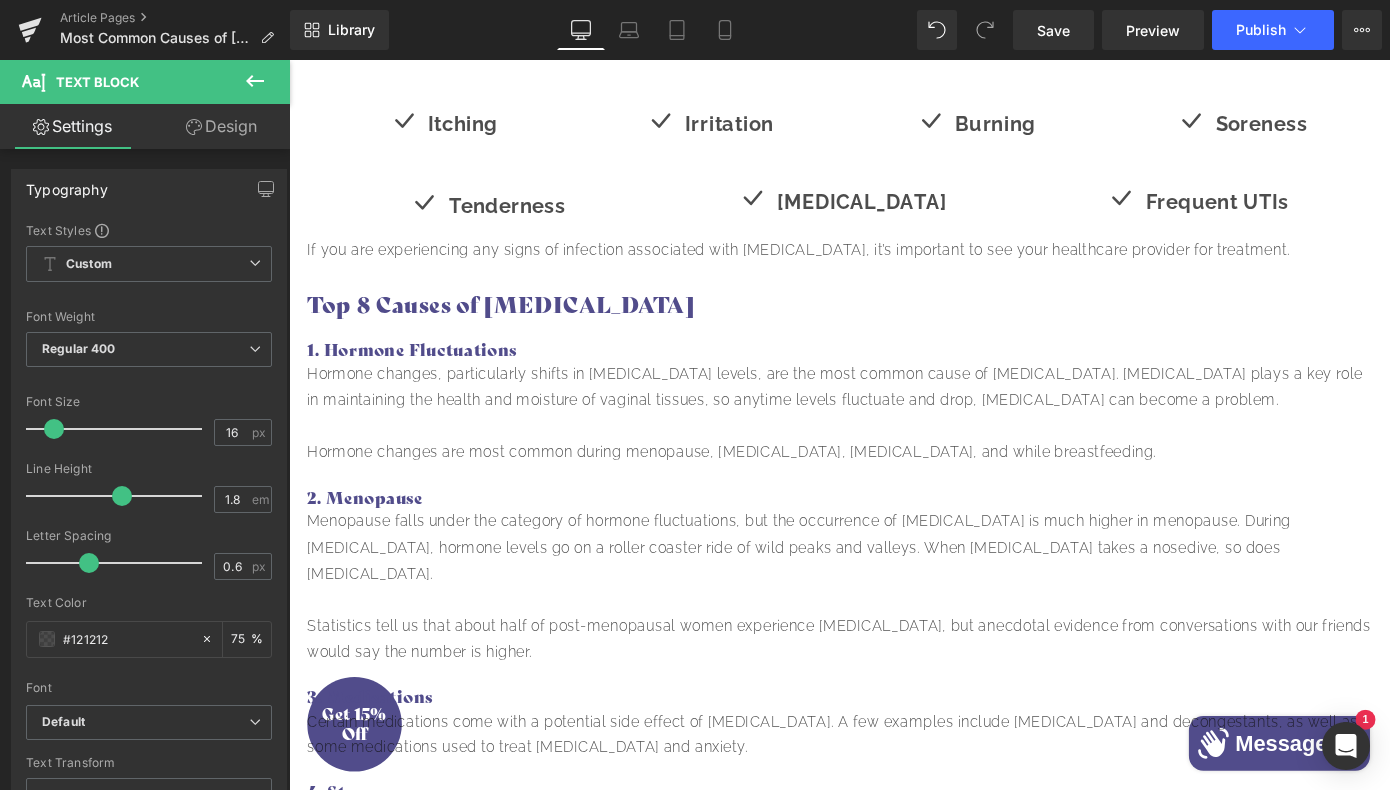 scroll, scrollTop: 2079, scrollLeft: 0, axis: vertical 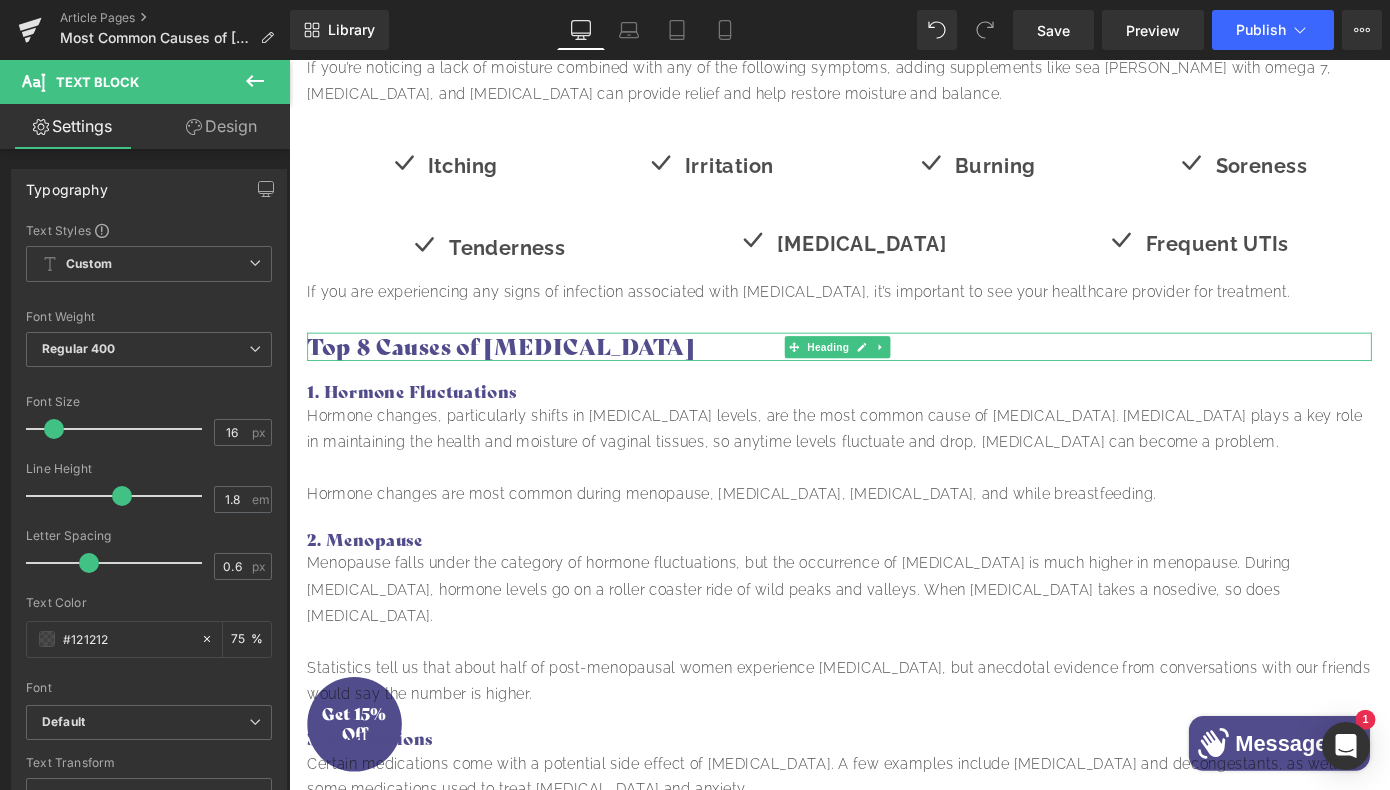 click on "Top 8 Causes of [MEDICAL_DATA]" at bounding box center (894, 375) 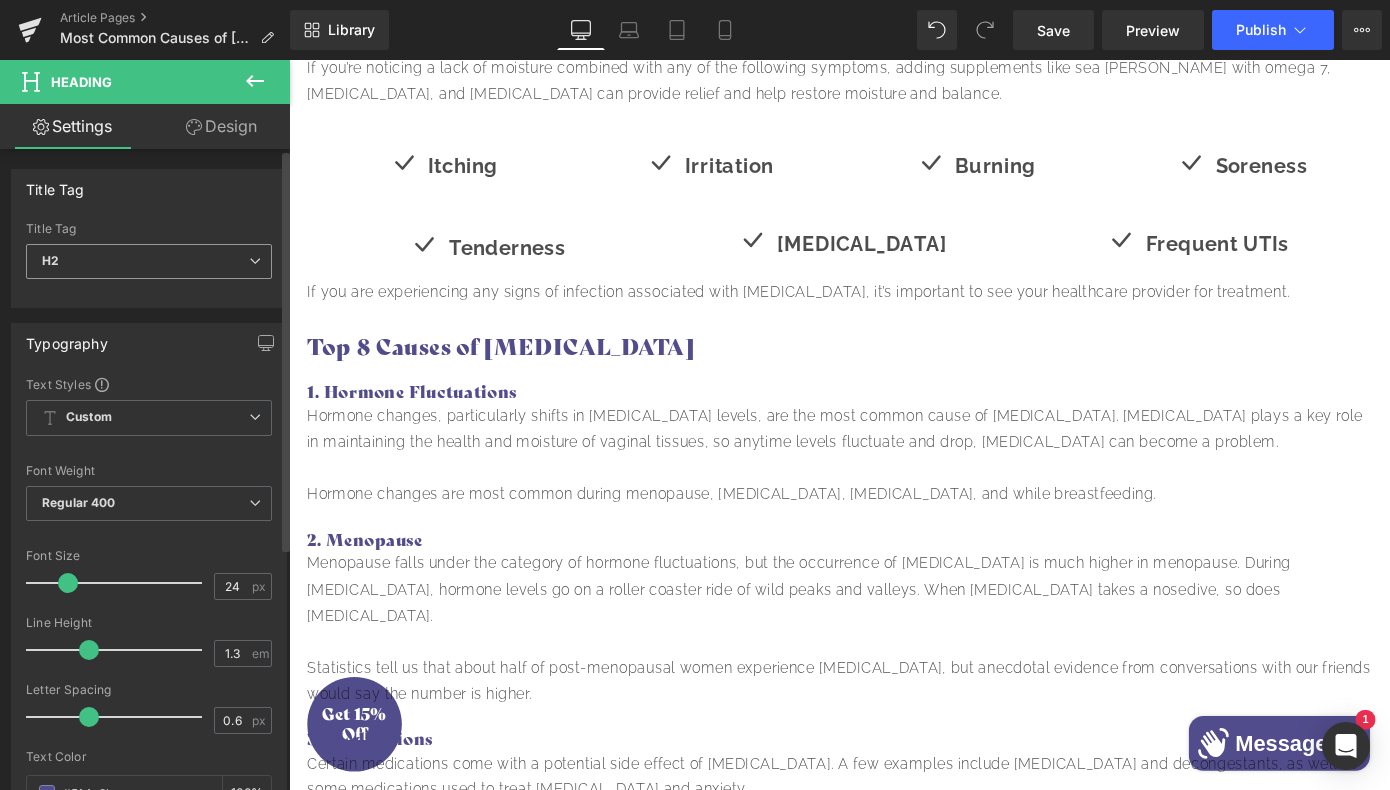 click at bounding box center (255, 261) 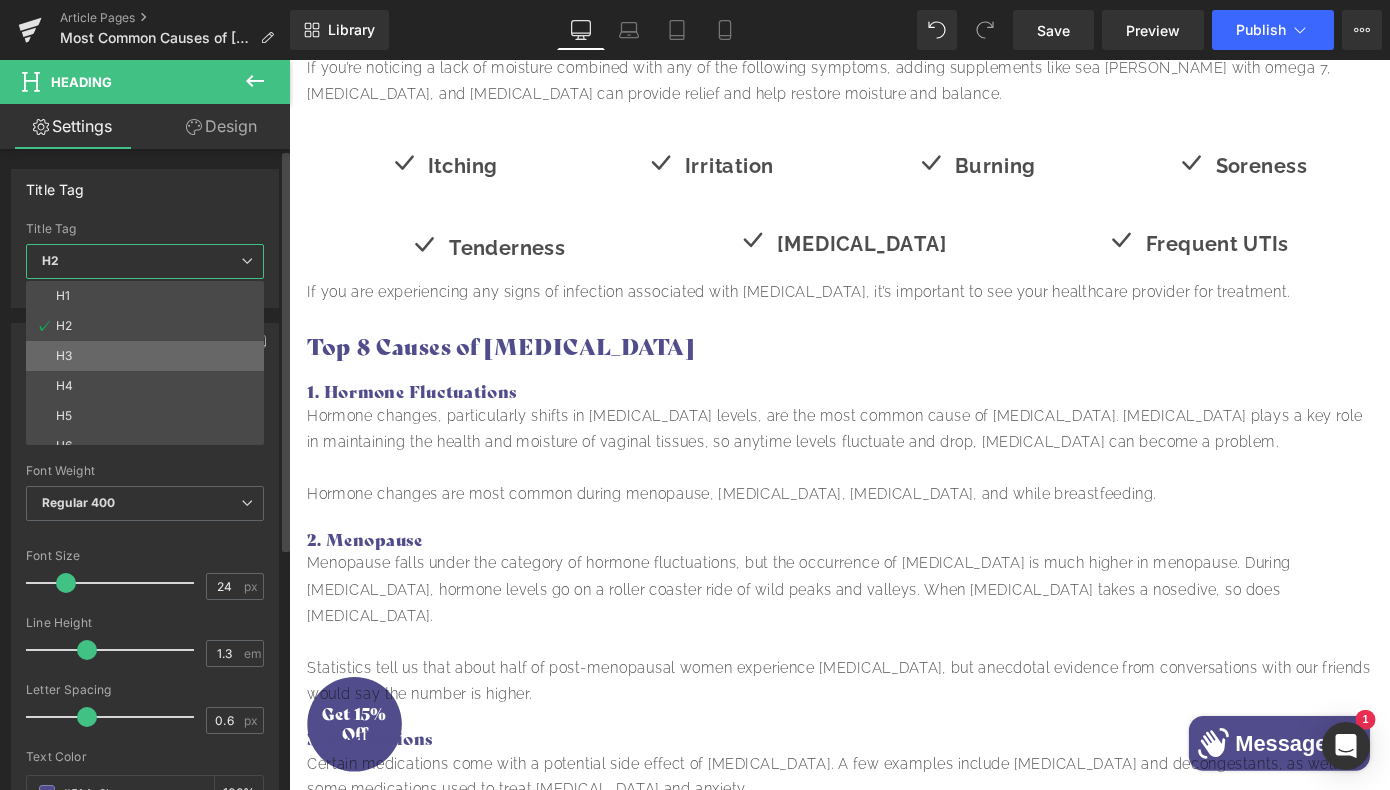 click on "H3" at bounding box center (149, 356) 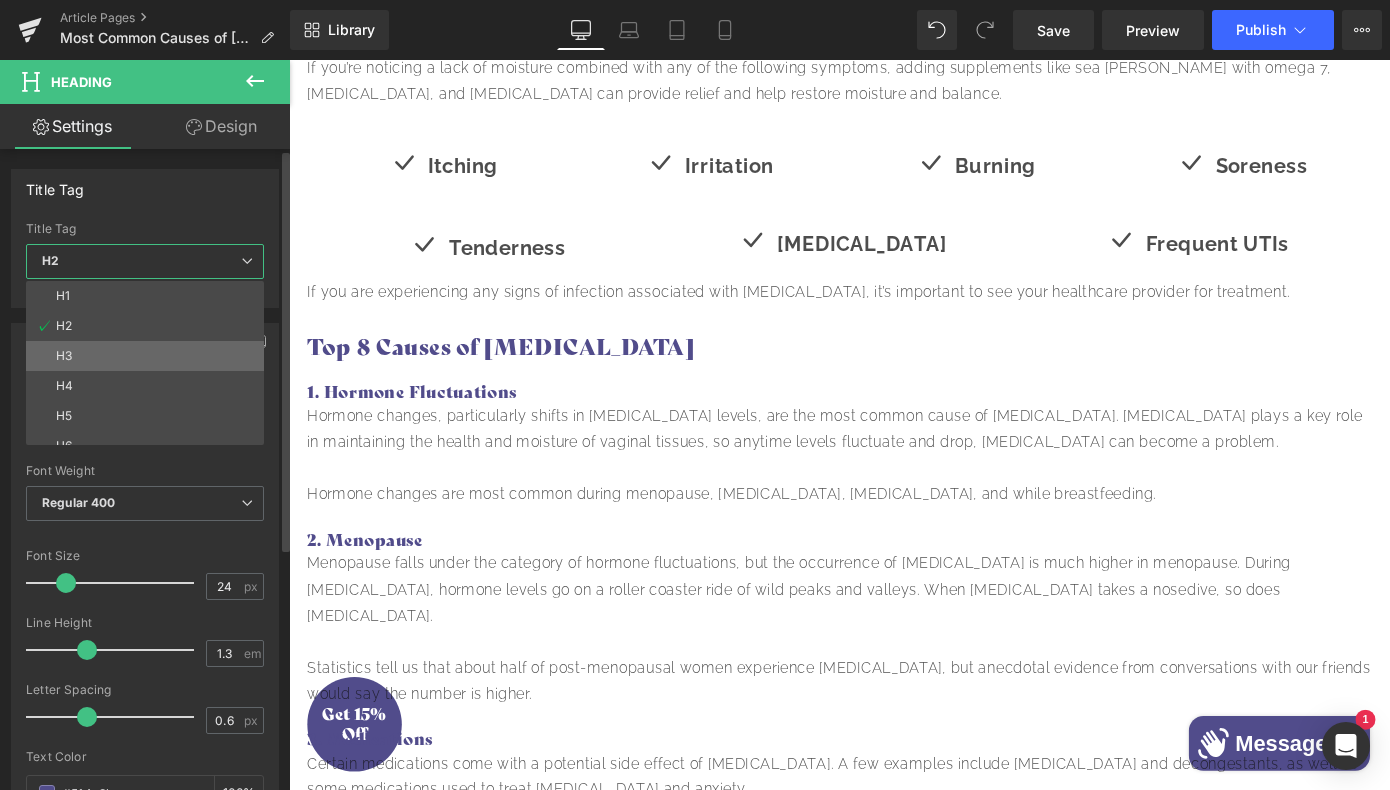 type on "18" 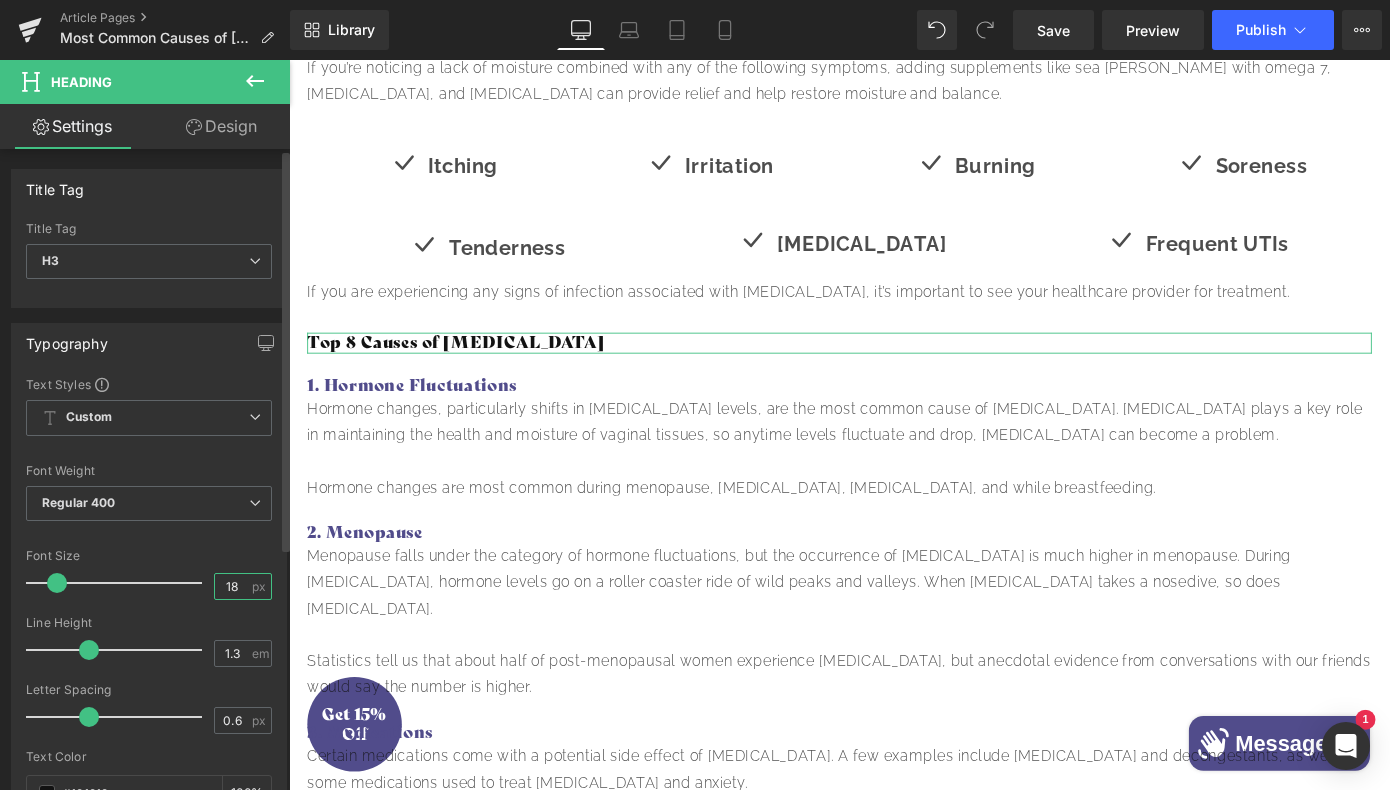 click on "18" at bounding box center (232, 586) 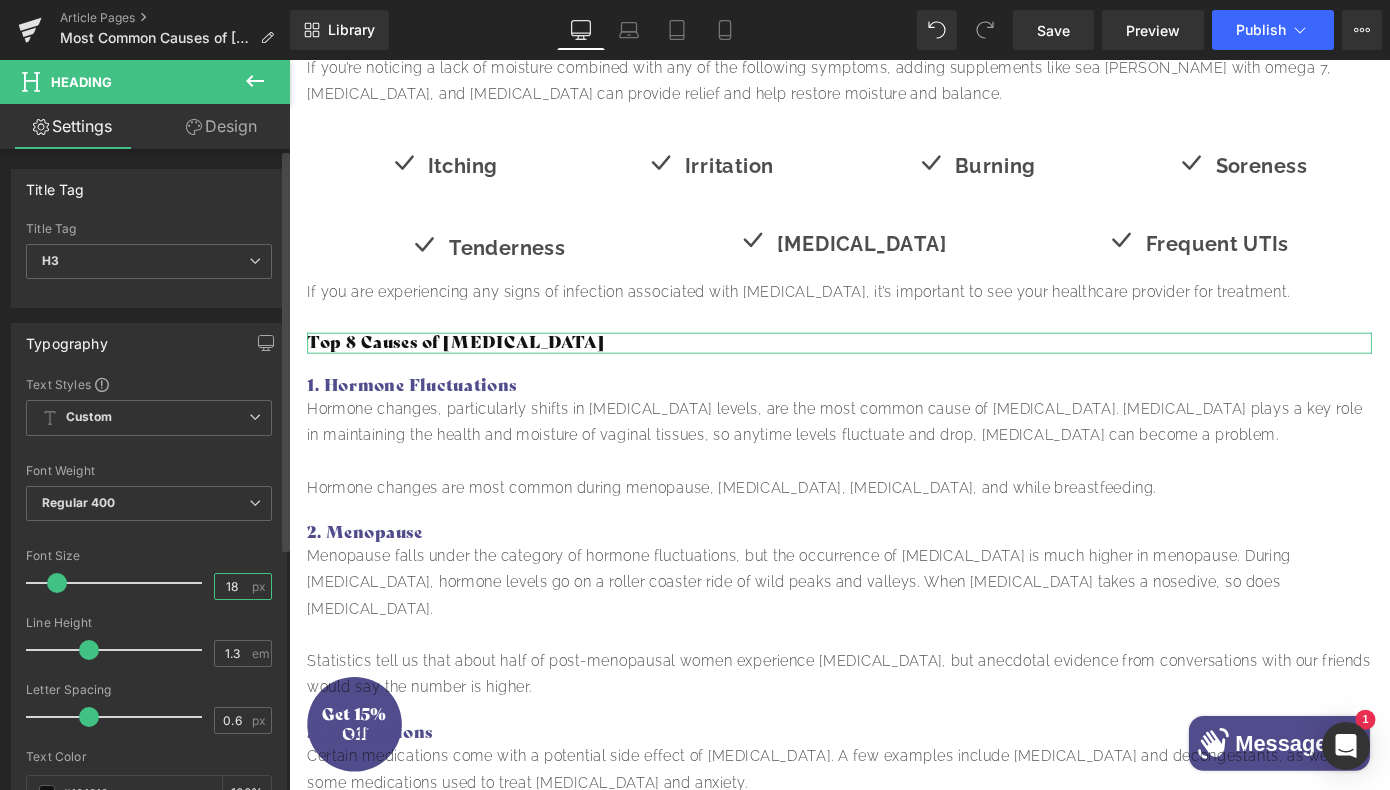 click on "18" at bounding box center (232, 586) 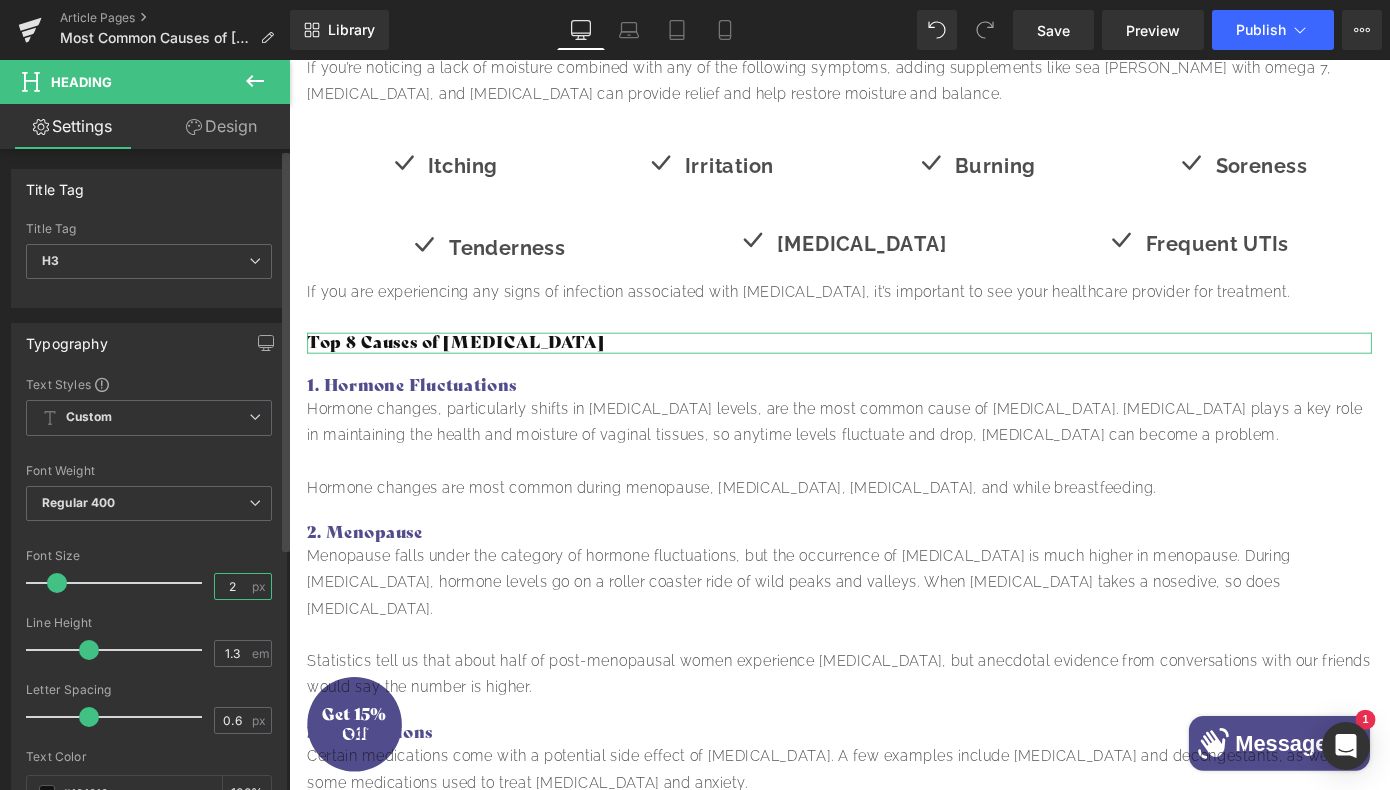 type on "24" 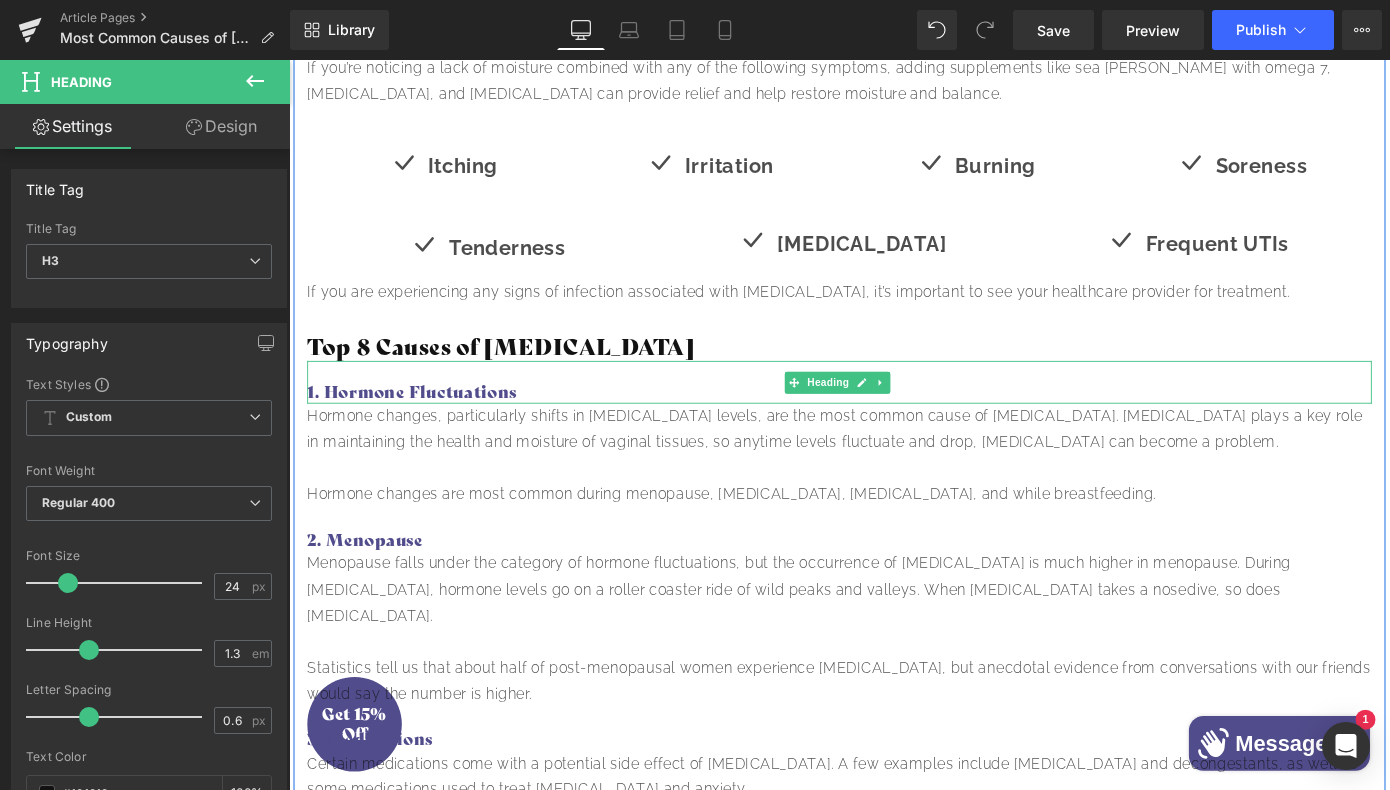 click on "1. Hormone Fluctuations" at bounding box center (894, 426) 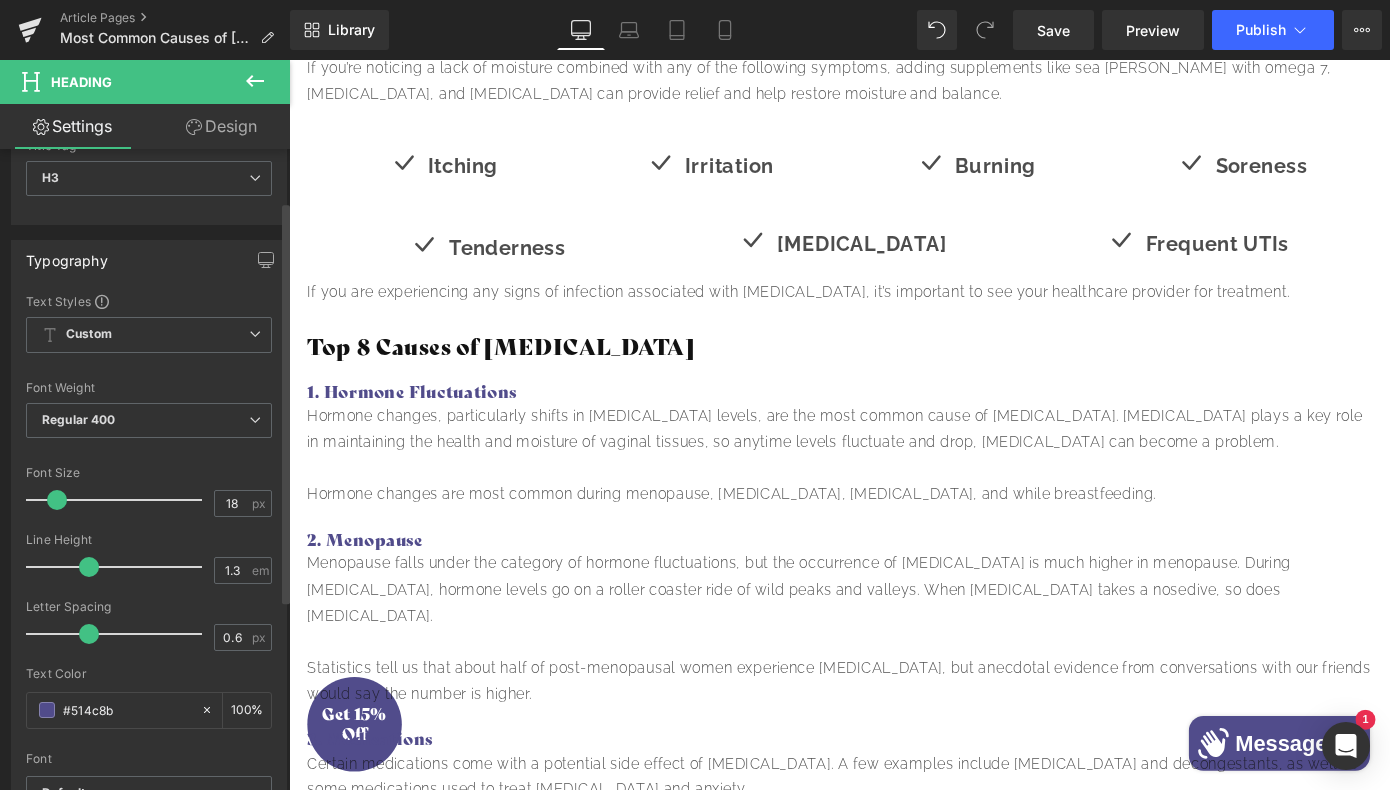 scroll, scrollTop: 108, scrollLeft: 0, axis: vertical 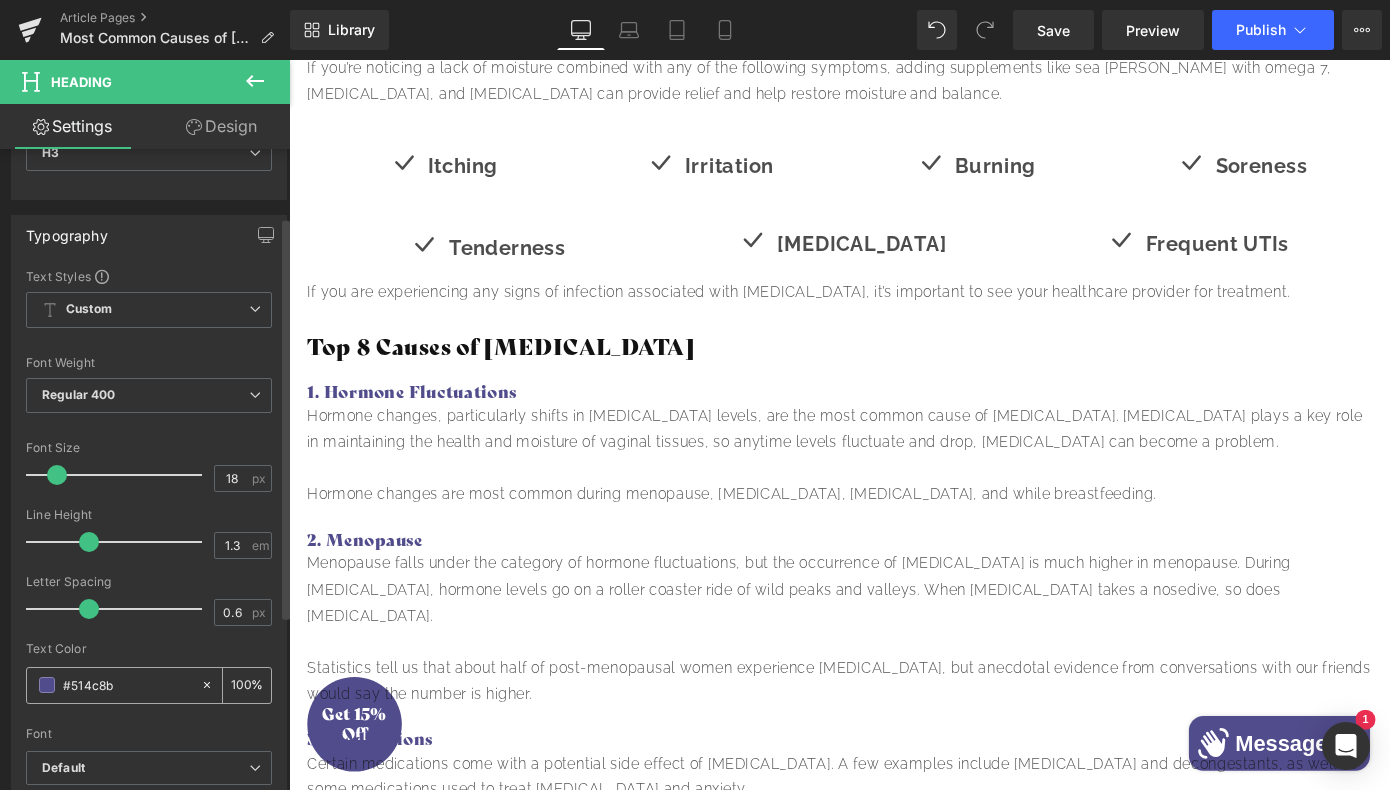 click on "#514c8b" at bounding box center [127, 685] 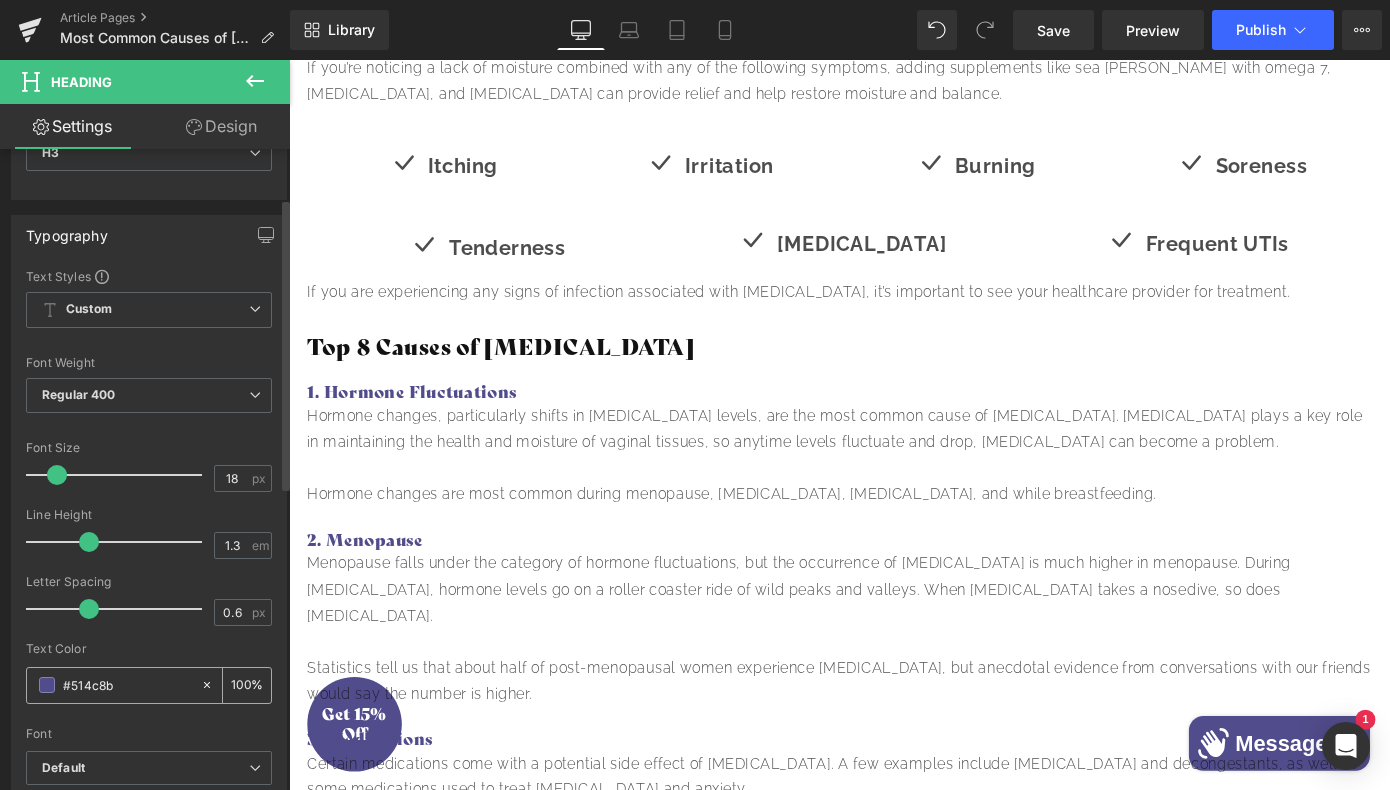 click on "#514c8b" at bounding box center [127, 685] 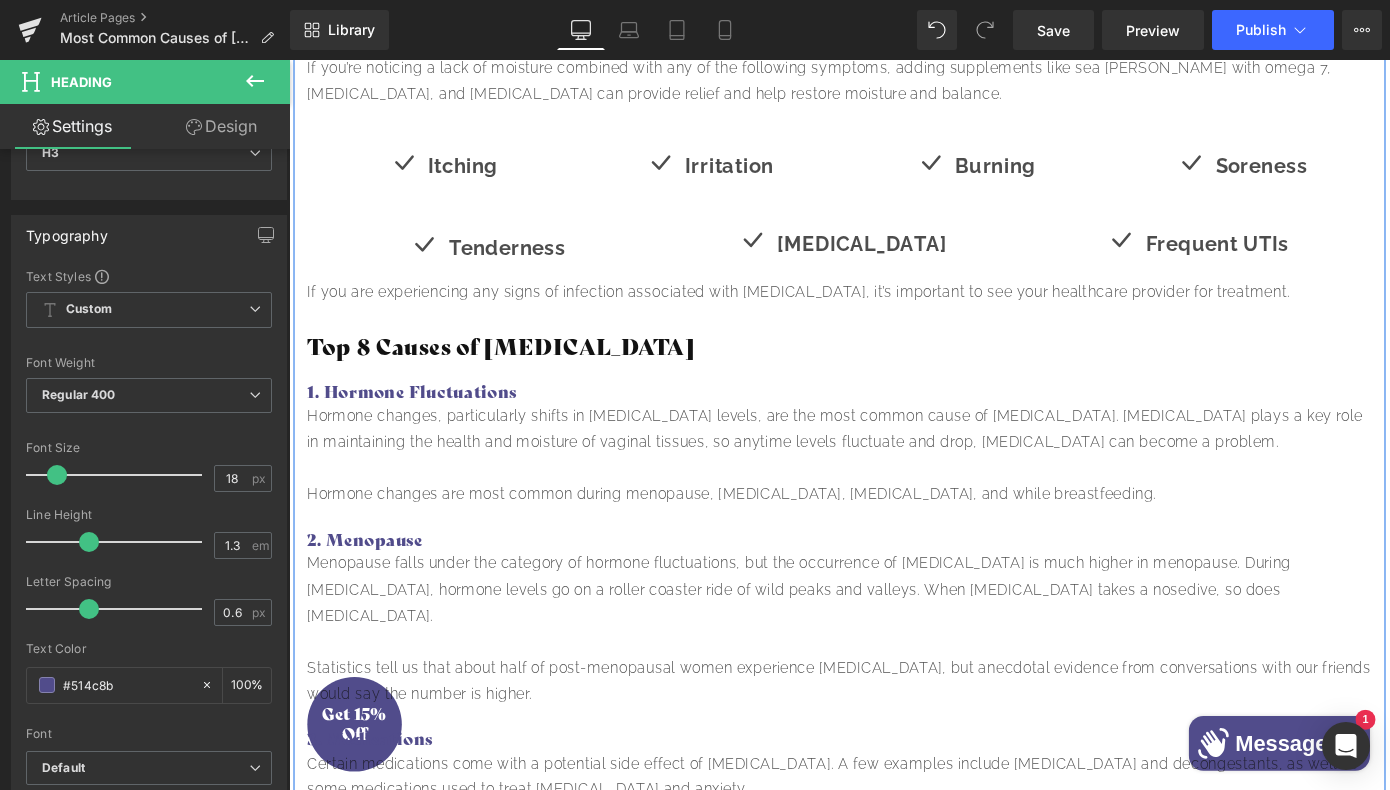click on "Top 8 Causes of [MEDICAL_DATA]" at bounding box center [894, 375] 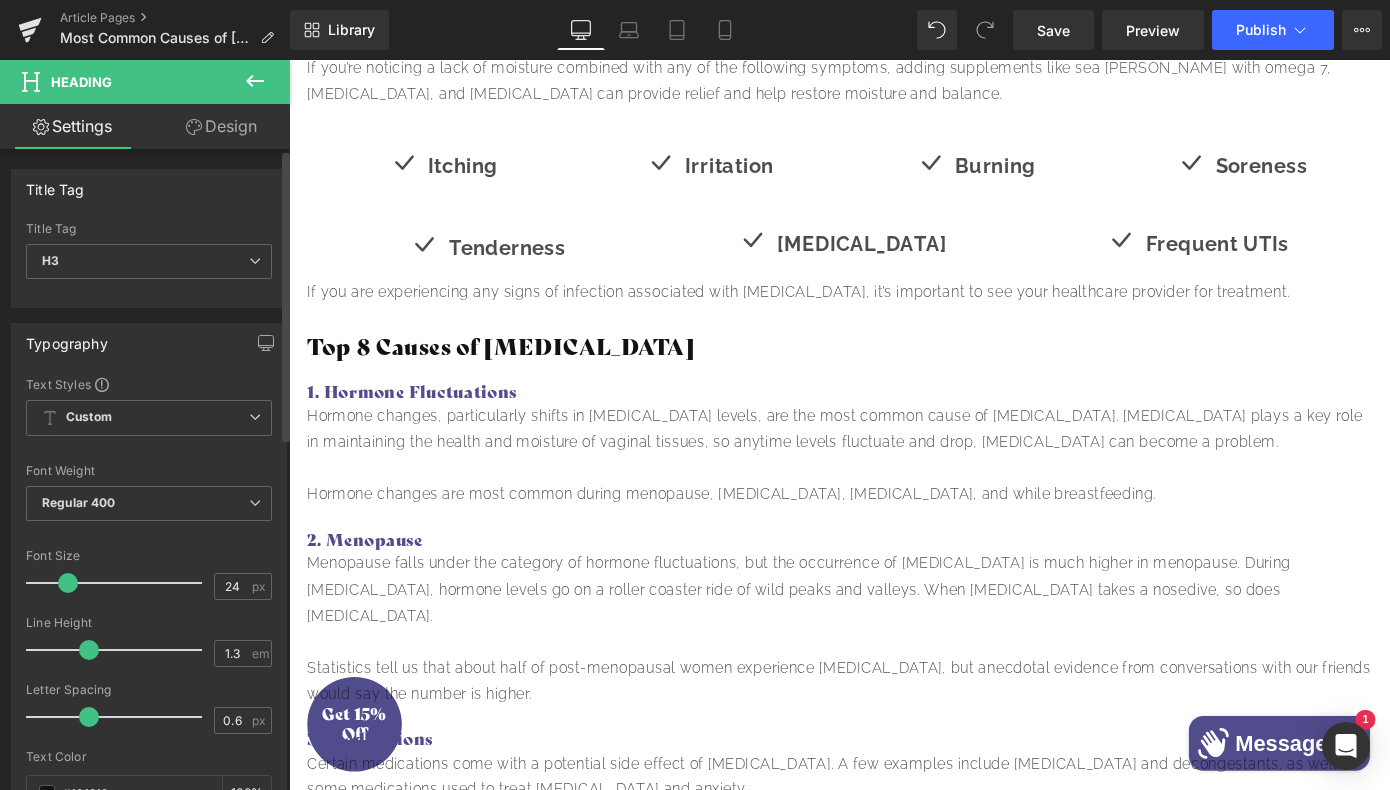scroll, scrollTop: 198, scrollLeft: 0, axis: vertical 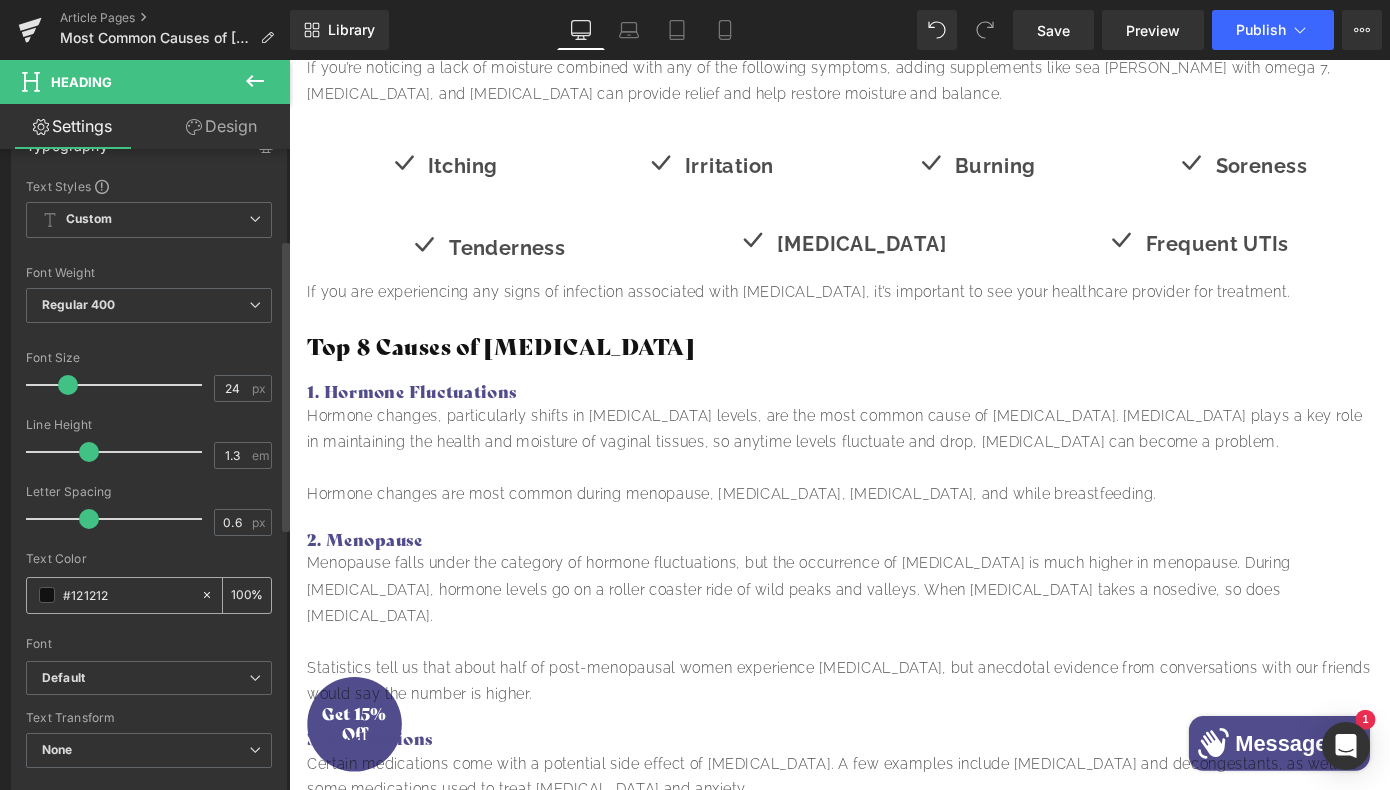 click on "#121212" at bounding box center (127, 595) 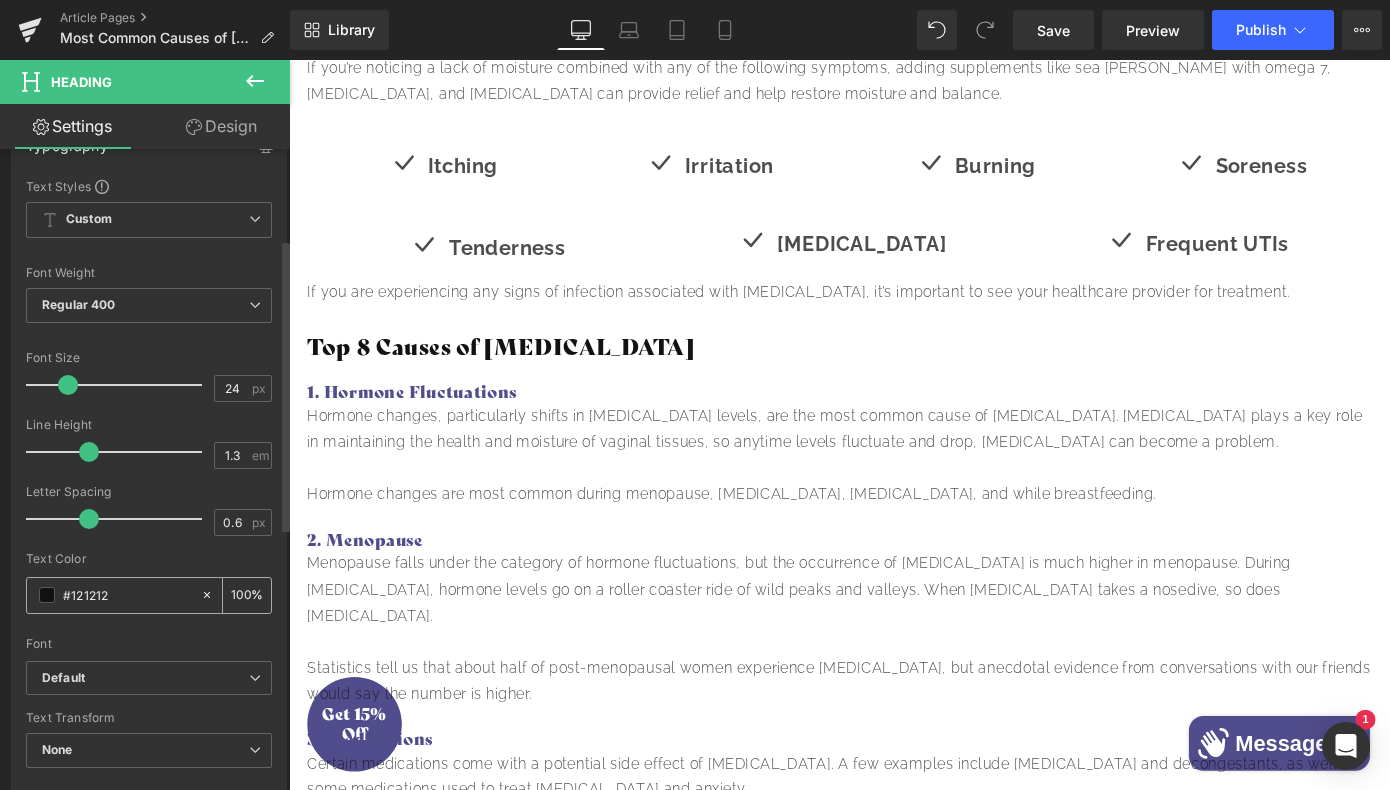 click on "#121212" at bounding box center [127, 595] 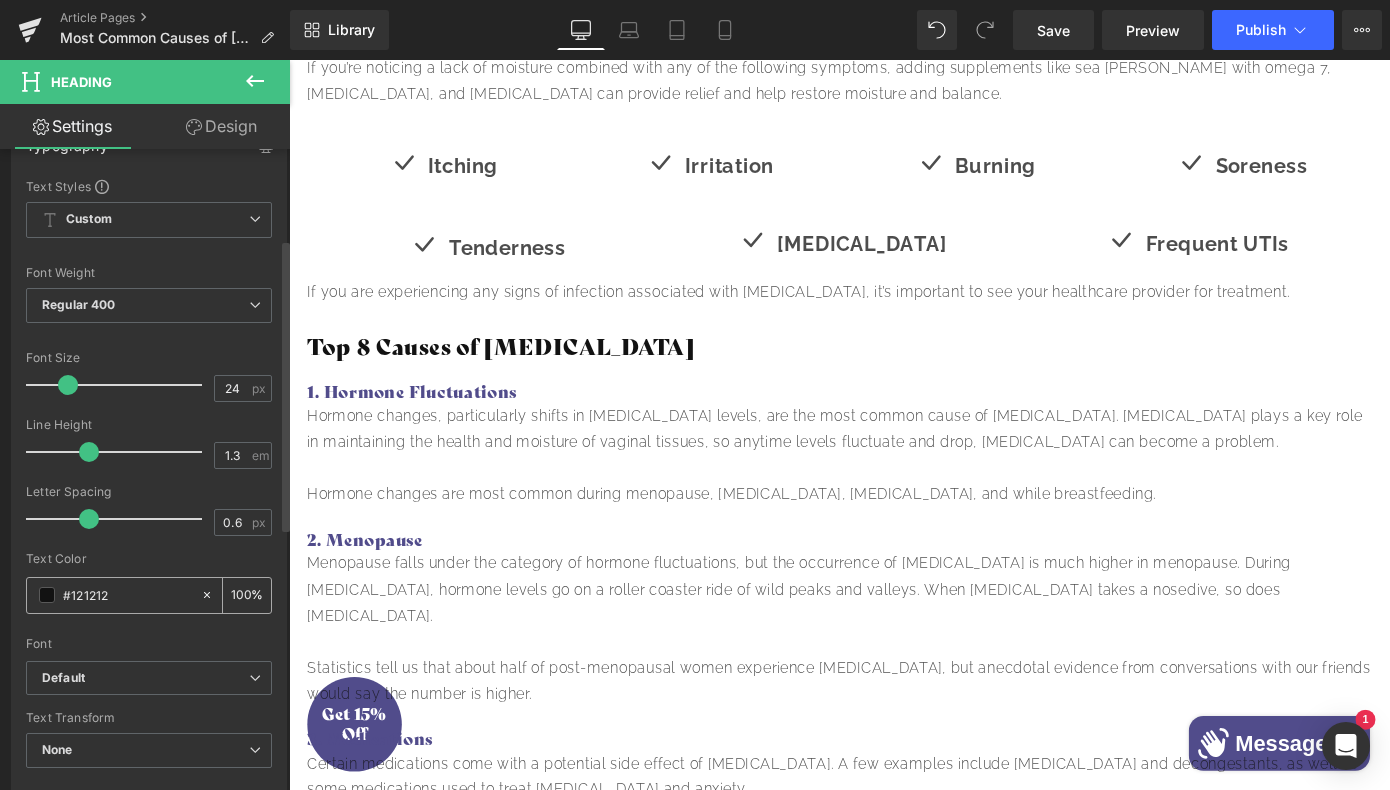click on "#121212" at bounding box center [127, 595] 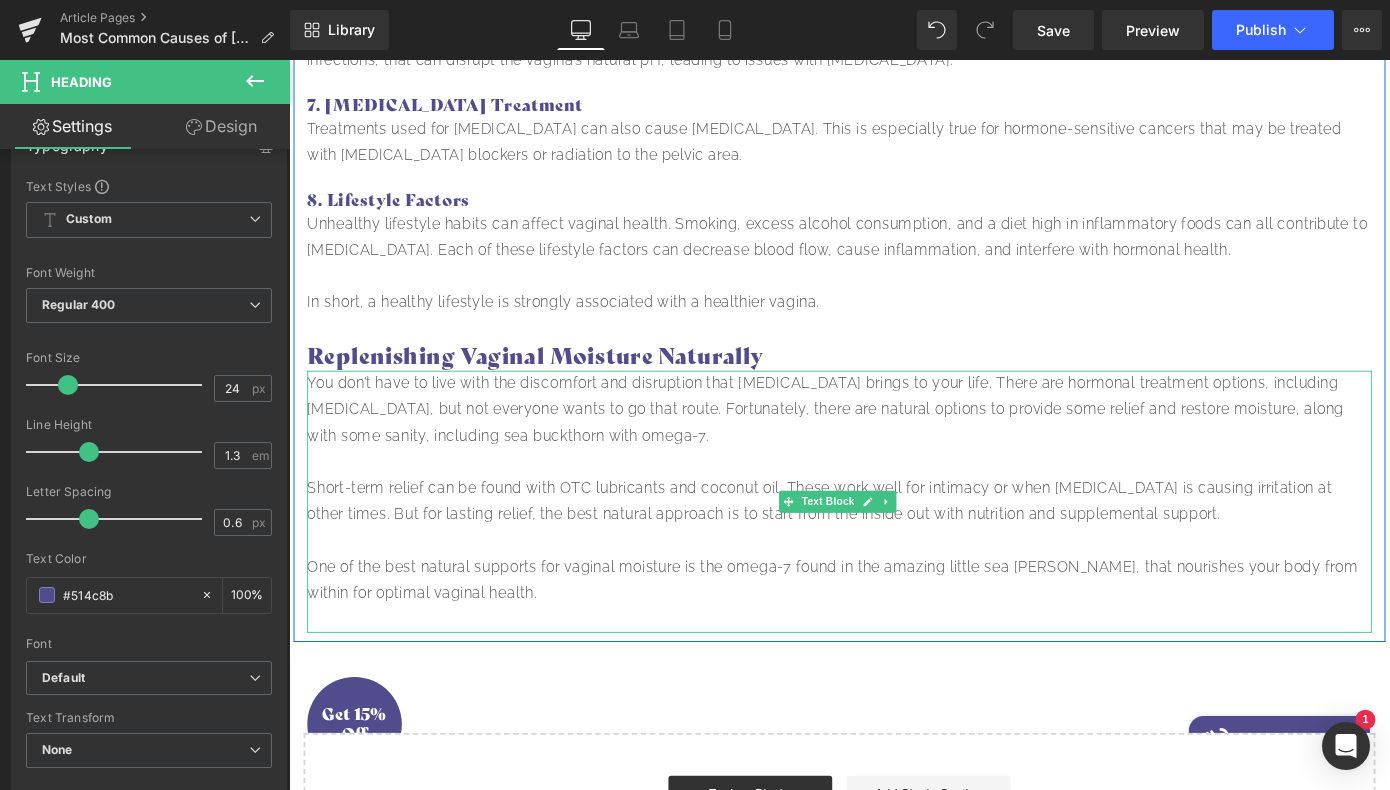 scroll, scrollTop: 3519, scrollLeft: 0, axis: vertical 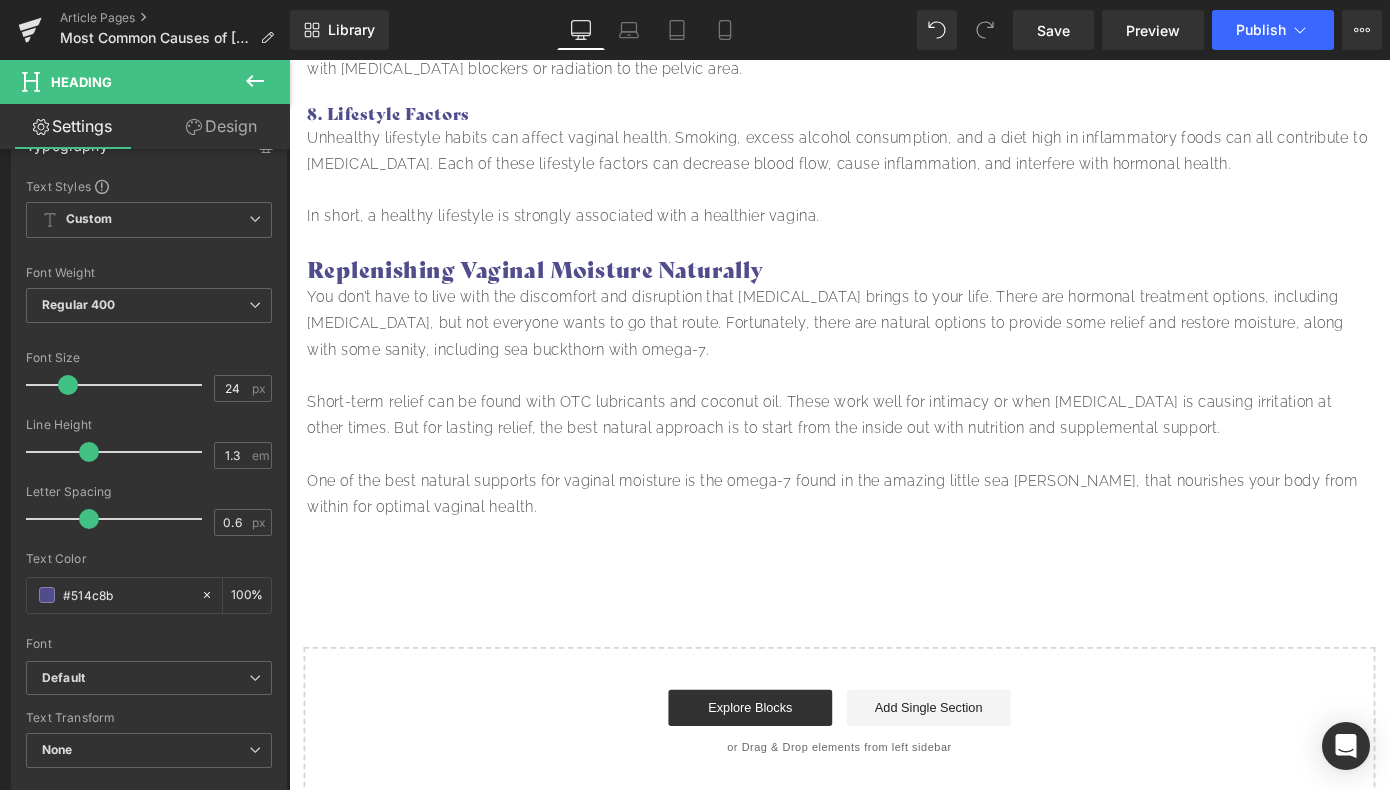 type on "#514c8b" 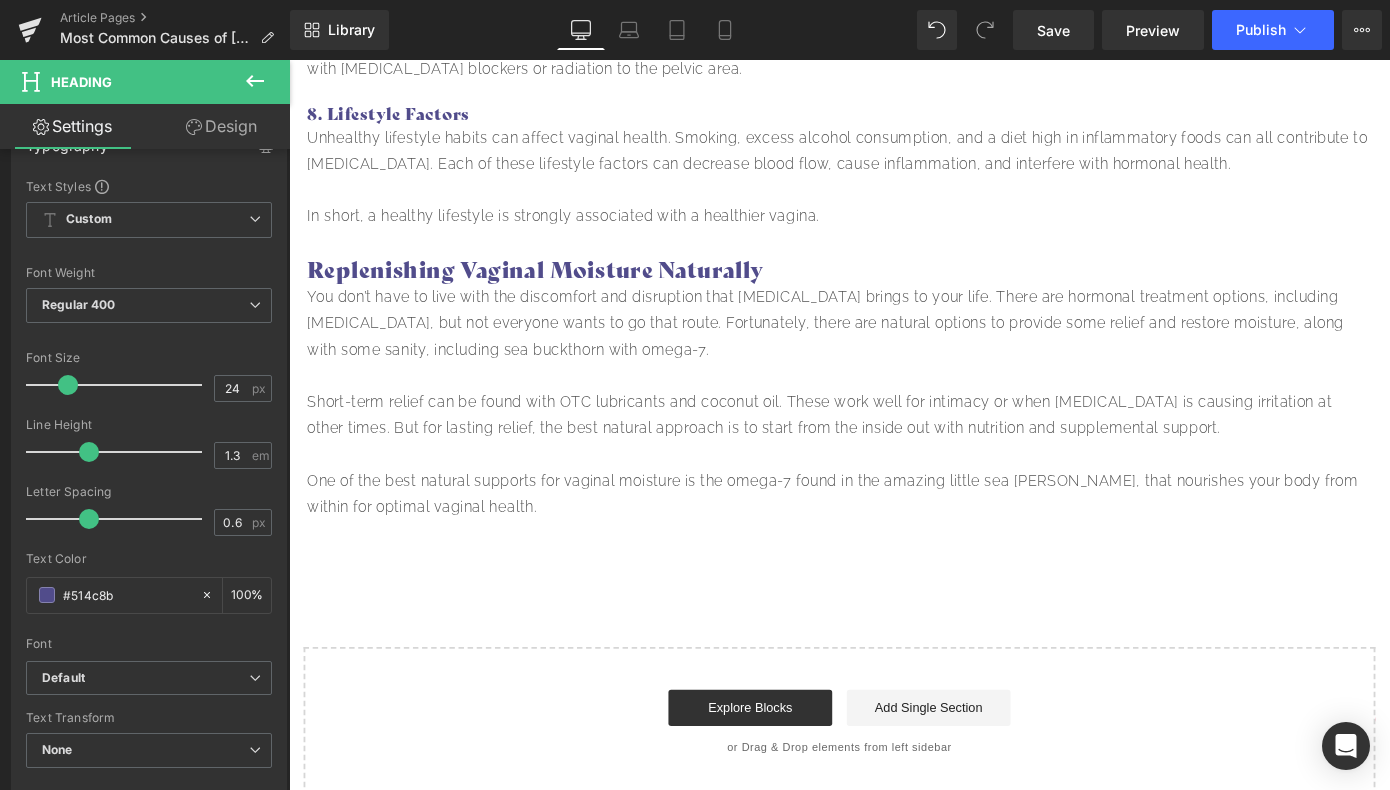 click 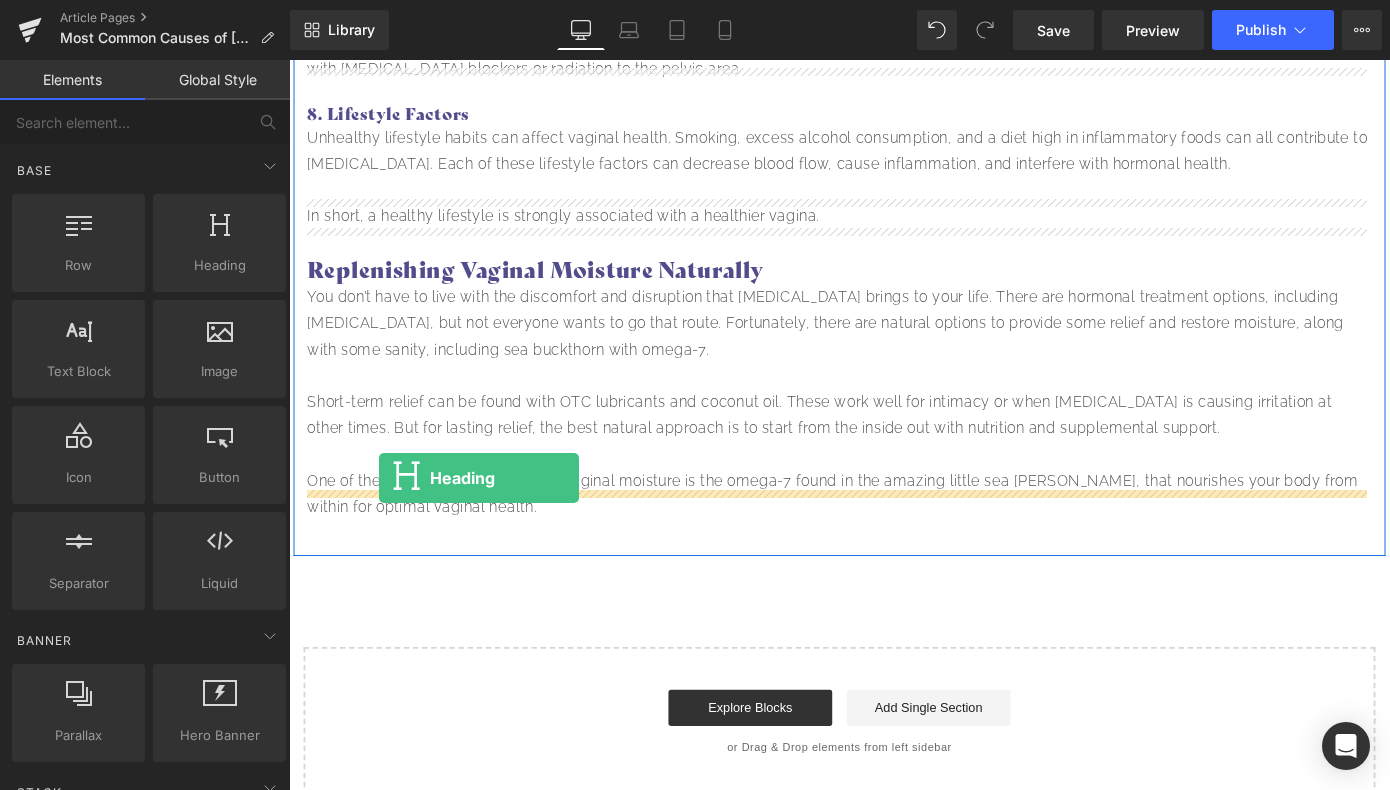 drag, startPoint x: 494, startPoint y: 295, endPoint x: 388, endPoint y: 519, distance: 247.81445 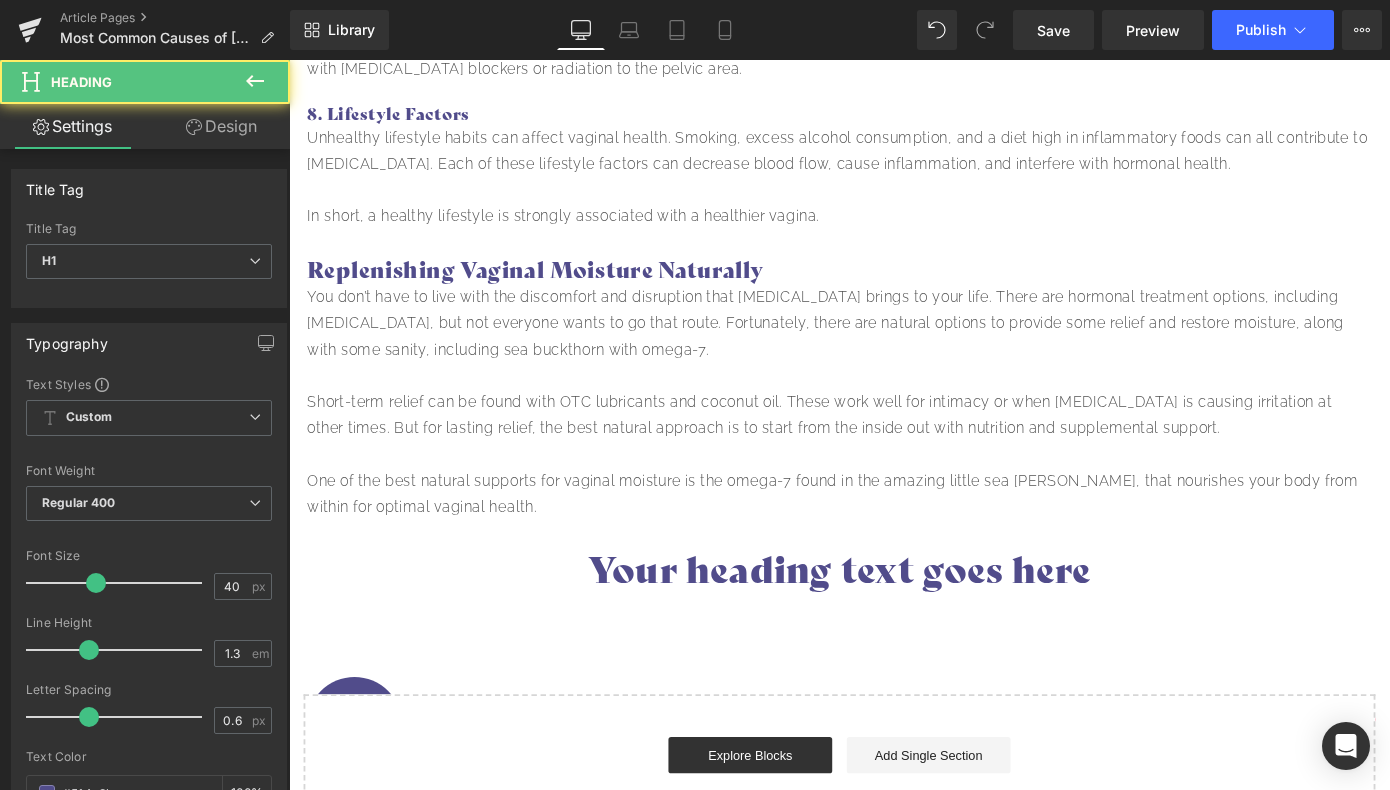 scroll, scrollTop: 198, scrollLeft: 0, axis: vertical 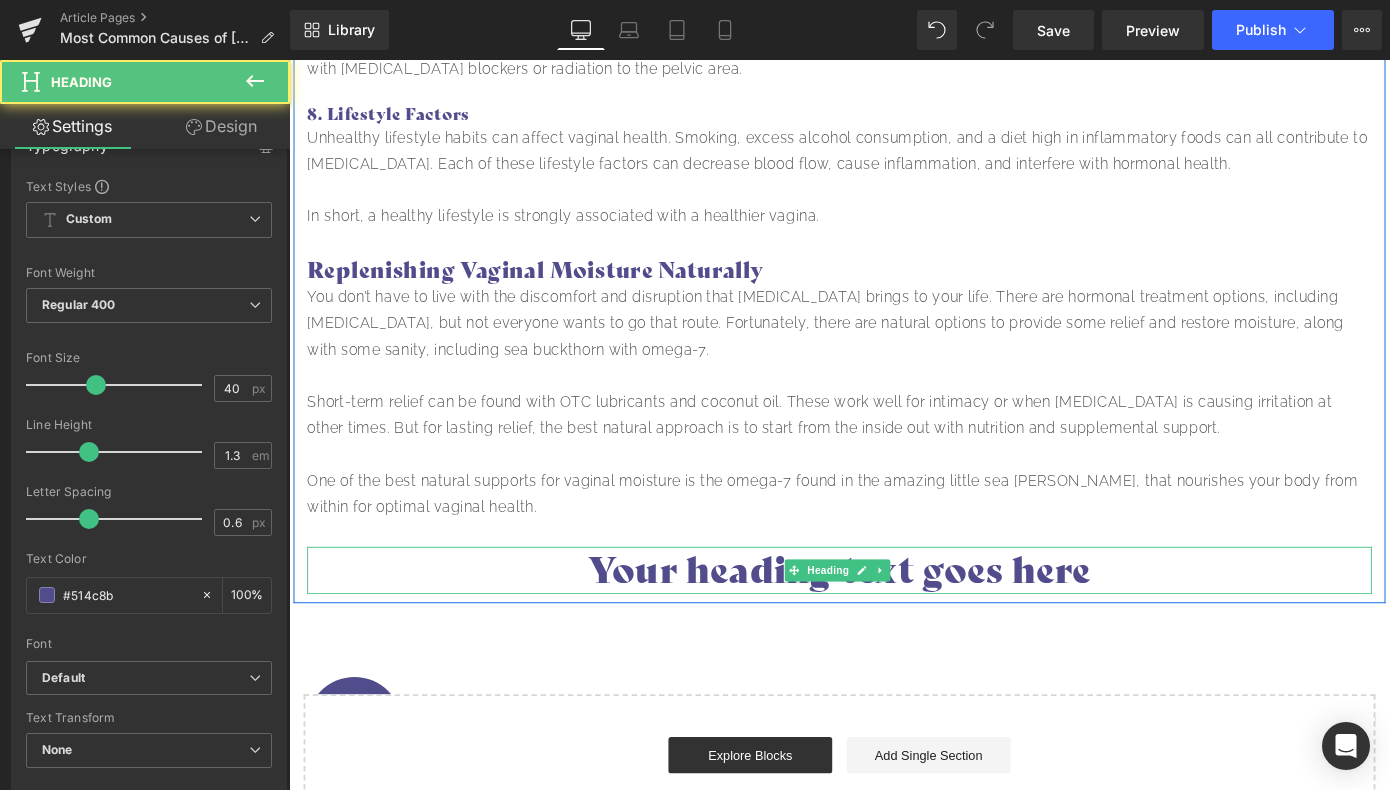 click on "Your heading text goes here" at bounding box center [894, 621] 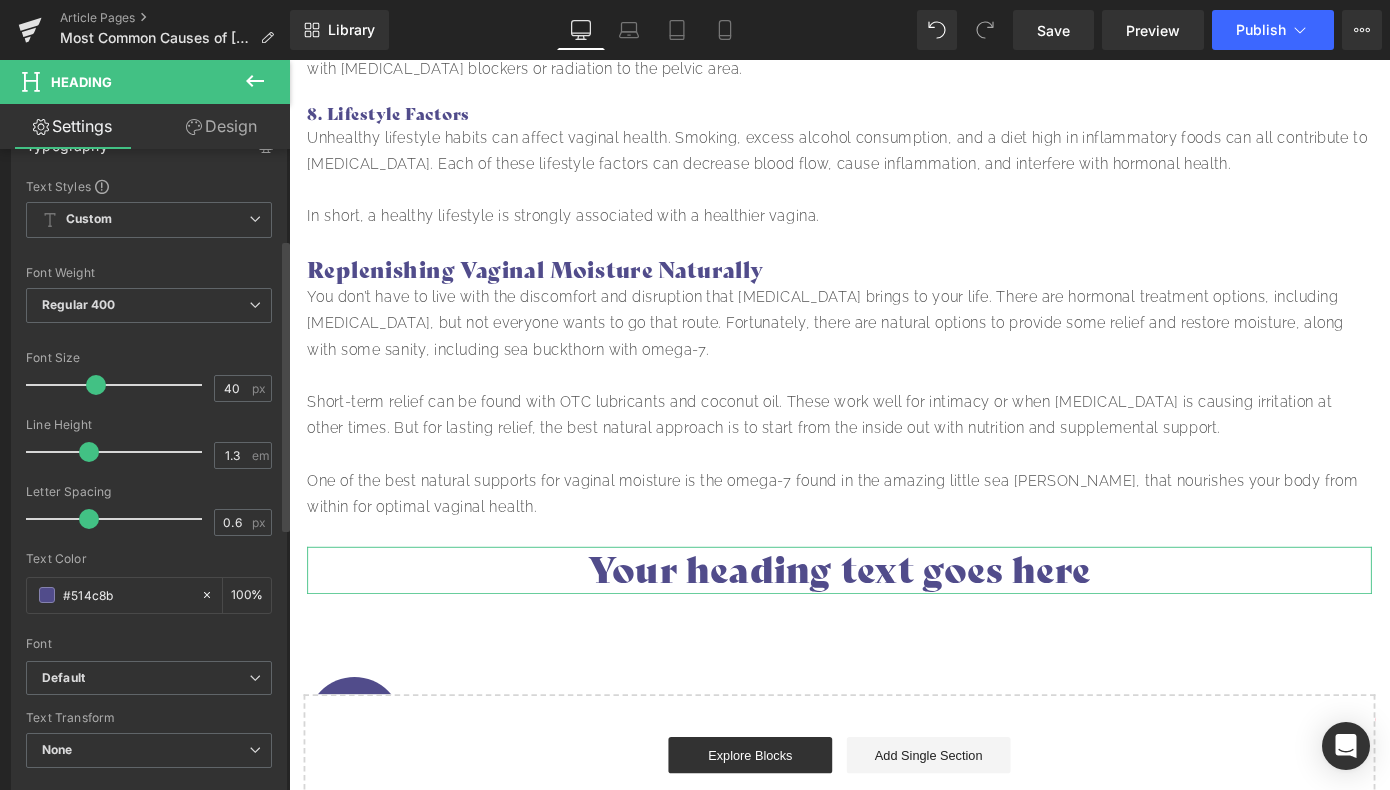 scroll, scrollTop: 0, scrollLeft: 0, axis: both 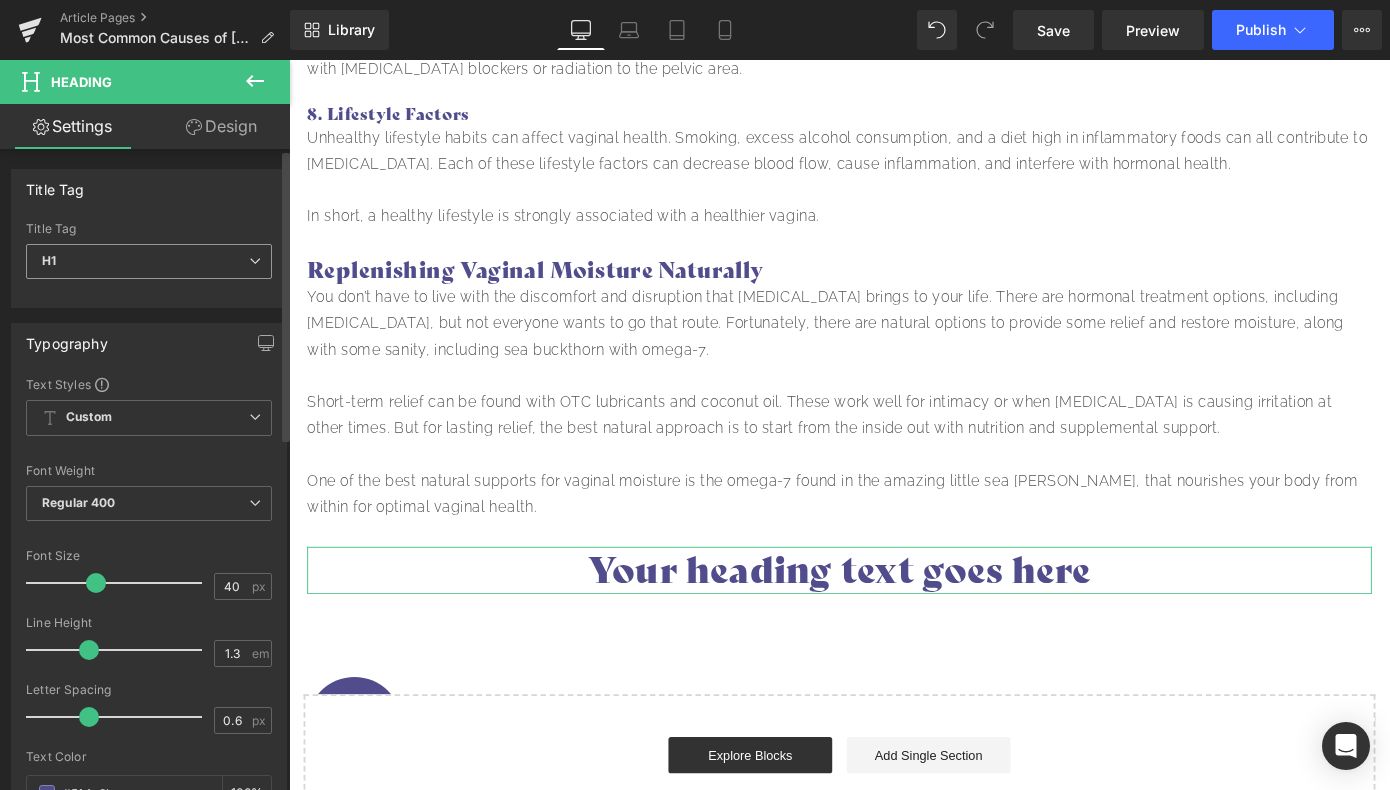 click on "H1" at bounding box center [149, 261] 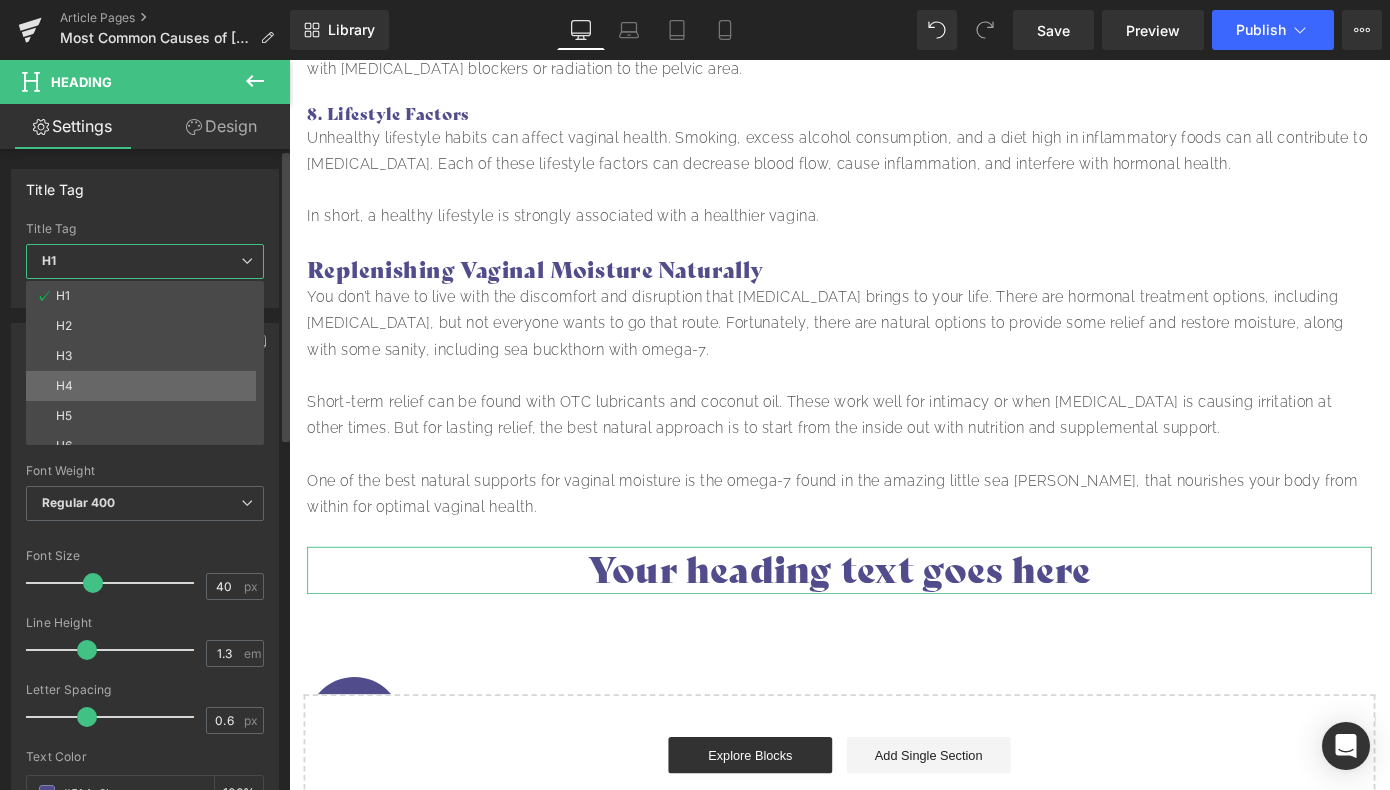 click on "H4" at bounding box center [149, 386] 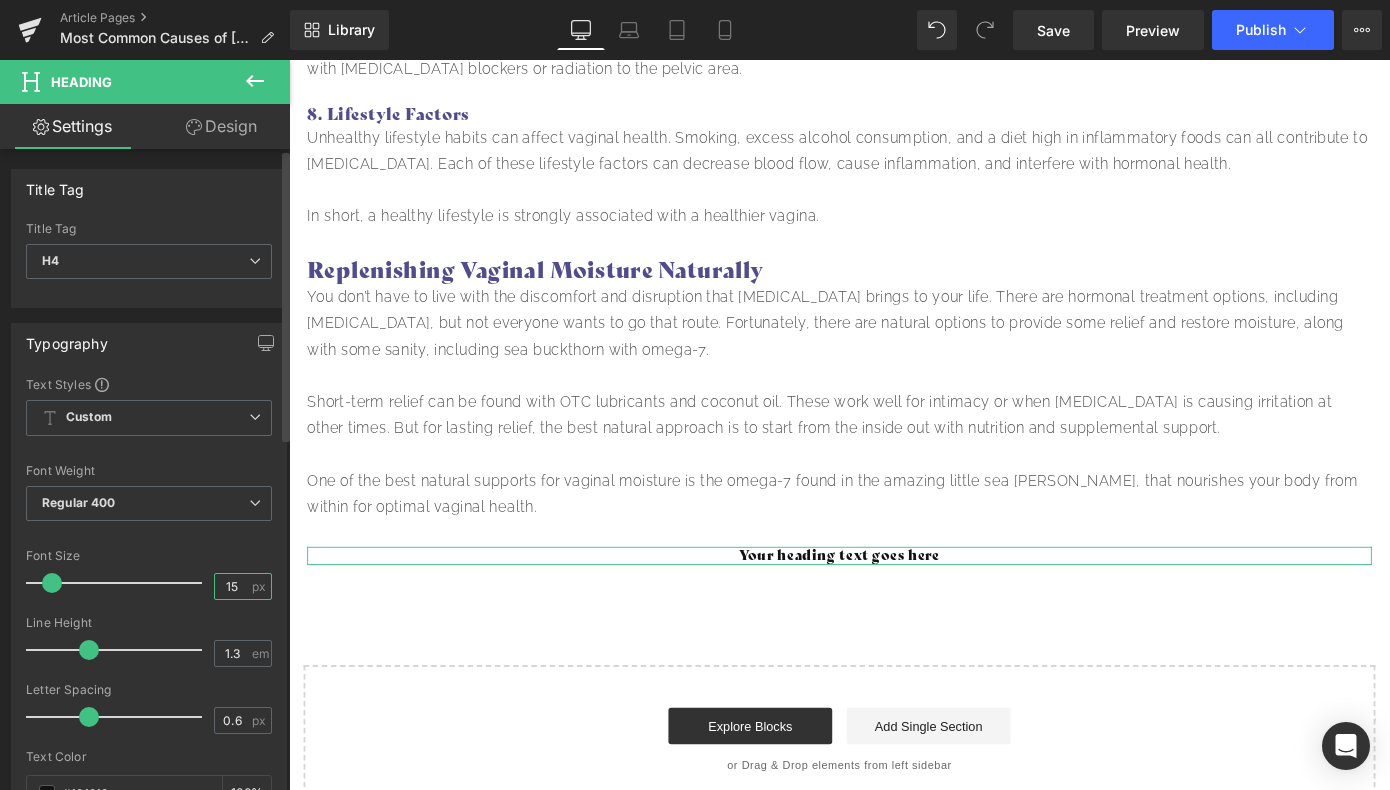 click on "15" at bounding box center (232, 586) 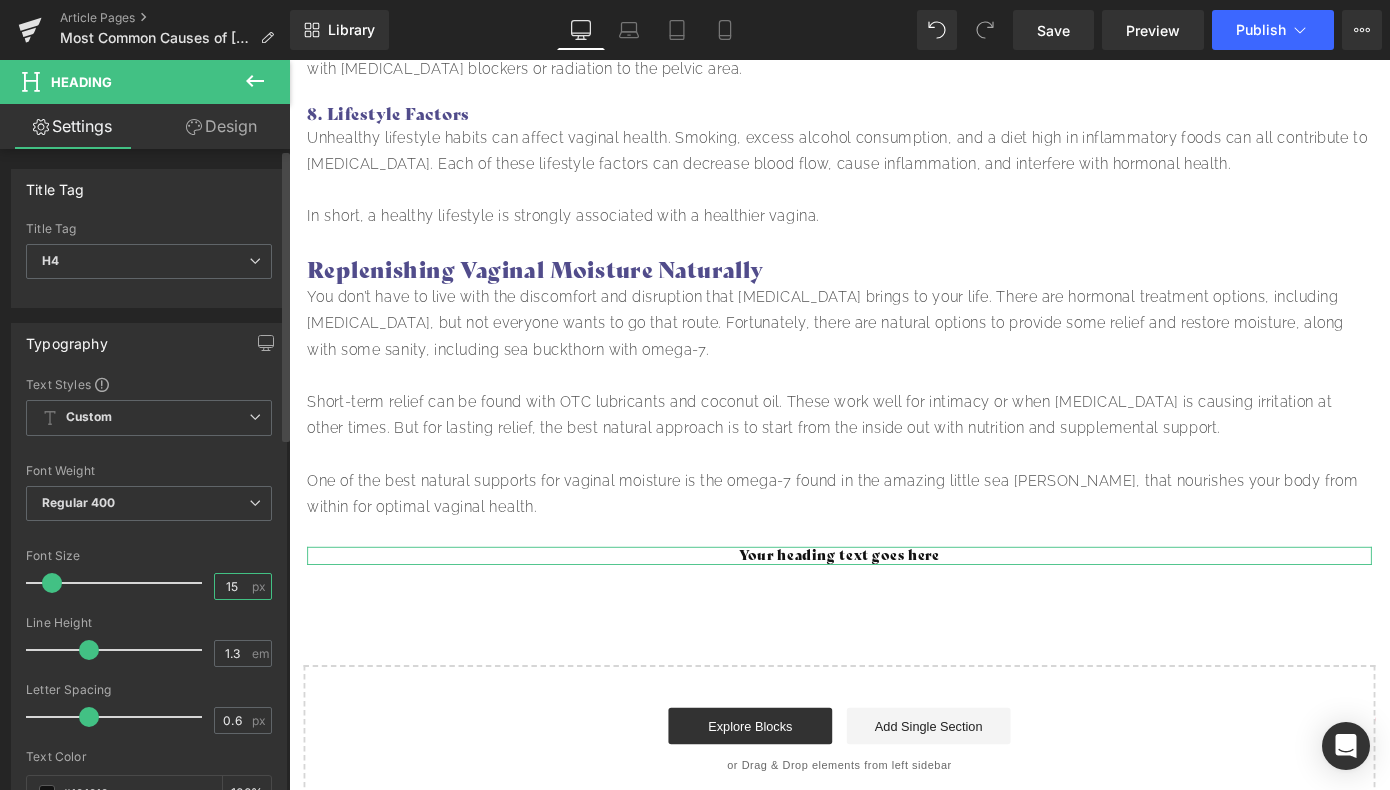 click on "15" at bounding box center (232, 586) 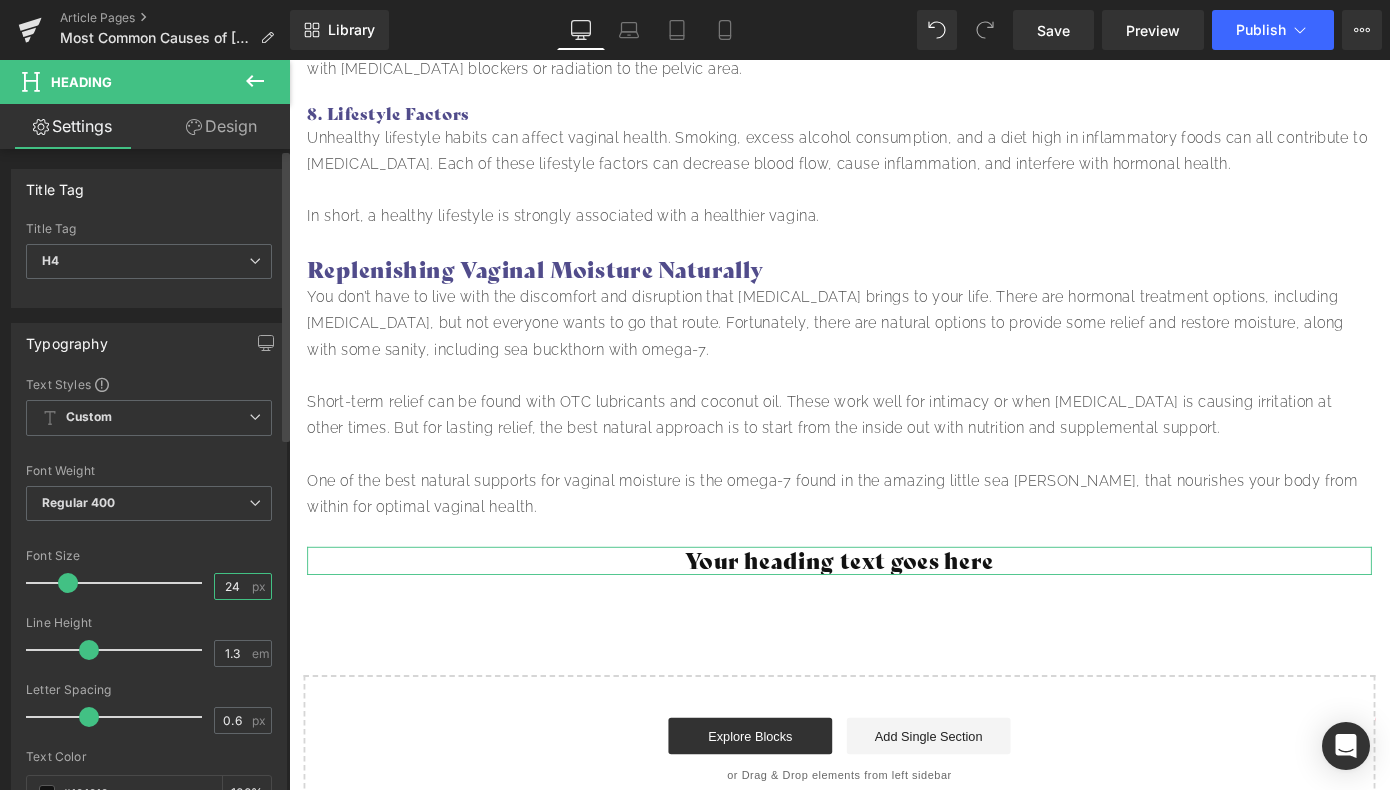 click on "24" at bounding box center (232, 586) 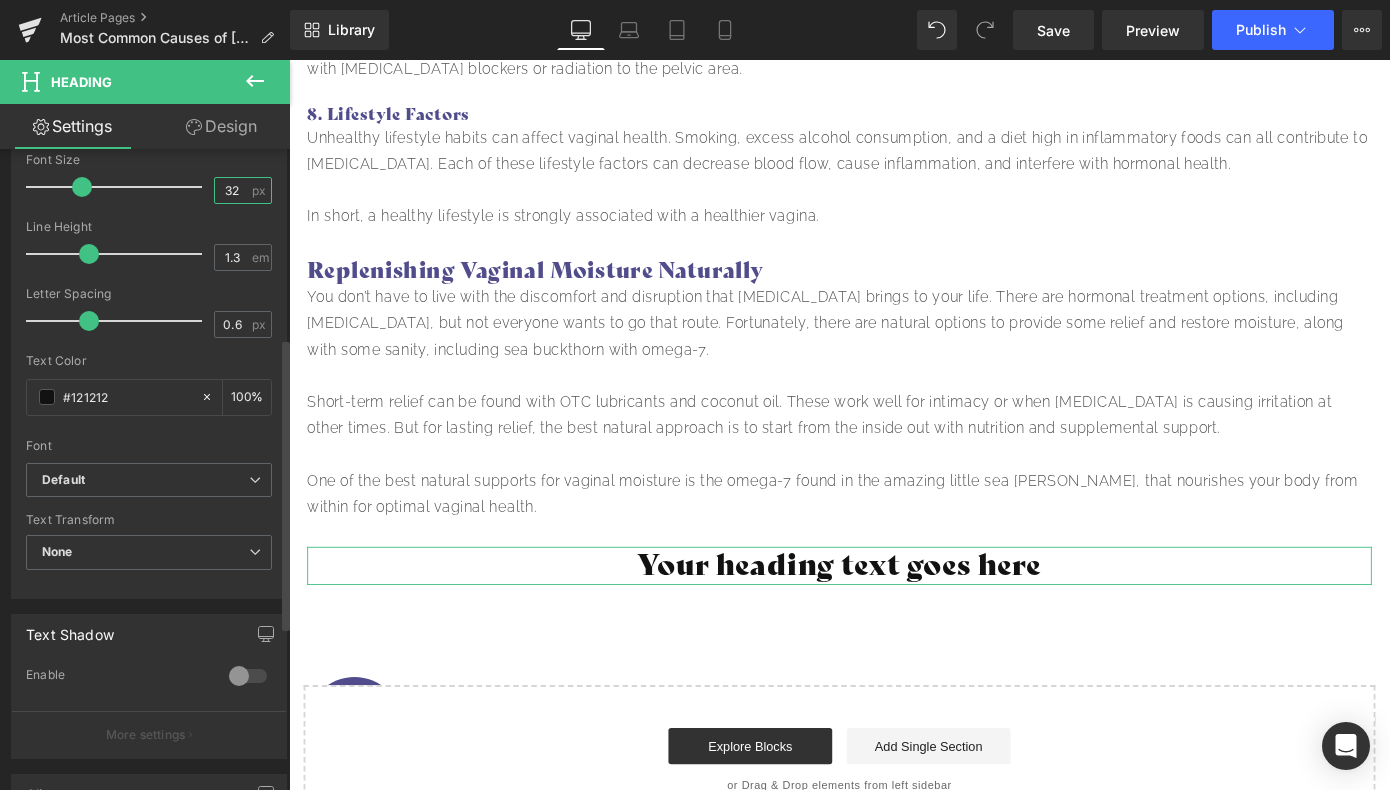 scroll, scrollTop: 576, scrollLeft: 0, axis: vertical 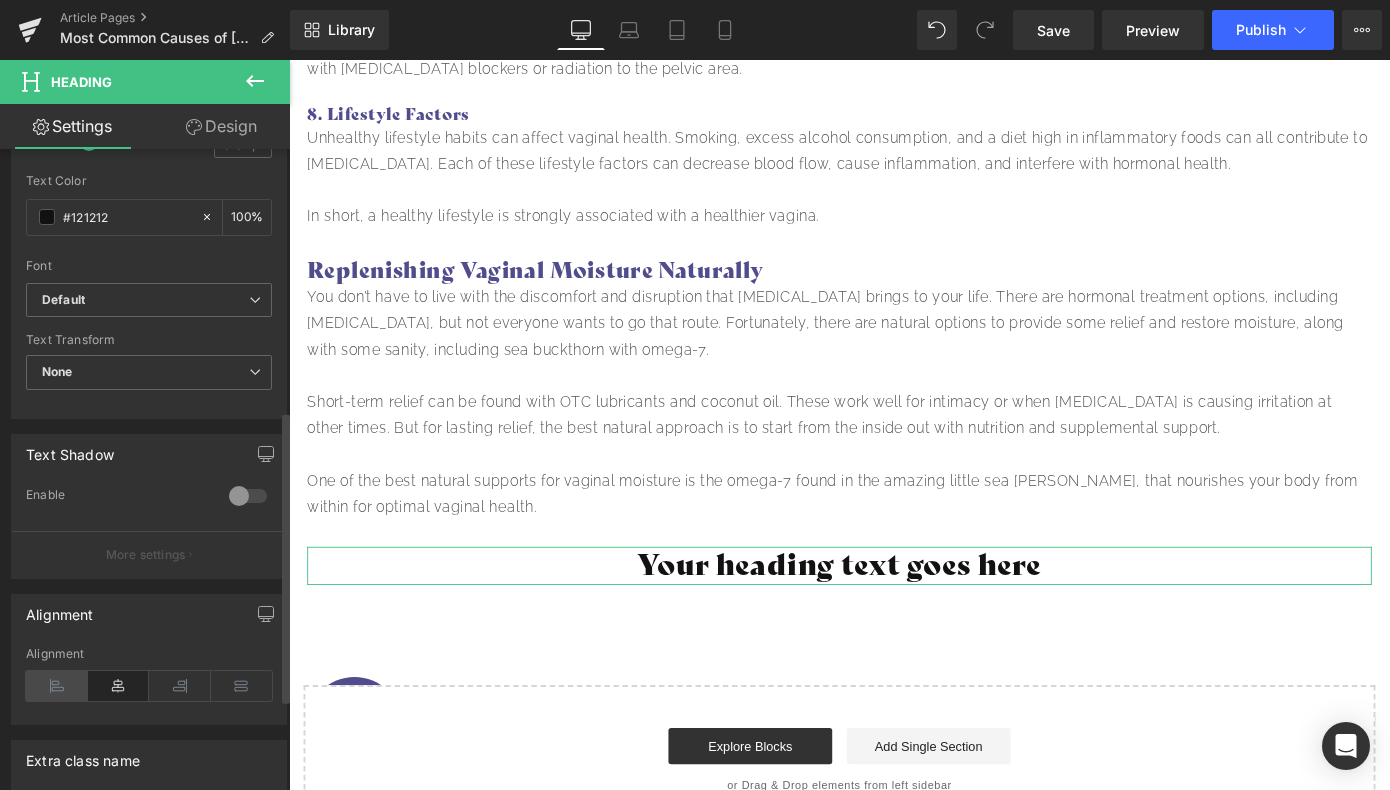type on "32" 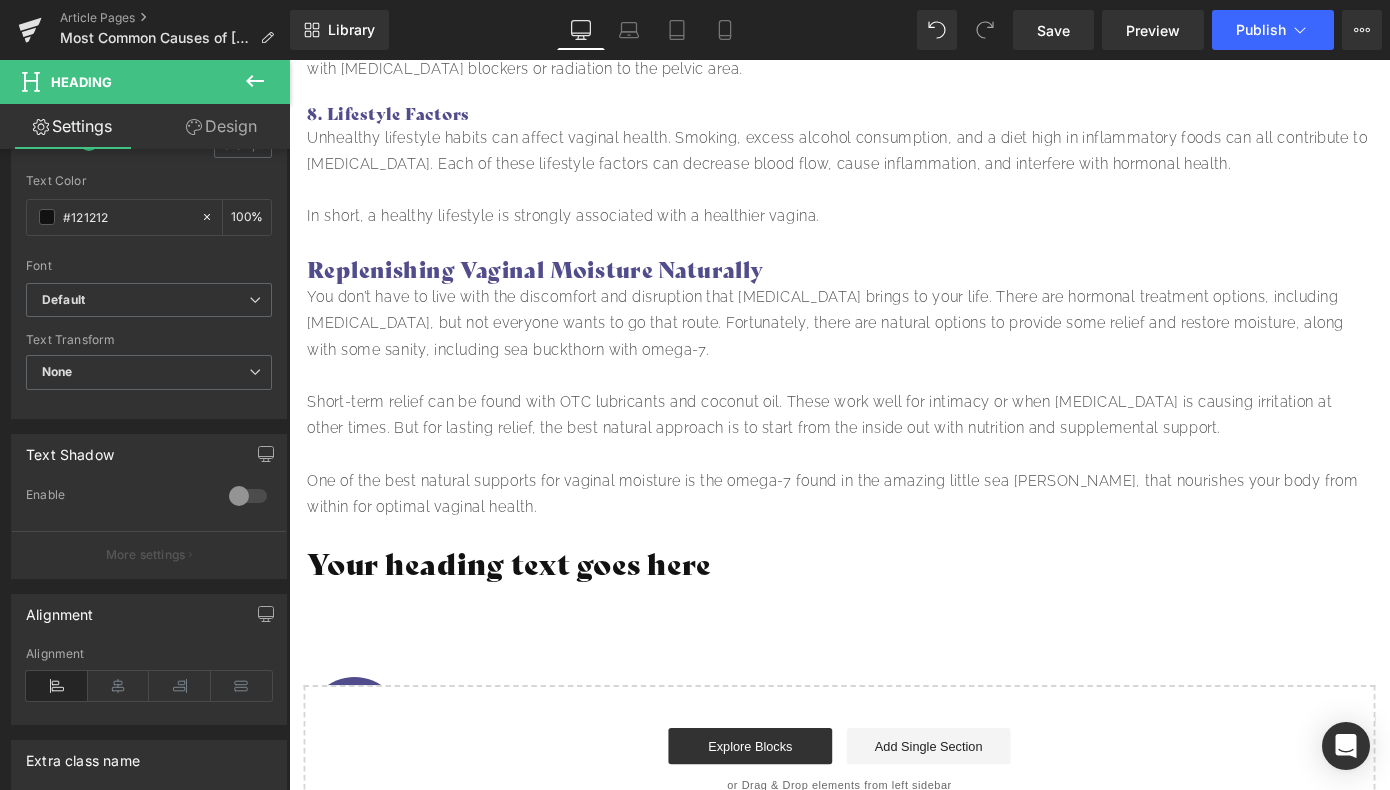 click 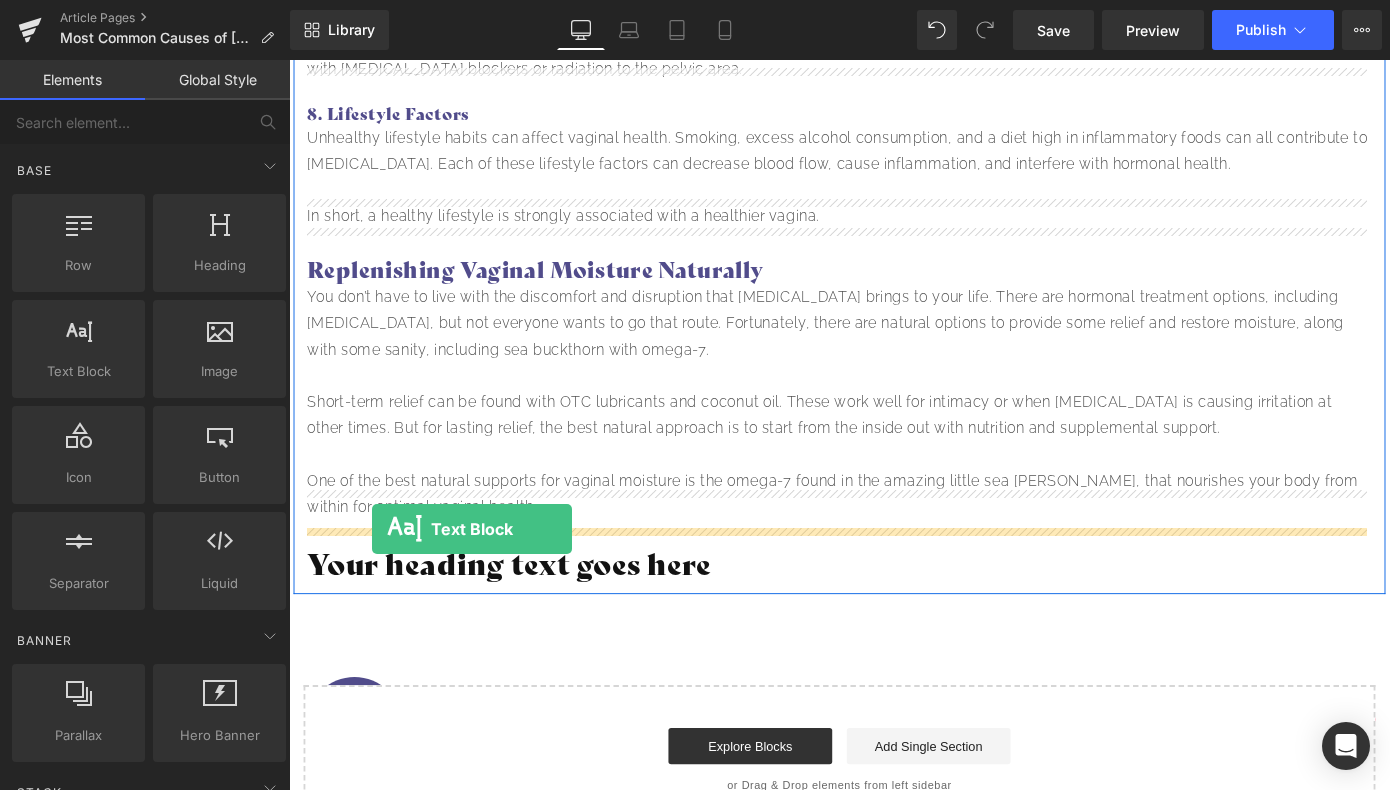 drag, startPoint x: 357, startPoint y: 404, endPoint x: 380, endPoint y: 575, distance: 172.53986 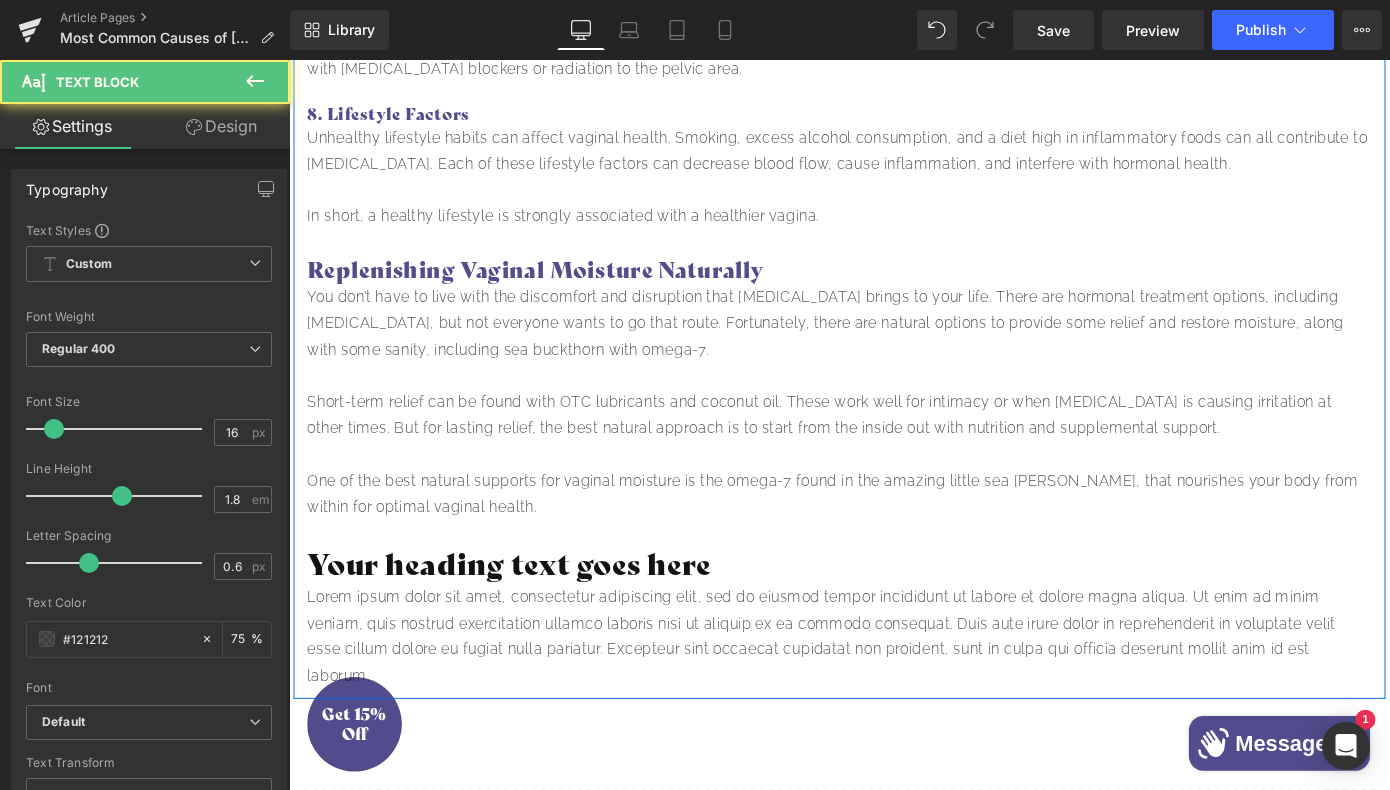 scroll, scrollTop: 118, scrollLeft: 0, axis: vertical 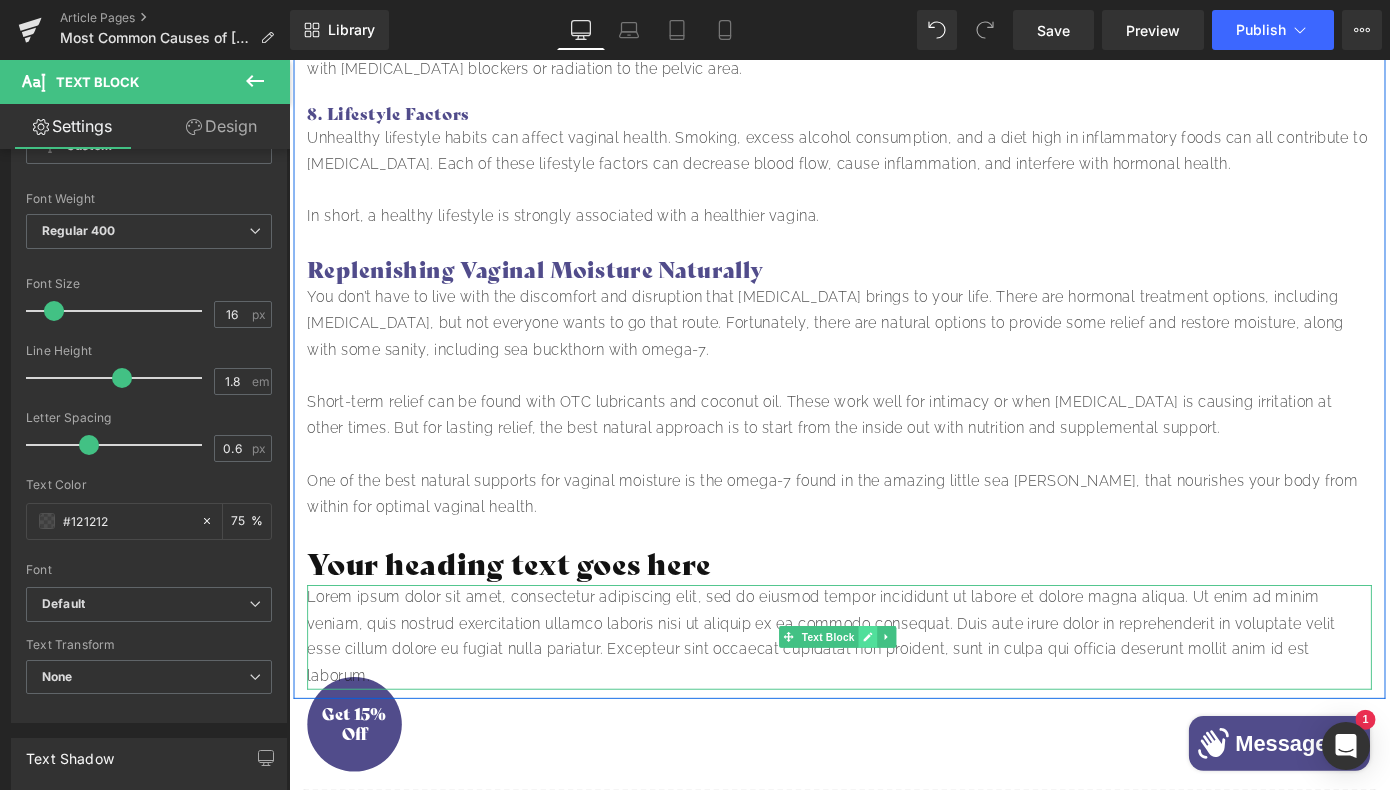 click 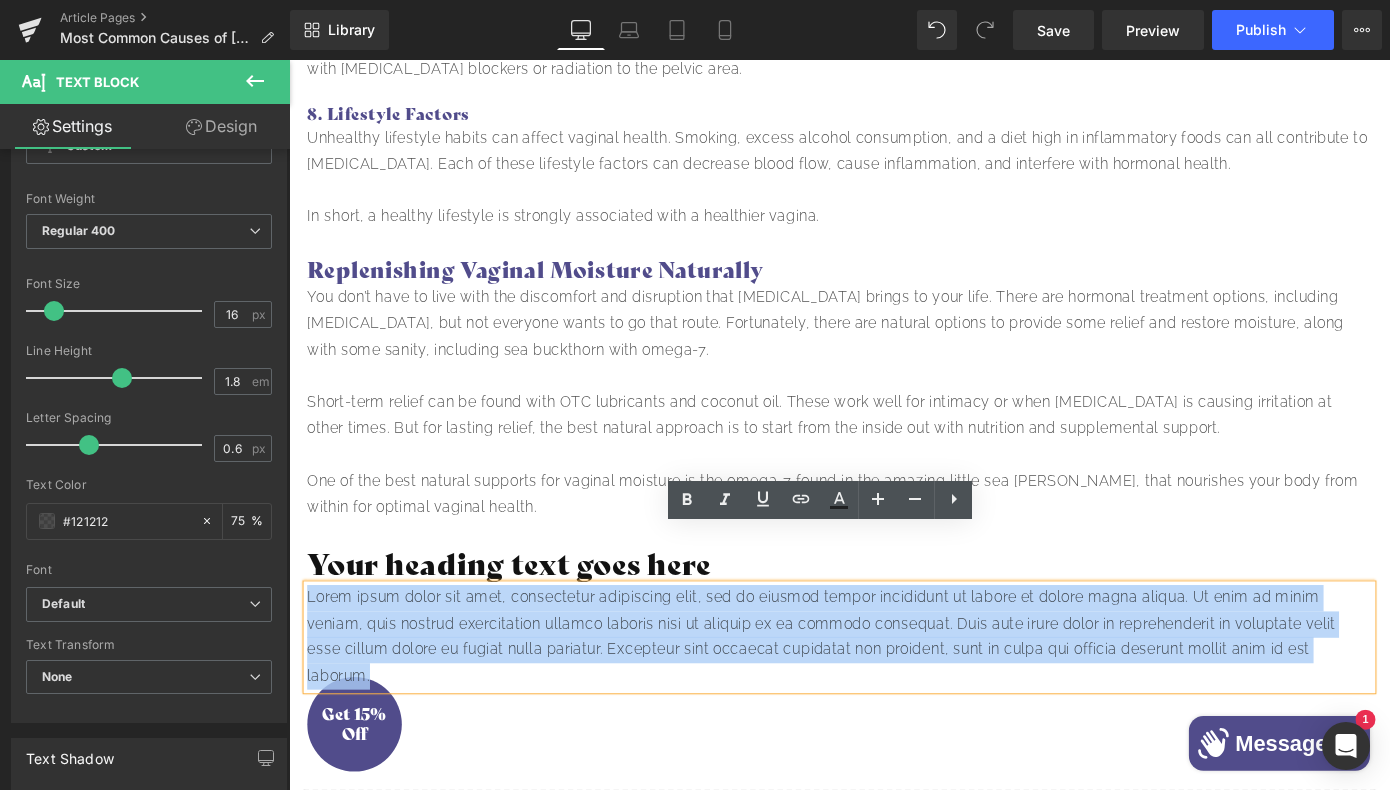 drag, startPoint x: 410, startPoint y: 682, endPoint x: 303, endPoint y: 586, distance: 143.75327 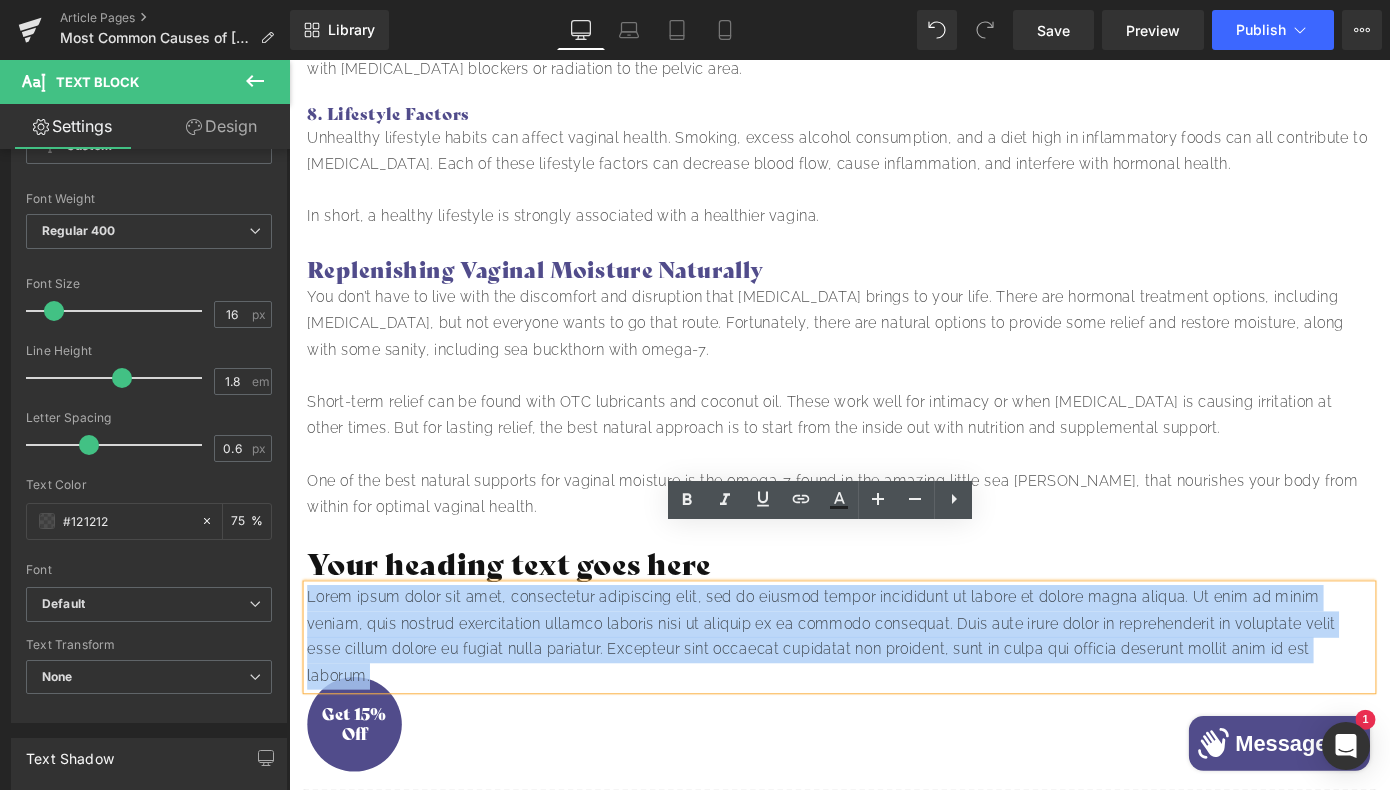 click on "Lorem ipsum dolor sit amet, consectetur adipiscing elit, sed do eiusmod tempor incididunt ut labore et dolore magna aliqua. Ut enim ad minim veniam, quis nostrud exercitation ullamco laboris nisi ut aliquip ex ea commodo consequat. Duis aute irure dolor in reprehenderit in voluptate velit esse cillum dolore eu fugiat nulla pariatur. Excepteur sint occaecat cupidatat non proident, sunt in culpa qui officia deserunt mollit anim id est laborum." at bounding box center (894, 694) 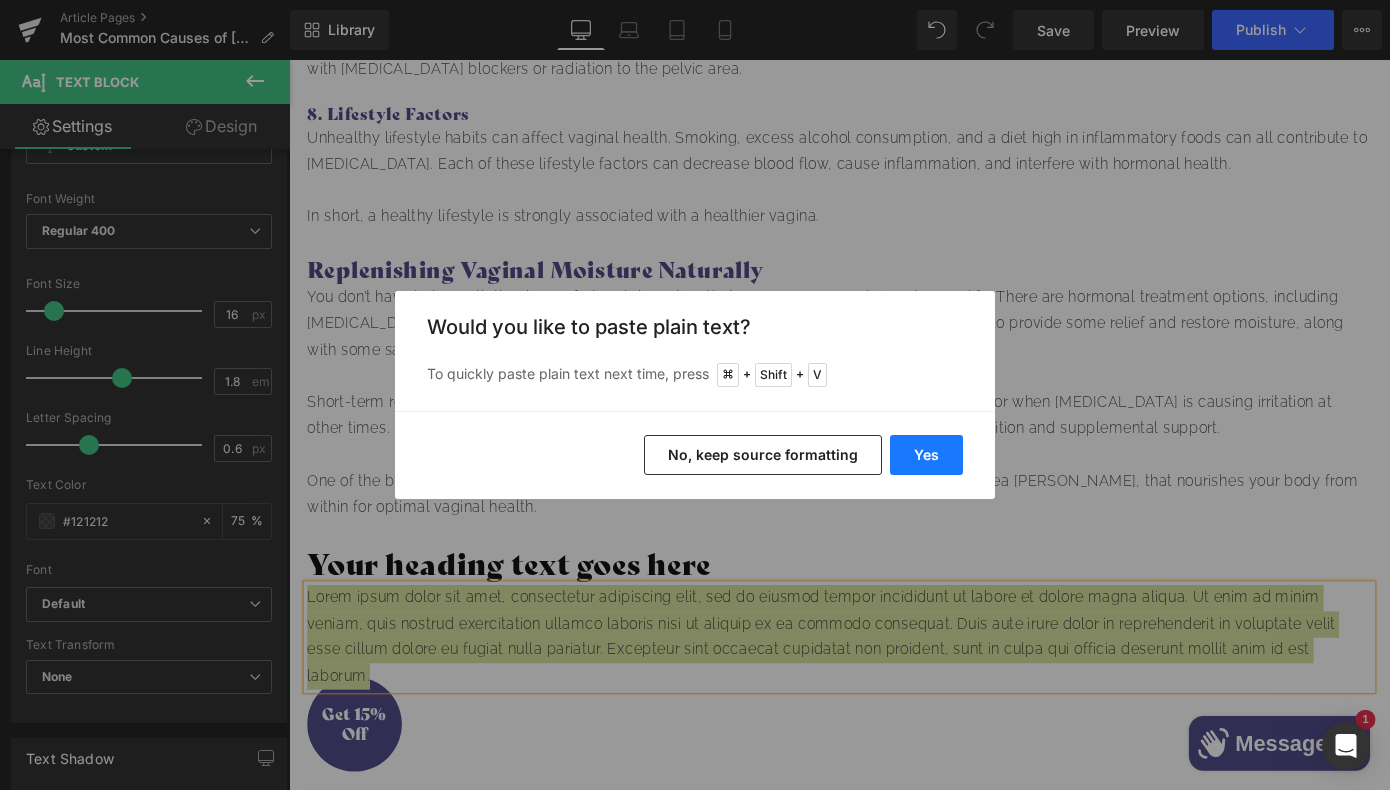 click on "Yes" at bounding box center [926, 455] 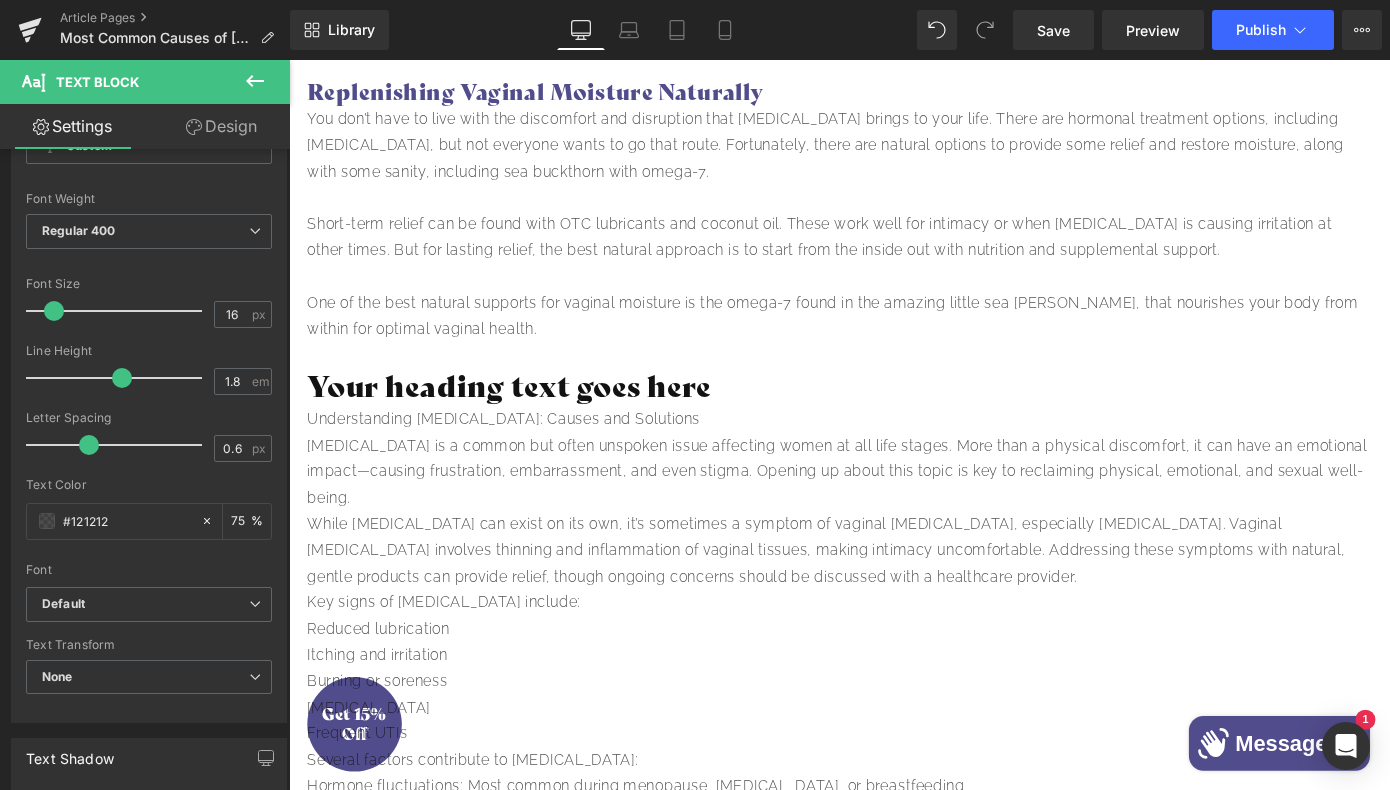 scroll, scrollTop: 3523, scrollLeft: 0, axis: vertical 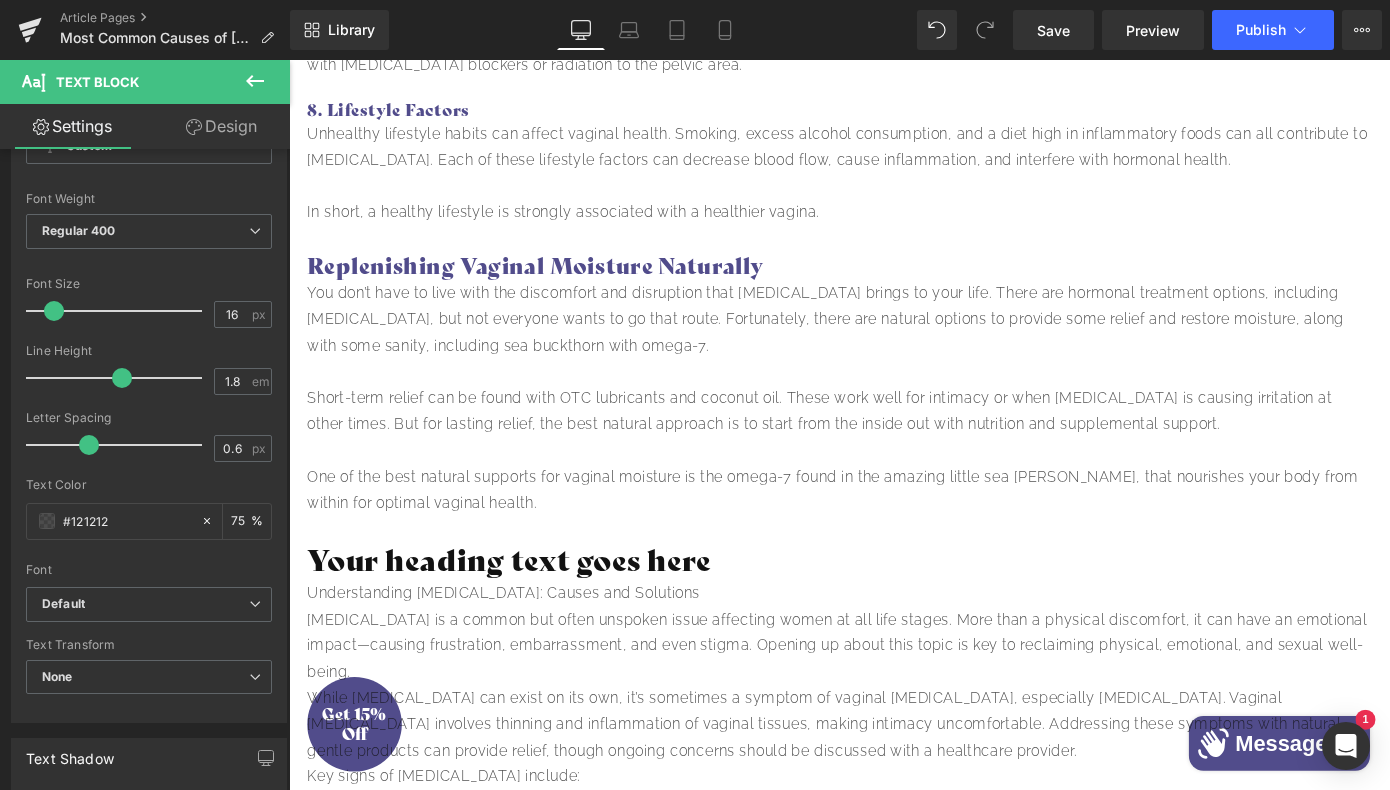 click on "Replenishing Vaginal Moisture Naturally" at bounding box center (894, 287) 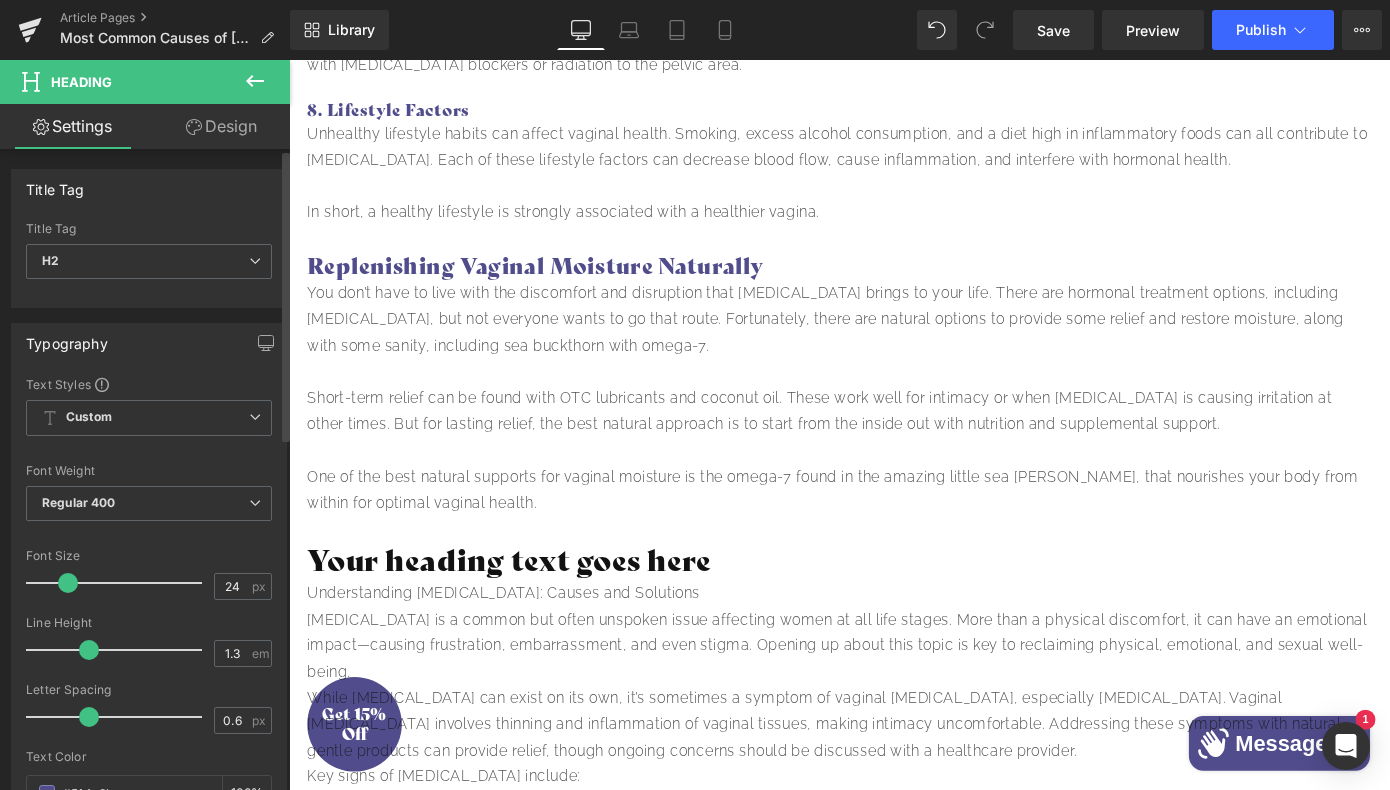 scroll, scrollTop: 306, scrollLeft: 0, axis: vertical 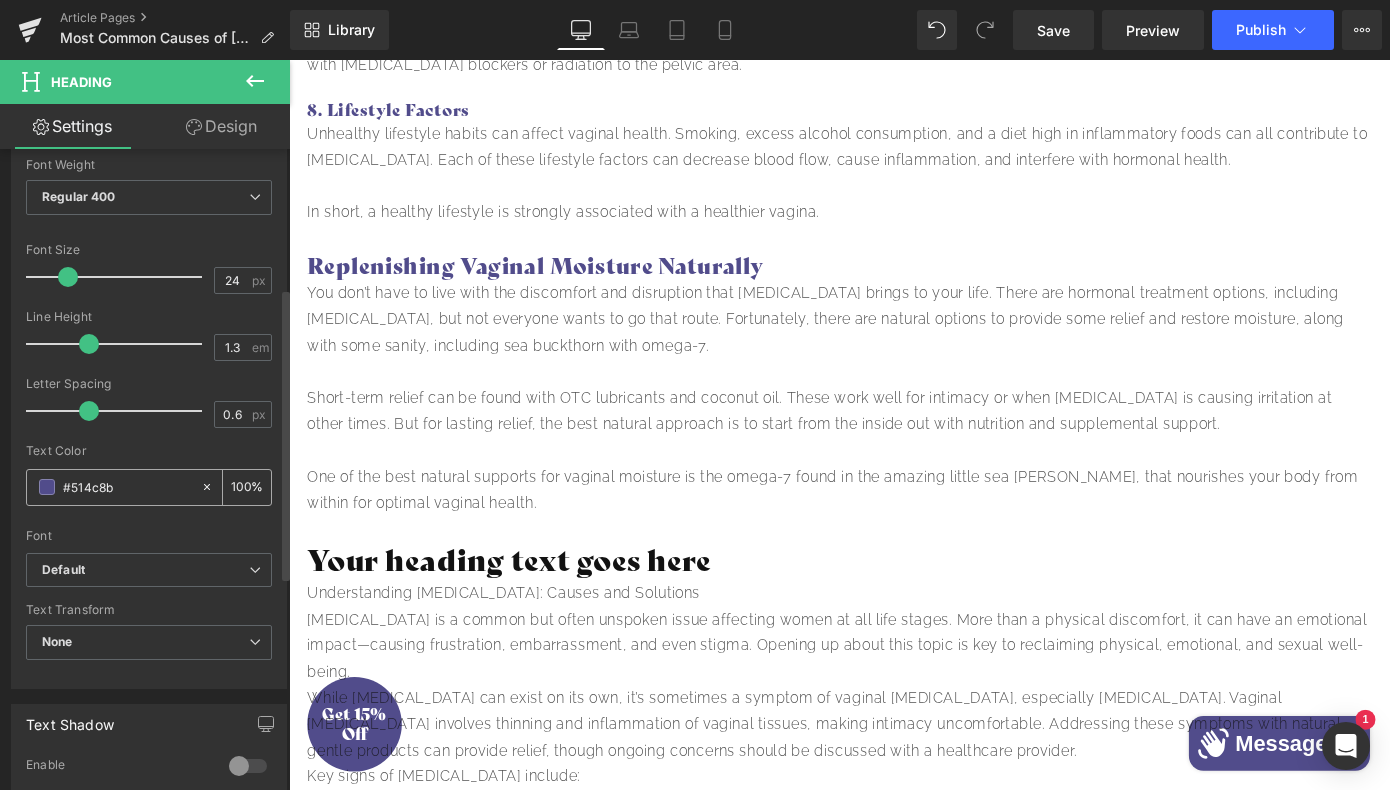click on "#514c8b" at bounding box center [127, 487] 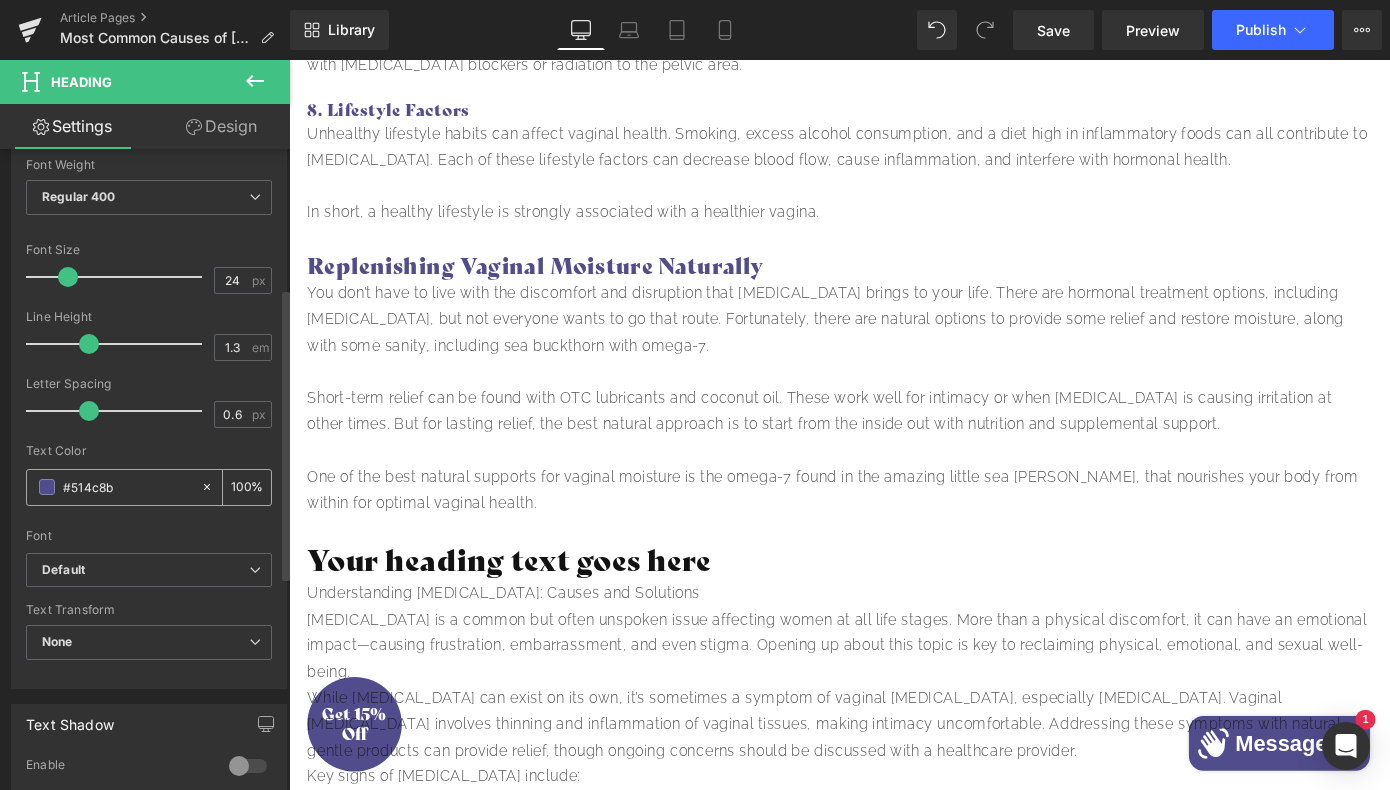 click on "#514c8b" at bounding box center (127, 487) 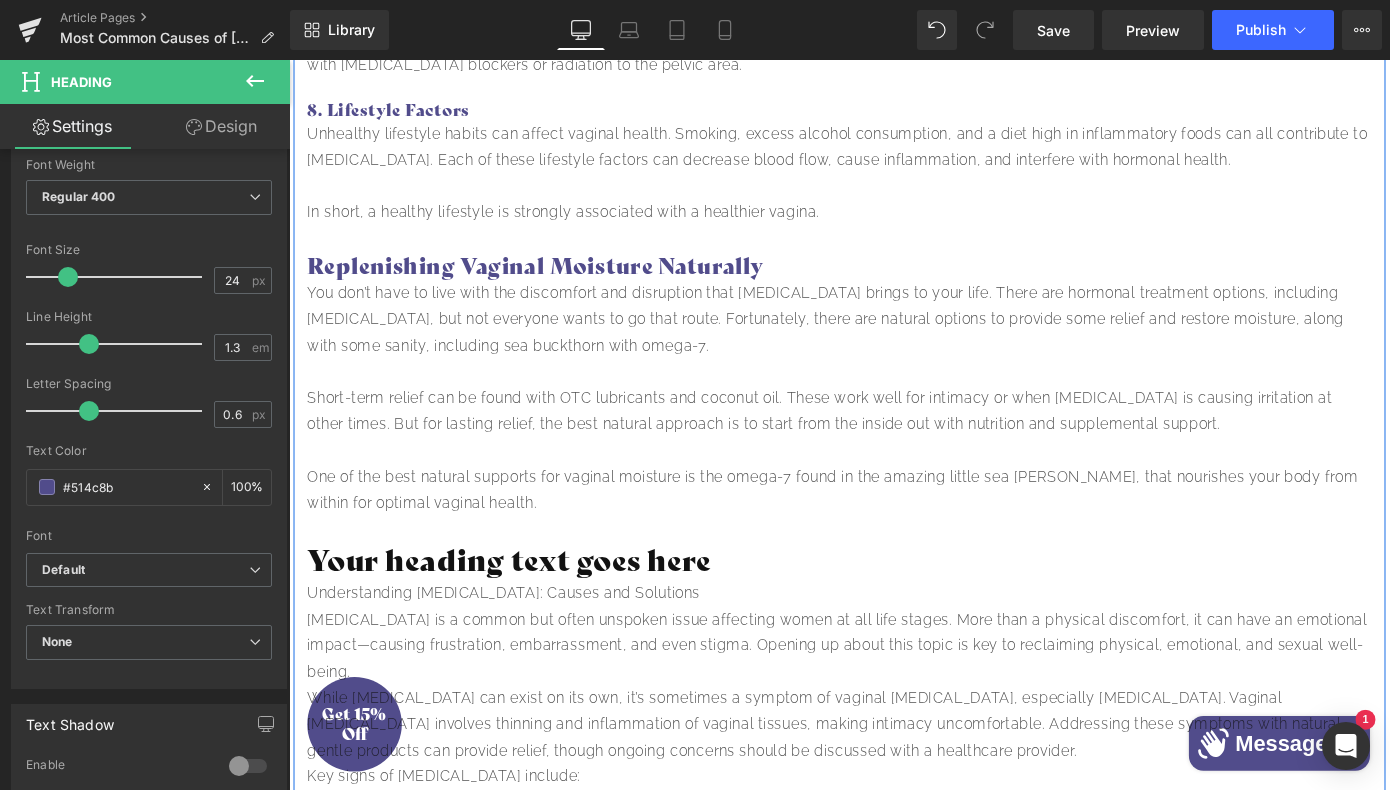 click on "Your heading text goes here" at bounding box center [894, 612] 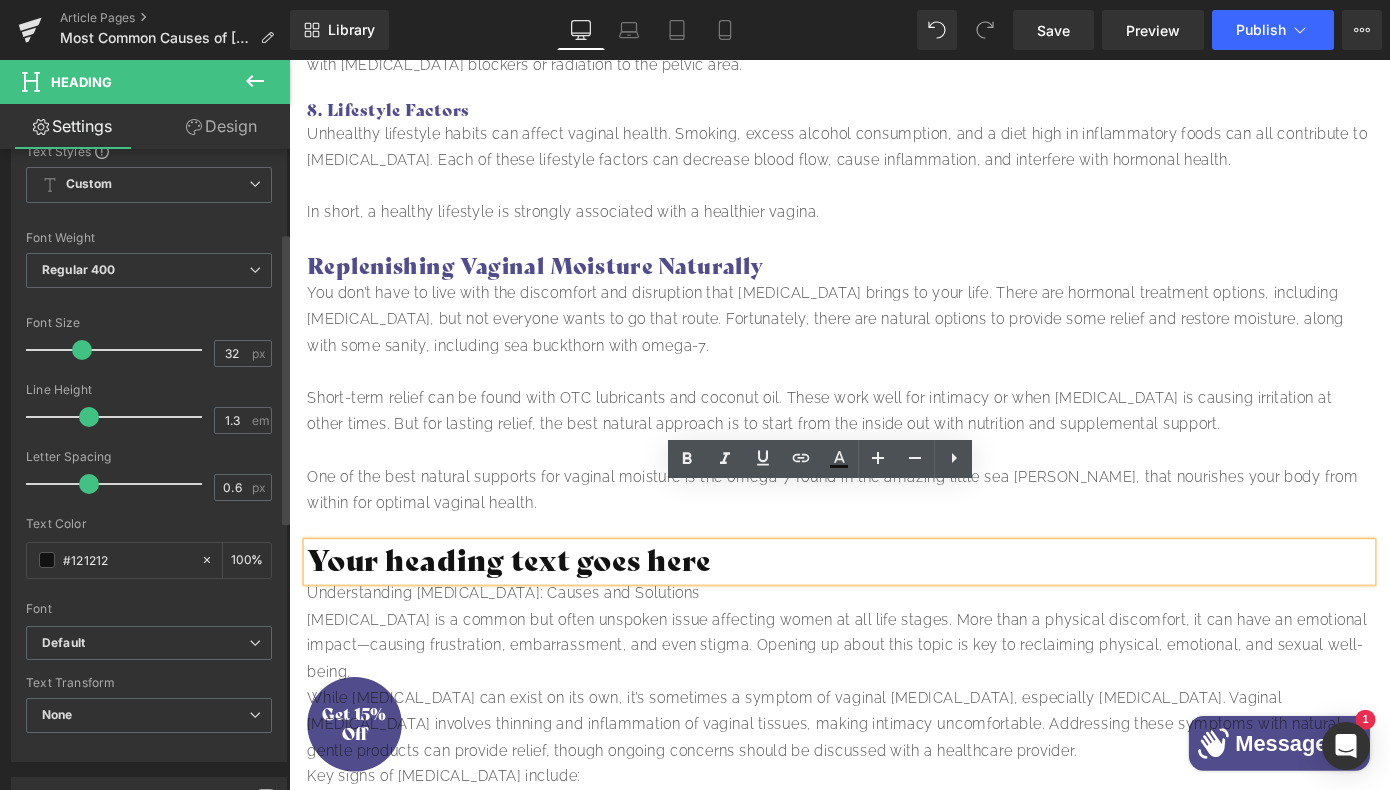 scroll, scrollTop: 324, scrollLeft: 0, axis: vertical 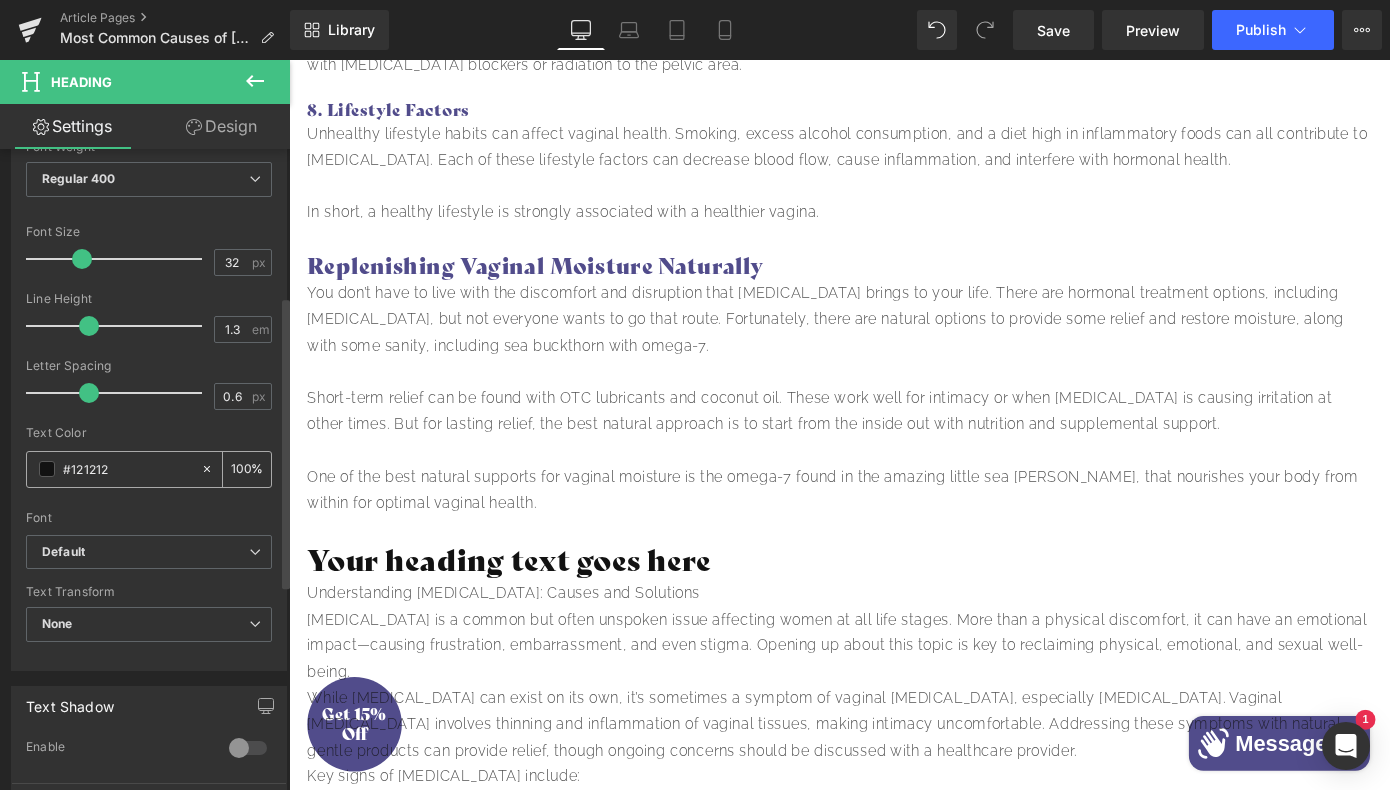 click on "#121212" at bounding box center [127, 469] 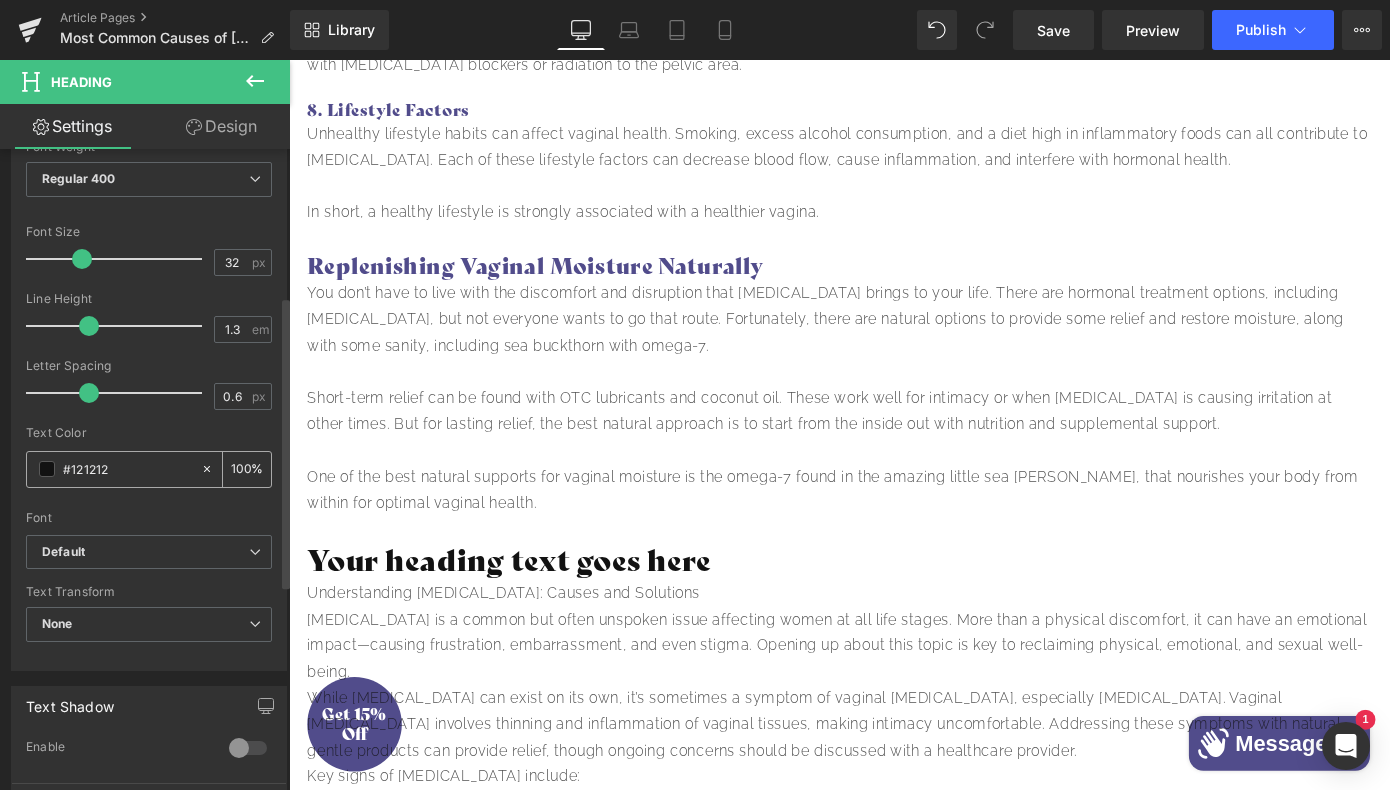 click on "#121212" at bounding box center [127, 469] 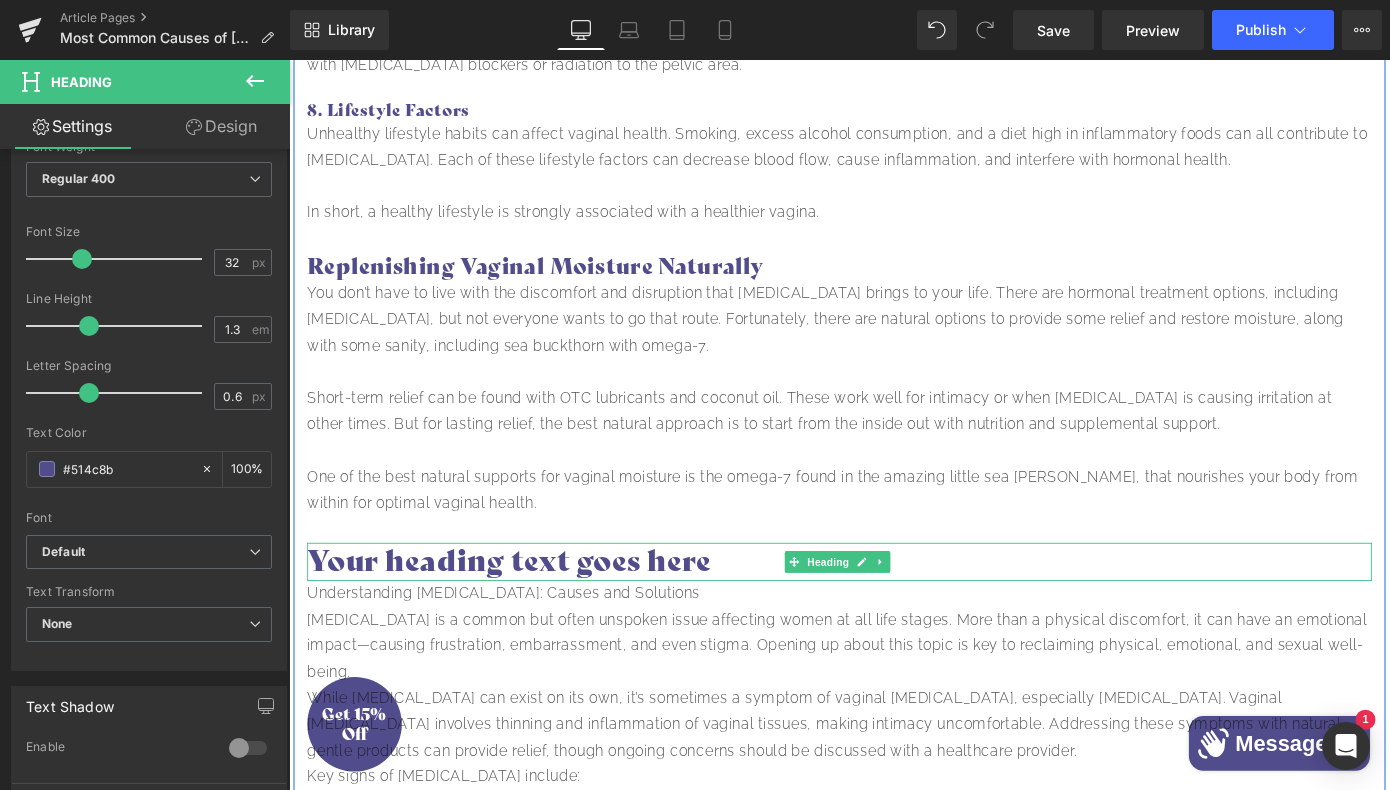 type on "#514c8b" 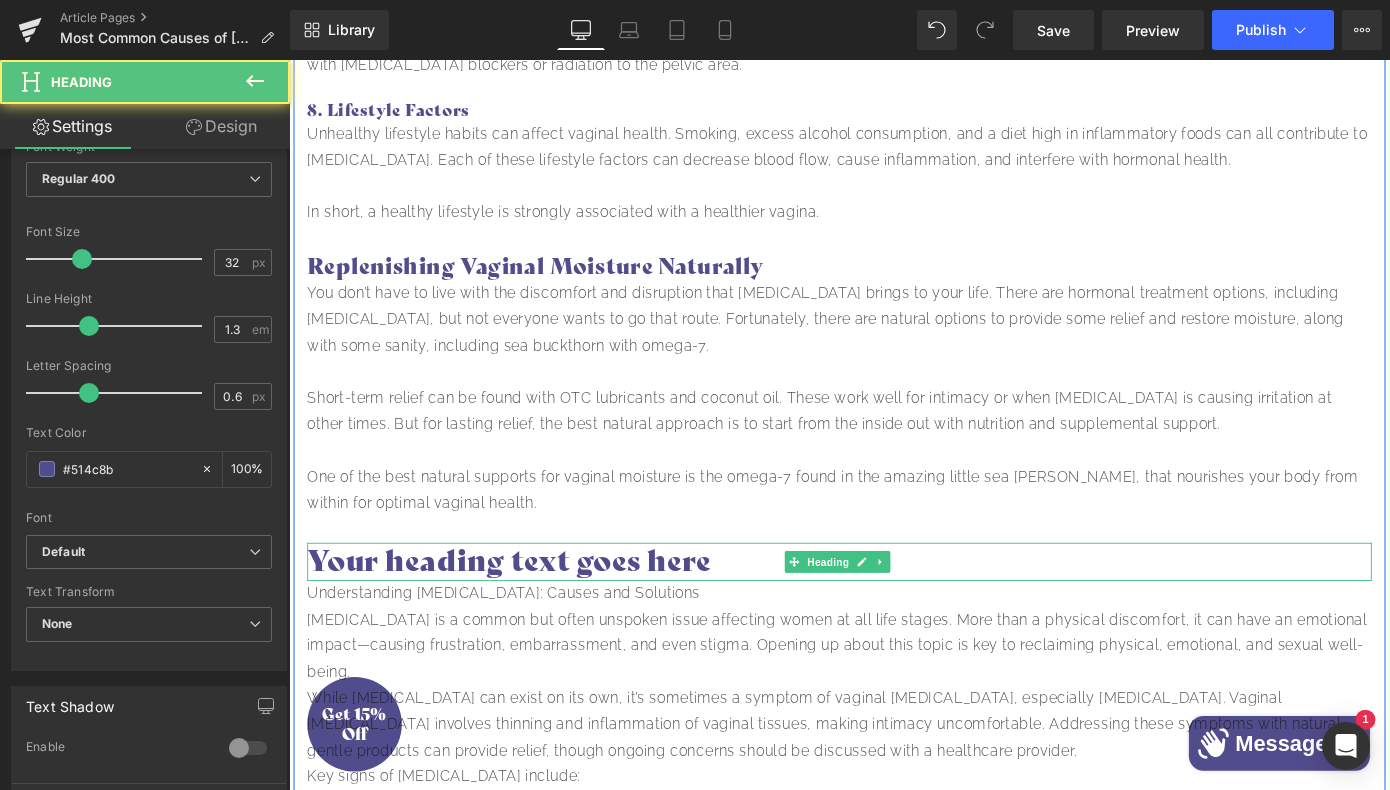 click on "Your heading text goes here" at bounding box center [894, 612] 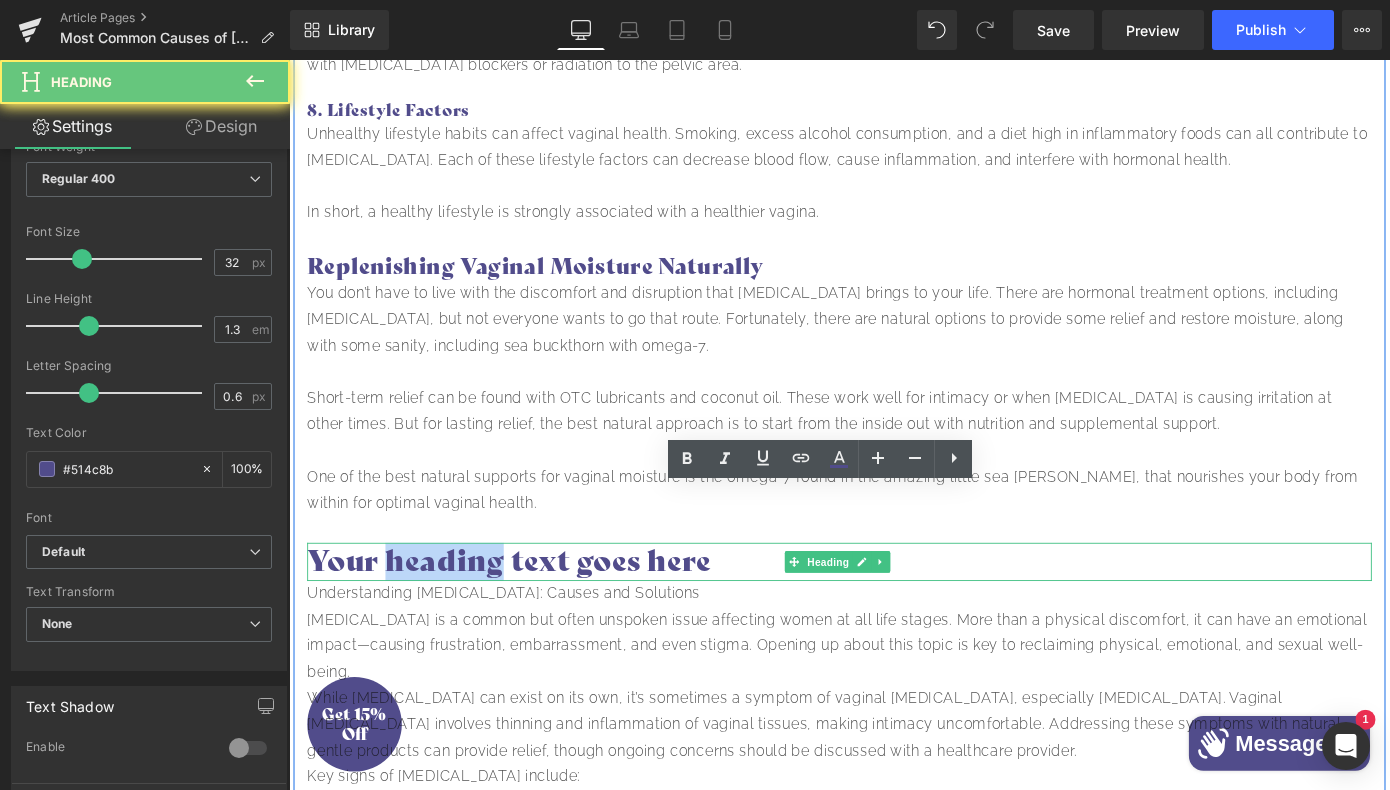 click on "Your heading text goes here" at bounding box center [894, 612] 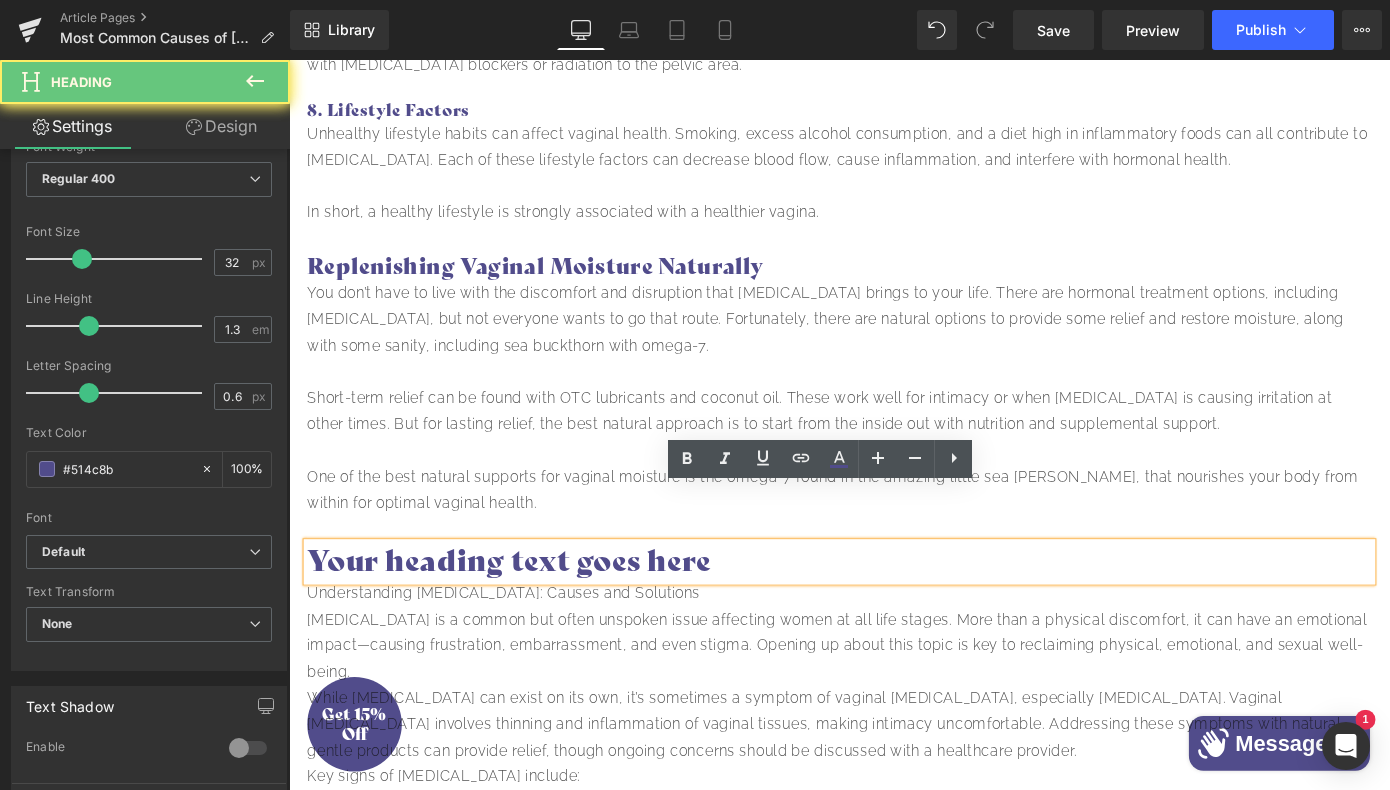 click on "Your heading text goes here" at bounding box center [894, 612] 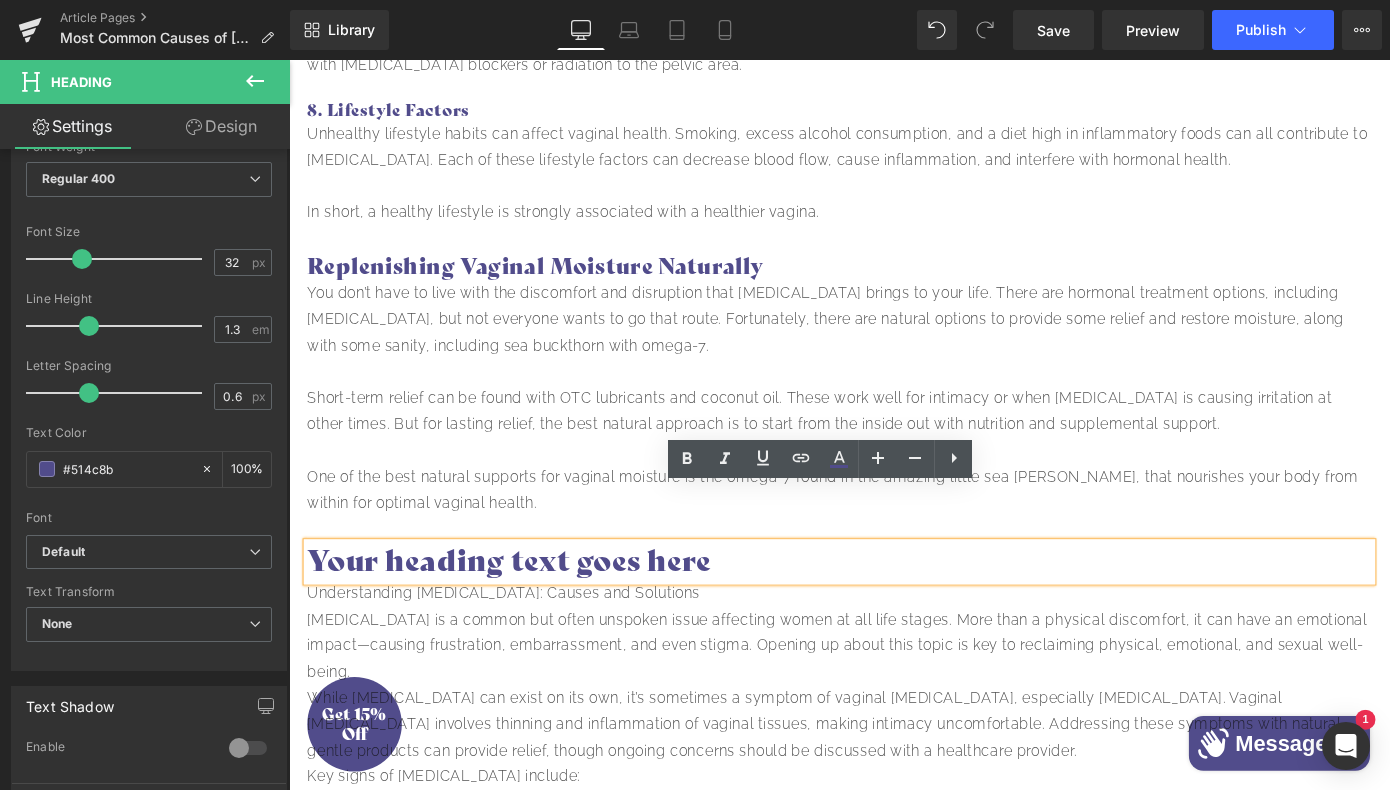 type 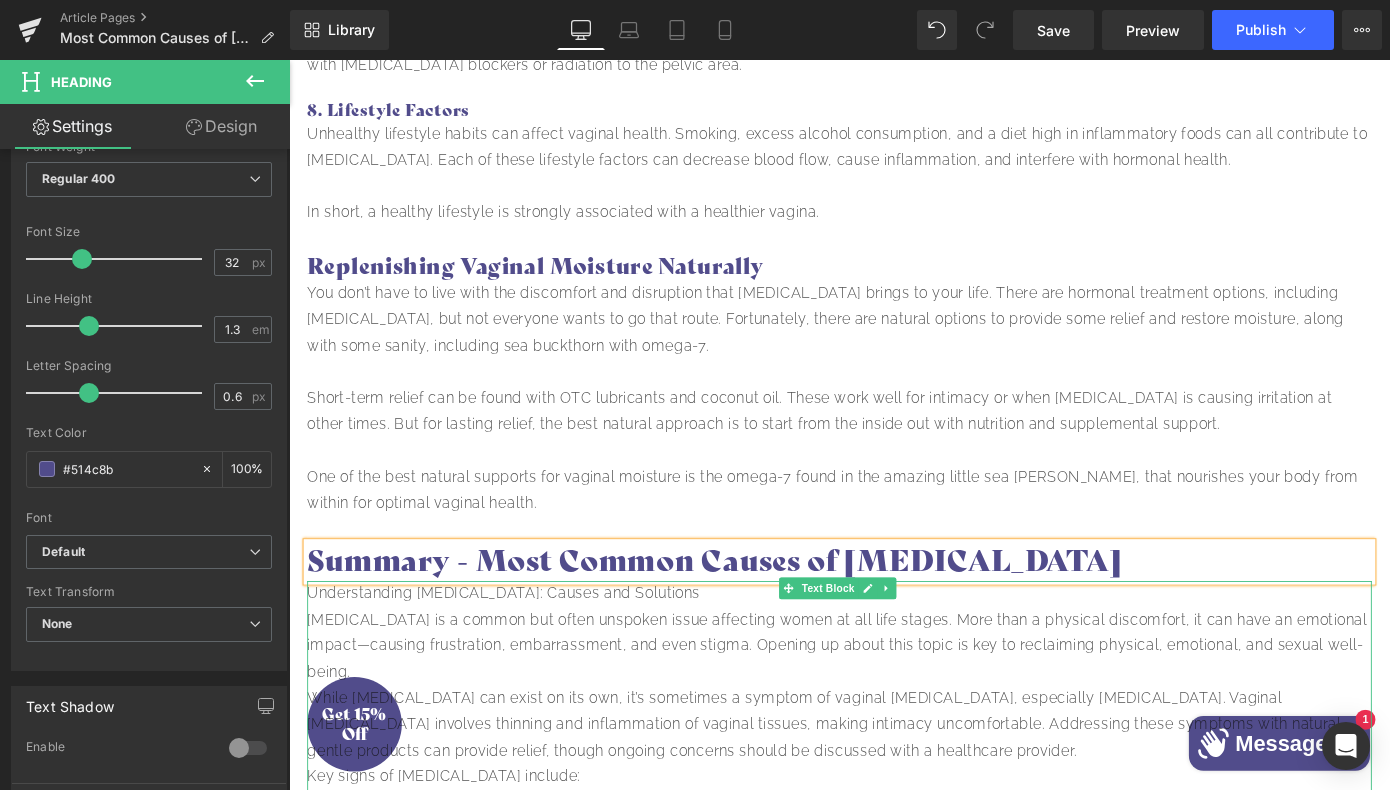 click on "Understanding [MEDICAL_DATA]: Causes and Solutions [MEDICAL_DATA] is a common but often unspoken issue affecting women at all life stages. More than a physical discomfort, it can have an emotional impact—causing frustration, embarrassment, and even stigma. Opening up about this topic is key to reclaiming physical, emotional, and sexual well-being. While [MEDICAL_DATA] can exist on its own, it’s sometimes a symptom of vaginal [MEDICAL_DATA], especially [MEDICAL_DATA]. Vaginal [MEDICAL_DATA] involves thinning and inflammation of vaginal tissues, making intimacy uncomfortable. Addressing these symptoms with natural, gentle products can provide relief, though ongoing concerns should be discussed with a healthcare provider. Key signs of [MEDICAL_DATA] include: Reduced lubrication Itching and irritation Burning or soreness [MEDICAL_DATA] Frequent UTIs Several factors contribute to [MEDICAL_DATA]: Hormone fluctuations: Most common during menopause, [MEDICAL_DATA], or breastfeeding" at bounding box center [894, 964] 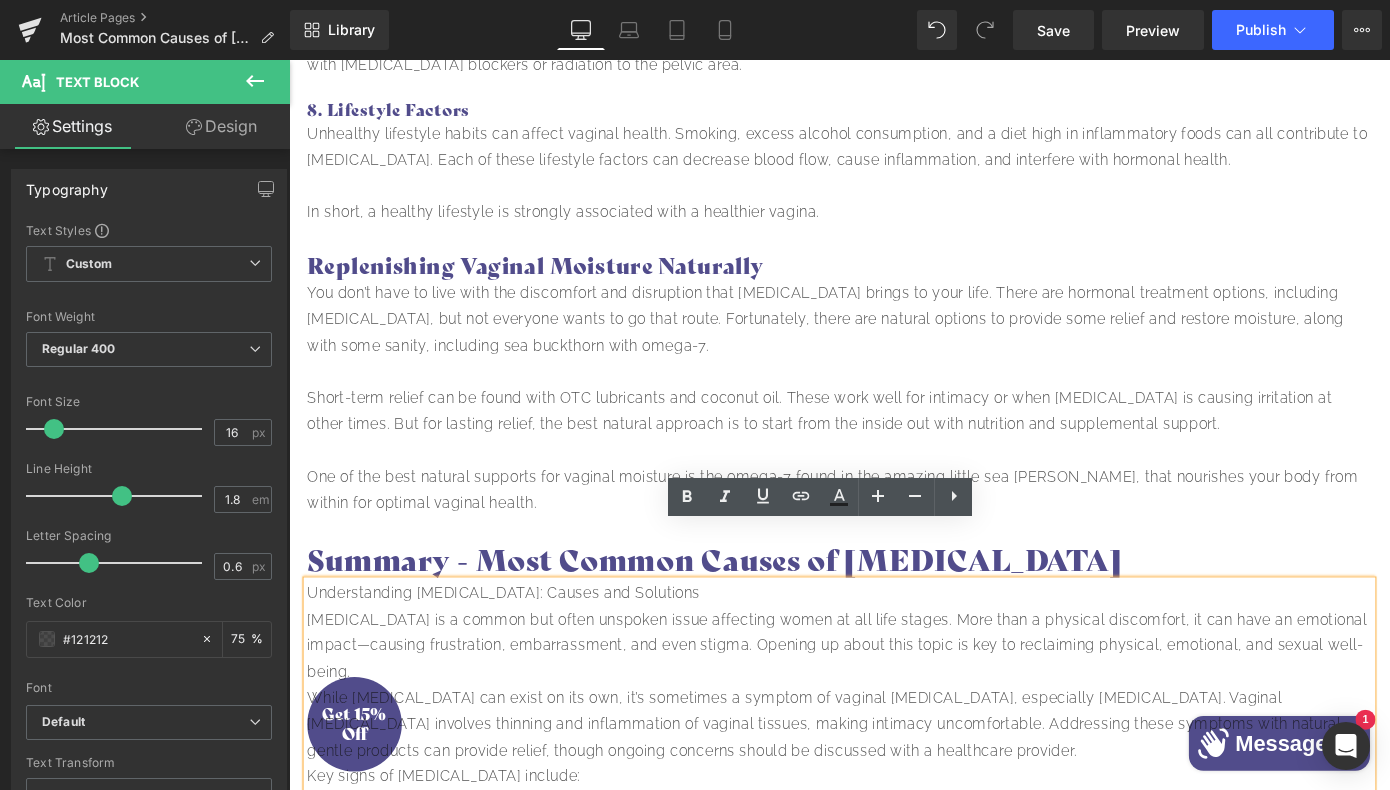 click on "Summary - Most Common Causes of [MEDICAL_DATA]" at bounding box center (894, 612) 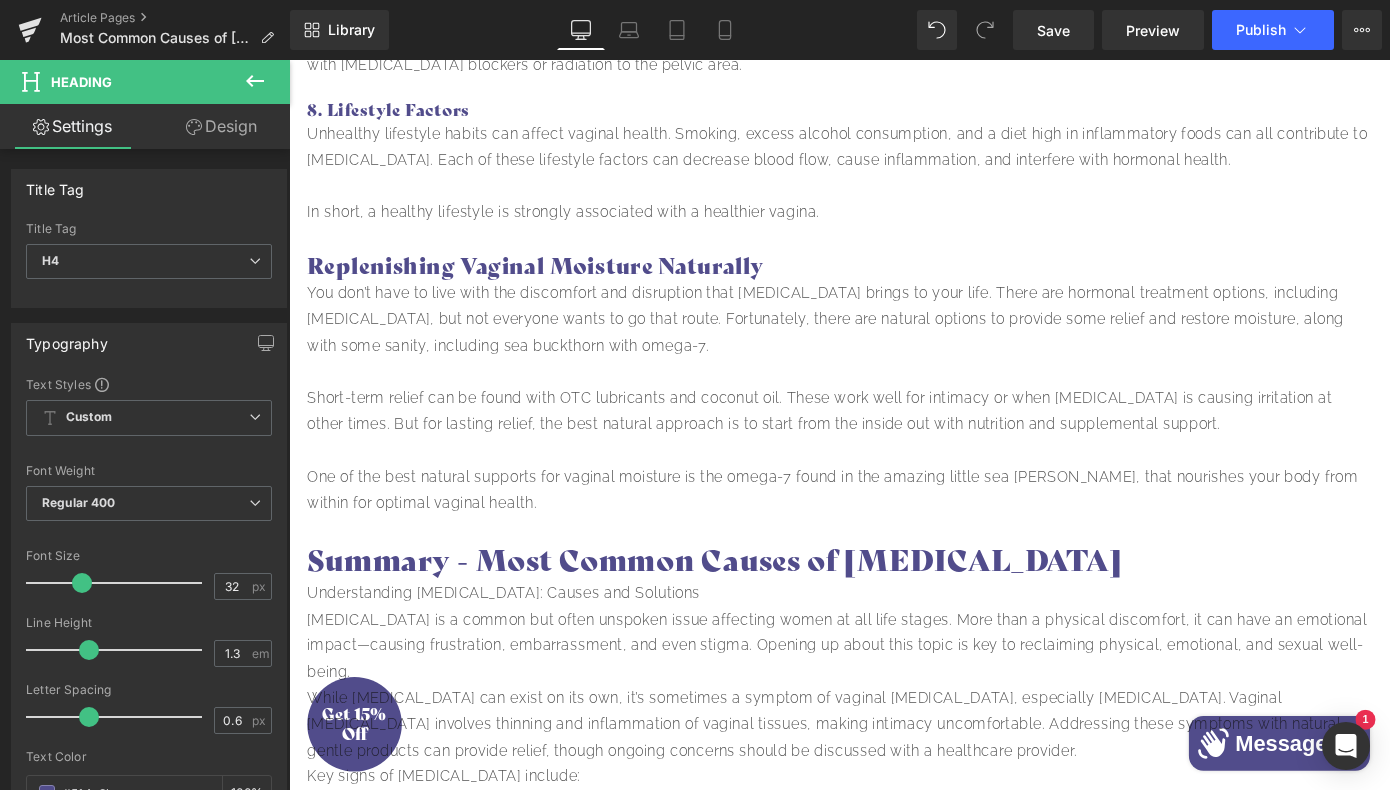 click on "Design" at bounding box center (221, 126) 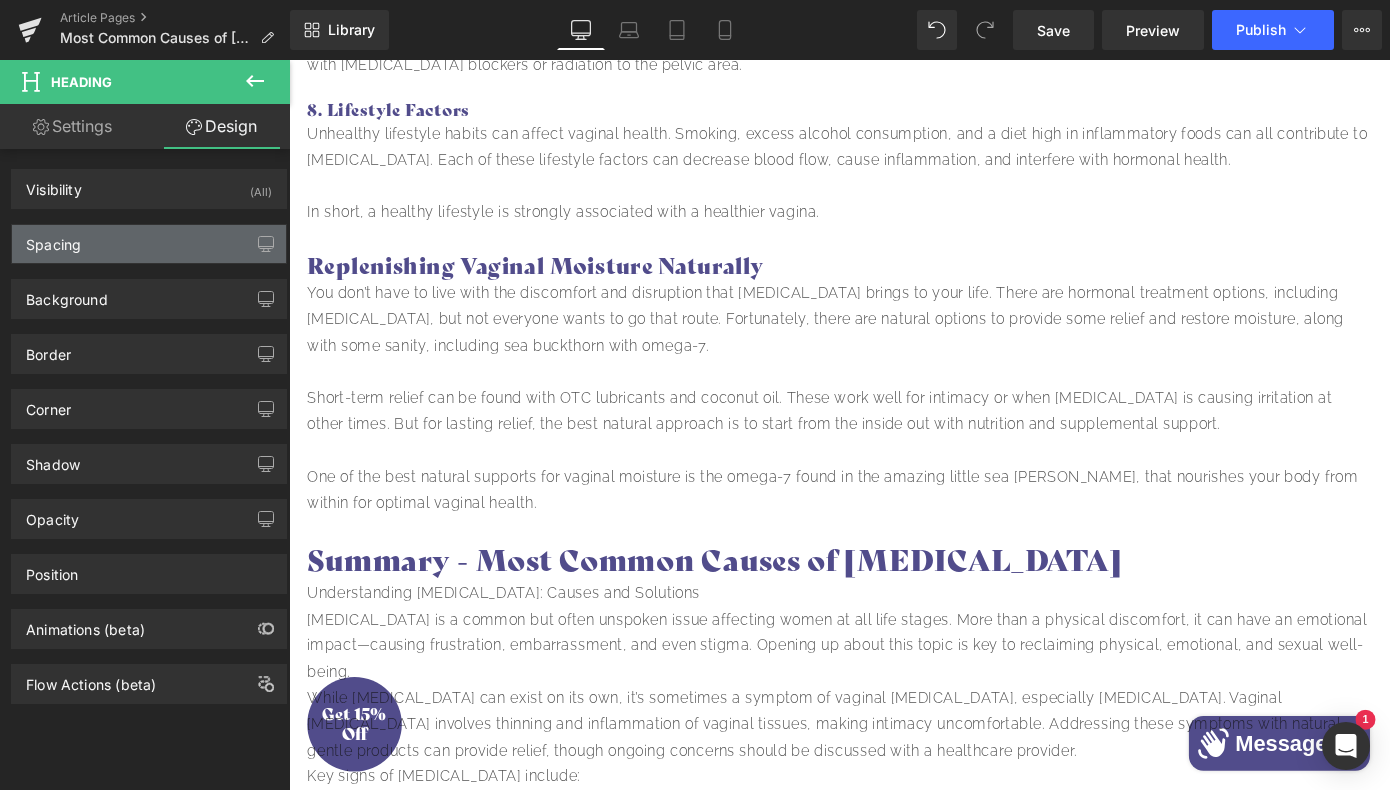 click on "Spacing" at bounding box center [149, 244] 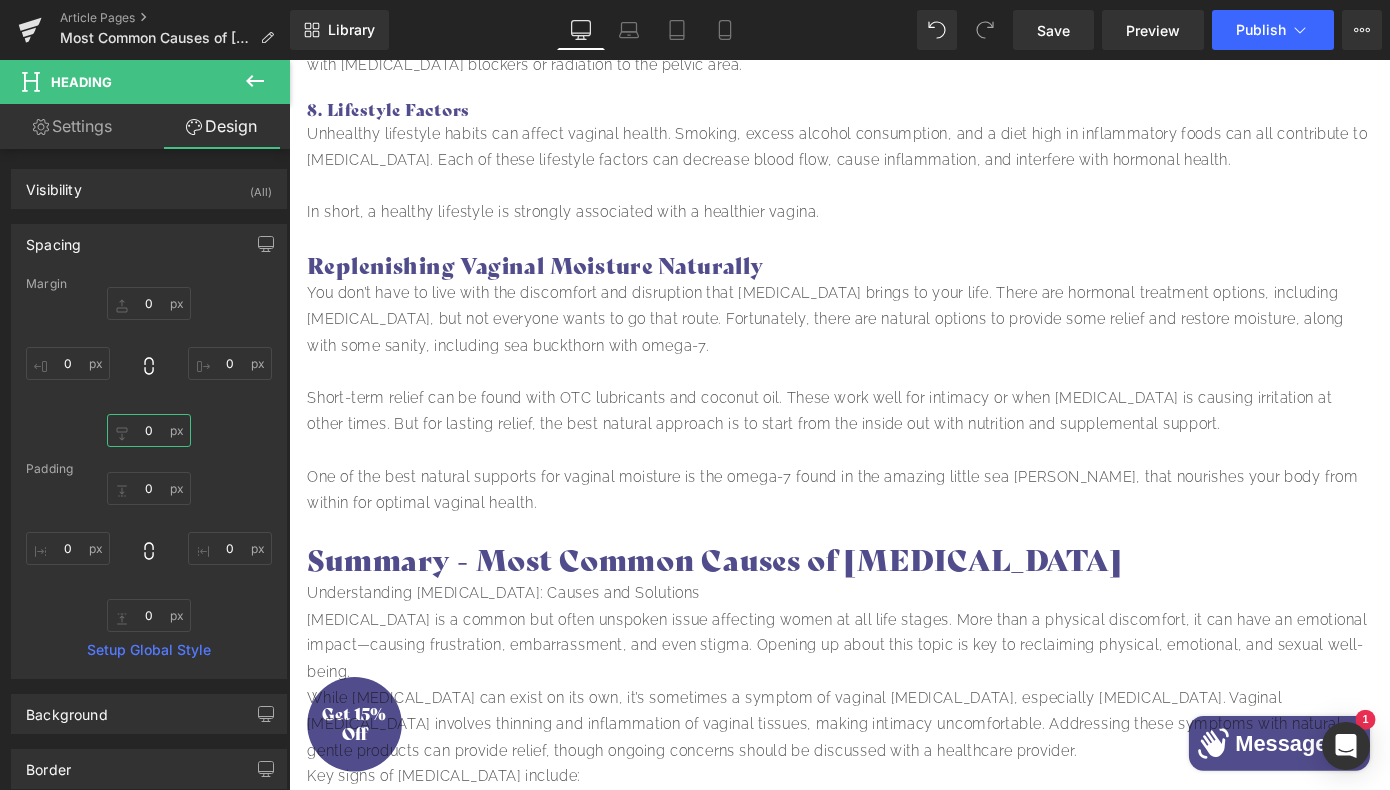 click on "0" at bounding box center [149, 430] 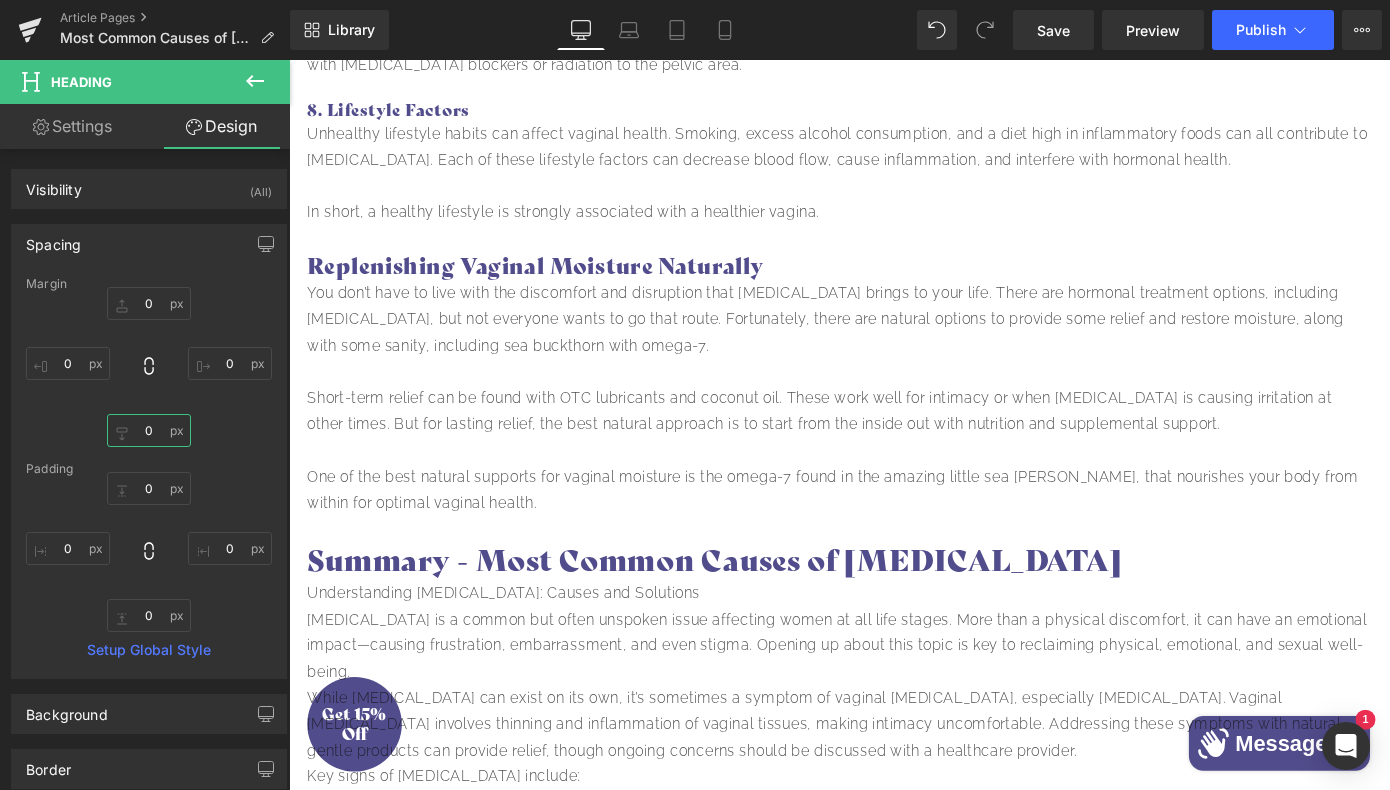 type on "30" 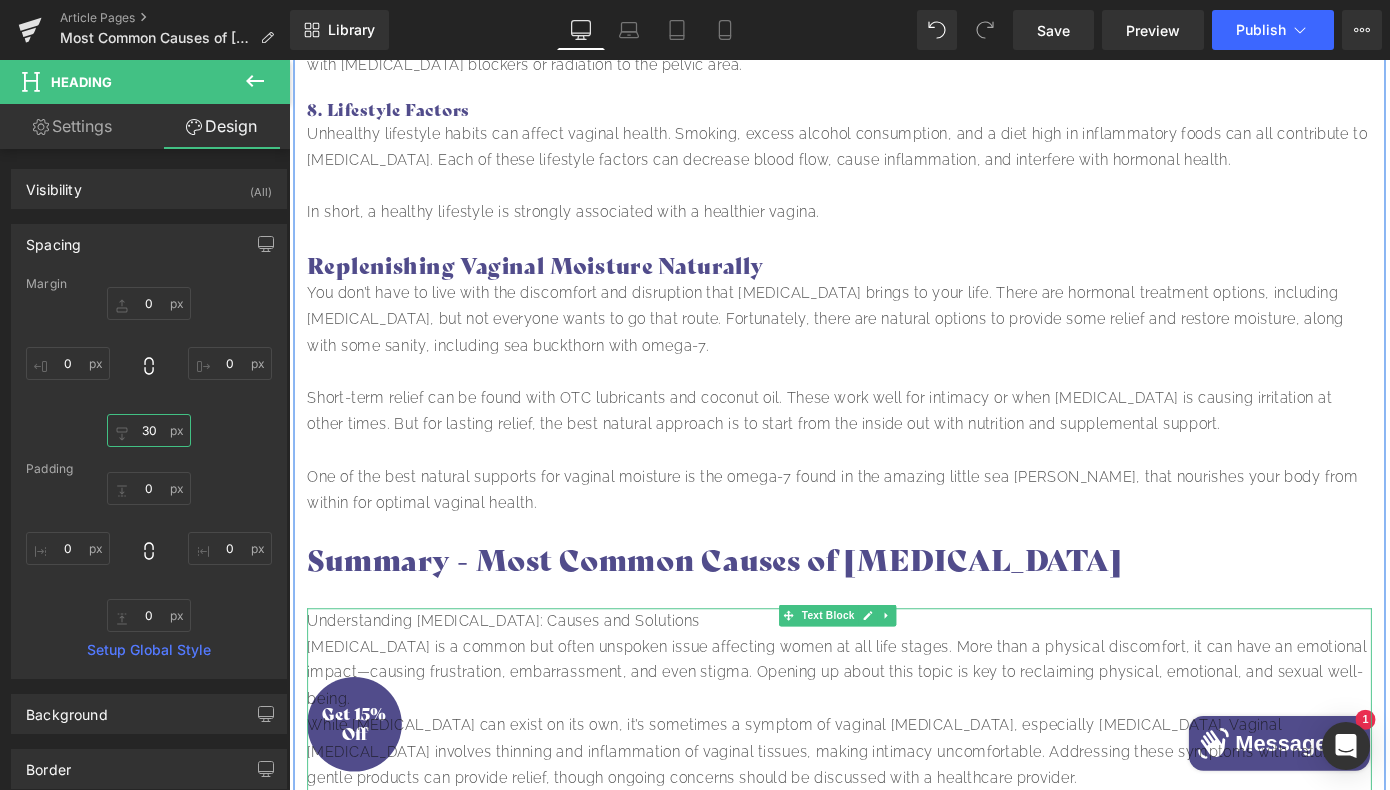 scroll, scrollTop: 3698, scrollLeft: 0, axis: vertical 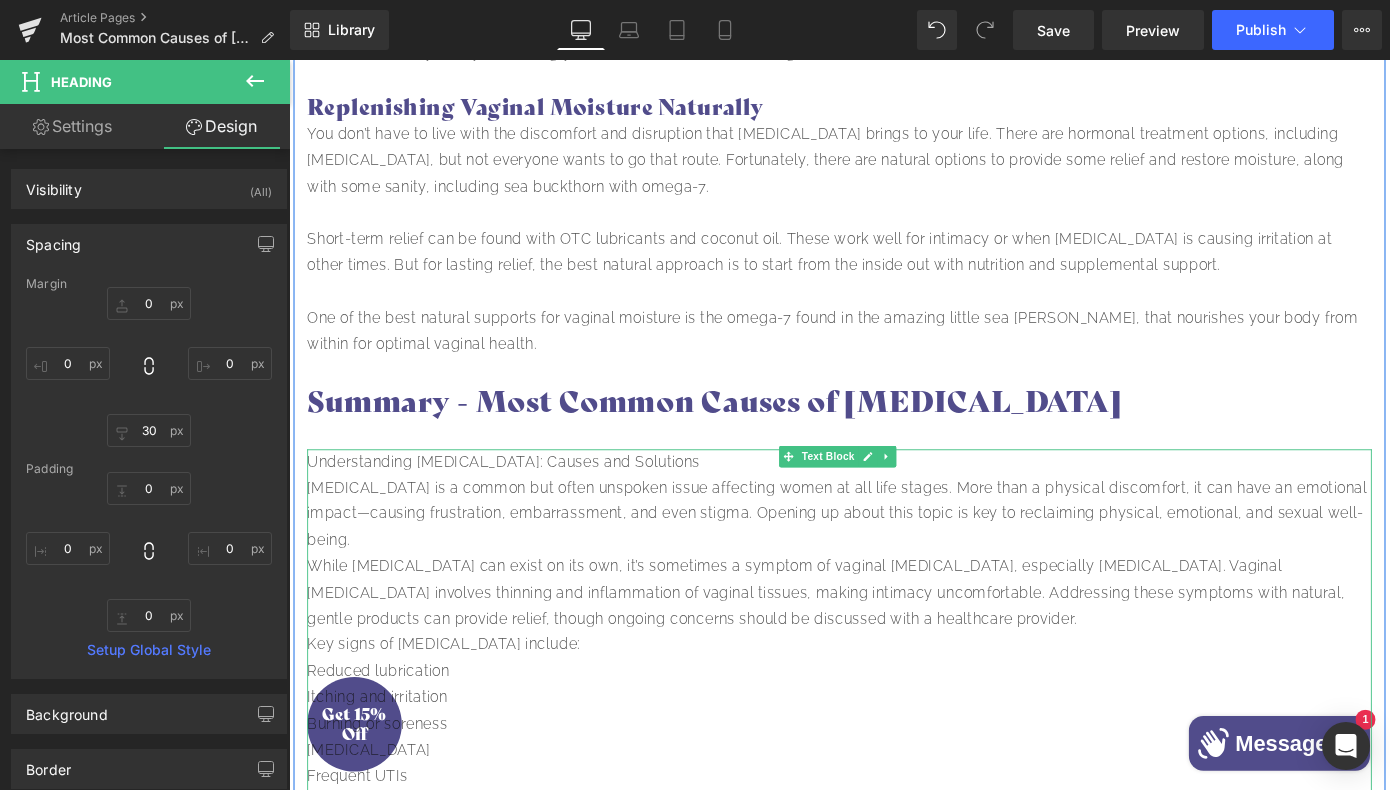 click on "Understanding [MEDICAL_DATA]: Causes and Solutions [MEDICAL_DATA] is a common but often unspoken issue affecting women at all life stages. More than a physical discomfort, it can have an emotional impact—causing frustration, embarrassment, and even stigma. Opening up about this topic is key to reclaiming physical, emotional, and sexual well-being. While [MEDICAL_DATA] can exist on its own, it’s sometimes a symptom of vaginal [MEDICAL_DATA], especially [MEDICAL_DATA]. Vaginal [MEDICAL_DATA] involves thinning and inflammation of vaginal tissues, making intimacy uncomfortable. Addressing these symptoms with natural, gentle products can provide relief, though ongoing concerns should be discussed with a healthcare provider. Key signs of [MEDICAL_DATA] include: Reduced lubrication Itching and irritation Burning or soreness [MEDICAL_DATA] Frequent UTIs Several factors contribute to [MEDICAL_DATA]: Hormone fluctuations: Most common during menopause, [MEDICAL_DATA], or breastfeeding" at bounding box center [894, 819] 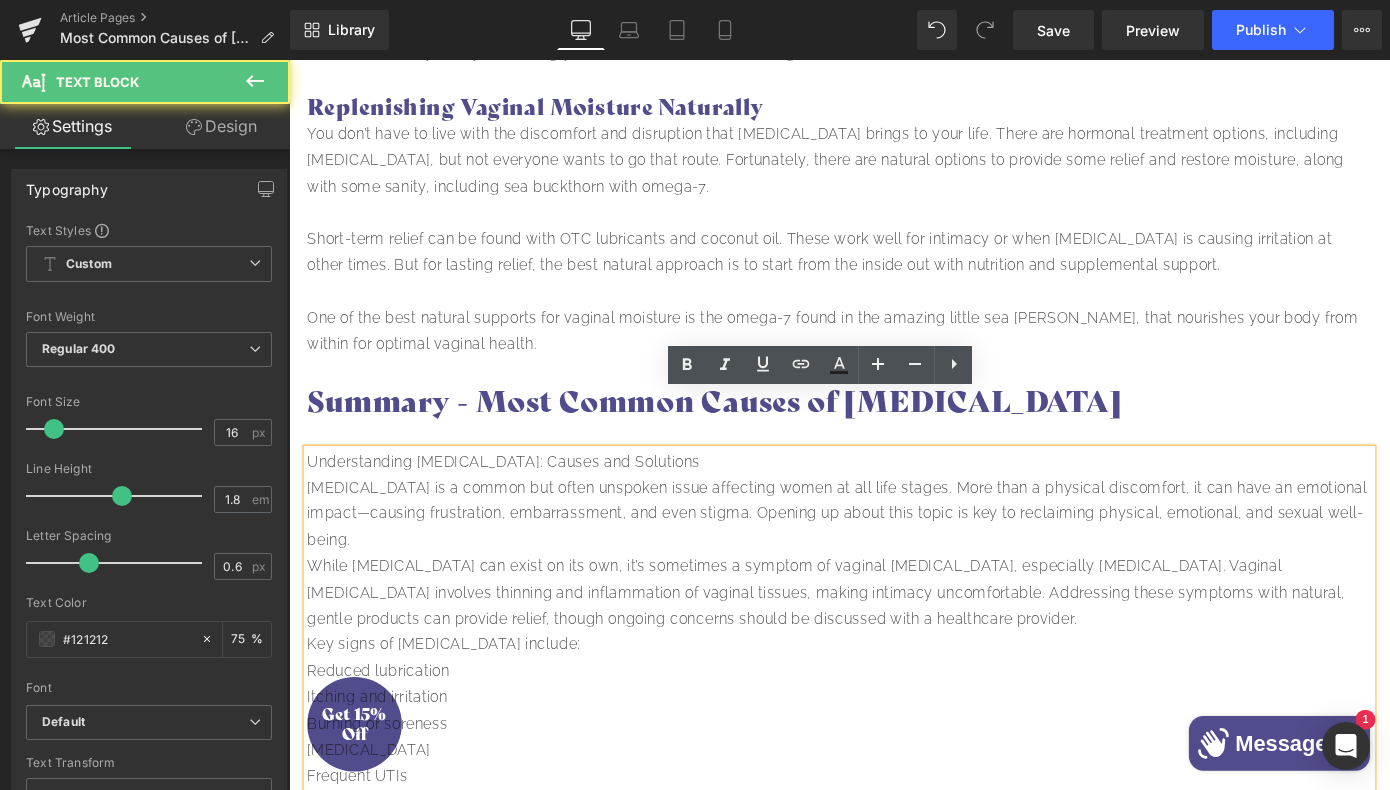 click on "Understanding [MEDICAL_DATA]: Causes and Solutions [MEDICAL_DATA] is a common but often unspoken issue affecting women at all life stages. More than a physical discomfort, it can have an emotional impact—causing frustration, embarrassment, and even stigma. Opening up about this topic is key to reclaiming physical, emotional, and sexual well-being. While [MEDICAL_DATA] can exist on its own, it’s sometimes a symptom of vaginal [MEDICAL_DATA], especially [MEDICAL_DATA]. Vaginal [MEDICAL_DATA] involves thinning and inflammation of vaginal tissues, making intimacy uncomfortable. Addressing these symptoms with natural, gentle products can provide relief, though ongoing concerns should be discussed with a healthcare provider. Key signs of [MEDICAL_DATA] include: Reduced lubrication Itching and irritation Burning or soreness [MEDICAL_DATA] Frequent UTIs Several factors contribute to [MEDICAL_DATA]: Hormone fluctuations: Most common during menopause, [MEDICAL_DATA], or breastfeeding" at bounding box center (894, 819) 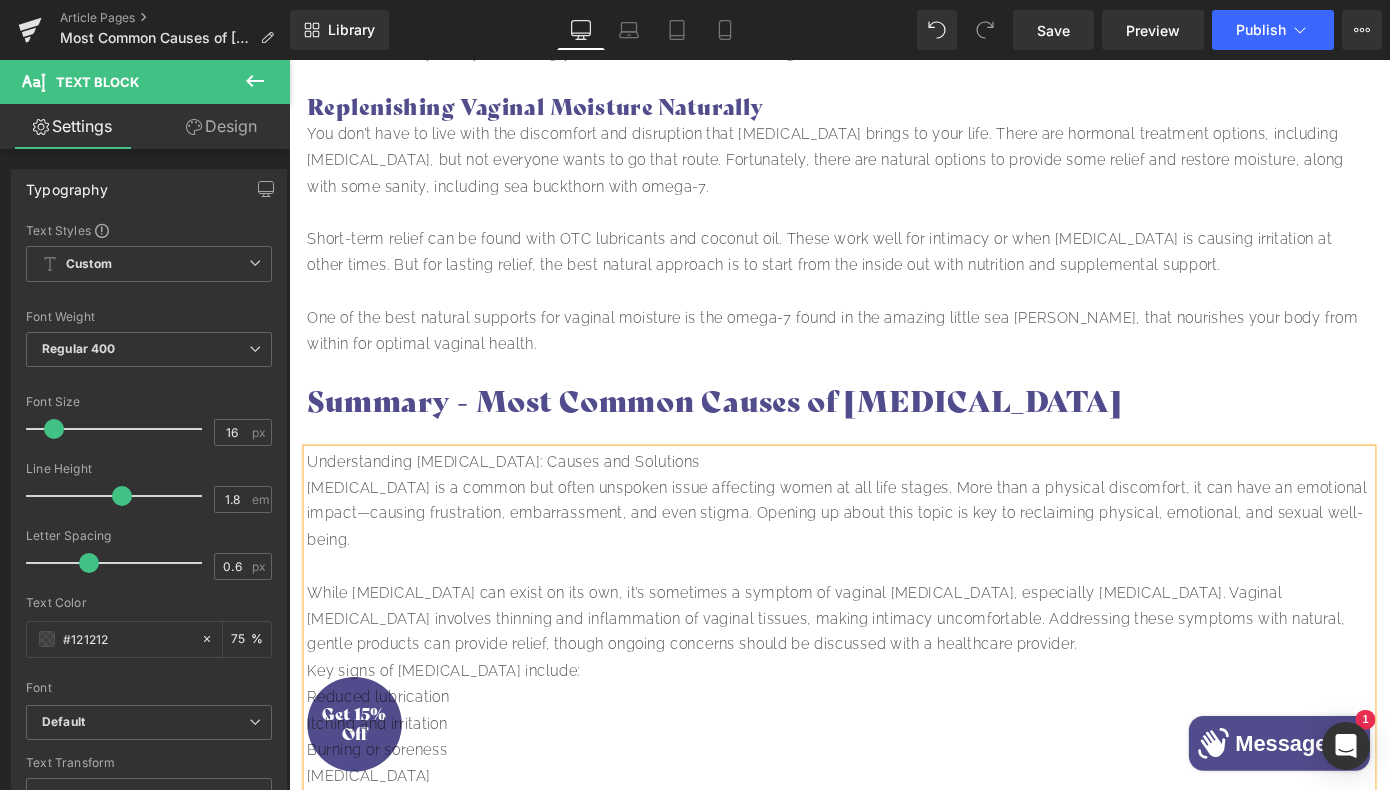 click on "While [MEDICAL_DATA] can exist on its own, it’s sometimes a symptom of vaginal [MEDICAL_DATA], especially [MEDICAL_DATA]. Vaginal [MEDICAL_DATA] involves thinning and inflammation of vaginal tissues, making intimacy uncomfortable. Addressing these symptoms with natural, gentle products can provide relief, though ongoing concerns should be discussed with a healthcare provider. Key signs of [MEDICAL_DATA] include: Reduced lubrication Itching and irritation Burning or soreness [MEDICAL_DATA] Frequent UTIs Several factors contribute to [MEDICAL_DATA]: Hormone fluctuations: Most common during menopause, [MEDICAL_DATA], or breastfeeding Medications: [MEDICAL_DATA], decongestants, and some [MEDICAL_DATA] Stress: Excess [MEDICAL_DATA] can disrupt hormone balance Personal care products: Scented or harsh chemicals can upset the vaginal microbiome [MEDICAL_DATA]: Impacts circulation and increases infection risk [MEDICAL_DATA] treatments: Especially those involving [MEDICAL_DATA] or radiation" at bounding box center [894, 905] 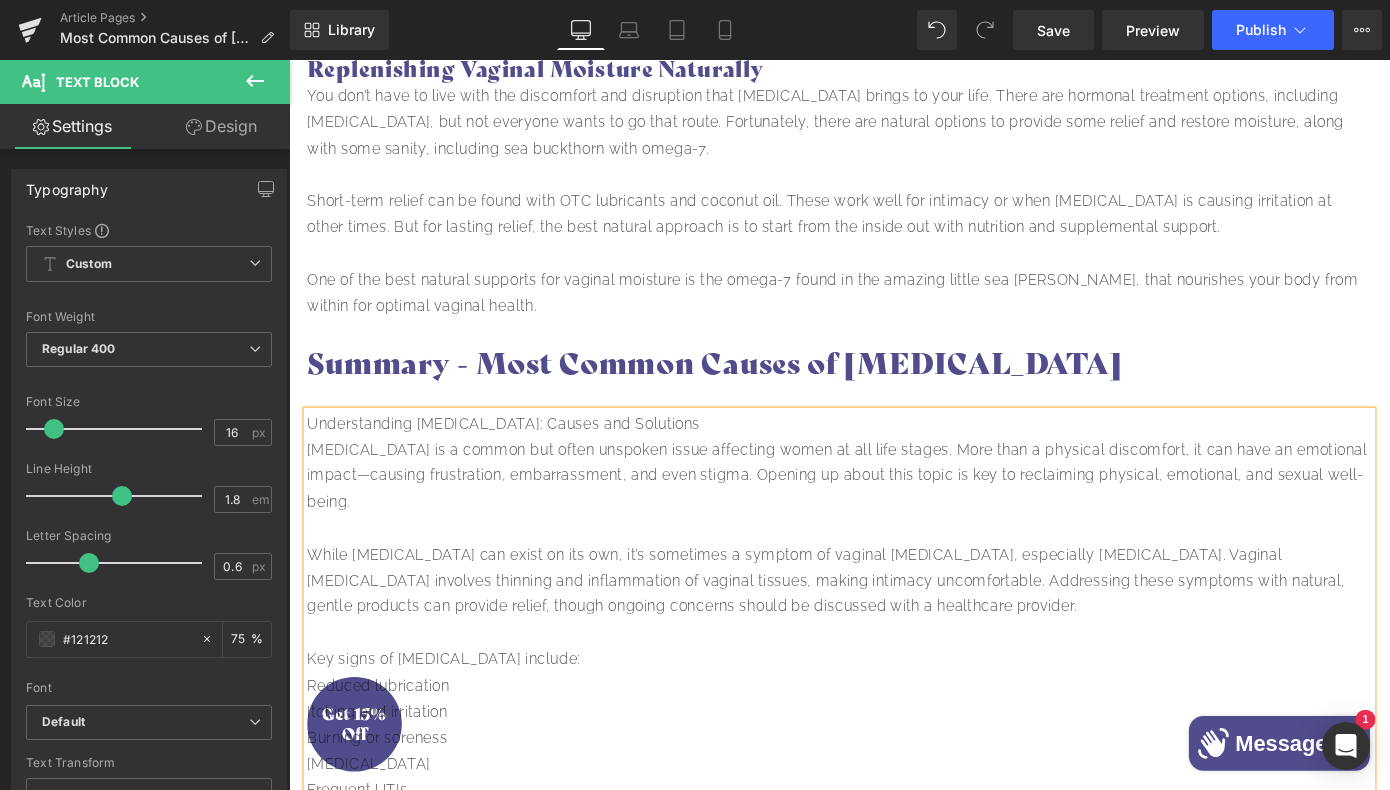 scroll, scrollTop: 3874, scrollLeft: 0, axis: vertical 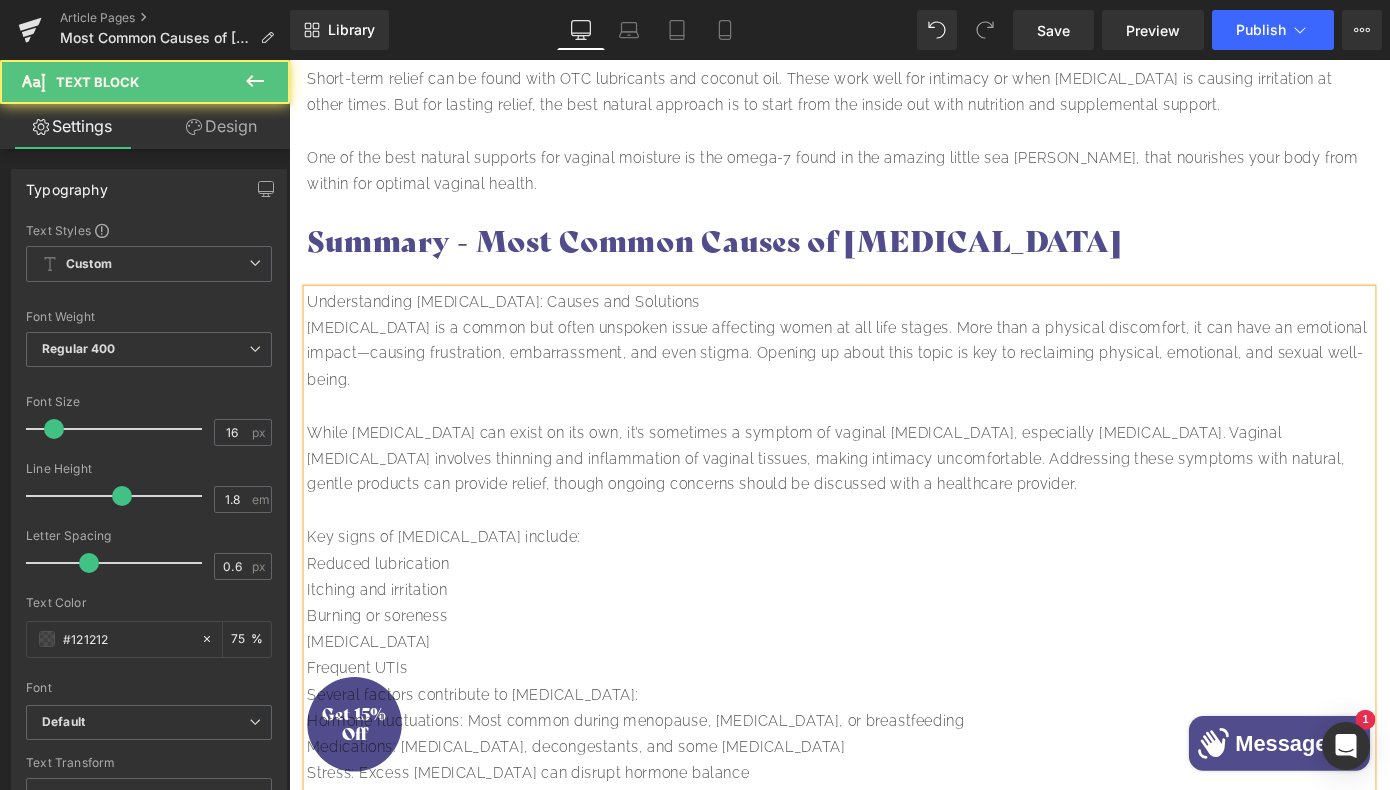 drag, startPoint x: 626, startPoint y: 519, endPoint x: 293, endPoint y: 524, distance: 333.03754 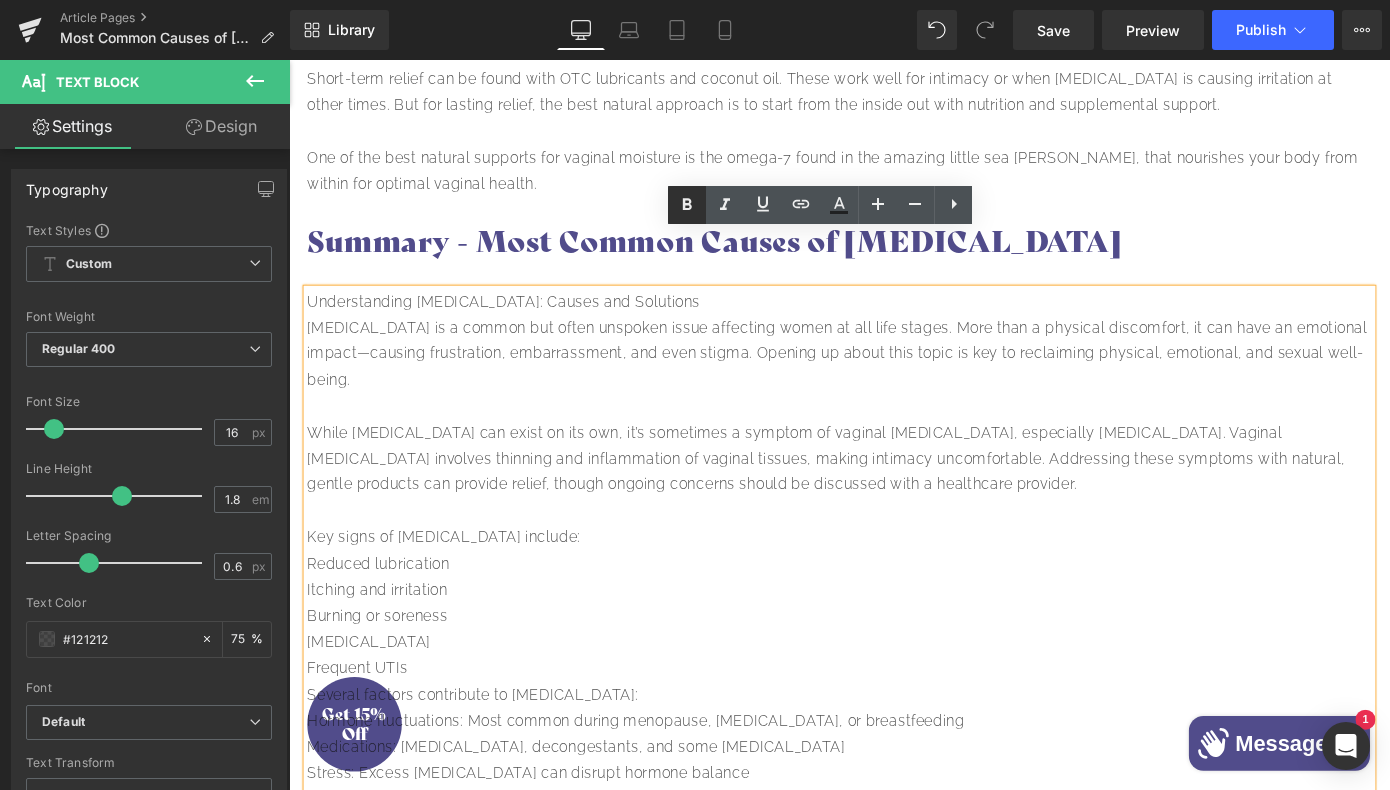 click 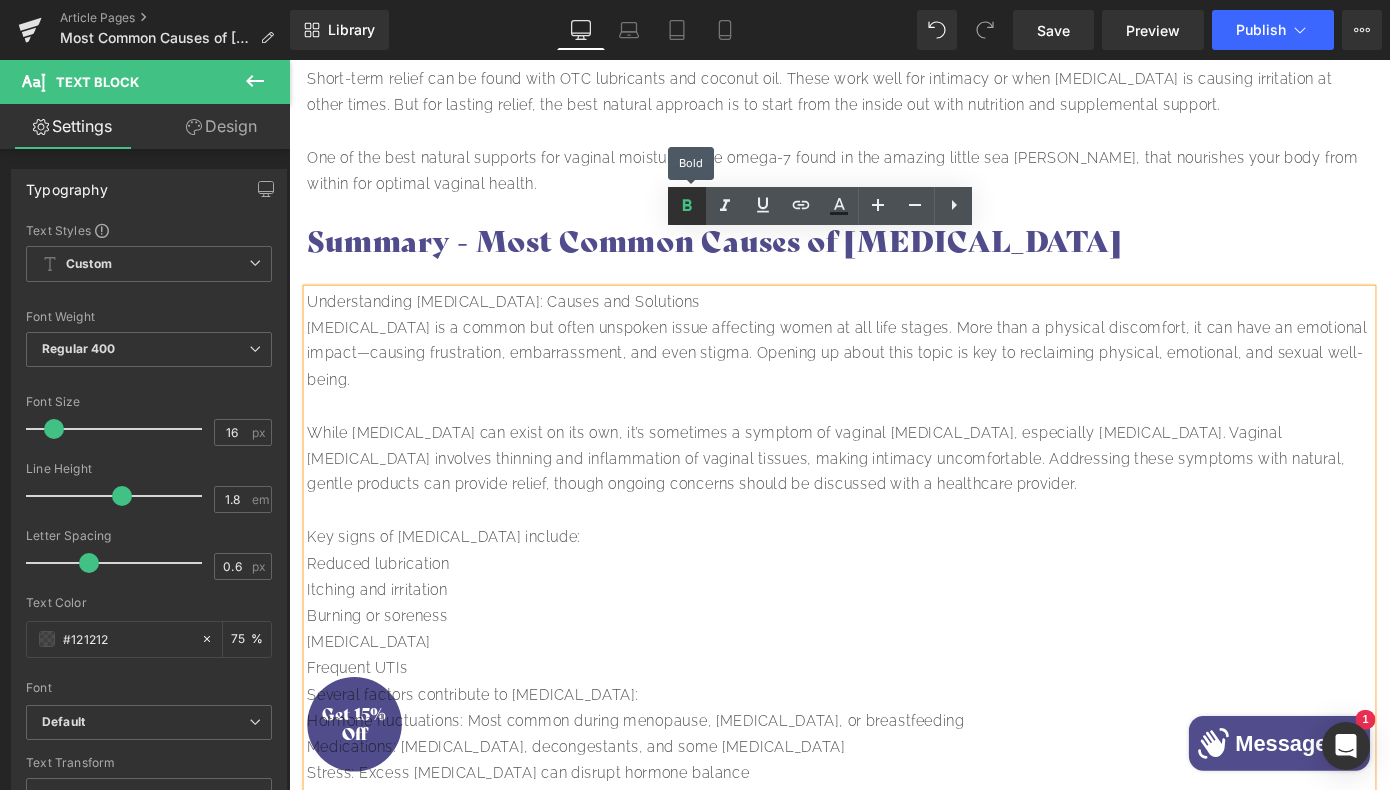scroll, scrollTop: 3873, scrollLeft: 0, axis: vertical 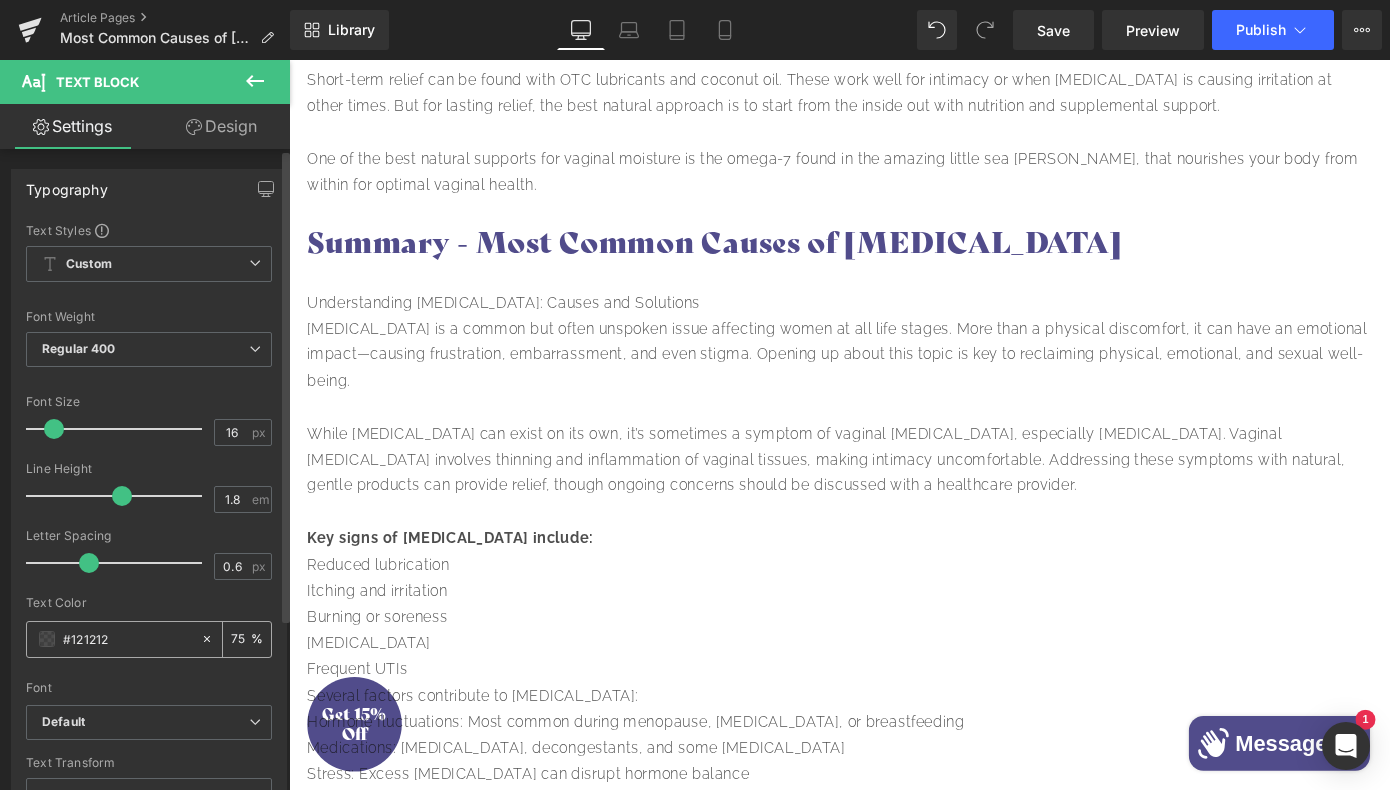 click on "#121212" at bounding box center [127, 639] 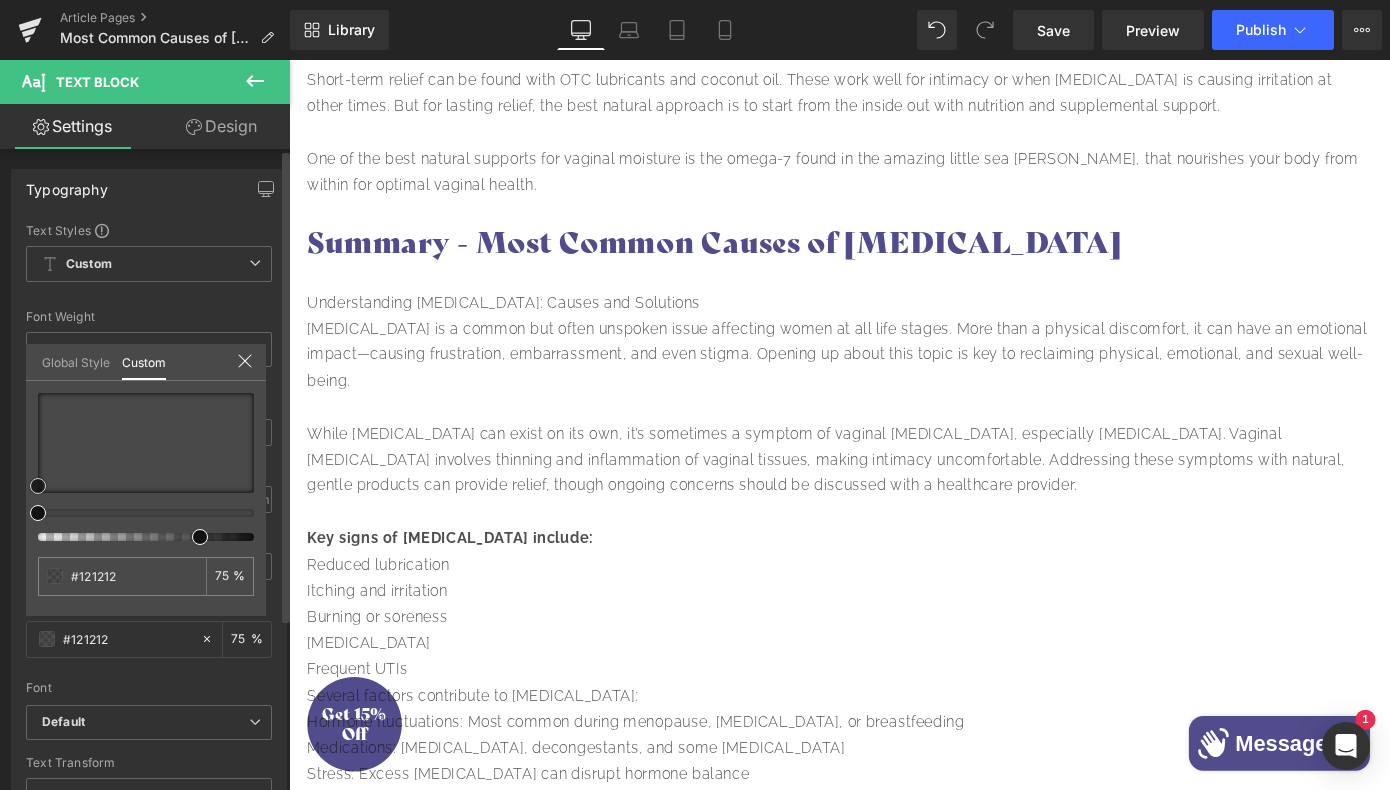type on "#111111" 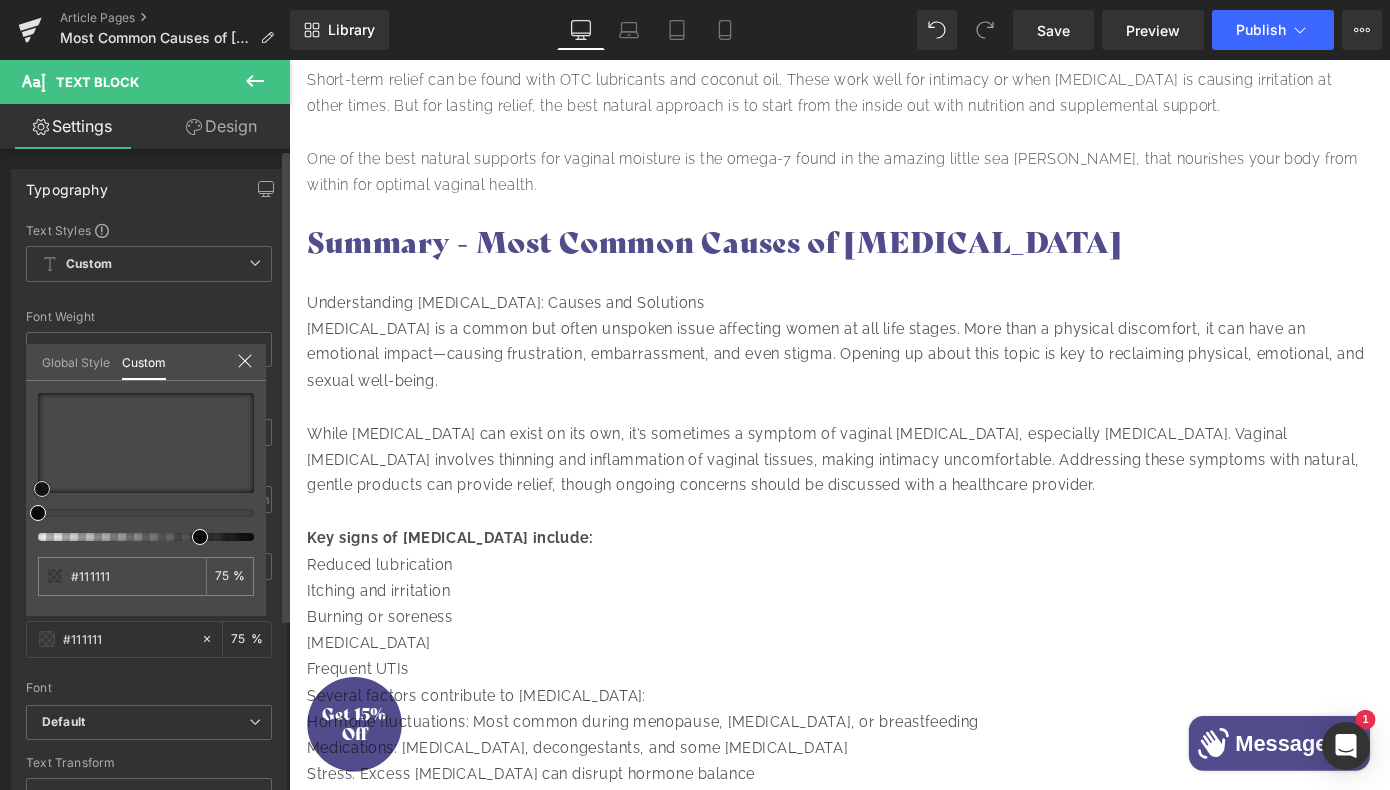 type on "#0a0909" 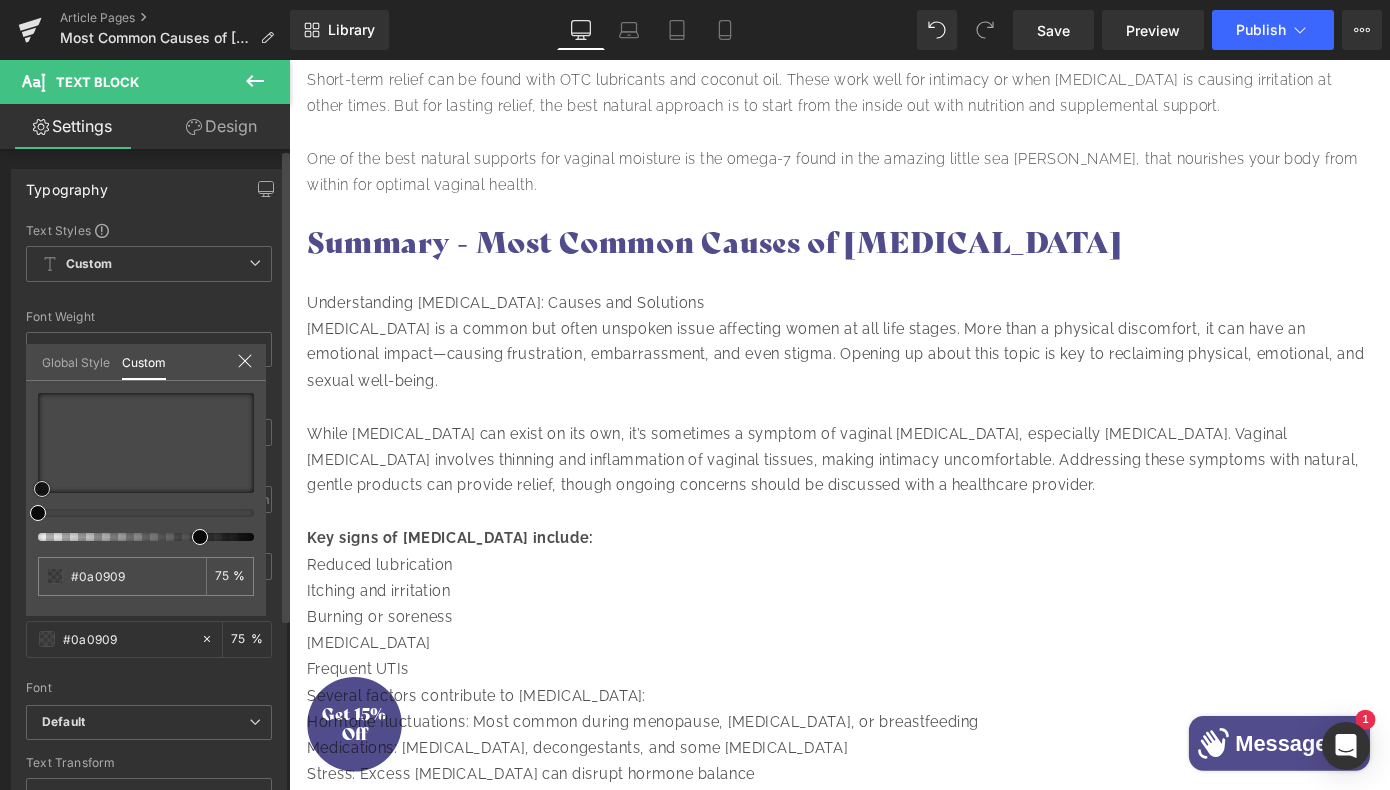 type on "#080707" 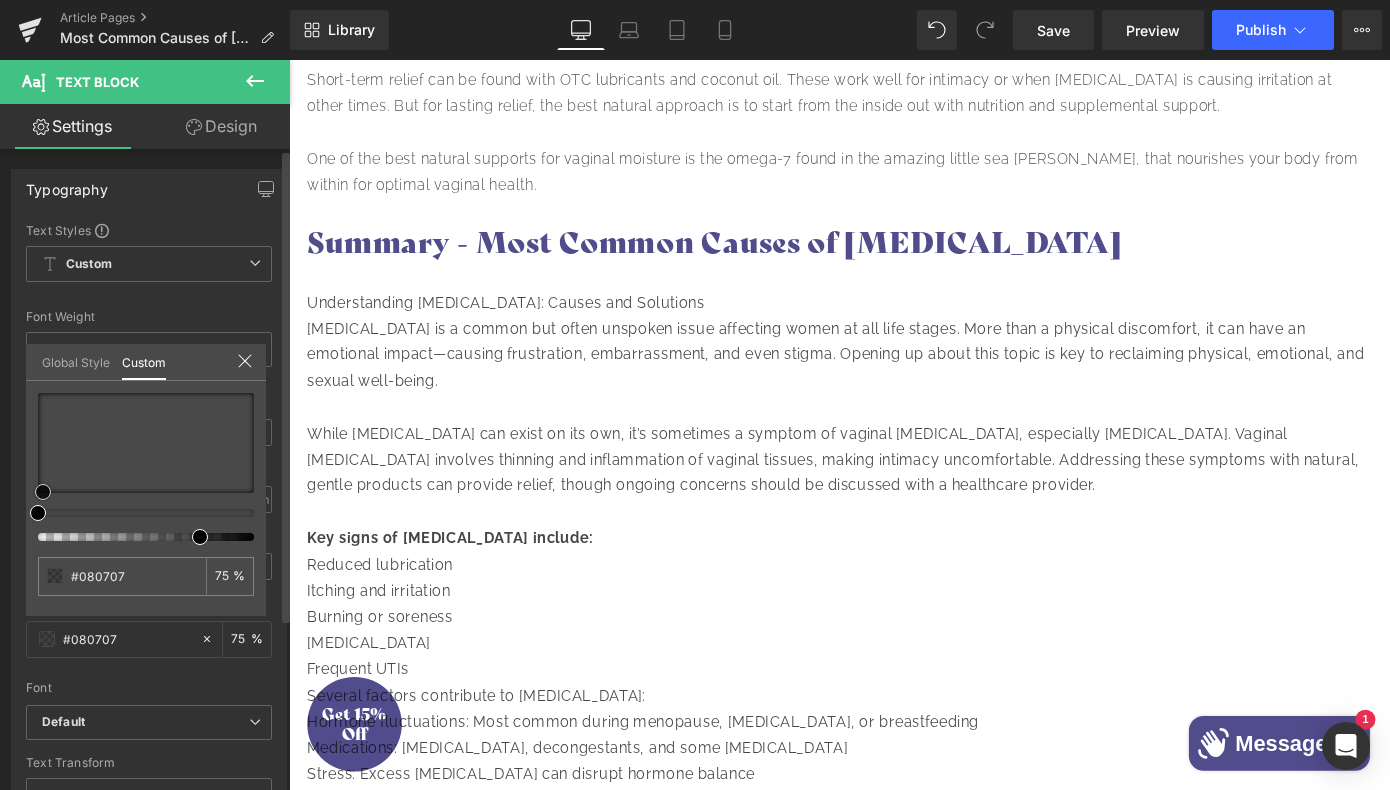 type on "#020202" 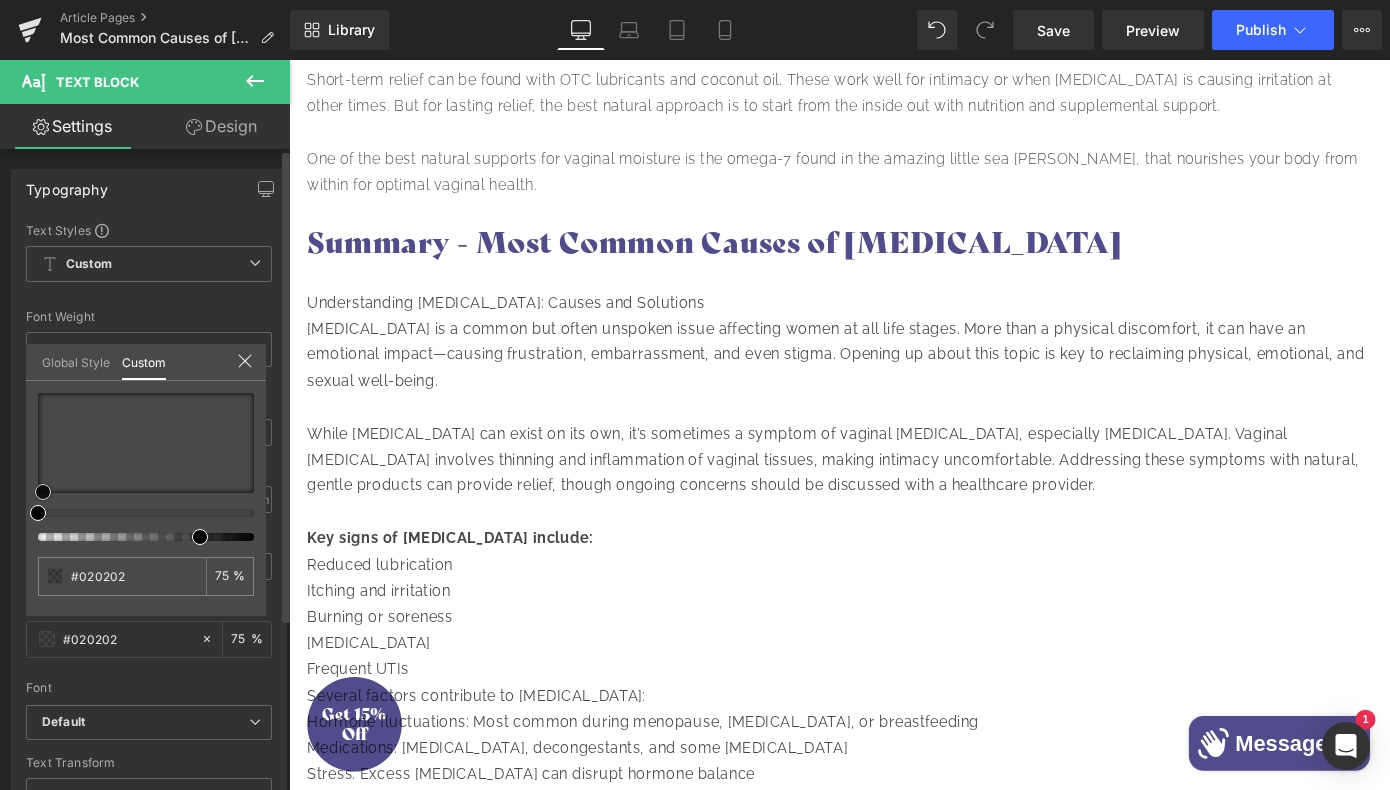 drag, startPoint x: 41, startPoint y: 489, endPoint x: 46, endPoint y: 498, distance: 10.29563 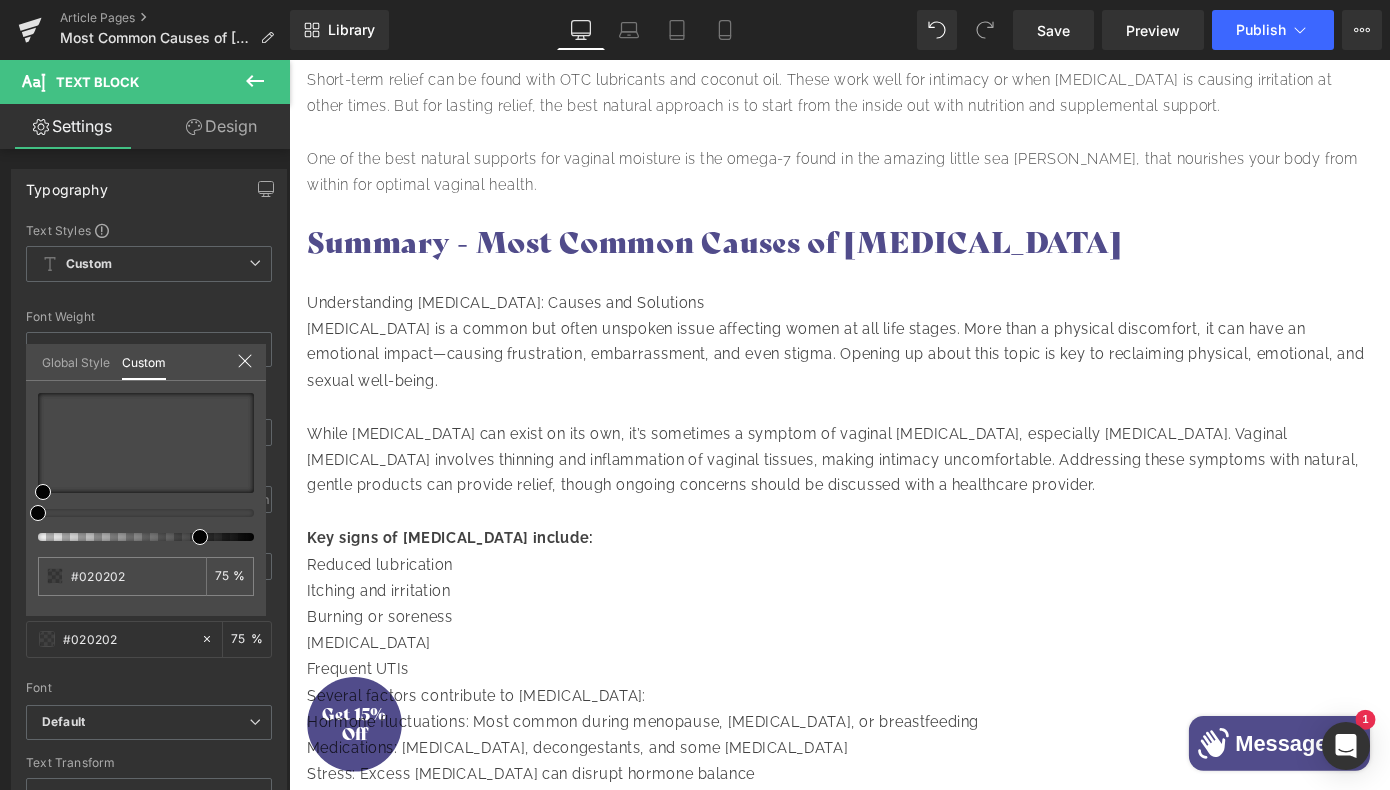 click on "Skip to content
Free Shipping On All Orders
Shop
Shop
Our Products" at bounding box center [894, -828] 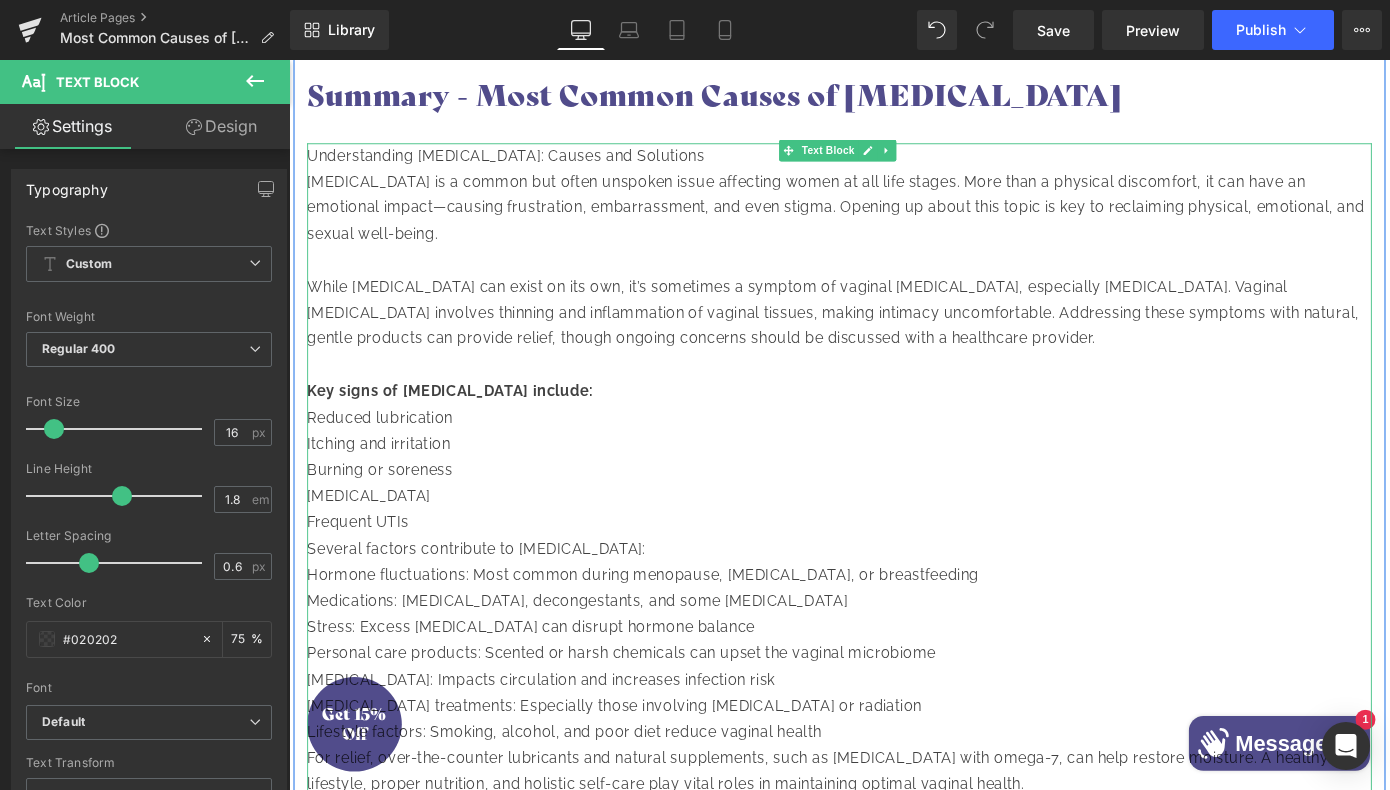 scroll, scrollTop: 4065, scrollLeft: 0, axis: vertical 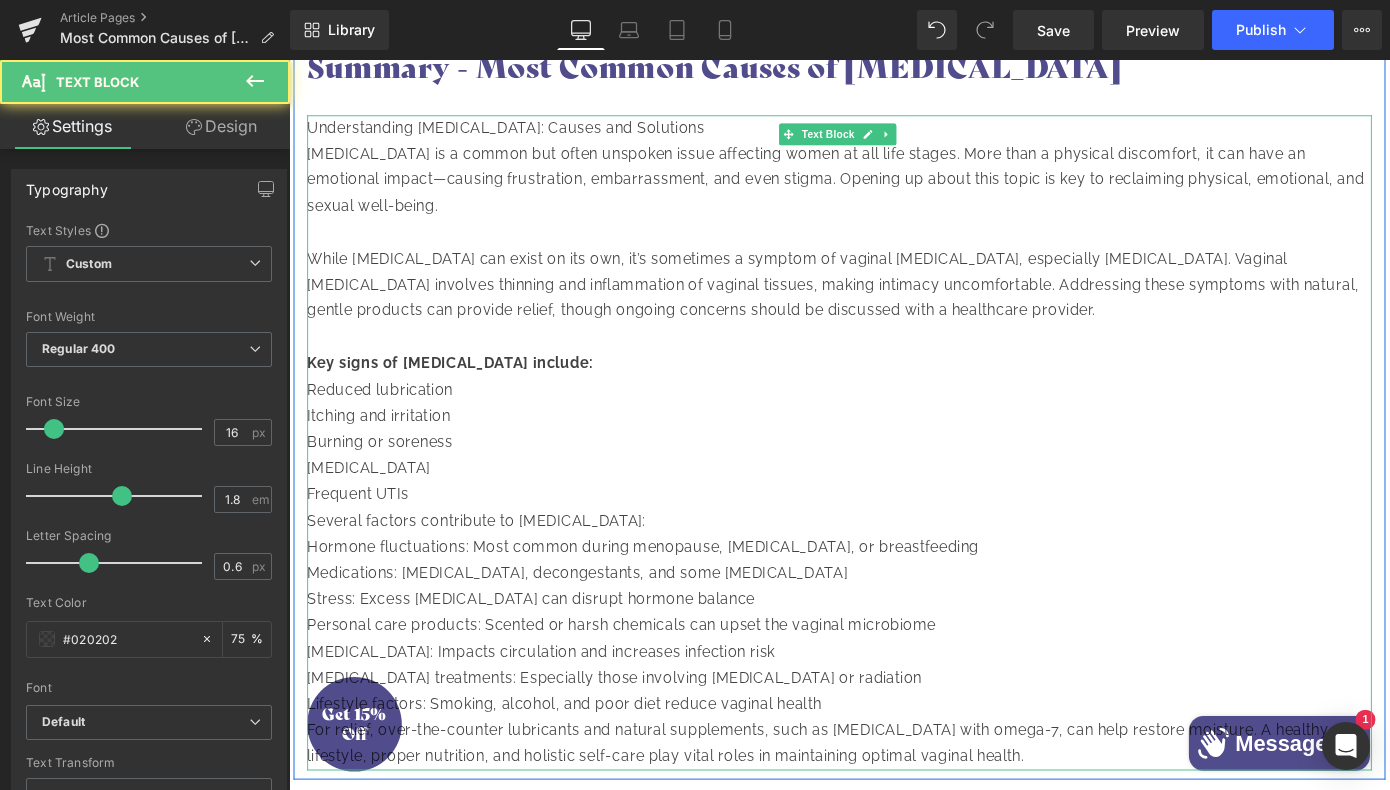 click on "Key signs of [MEDICAL_DATA] include: Reduced lubrication Itching and irritation Burning or soreness [MEDICAL_DATA] Frequent UTIs Several factors contribute to [MEDICAL_DATA]: Hormone fluctuations: Most common during menopause, [MEDICAL_DATA], or breastfeeding Medications: [MEDICAL_DATA], decongestants, and some [MEDICAL_DATA] Stress: Excess [MEDICAL_DATA] can disrupt hormone balance Personal care products: Scented or harsh chemicals can upset the vaginal microbiome [MEDICAL_DATA]: Impacts circulation and increases infection risk [MEDICAL_DATA] treatments: Especially those involving [MEDICAL_DATA] or radiation Lifestyle factors: Smoking, alcohol, and poor diet reduce vaginal health For relief, over-the-counter lubricants and natural supplements, such as [MEDICAL_DATA] with omega-7, can help restore moisture. A healthy lifestyle, proper nutrition, and holistic self-care play vital roles in maintaining optimal vaginal health." at bounding box center [894, 610] 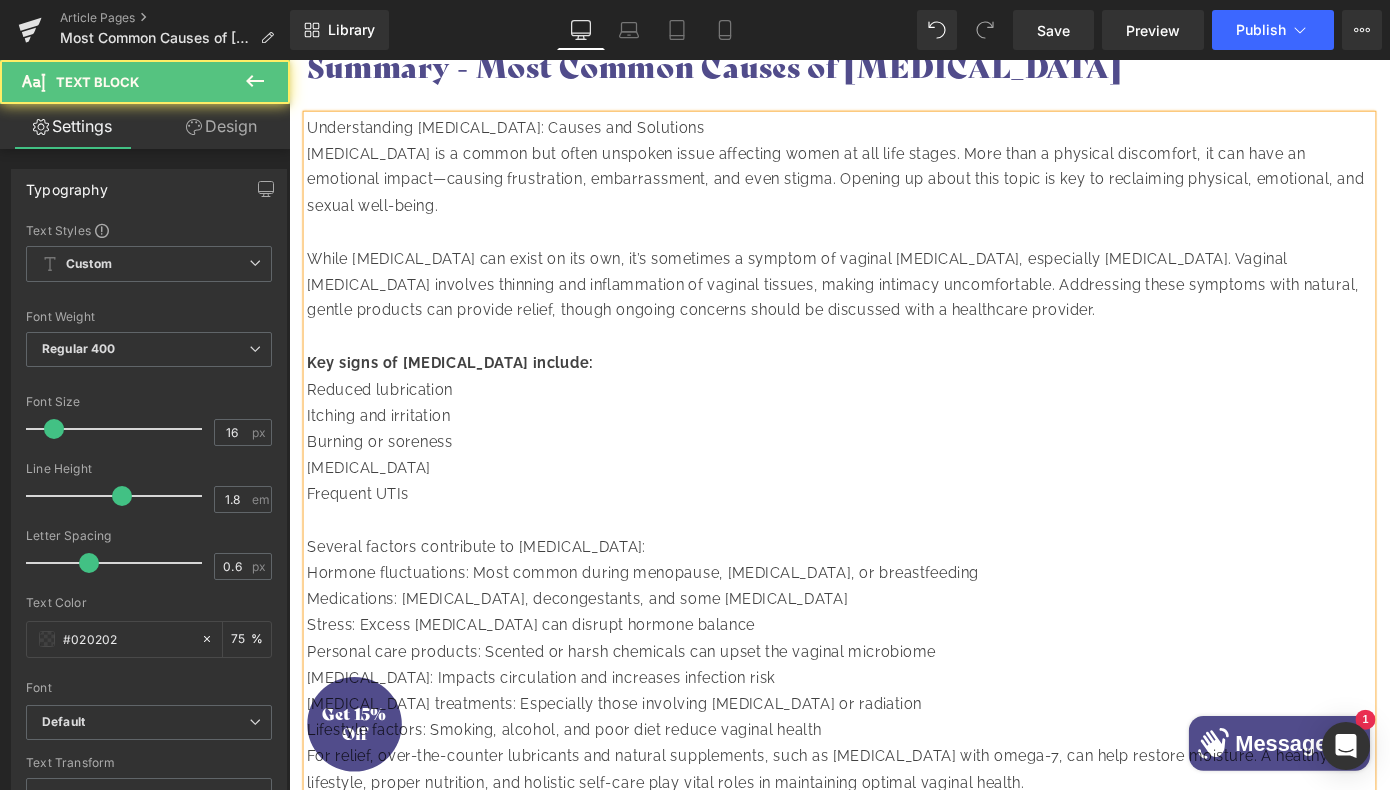 drag, startPoint x: 698, startPoint y: 538, endPoint x: 300, endPoint y: 537, distance: 398.00125 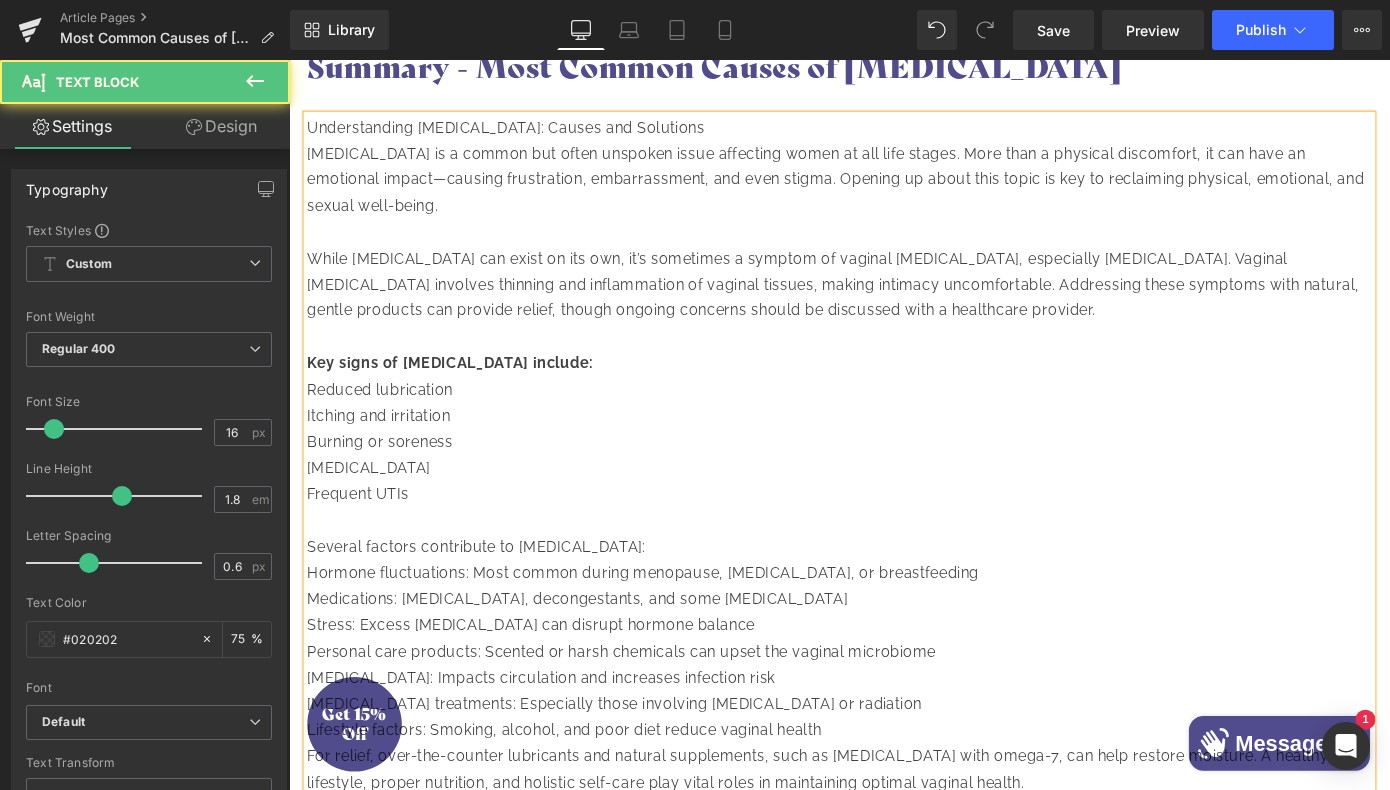 click on "Understanding [MEDICAL_DATA]: Causes and Solutions [MEDICAL_DATA] is a common but often unspoken issue affecting women at all life stages. More than a physical discomfort, it can have an emotional impact—causing frustration, embarrassment, and even stigma. Opening up about this topic is key to reclaiming physical, emotional, and sexual well-being. While [MEDICAL_DATA] can exist on its own, it’s sometimes a symptom of vaginal [MEDICAL_DATA], especially [MEDICAL_DATA]. Vaginal [MEDICAL_DATA] involves thinning and inflammation of vaginal tissues, making intimacy uncomfortable. Addressing these symptoms with natural, gentle products can provide relief, though ongoing concerns should be discussed with a healthcare provider. Key signs of [MEDICAL_DATA] include: Reduced lubrication Itching and irritation Burning or soreness [MEDICAL_DATA] Frequent UTIs Several factors contribute to [MEDICAL_DATA]: Hormone fluctuations: Most common during menopause, [MEDICAL_DATA], or breastfeeding" at bounding box center (894, 495) 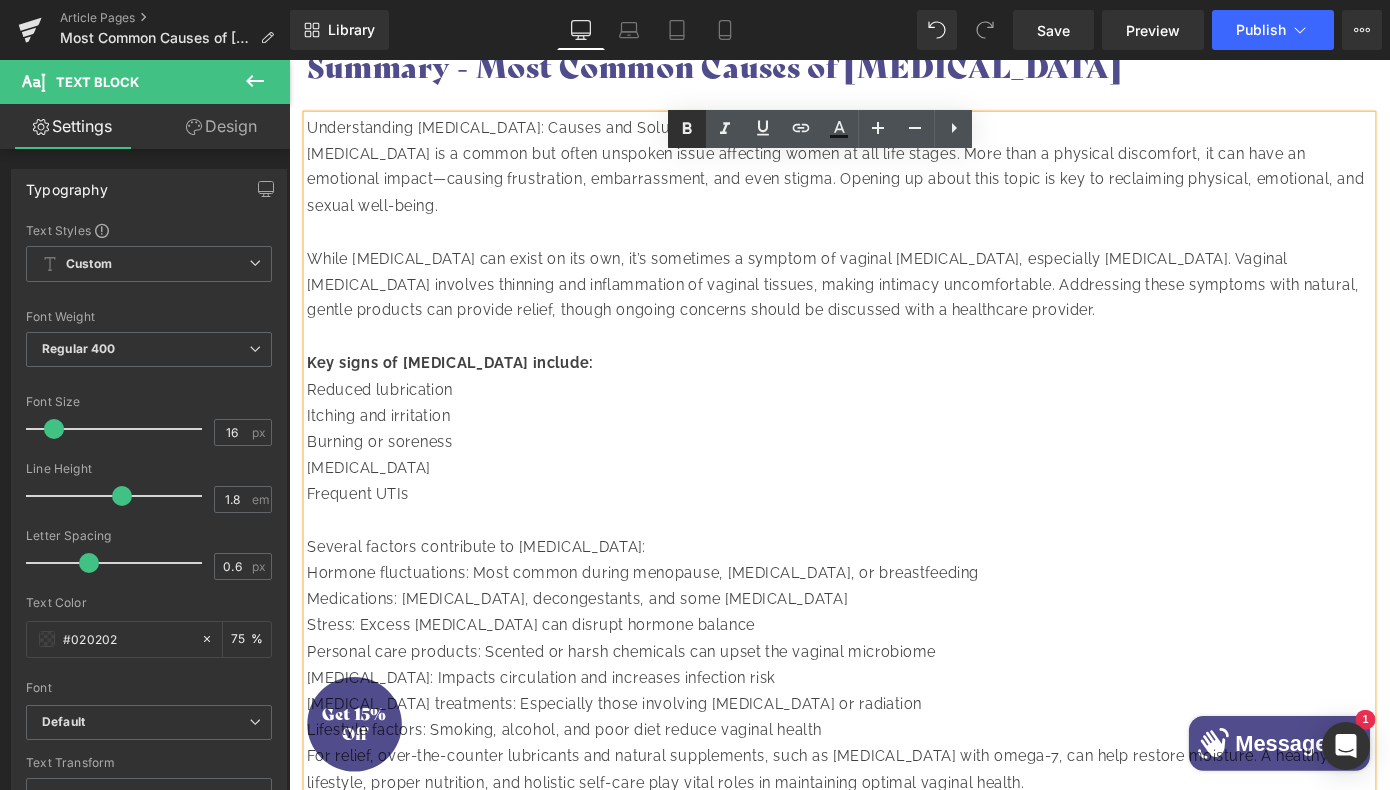 click 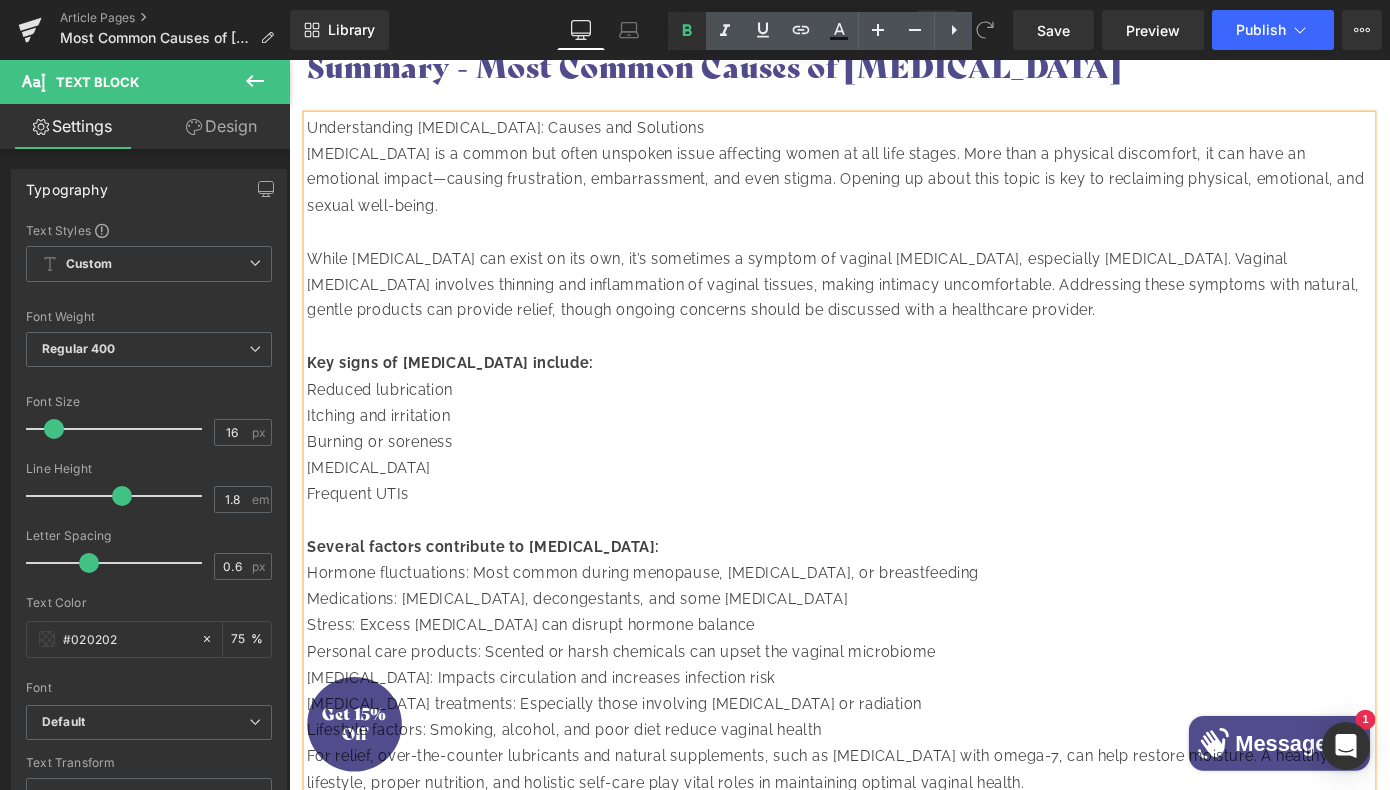 scroll, scrollTop: 4064, scrollLeft: 0, axis: vertical 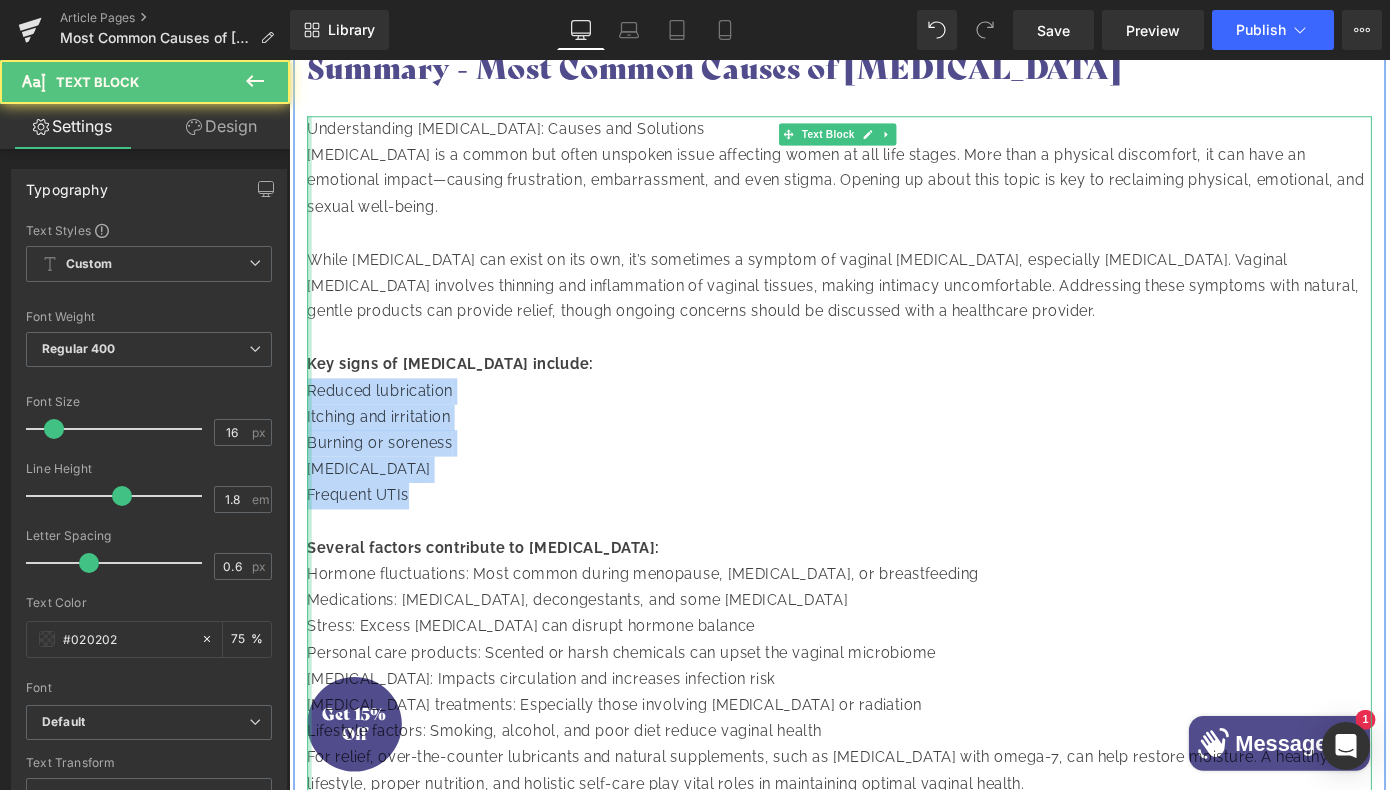 drag, startPoint x: 427, startPoint y: 481, endPoint x: 304, endPoint y: 366, distance: 168.38646 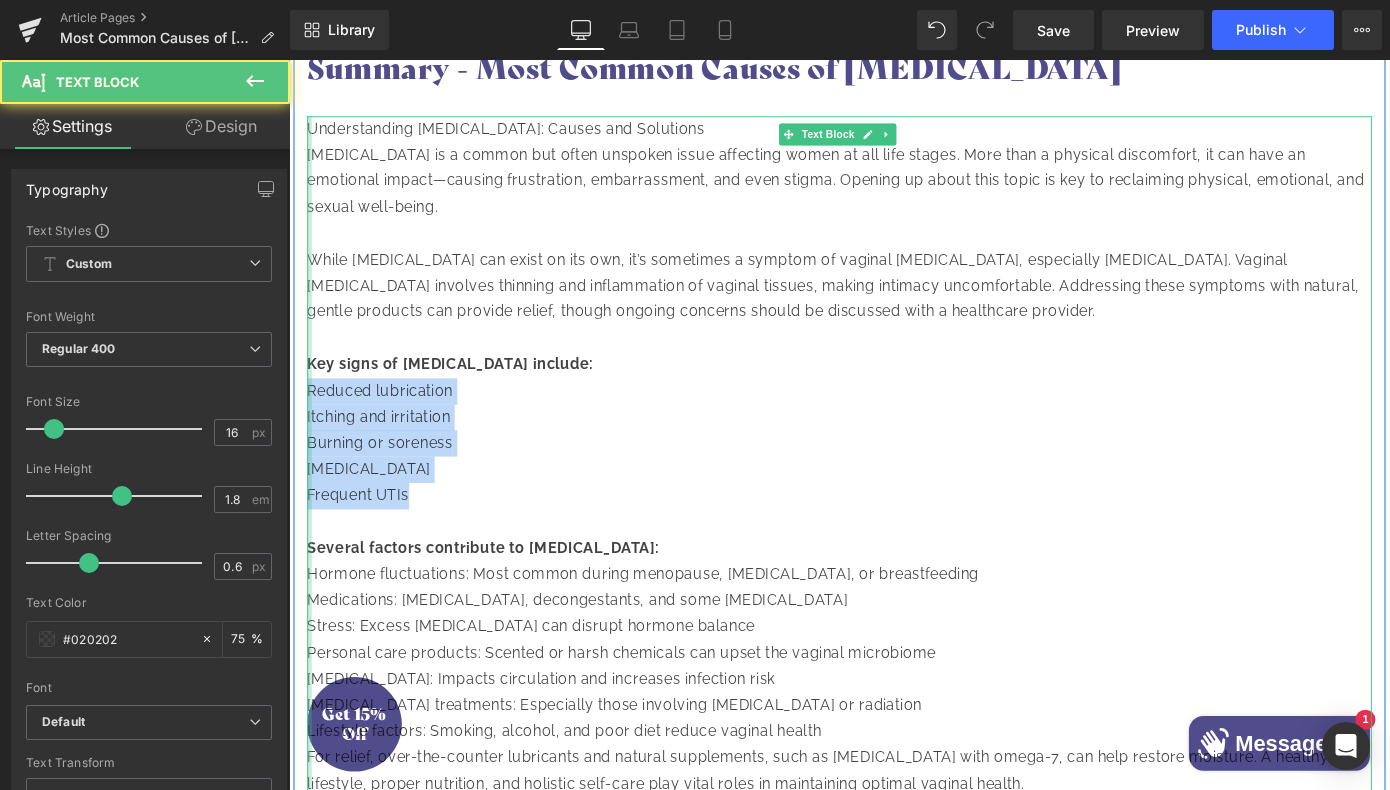 click on "Understanding [MEDICAL_DATA]: Causes and Solutions [MEDICAL_DATA] is a common but often unspoken issue affecting women at all life stages. More than a physical discomfort, it can have an emotional impact—causing frustration, embarrassment, and even stigma. Opening up about this topic is key to reclaiming physical, emotional, and sexual well-being. While [MEDICAL_DATA] can exist on its own, it’s sometimes a symptom of vaginal [MEDICAL_DATA], especially [MEDICAL_DATA]. Vaginal [MEDICAL_DATA] involves thinning and inflammation of vaginal tissues, making intimacy uncomfortable. Addressing these symptoms with natural, gentle products can provide relief, though ongoing concerns should be discussed with a healthcare provider. Key signs of [MEDICAL_DATA] include: Reduced lubrication Itching and irritation Burning or soreness [MEDICAL_DATA] Frequent UTIs Several factors contribute to [MEDICAL_DATA]: Hormone fluctuations: Most common during menopause, [MEDICAL_DATA], or breastfeeding
Text Block" at bounding box center (894, 496) 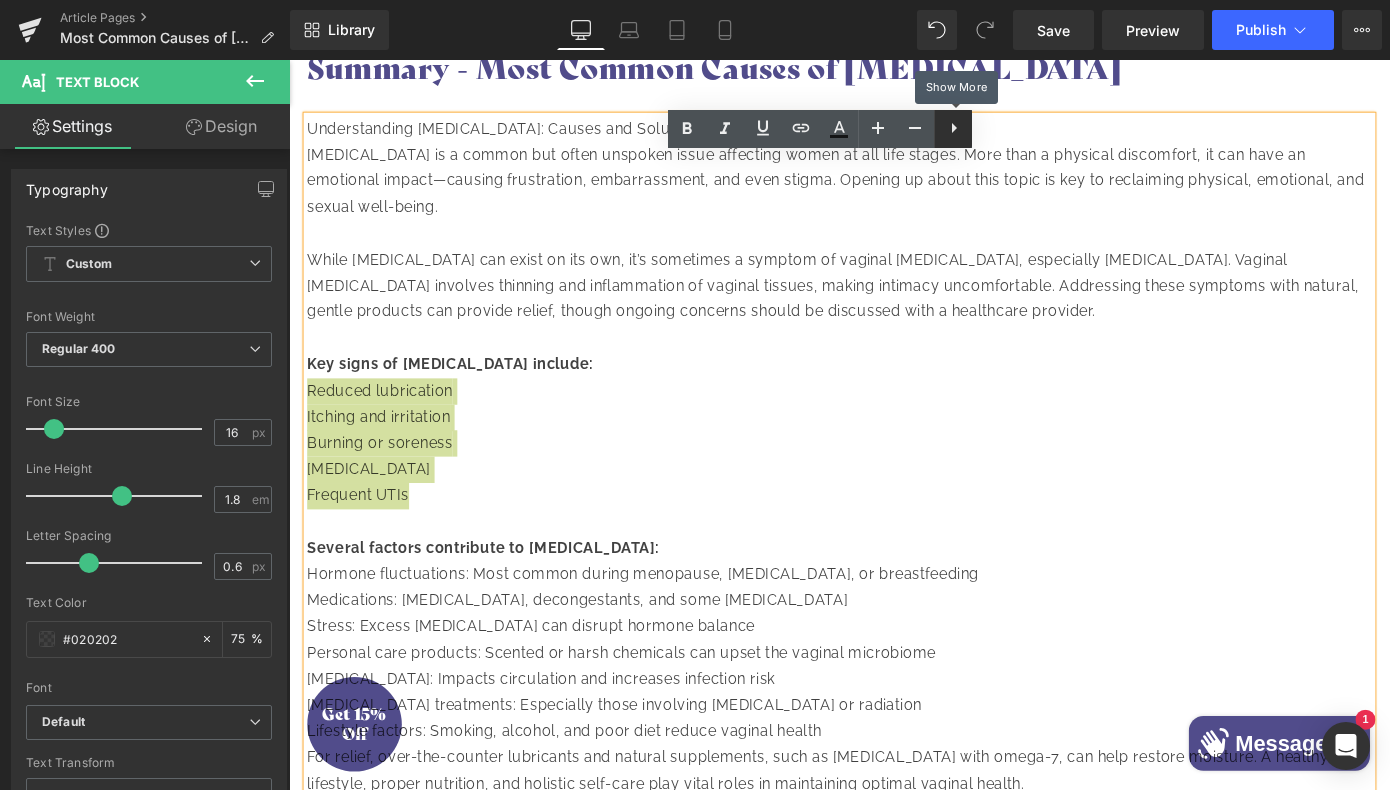 click 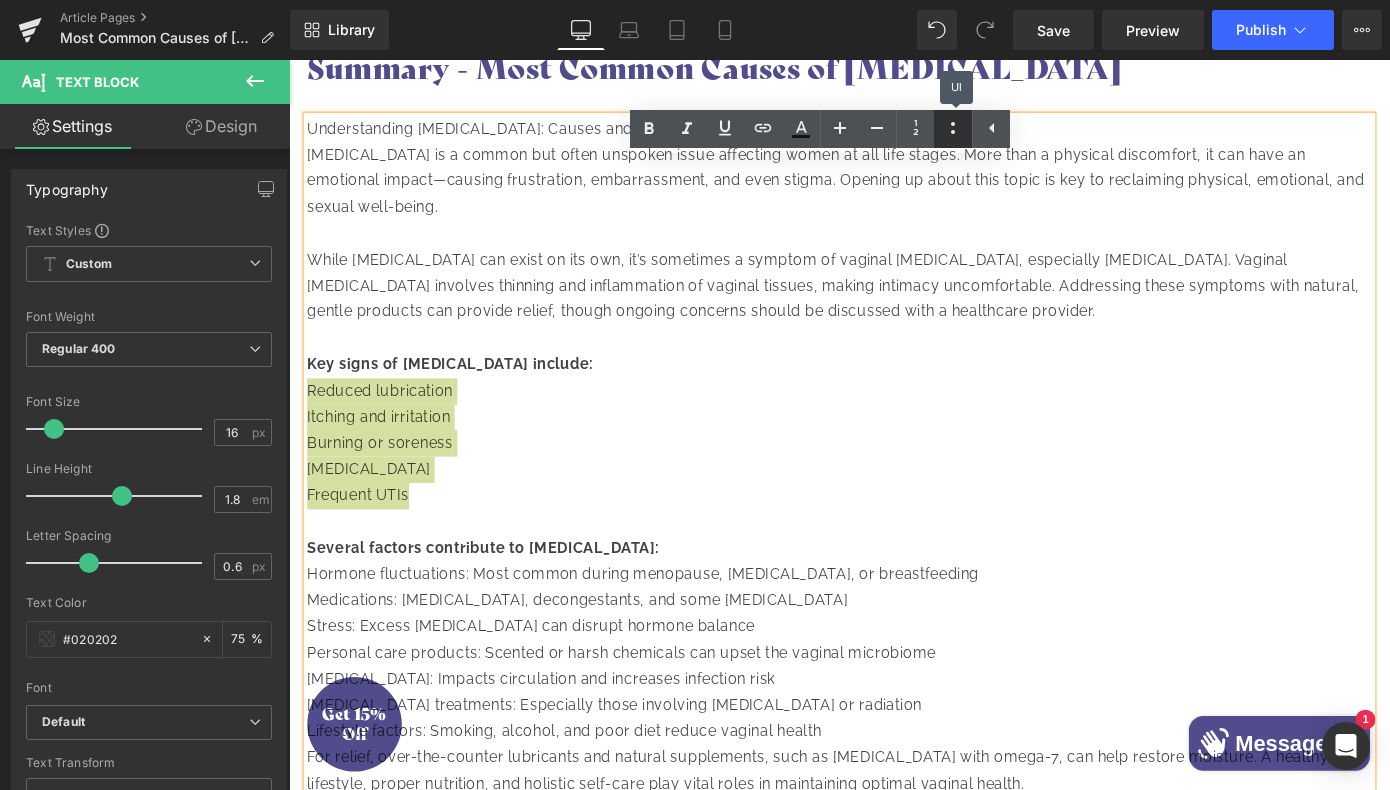 click 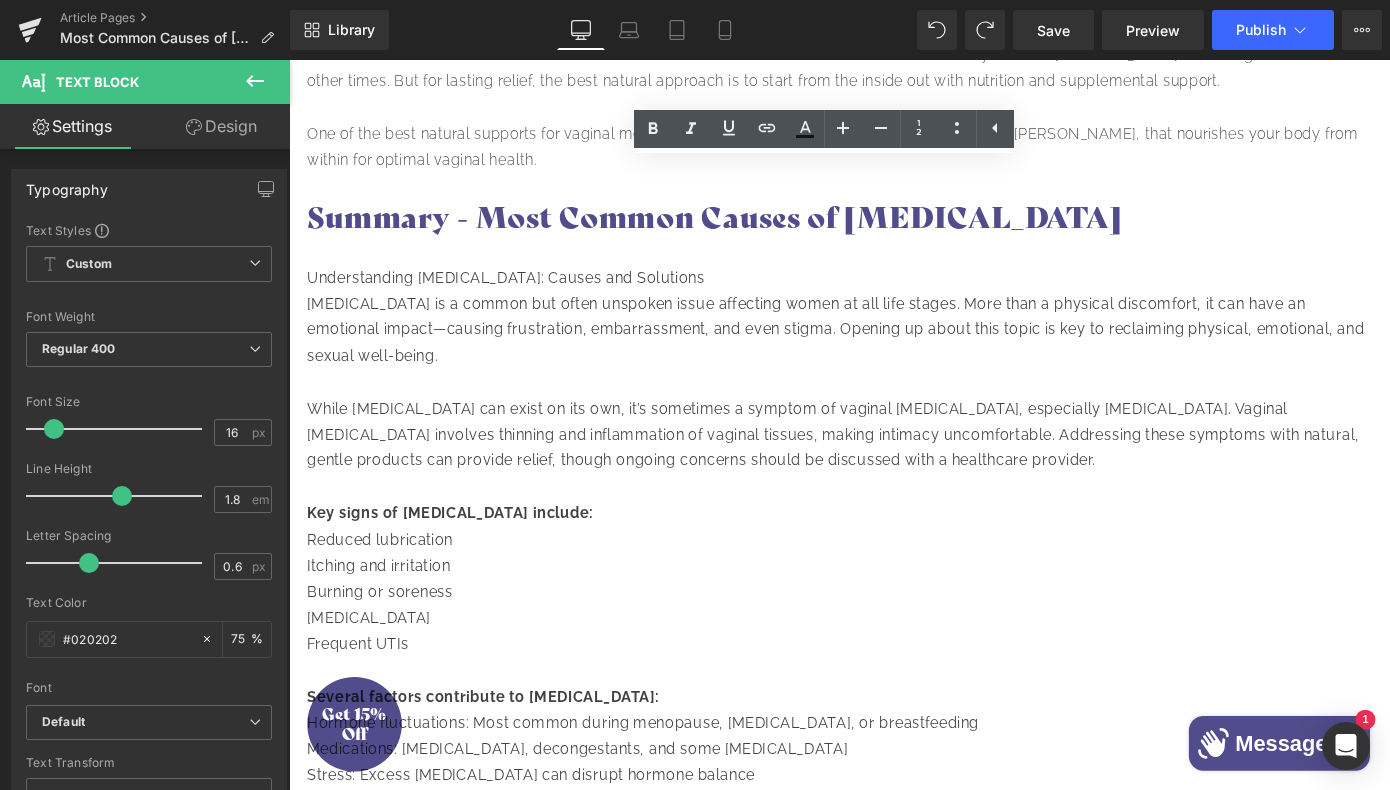 scroll, scrollTop: 3992, scrollLeft: 0, axis: vertical 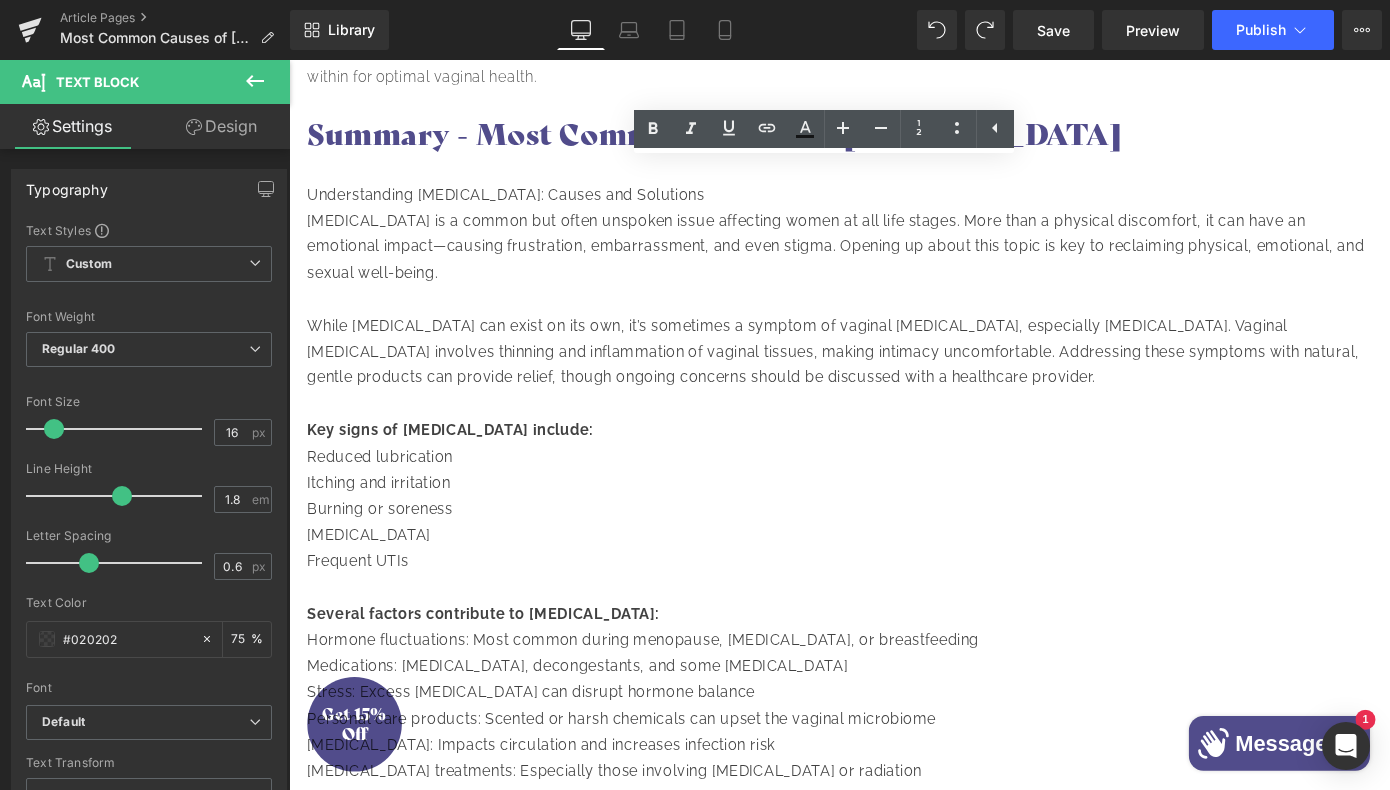 click on "Several factors contribute to [MEDICAL_DATA]: Hormone fluctuations: Most common during menopause, [MEDICAL_DATA], or breastfeeding Medications: [MEDICAL_DATA], decongestants, and some [MEDICAL_DATA] Stress: Excess [MEDICAL_DATA] can disrupt hormone balance Personal care products: Scented or harsh chemicals can upset the vaginal microbiome [MEDICAL_DATA]: Impacts circulation and increases infection risk [MEDICAL_DATA] treatments: Especially those involving [MEDICAL_DATA] or radiation Lifestyle factors: Smoking, alcohol, and poor diet reduce vaginal health For relief, over-the-counter lubricants and natural supplements, such as [MEDICAL_DATA] with omega-7, can help restore moisture. A healthy lifestyle, proper nutrition, and holistic self-care play vital roles in maintaining optimal vaginal health." at bounding box center (894, 799) 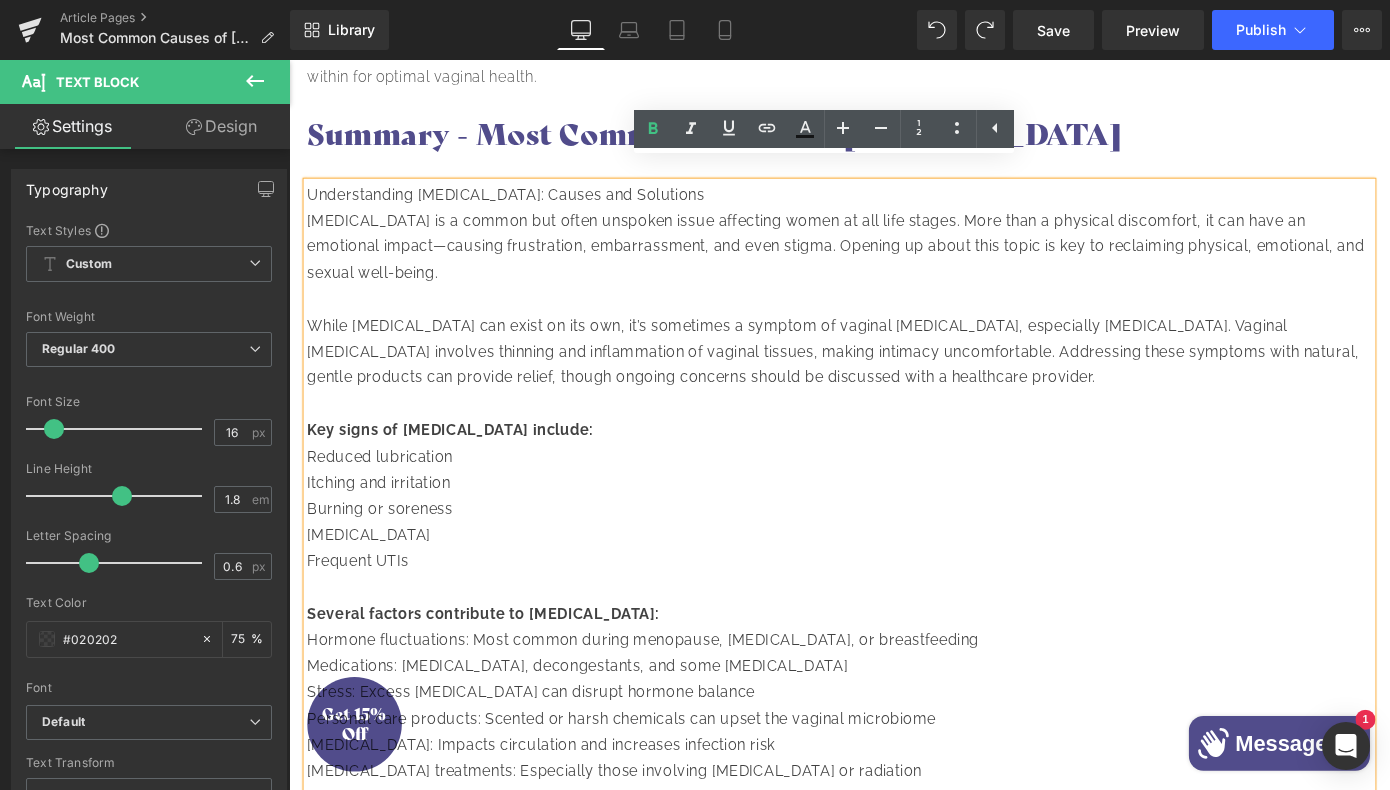 click on "Understanding [MEDICAL_DATA]: Causes and Solutions [MEDICAL_DATA] is a common but often unspoken issue affecting women at all life stages. More than a physical discomfort, it can have an emotional impact—causing frustration, embarrassment, and even stigma. Opening up about this topic is key to reclaiming physical, emotional, and sexual well-being. While [MEDICAL_DATA] can exist on its own, it’s sometimes a symptom of vaginal [MEDICAL_DATA], especially [MEDICAL_DATA]. Vaginal [MEDICAL_DATA] involves thinning and inflammation of vaginal tissues, making intimacy uncomfortable. Addressing these symptoms with natural, gentle products can provide relief, though ongoing concerns should be discussed with a healthcare provider. Key signs of [MEDICAL_DATA] include: Reduced lubrication Itching and irritation Burning or soreness [MEDICAL_DATA] Frequent UTIs Several factors contribute to [MEDICAL_DATA]: Hormone fluctuations: Most common during menopause, [MEDICAL_DATA], or breastfeeding" at bounding box center (894, 568) 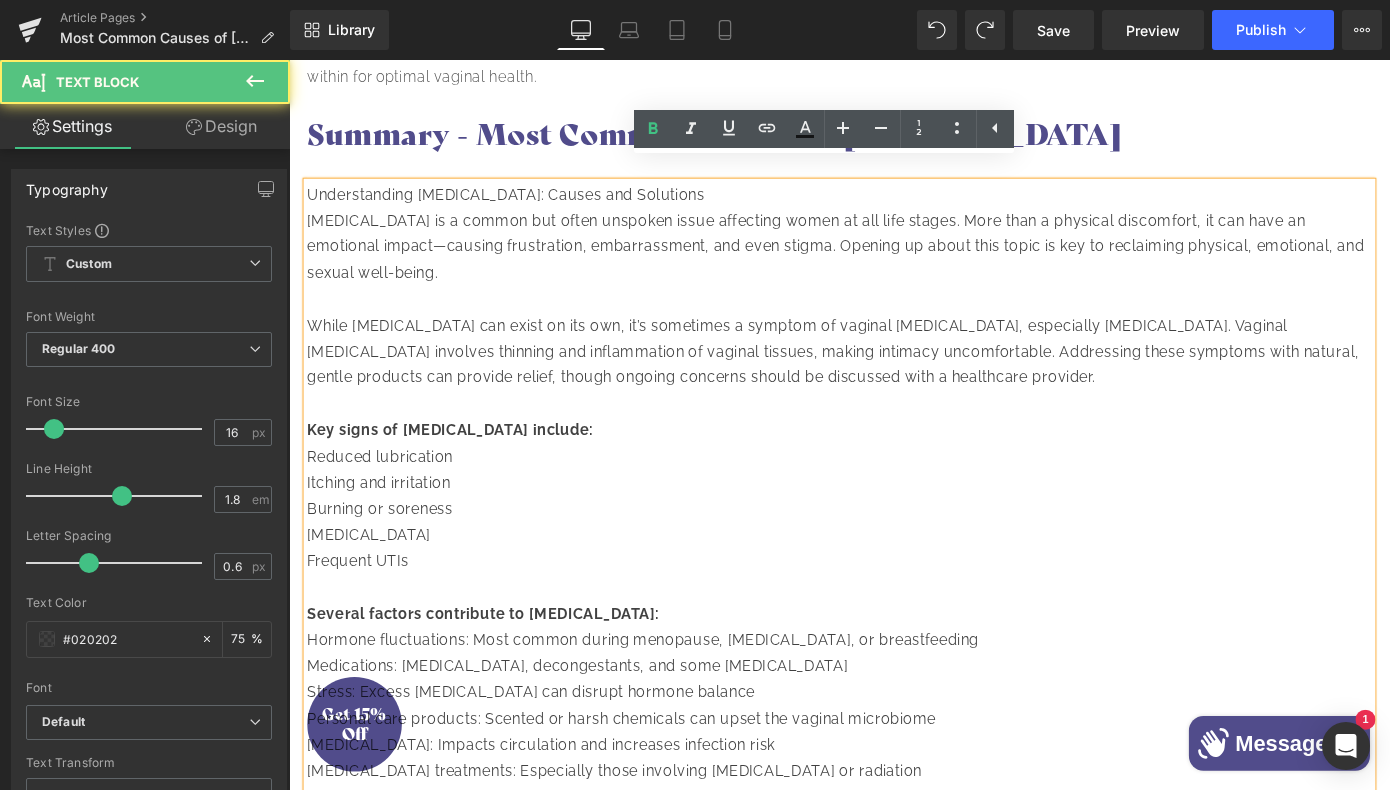 click on "Image         Most Common Causes of [MEDICAL_DATA] Heading
Causes of [MEDICAL_DATA] and Its Effects
Heading         Most Common Causes of [MEDICAL_DATA] - [MEDICAL_DATA] is a topic that many find uncomfortable to talk about, but it’s something that affects all women at some point. It’s time to open up the dialog because feeling like the [GEOGRAPHIC_DATA] is more than a little uncomfortable, it can also significantly impact your quality of life.  The effects of [MEDICAL_DATA] extend beyond the physical and have an emotional effect as well. Frustration, embarrassment, stigma, and embarrassment often accompany [MEDICAL_DATA]. It’s time to kick these negative emotions out and take back control of our emotional, physical, and sexual health.  For now, it all begins with understanding what [MEDICAL_DATA] is, why it happens, and to remedy it through a natural, holistic approach to wellness.  Text Block         Is It [MEDICAL_DATA] or Something Else? Heading         Text Block" at bounding box center [894, -1405] 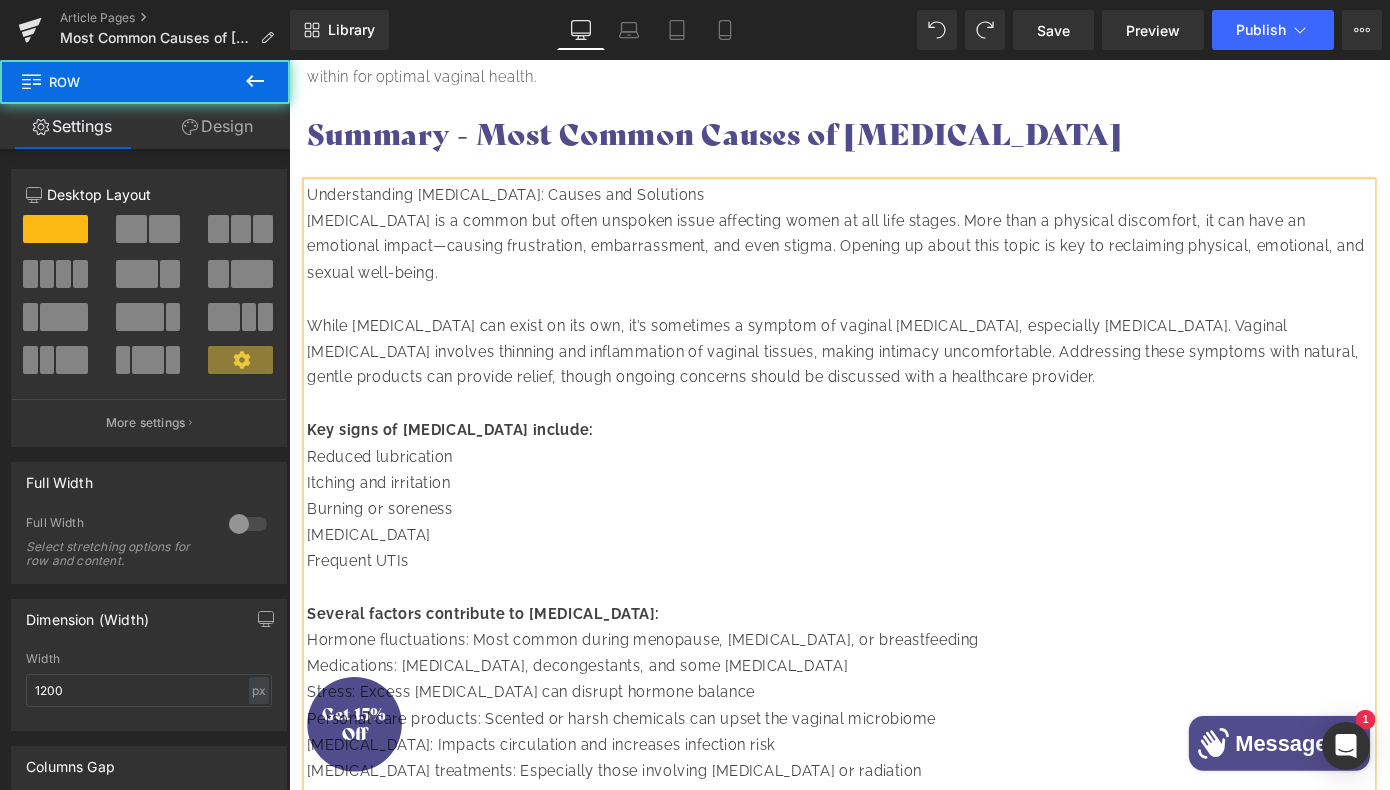 click at bounding box center [289, 60] 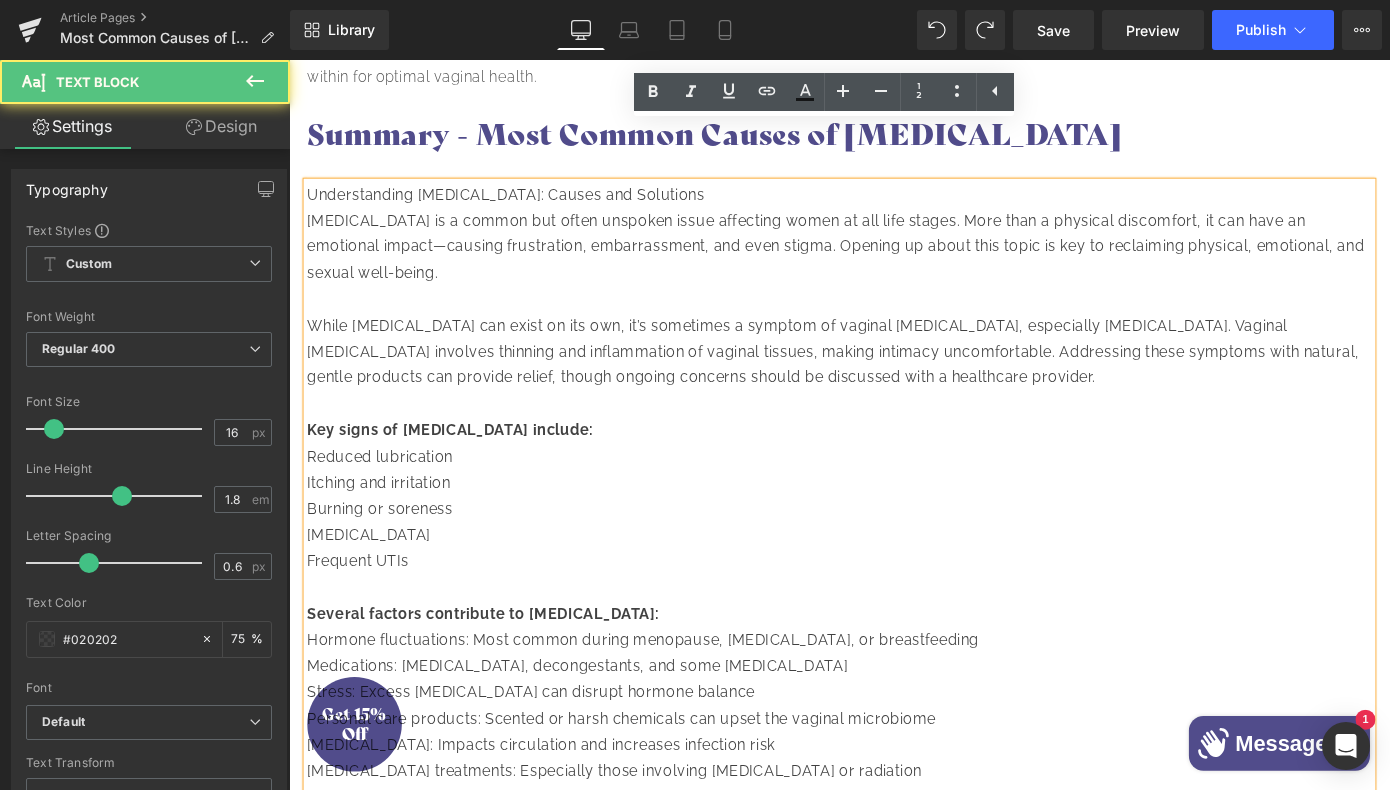 click on "Key signs of [MEDICAL_DATA] include: Reduced lubrication Itching and irritation Burning or soreness [MEDICAL_DATA] Frequent UTIs" at bounding box center [894, 539] 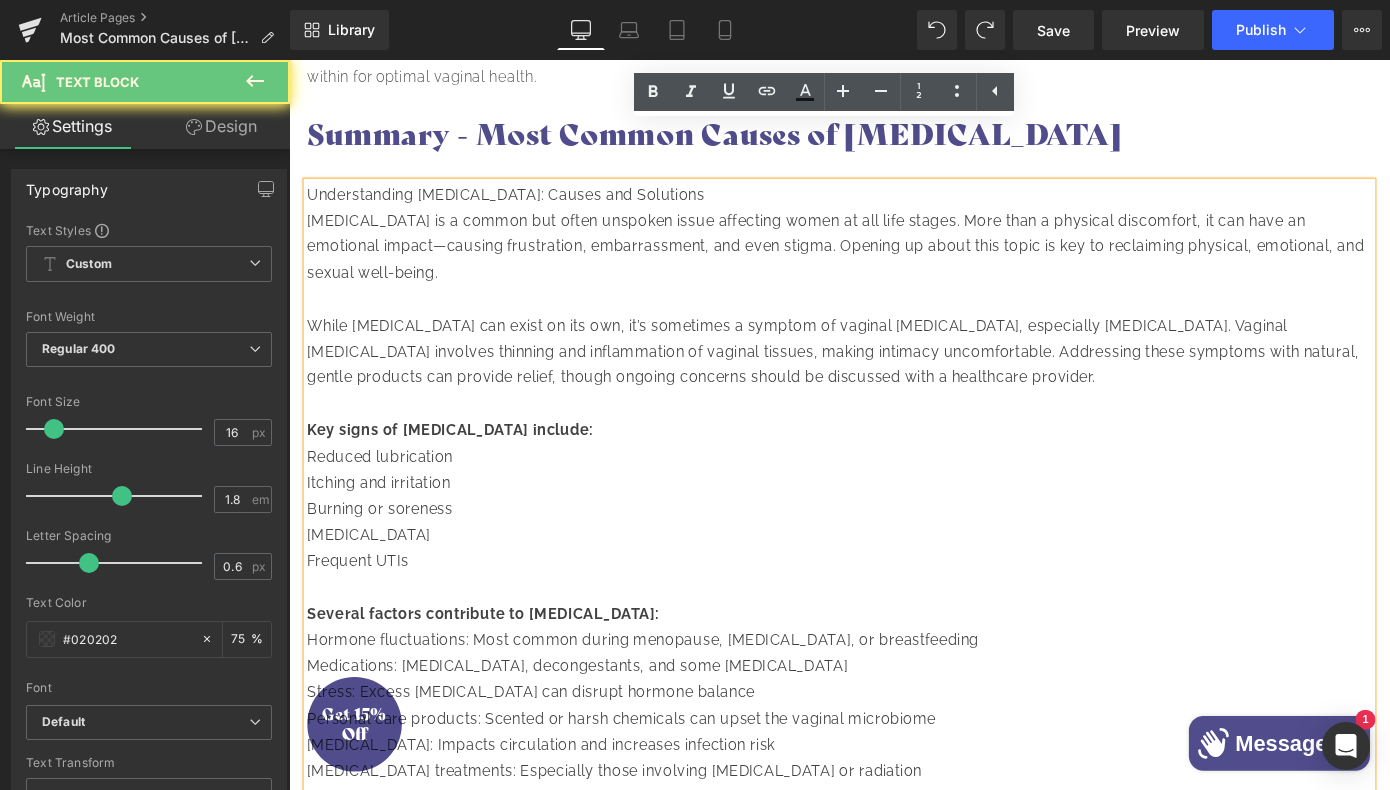 click on "Key signs of [MEDICAL_DATA] include: Reduced lubrication Itching and irritation Burning or soreness [MEDICAL_DATA] Frequent UTIs" at bounding box center (894, 539) 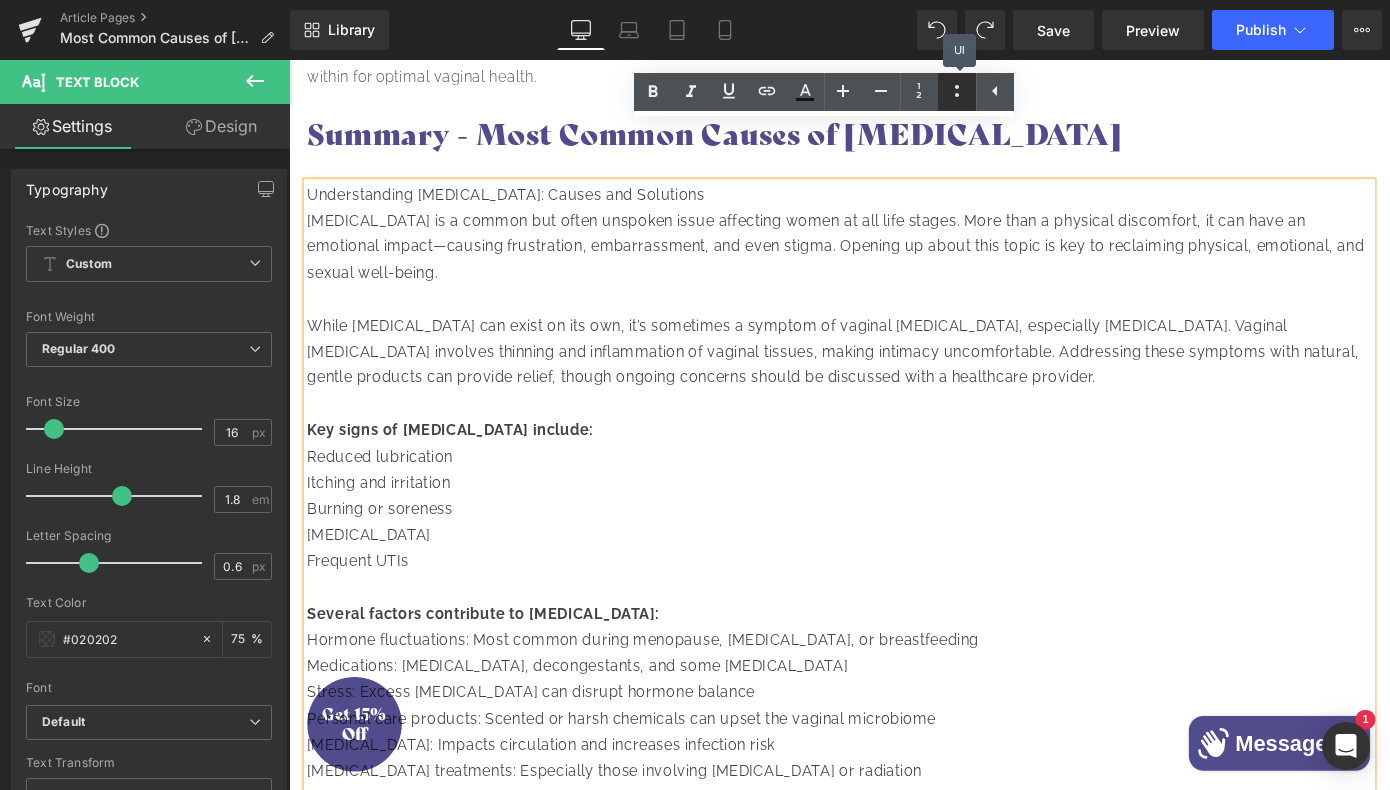 click 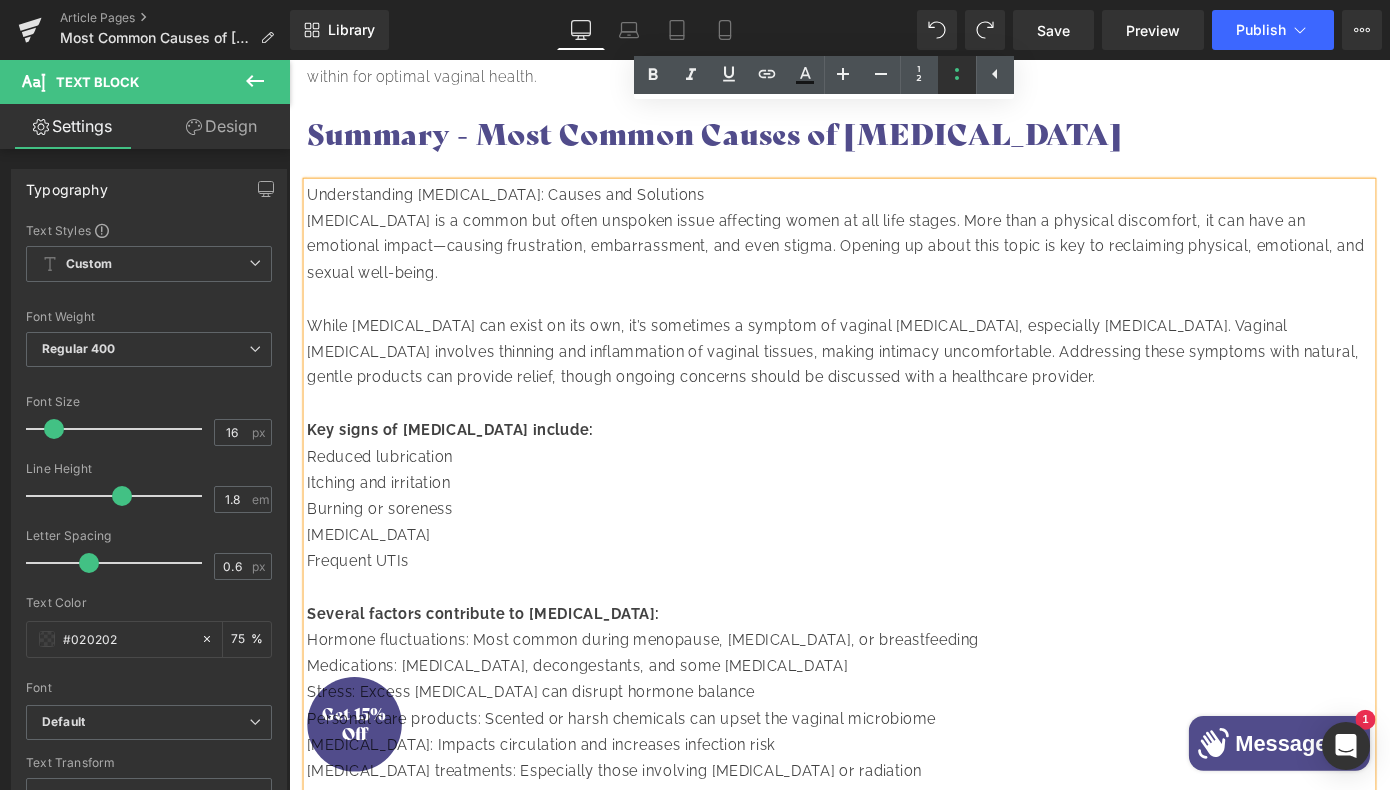 scroll, scrollTop: 4011, scrollLeft: 0, axis: vertical 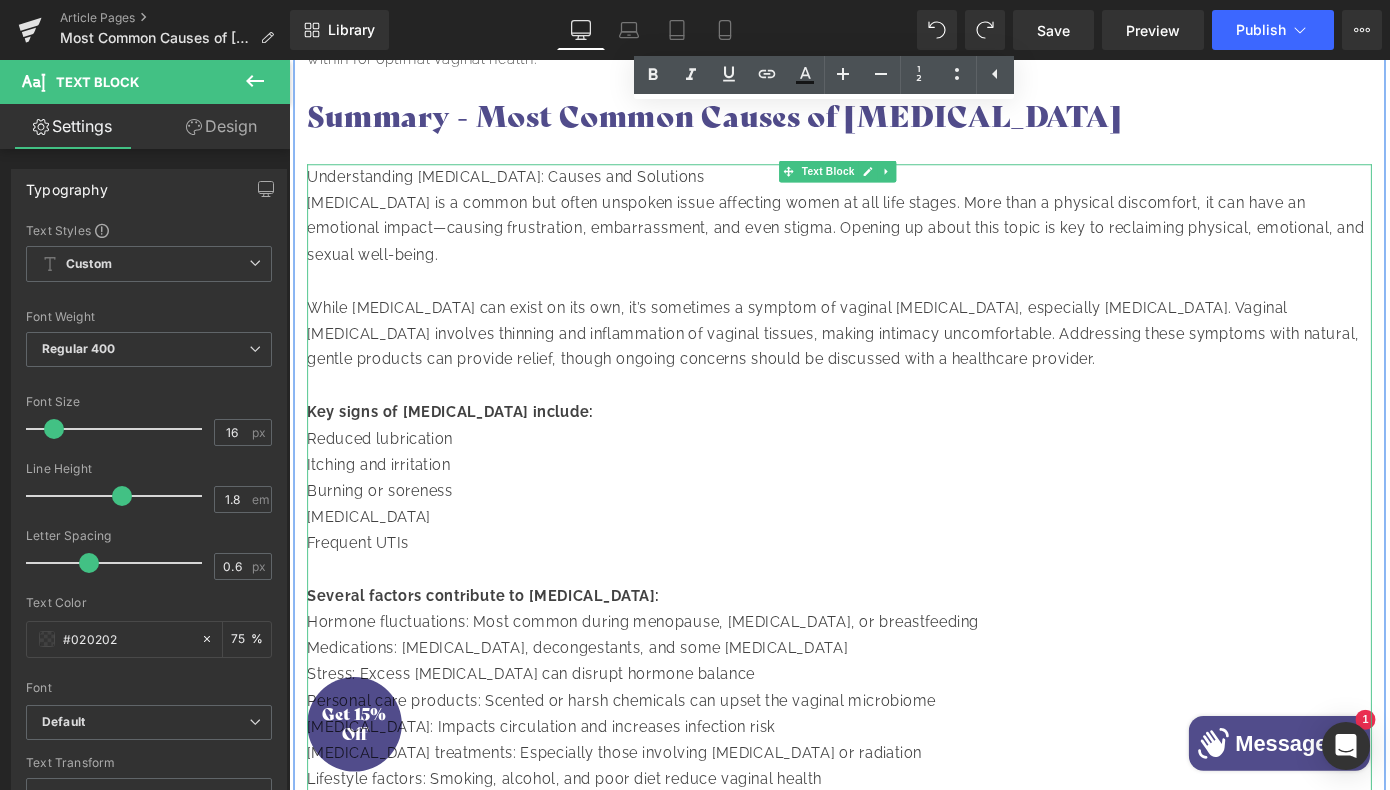 click on "Key signs of [MEDICAL_DATA] include: Reduced lubrication Itching and irritation Burning or soreness [MEDICAL_DATA] Frequent UTIs" at bounding box center (894, 520) 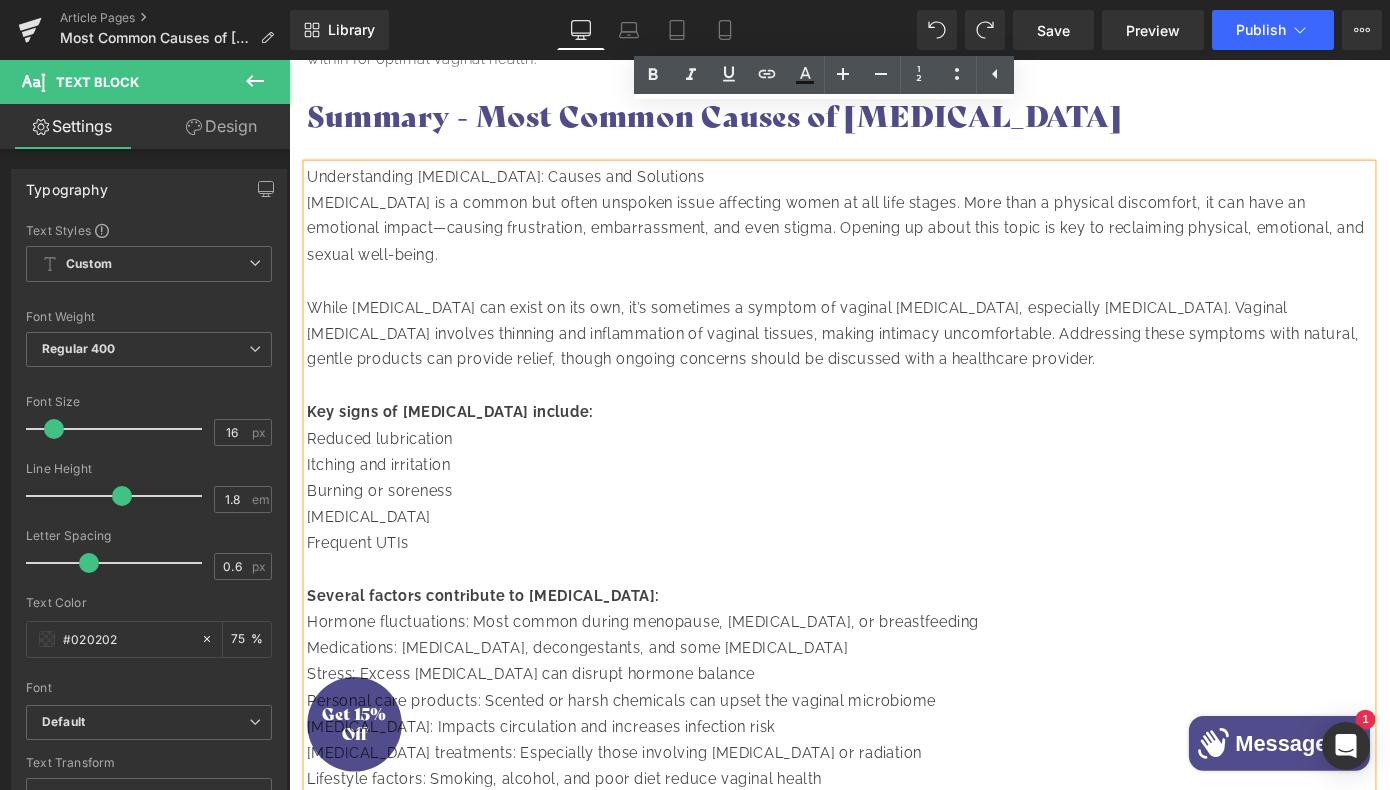 click on "Key signs of [MEDICAL_DATA] include: Reduced lubrication Itching and irritation Burning or soreness [MEDICAL_DATA] Frequent UTIs" at bounding box center (894, 520) 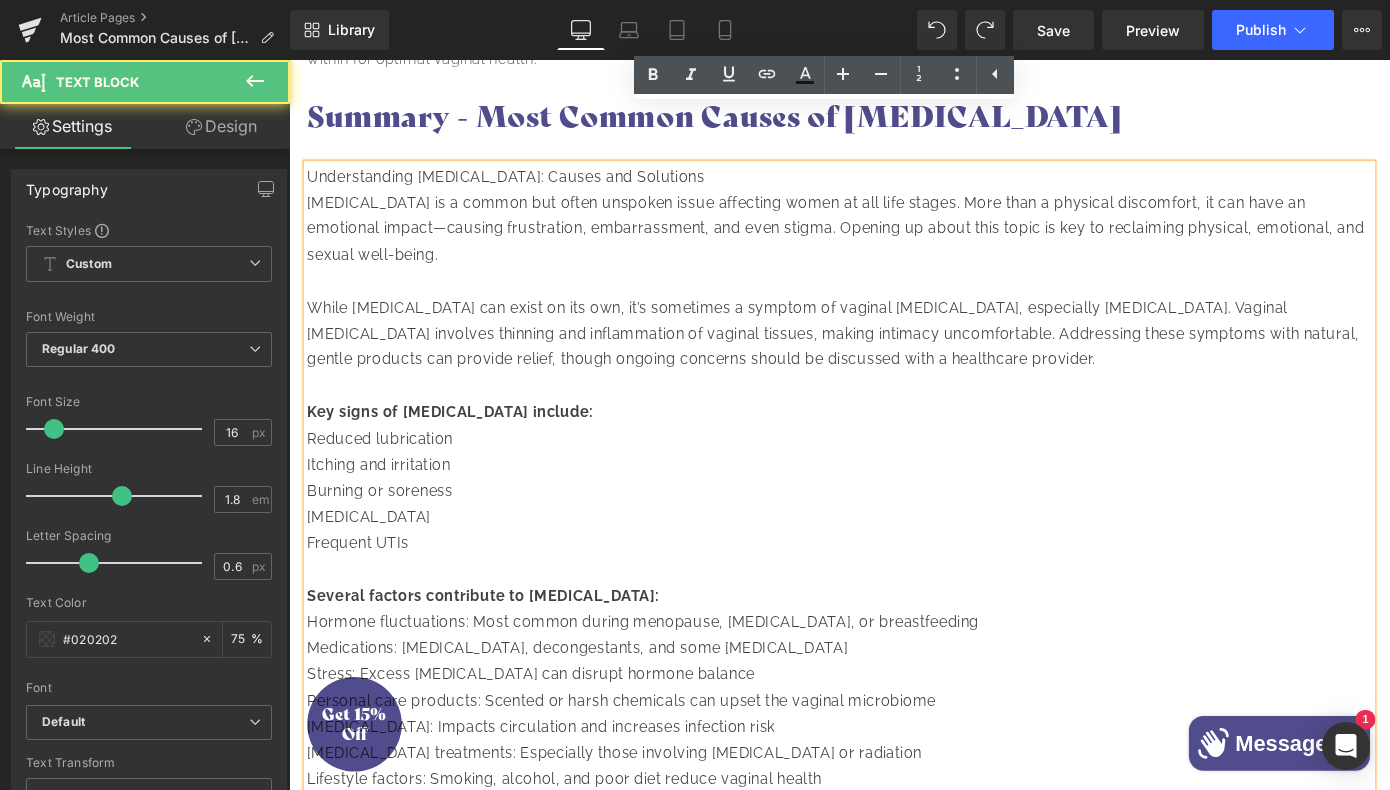 click on "Key signs of [MEDICAL_DATA] include: Reduced lubrication Itching and irritation Burning or soreness [MEDICAL_DATA] Frequent UTIs" at bounding box center (894, 520) 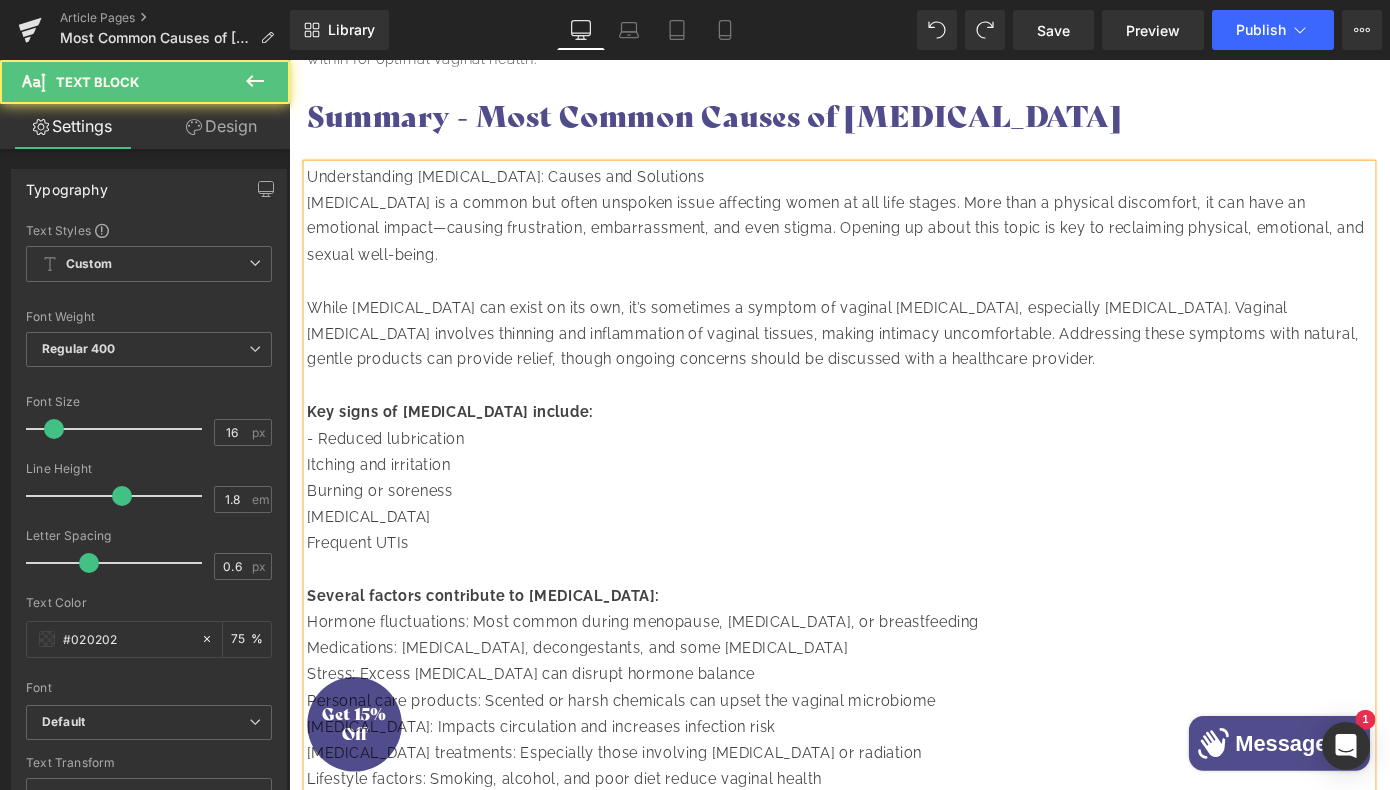 click on "Understanding [MEDICAL_DATA]: Causes and Solutions [MEDICAL_DATA] is a common but often unspoken issue affecting women at all life stages. More than a physical discomfort, it can have an emotional impact—causing frustration, embarrassment, and even stigma. Opening up about this topic is key to reclaiming physical, emotional, and sexual well-being. While [MEDICAL_DATA] can exist on its own, it’s sometimes a symptom of vaginal [MEDICAL_DATA], especially [MEDICAL_DATA]. Vaginal [MEDICAL_DATA] involves thinning and inflammation of vaginal tissues, making intimacy uncomfortable. Addressing these symptoms with natural, gentle products can provide relief, though ongoing concerns should be discussed with a healthcare provider. Key signs of [MEDICAL_DATA] include:  - Reduced lubrication Itching and irritation Burning or soreness [MEDICAL_DATA] Frequent UTIs Several factors contribute to [MEDICAL_DATA]: Hormone fluctuations: Most common during menopause, [MEDICAL_DATA], or breastfeeding" at bounding box center [894, 549] 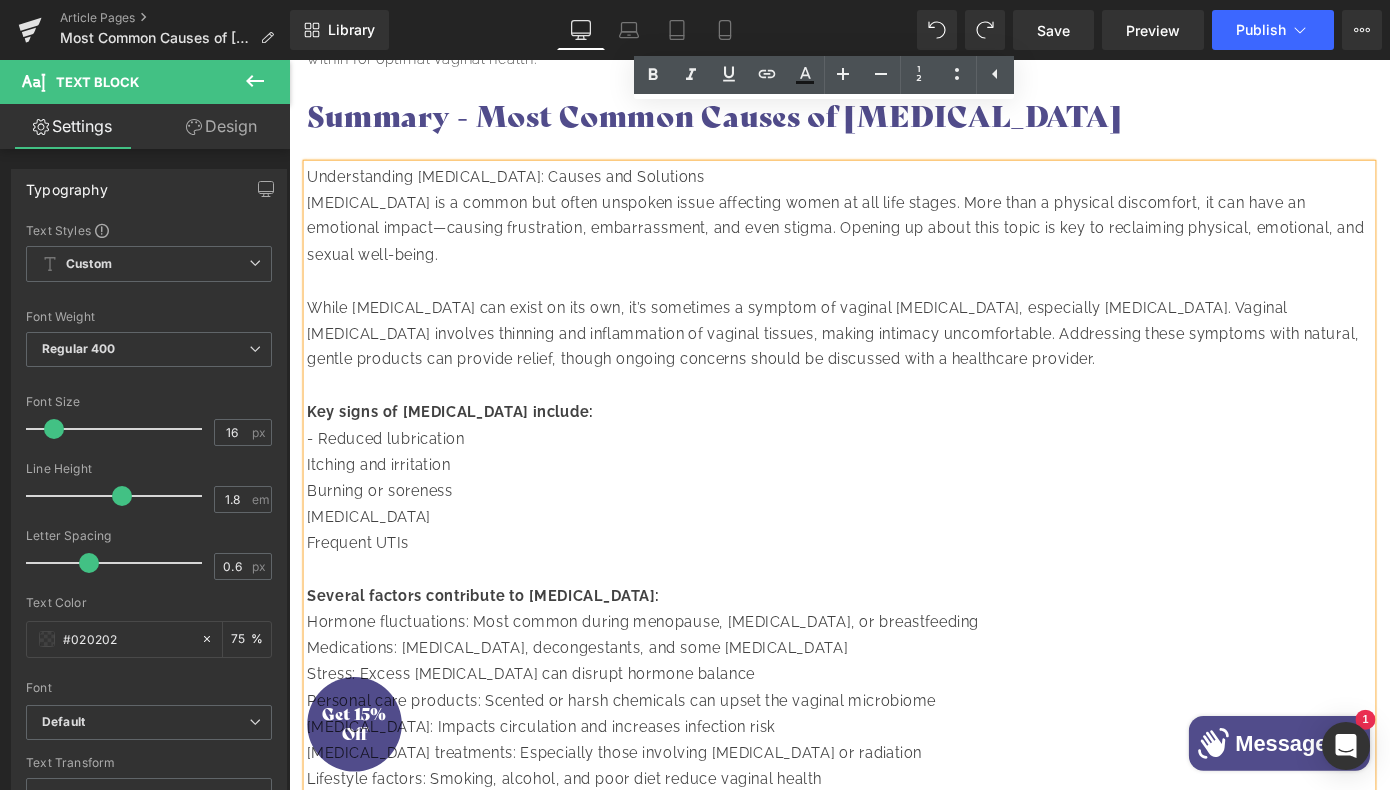 click on "Understanding [MEDICAL_DATA]: Causes and Solutions [MEDICAL_DATA] is a common but often unspoken issue affecting women at all life stages. More than a physical discomfort, it can have an emotional impact—causing frustration, embarrassment, and even stigma. Opening up about this topic is key to reclaiming physical, emotional, and sexual well-being. While [MEDICAL_DATA] can exist on its own, it’s sometimes a symptom of vaginal [MEDICAL_DATA], especially [MEDICAL_DATA]. Vaginal [MEDICAL_DATA] involves thinning and inflammation of vaginal tissues, making intimacy uncomfortable. Addressing these symptoms with natural, gentle products can provide relief, though ongoing concerns should be discussed with a healthcare provider. Key signs of [MEDICAL_DATA] include:  - Reduced lubrication Itching and irritation Burning or soreness [MEDICAL_DATA] Frequent UTIs Several factors contribute to [MEDICAL_DATA]: Hormone fluctuations: Most common during menopause, [MEDICAL_DATA], or breastfeeding" at bounding box center (894, 549) 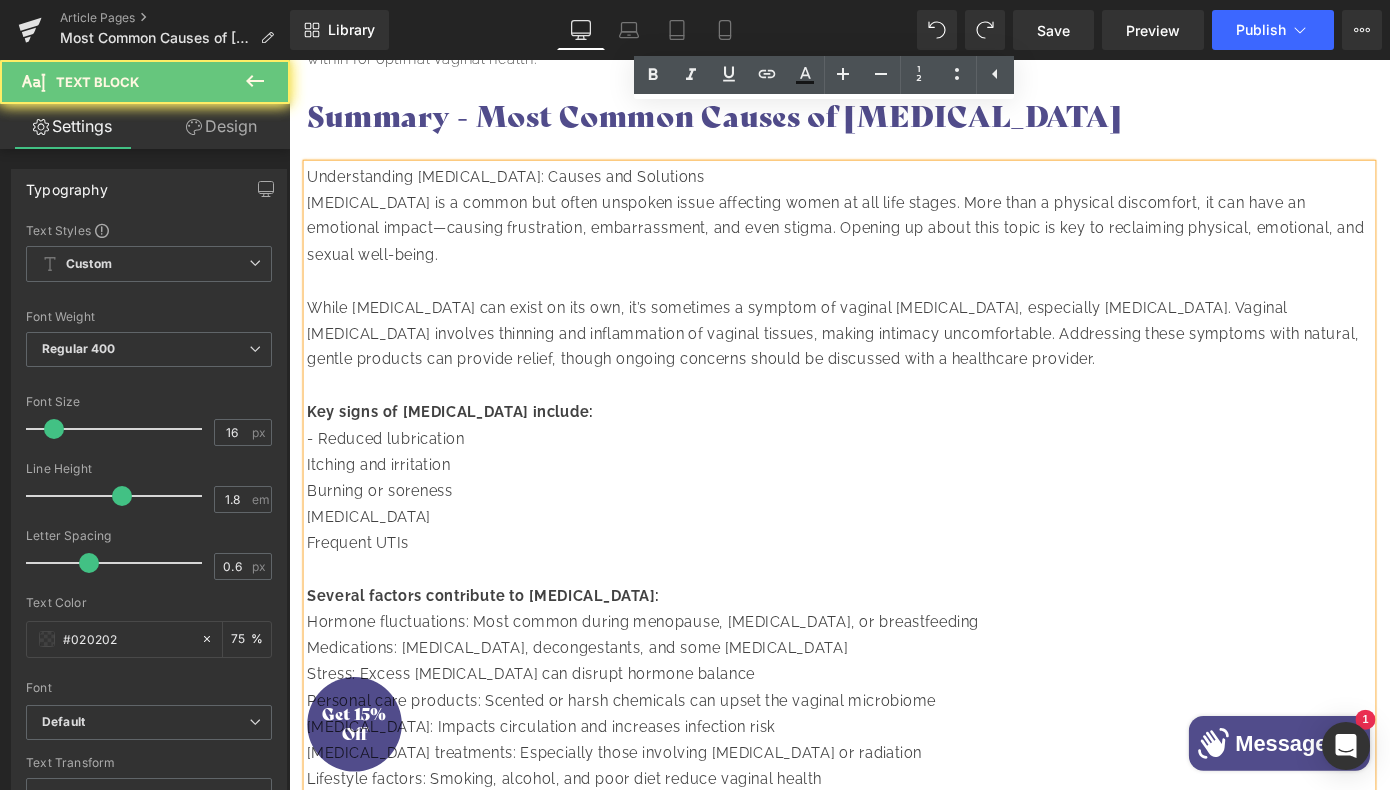 click on "Key signs of [MEDICAL_DATA] include:  - Reduced lubrication Itching and irritation Burning or soreness [MEDICAL_DATA] Frequent UTIs" at bounding box center [894, 520] 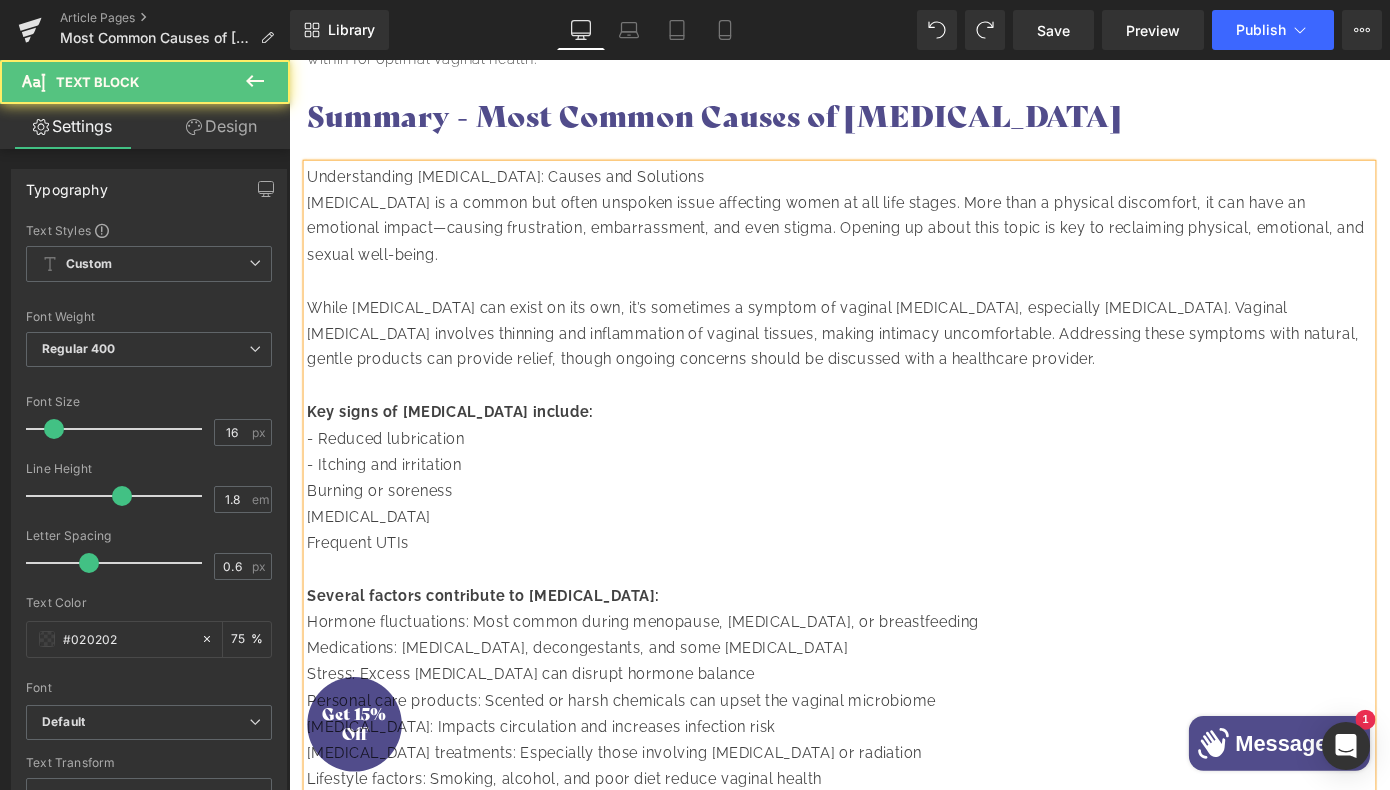 click on "Key signs of [MEDICAL_DATA] include:  - Reduced lubrication  - Itching and irritation Burning or soreness [MEDICAL_DATA] Frequent UTIs" at bounding box center [894, 520] 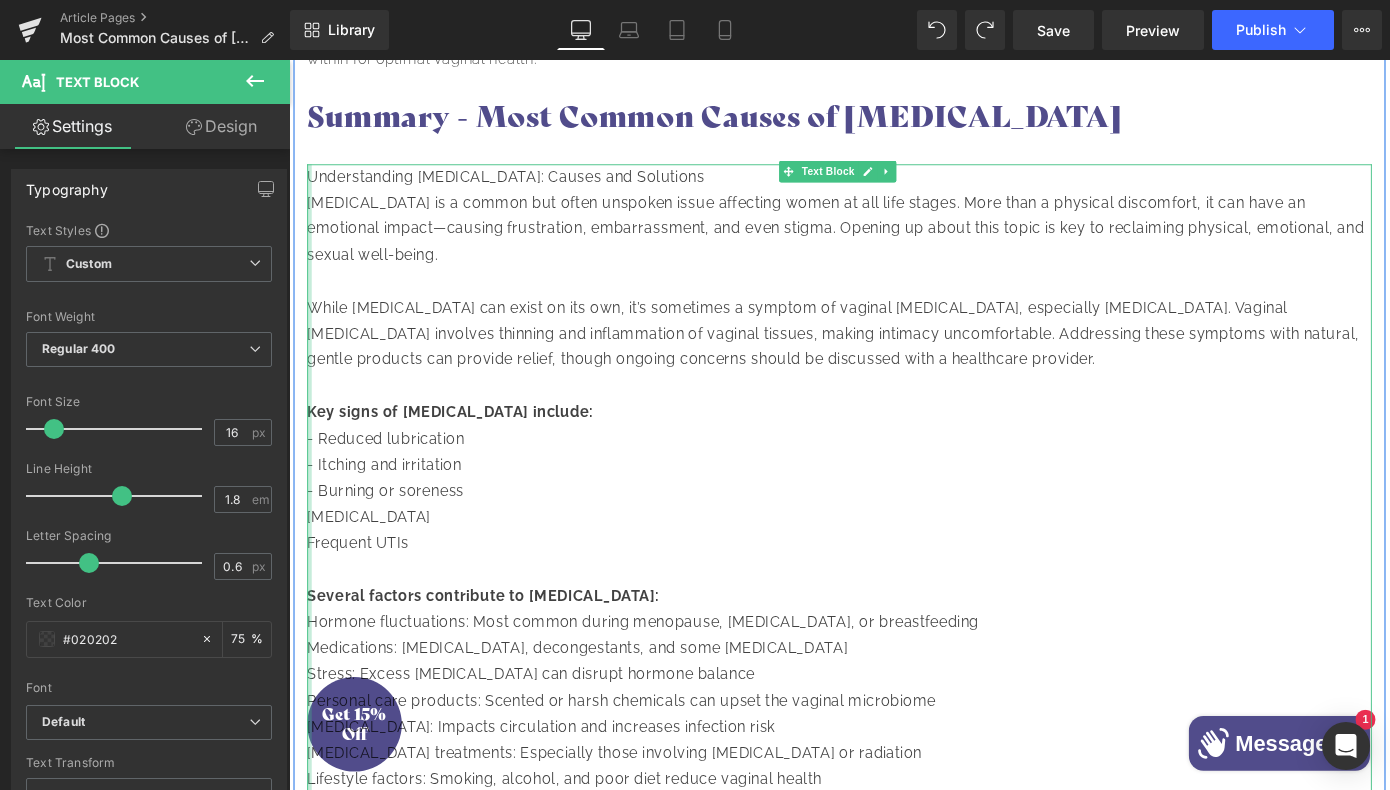 click at bounding box center [311, 549] 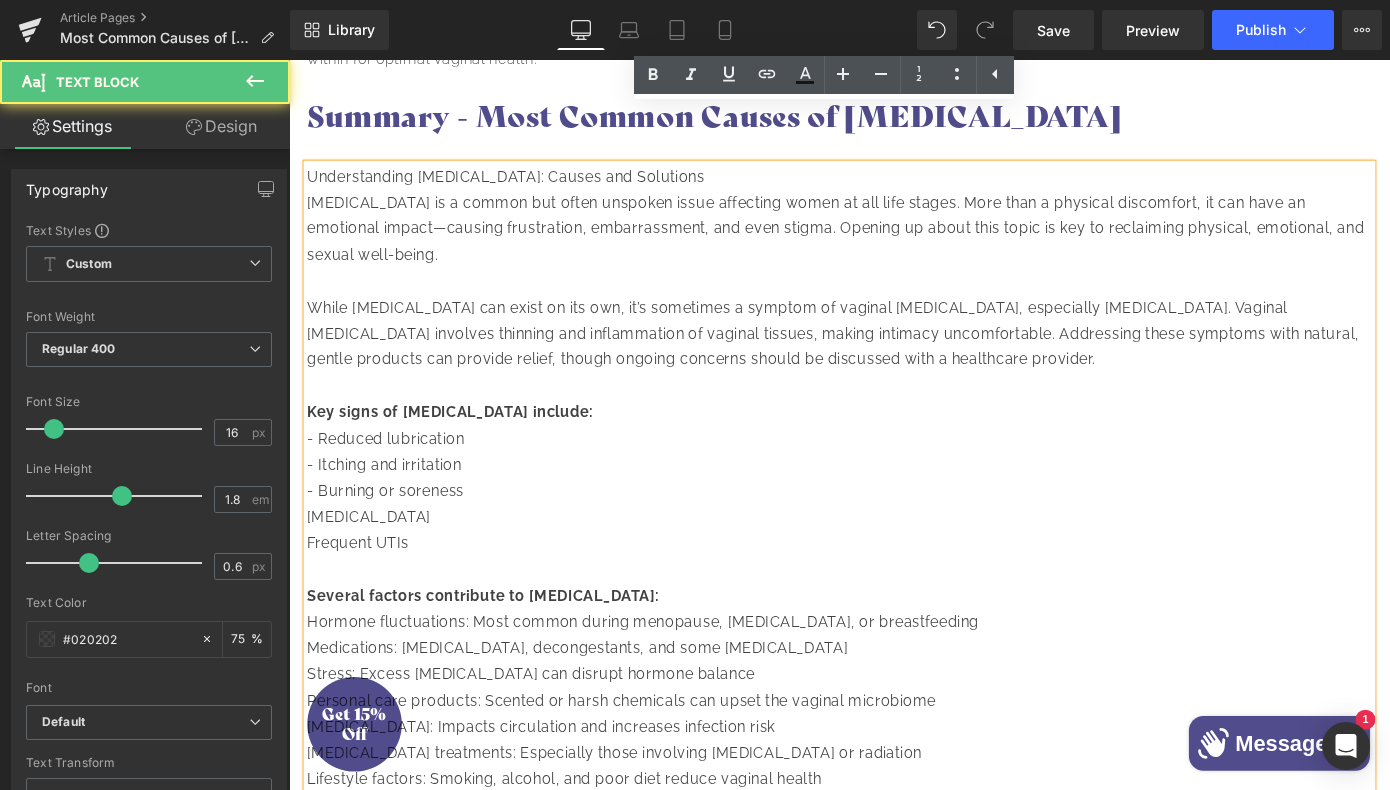 click on "Key signs of [MEDICAL_DATA] include:  - Reduced lubrication  - Itching and irritation  - Burning or soreness [MEDICAL_DATA] Frequent UTIs" at bounding box center (894, 520) 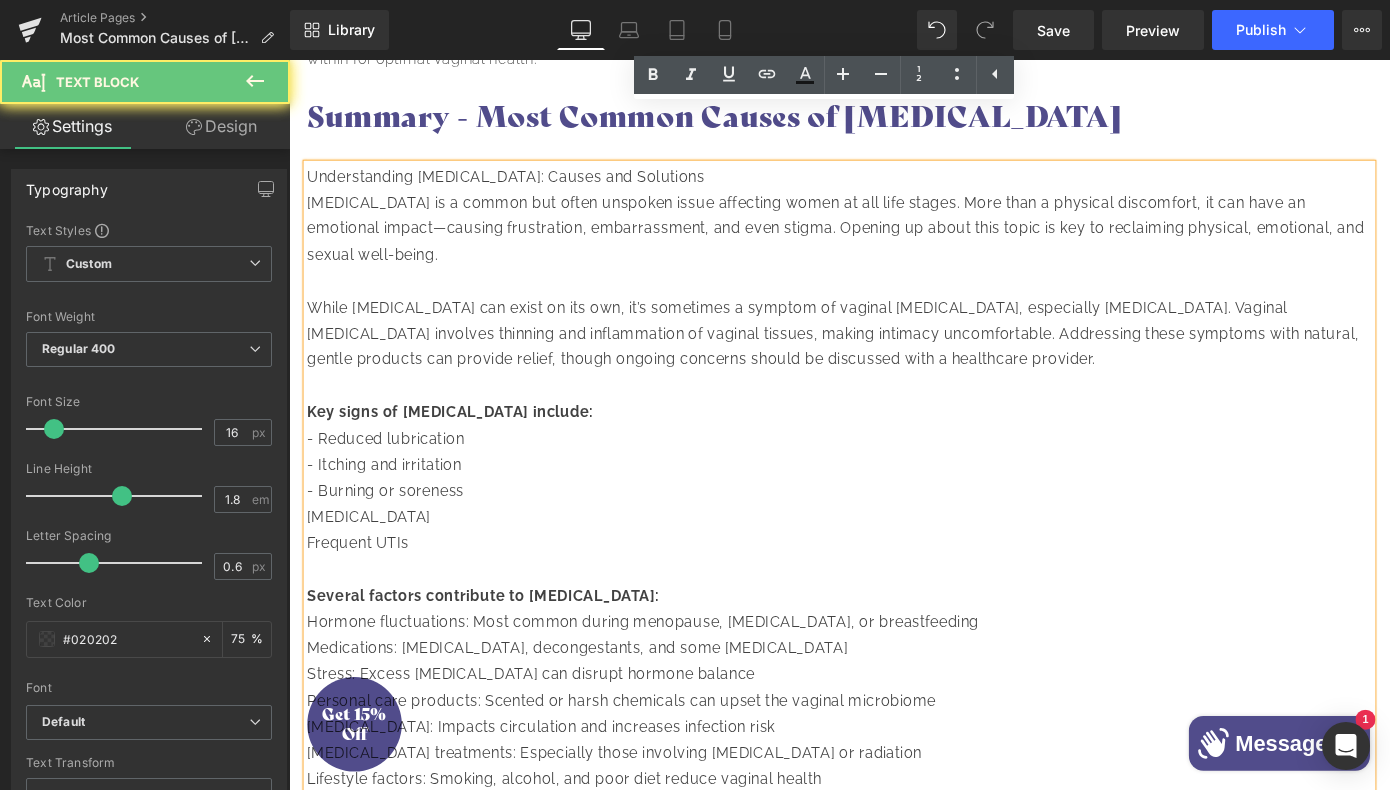 click on "Key signs of [MEDICAL_DATA] include:  - Reduced lubrication  - Itching and irritation  - Burning or soreness [MEDICAL_DATA] Frequent UTIs" at bounding box center (894, 520) 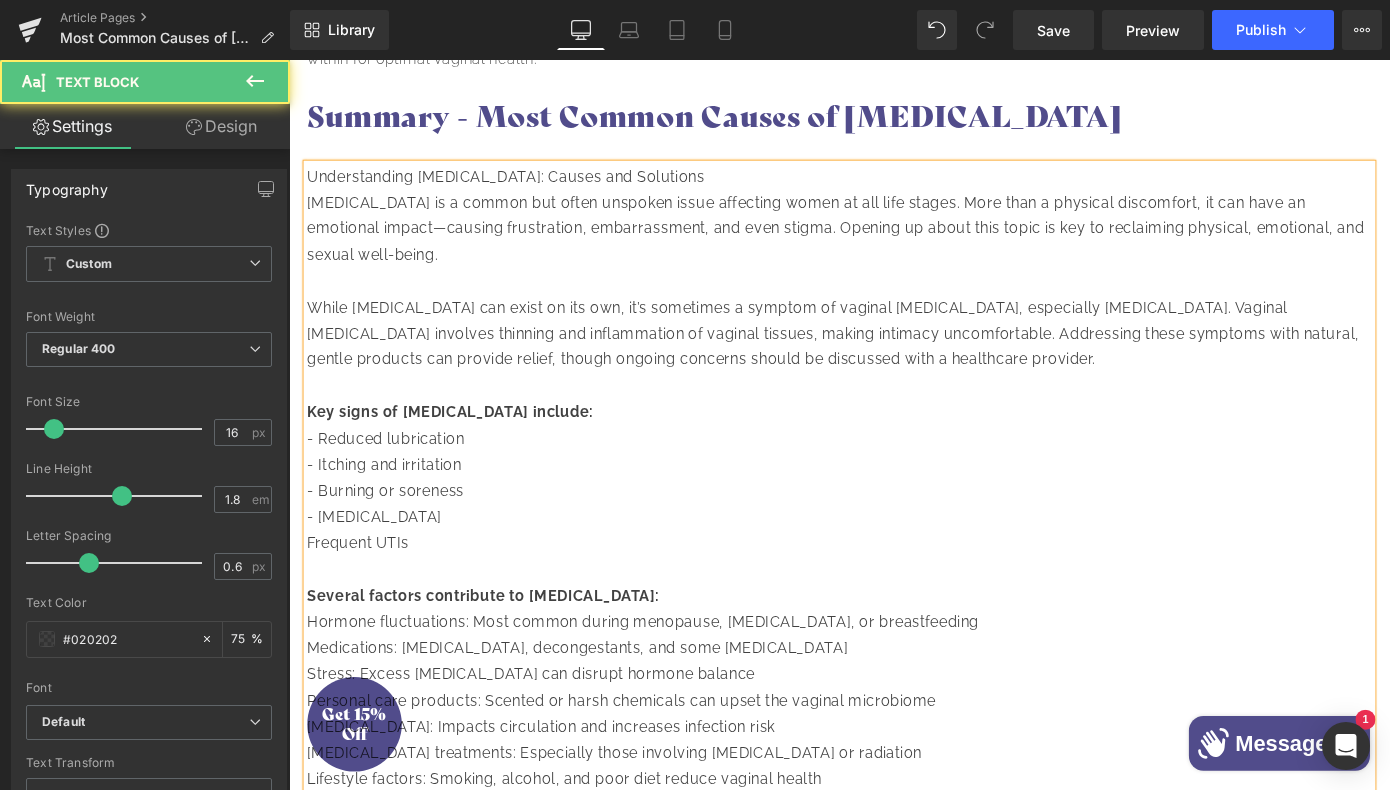 click on "Key signs of [MEDICAL_DATA] include:  - Reduced lubrication  - Itching and irritation  - Burning or soreness  - [MEDICAL_DATA] Frequent UTIs" at bounding box center [894, 520] 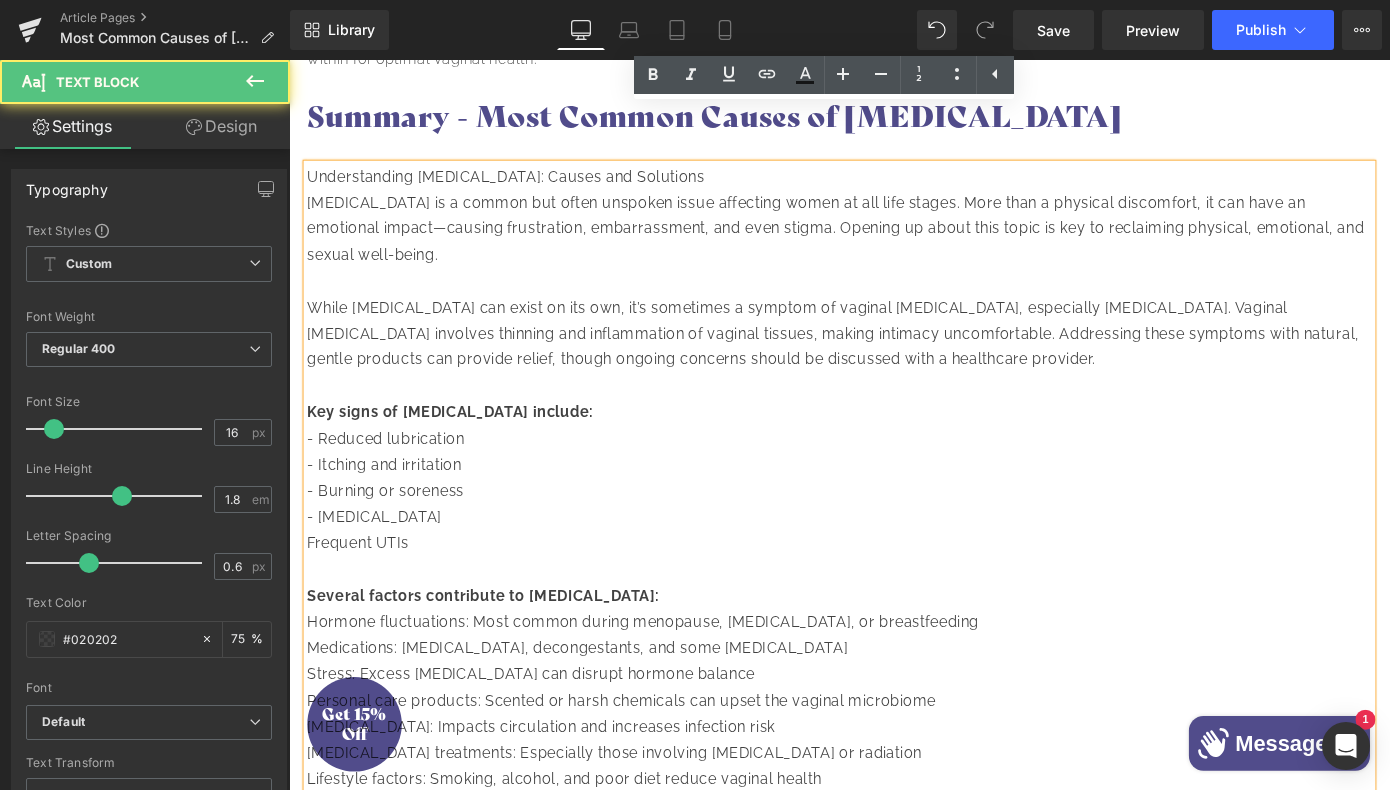click on "Key signs of [MEDICAL_DATA] include:  - Reduced lubrication  - Itching and irritation  - Burning or soreness  - [MEDICAL_DATA] Frequent UTIs" at bounding box center [894, 520] 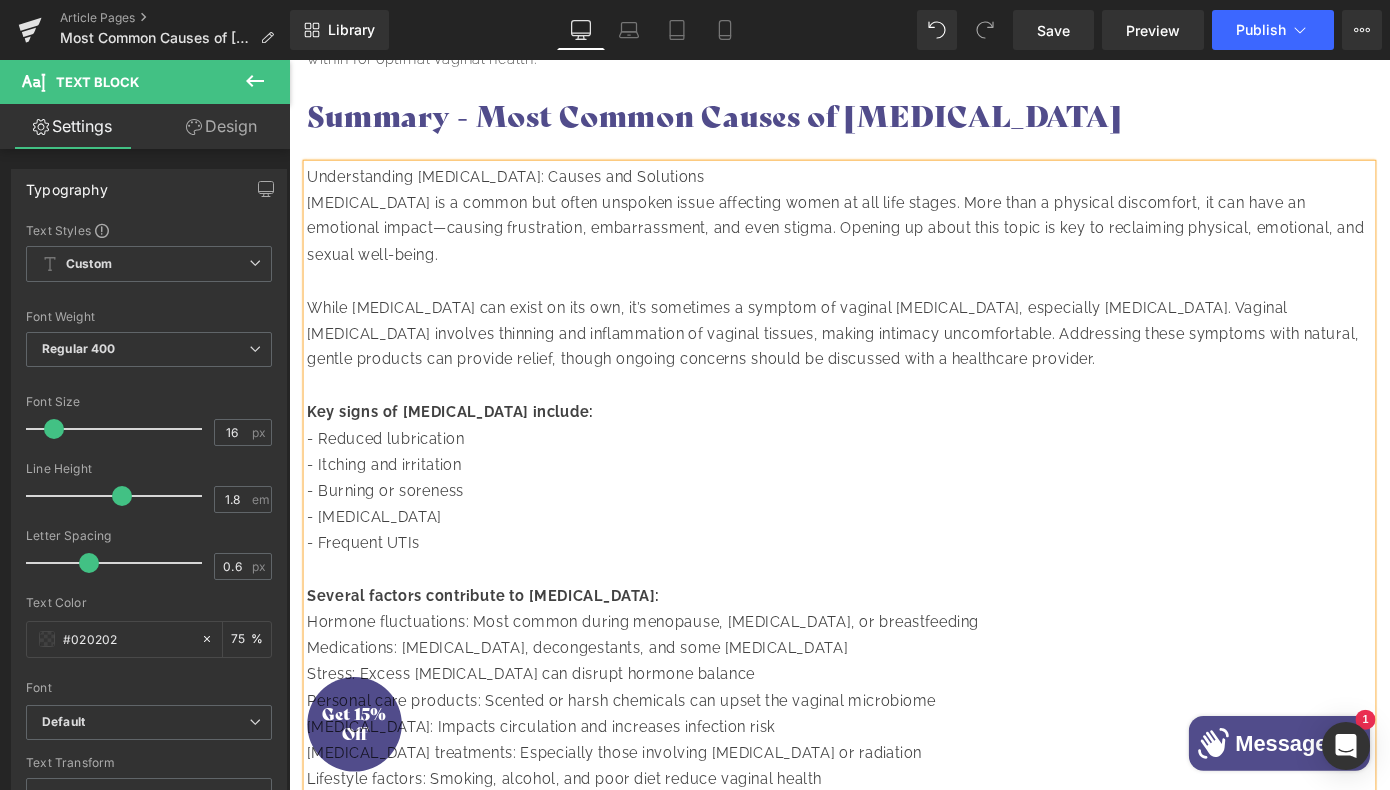 click on "Key signs of [MEDICAL_DATA] include:  - Reduced lubrication  - Itching and irritation  - Burning or soreness  - [MEDICAL_DATA]  - Frequent UTIs" at bounding box center [894, 520] 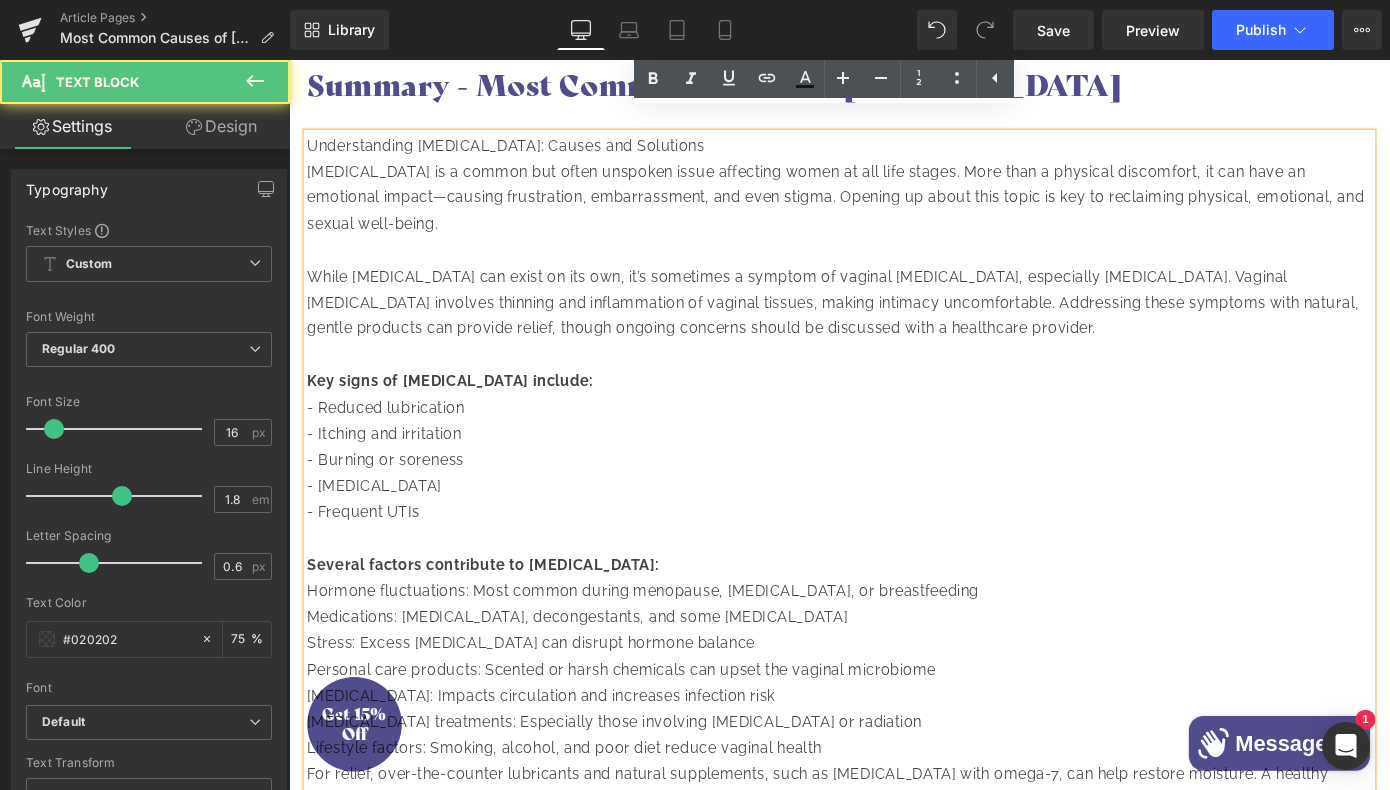 scroll, scrollTop: 4172, scrollLeft: 0, axis: vertical 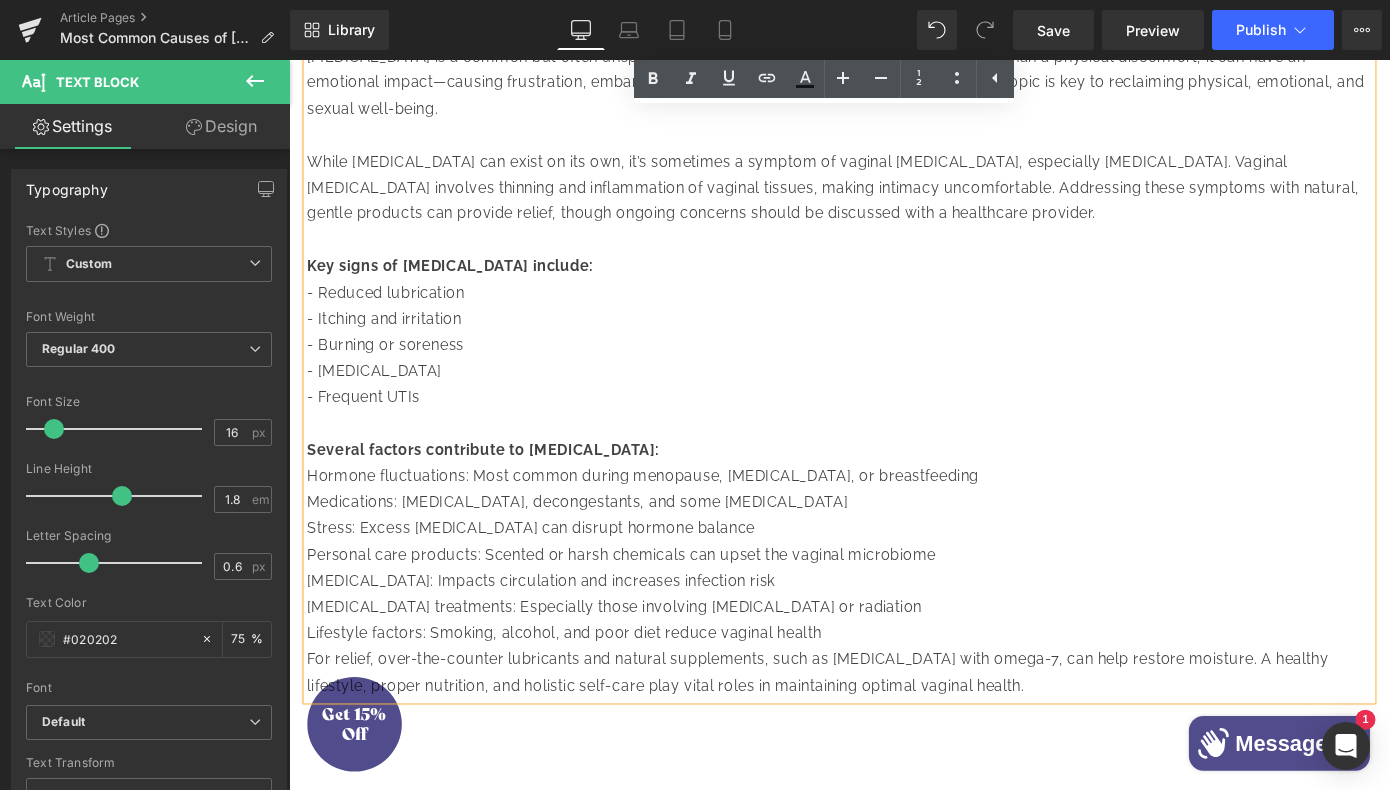 click on "Several factors contribute to [MEDICAL_DATA]: Hormone fluctuations: Most common during menopause, [MEDICAL_DATA], or breastfeeding Medications: [MEDICAL_DATA], decongestants, and some [MEDICAL_DATA] Stress: Excess [MEDICAL_DATA] can disrupt hormone balance Personal care products: Scented or harsh chemicals can upset the vaginal microbiome [MEDICAL_DATA]: Impacts circulation and increases infection risk [MEDICAL_DATA] treatments: Especially those involving [MEDICAL_DATA] or radiation Lifestyle factors: Smoking, alcohol, and poor diet reduce vaginal health For relief, over-the-counter lubricants and natural supplements, such as [MEDICAL_DATA] with omega-7, can help restore moisture. A healthy lifestyle, proper nutrition, and holistic self-care play vital roles in maintaining optimal vaginal health." at bounding box center [894, 619] 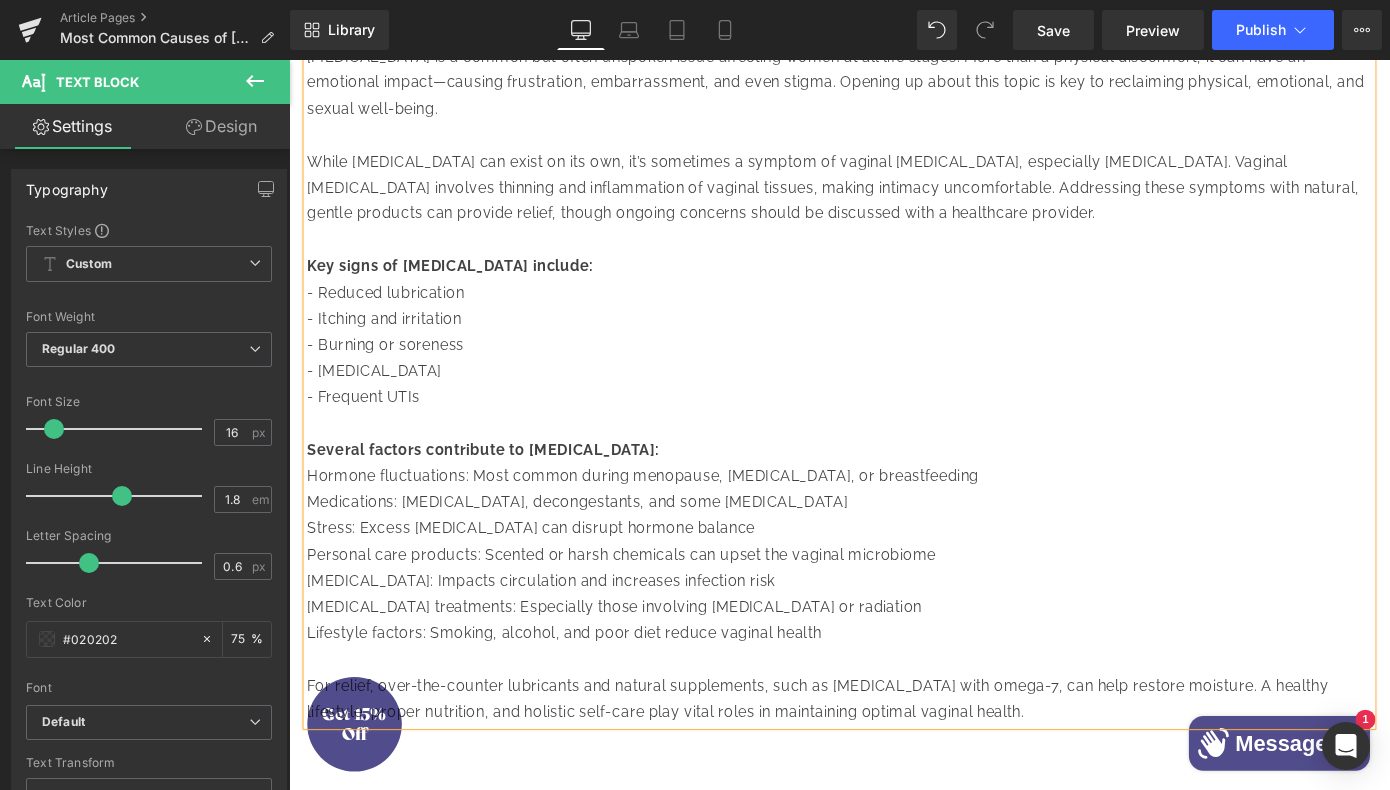 scroll, scrollTop: 3979, scrollLeft: 0, axis: vertical 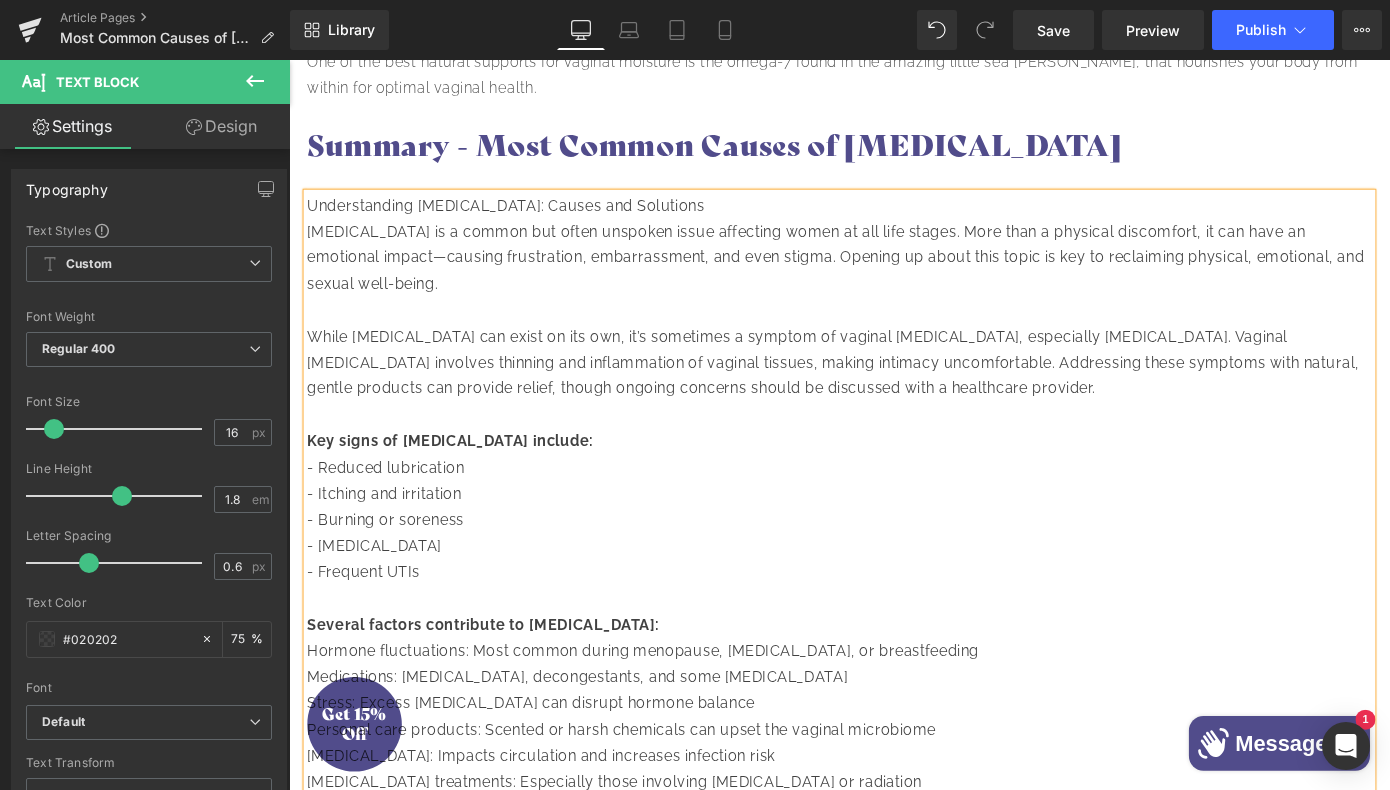 drag, startPoint x: 747, startPoint y: 156, endPoint x: 302, endPoint y: 163, distance: 445.05505 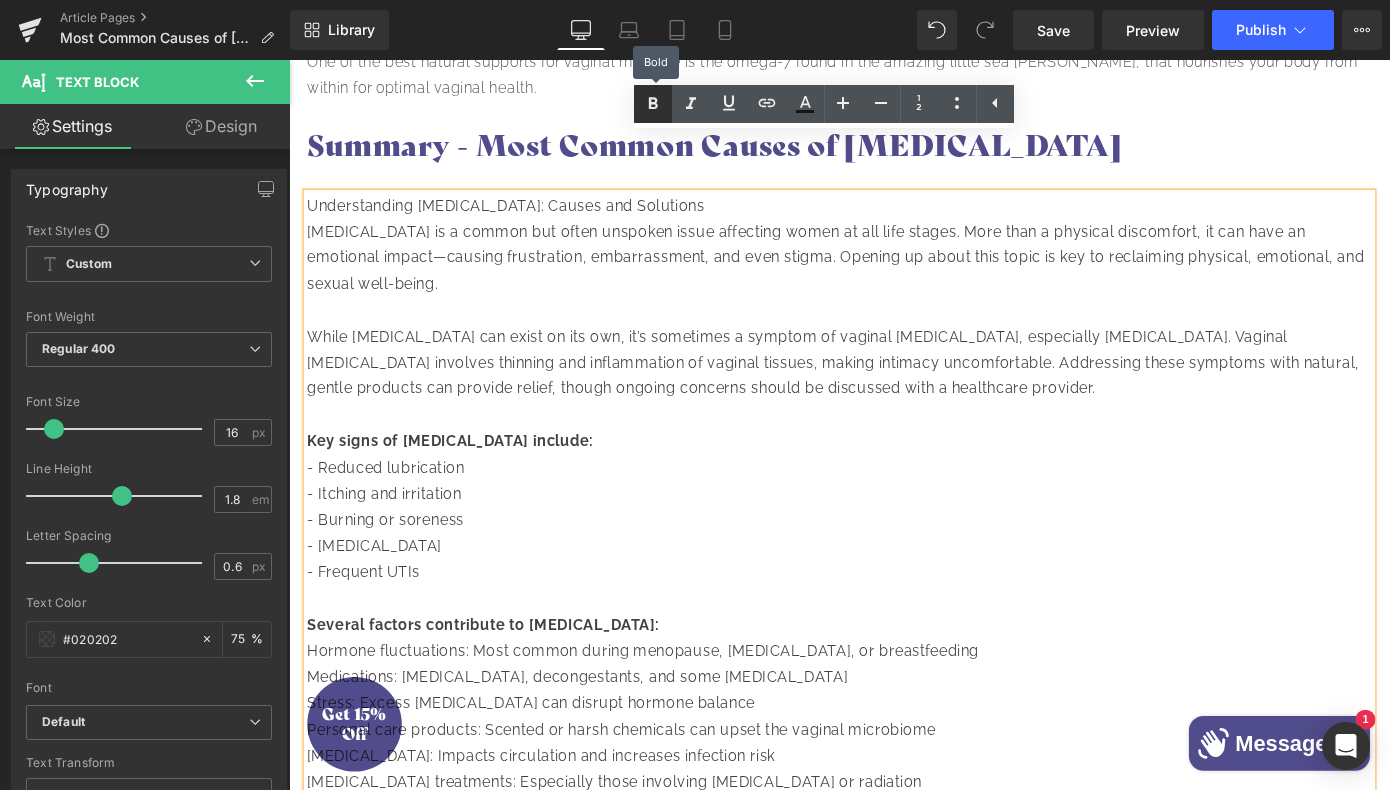 click 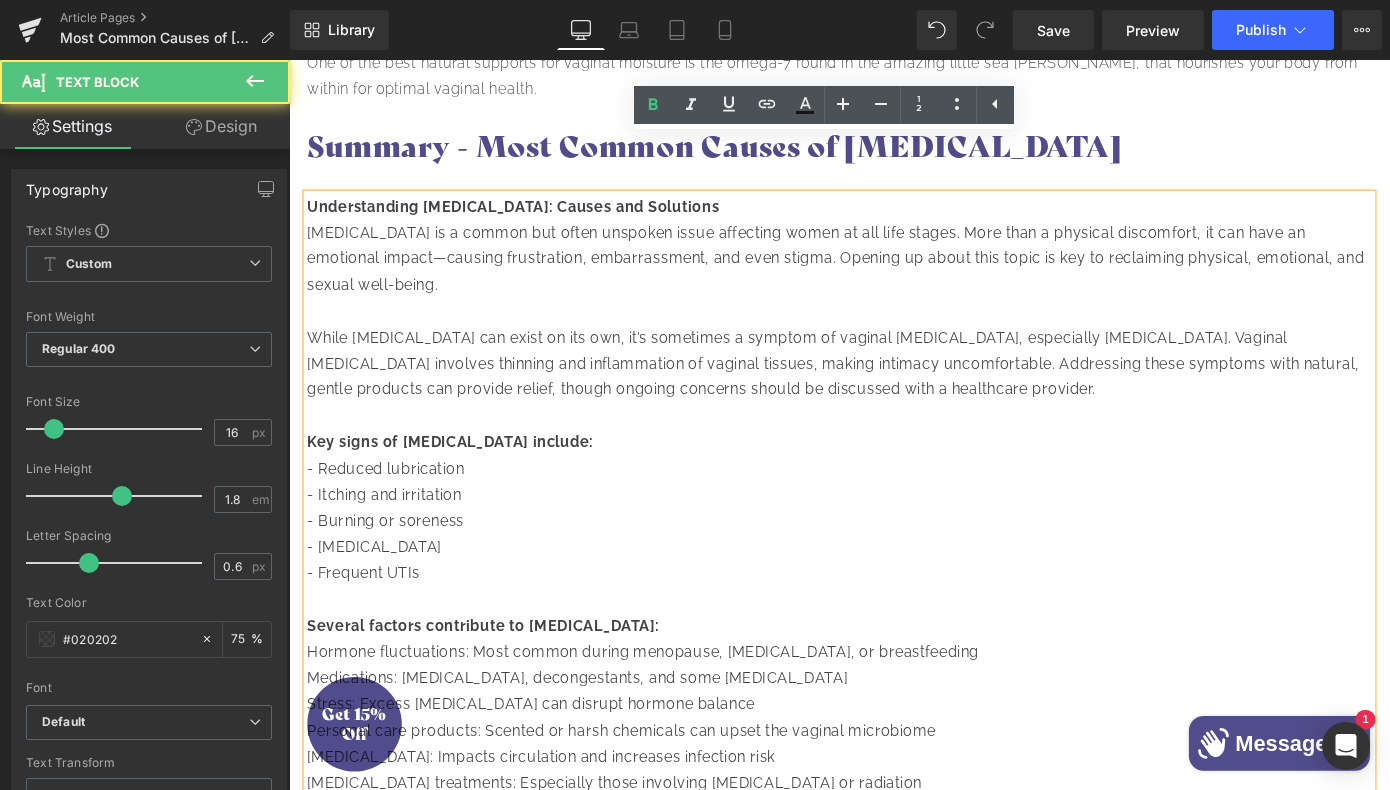 click at bounding box center (894, 452) 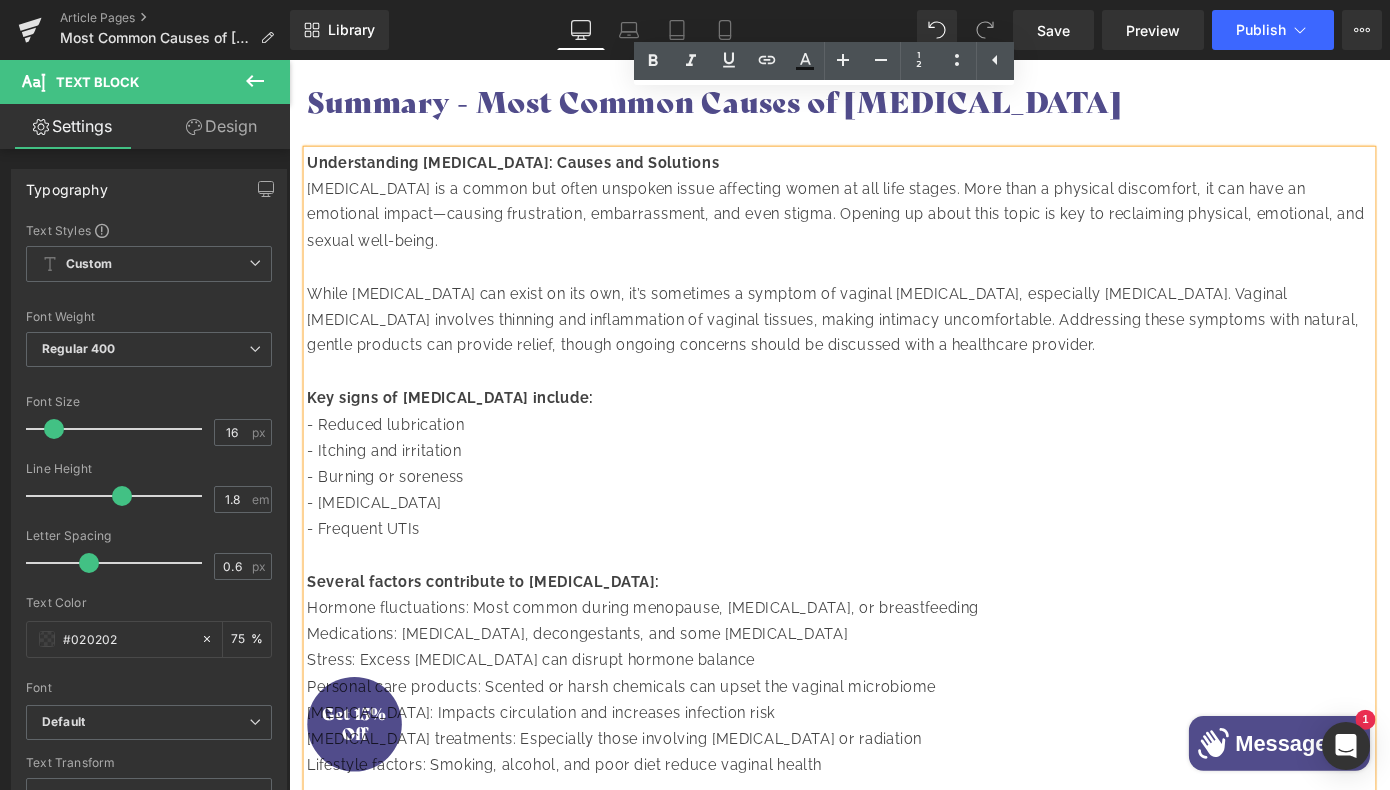 scroll, scrollTop: 4202, scrollLeft: 0, axis: vertical 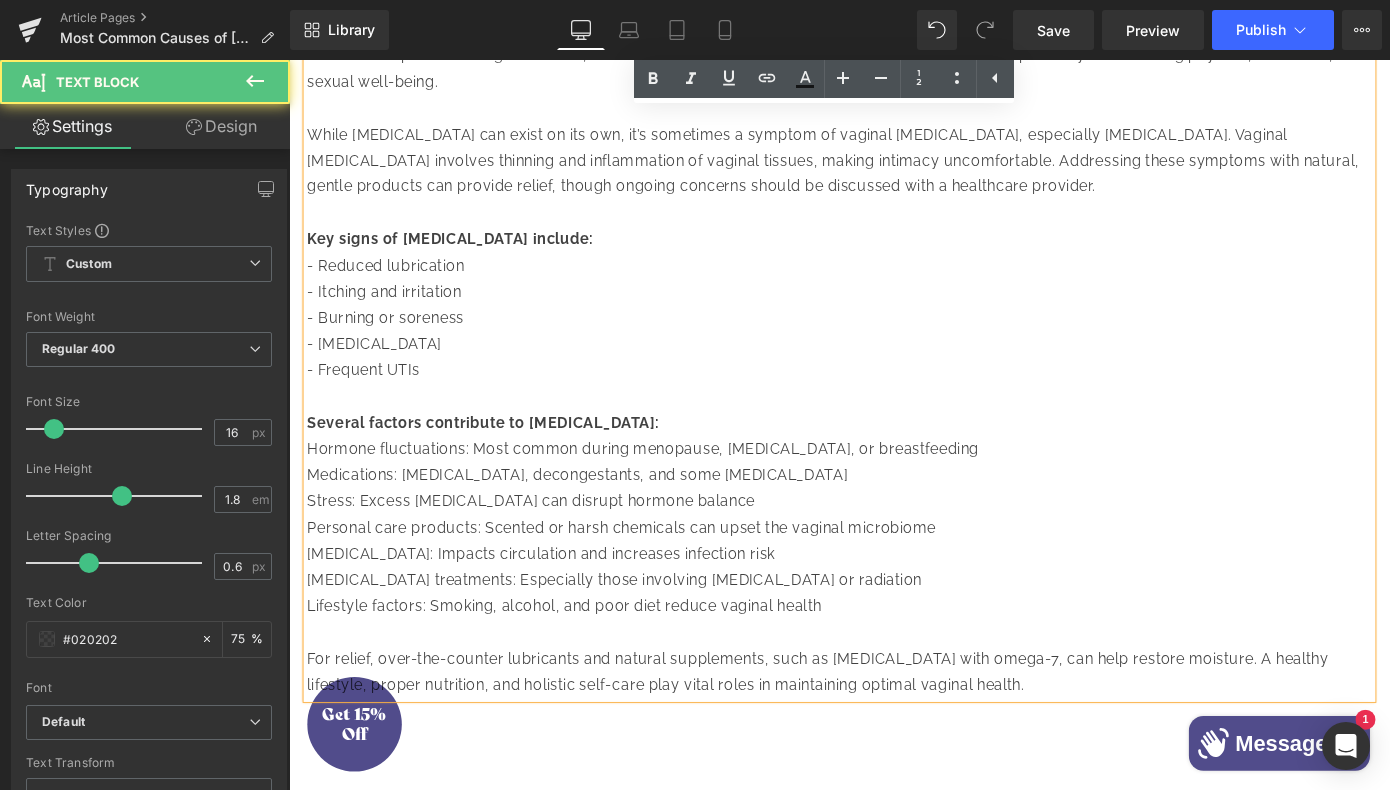 click on "Several factors contribute to [MEDICAL_DATA]: Hormone fluctuations: Most common during menopause, [MEDICAL_DATA], or breastfeeding Medications: [MEDICAL_DATA], decongestants, and some [MEDICAL_DATA] Stress: Excess [MEDICAL_DATA] can disrupt hormone balance Personal care products: Scented or harsh chemicals can upset the vaginal microbiome [MEDICAL_DATA]: Impacts circulation and increases infection risk [MEDICAL_DATA] treatments: Especially those involving [MEDICAL_DATA] or radiation Lifestyle factors: Smoking, alcohol, and poor diet reduce vaginal health" at bounding box center (894, 560) 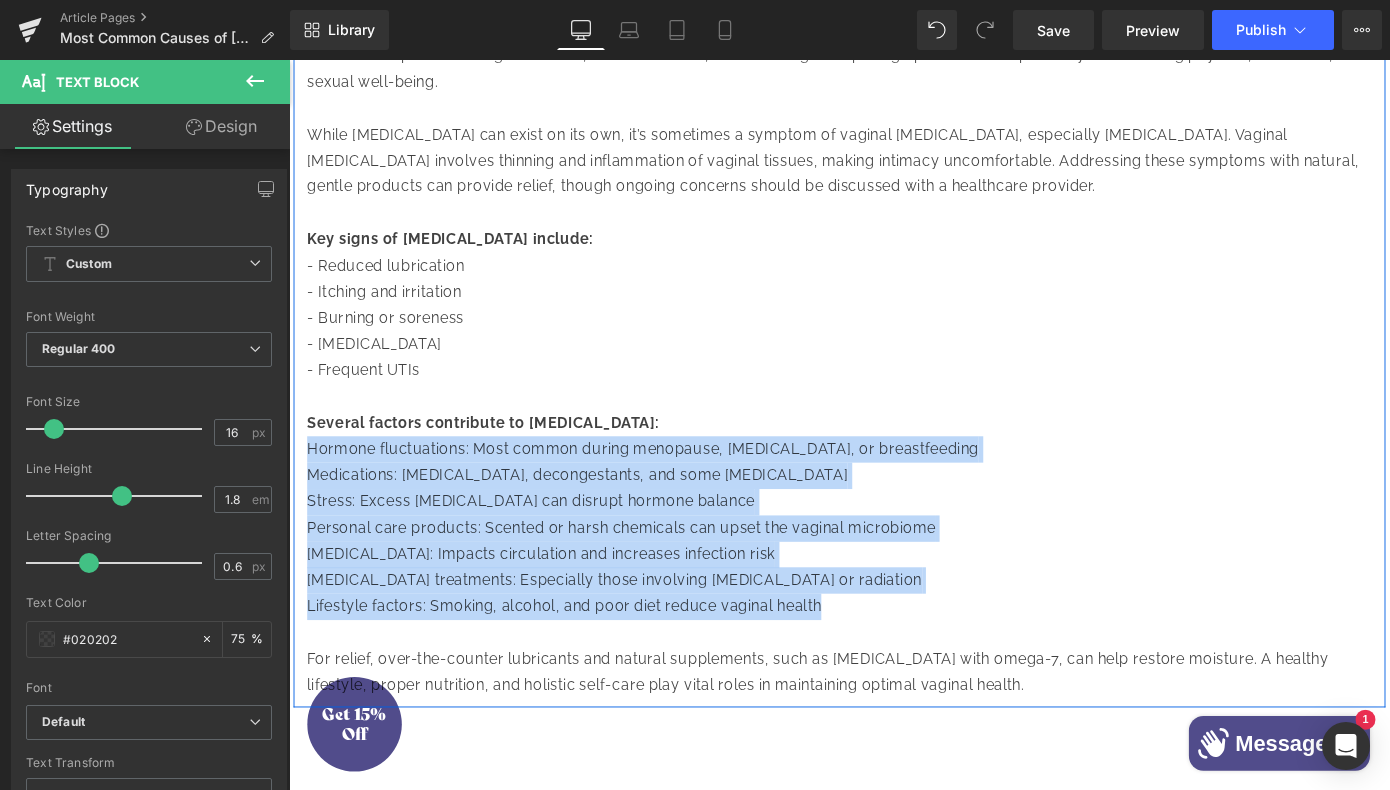drag, startPoint x: 822, startPoint y: 586, endPoint x: 303, endPoint y: 427, distance: 542.8094 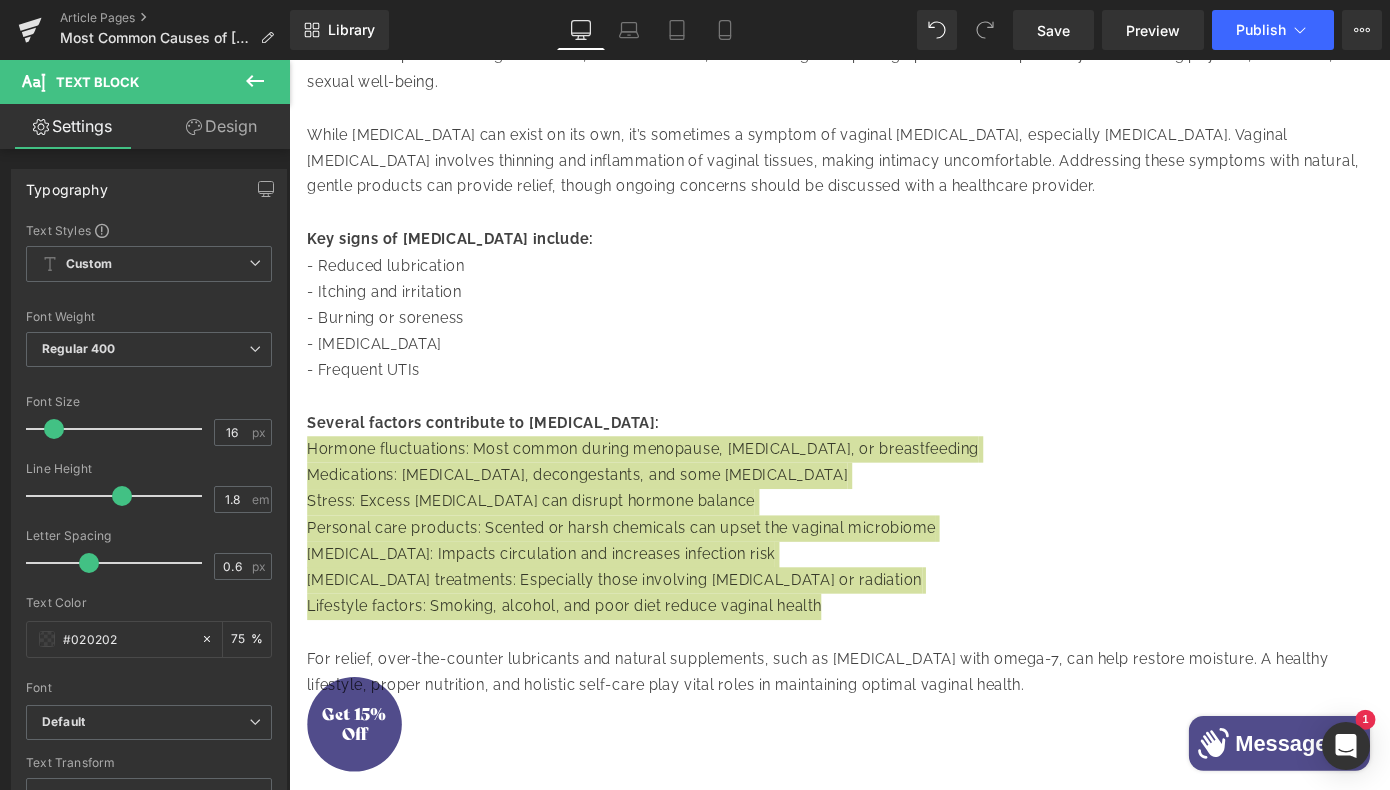click on "Design" at bounding box center [221, 126] 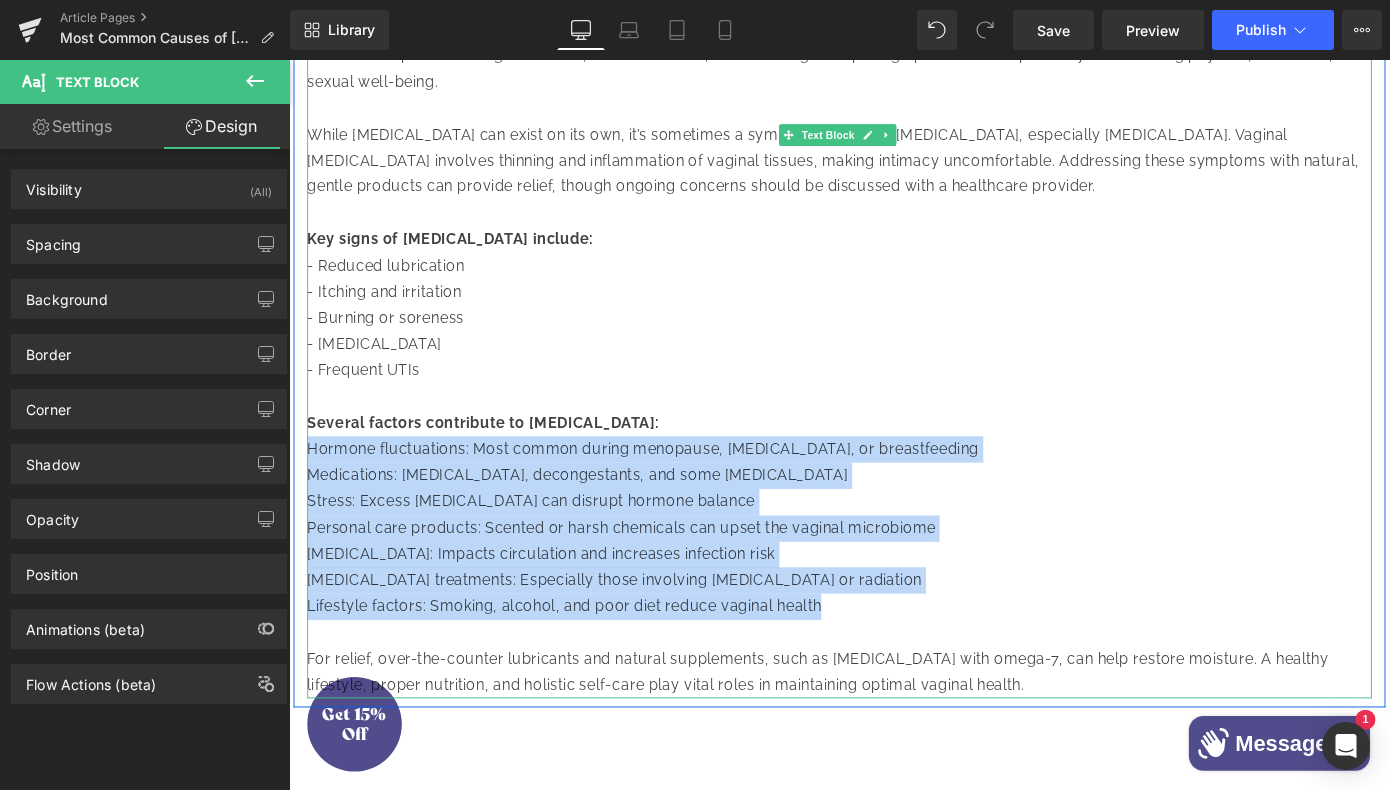 click on "Several factors contribute to [MEDICAL_DATA]: Hormone fluctuations: Most common during menopause, [MEDICAL_DATA], or breastfeeding Medications: [MEDICAL_DATA], decongestants, and some [MEDICAL_DATA] Stress: Excess [MEDICAL_DATA] can disrupt hormone balance Personal care products: Scented or harsh chemicals can upset the vaginal microbiome [MEDICAL_DATA]: Impacts circulation and increases infection risk [MEDICAL_DATA] treatments: Especially those involving [MEDICAL_DATA] or radiation Lifestyle factors: Smoking, alcohol, and poor diet reduce vaginal health" at bounding box center [894, 560] 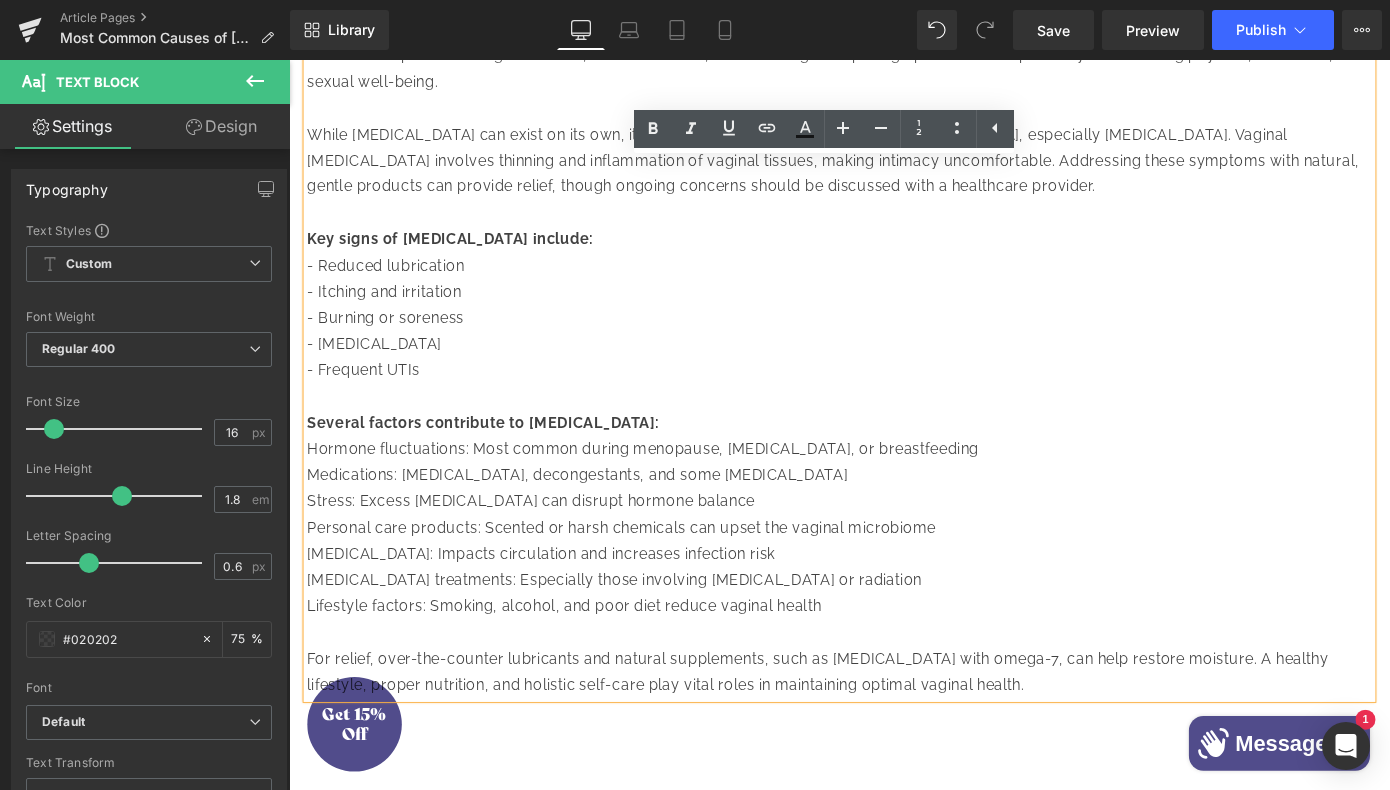 click on "Several factors contribute to [MEDICAL_DATA]: Hormone fluctuations: Most common during menopause, [MEDICAL_DATA], or breastfeeding Medications: [MEDICAL_DATA], decongestants, and some [MEDICAL_DATA] Stress: Excess [MEDICAL_DATA] can disrupt hormone balance Personal care products: Scented or harsh chemicals can upset the vaginal microbiome [MEDICAL_DATA]: Impacts circulation and increases infection risk [MEDICAL_DATA] treatments: Especially those involving [MEDICAL_DATA] or radiation Lifestyle factors: Smoking, alcohol, and poor diet reduce vaginal health" at bounding box center [894, 560] 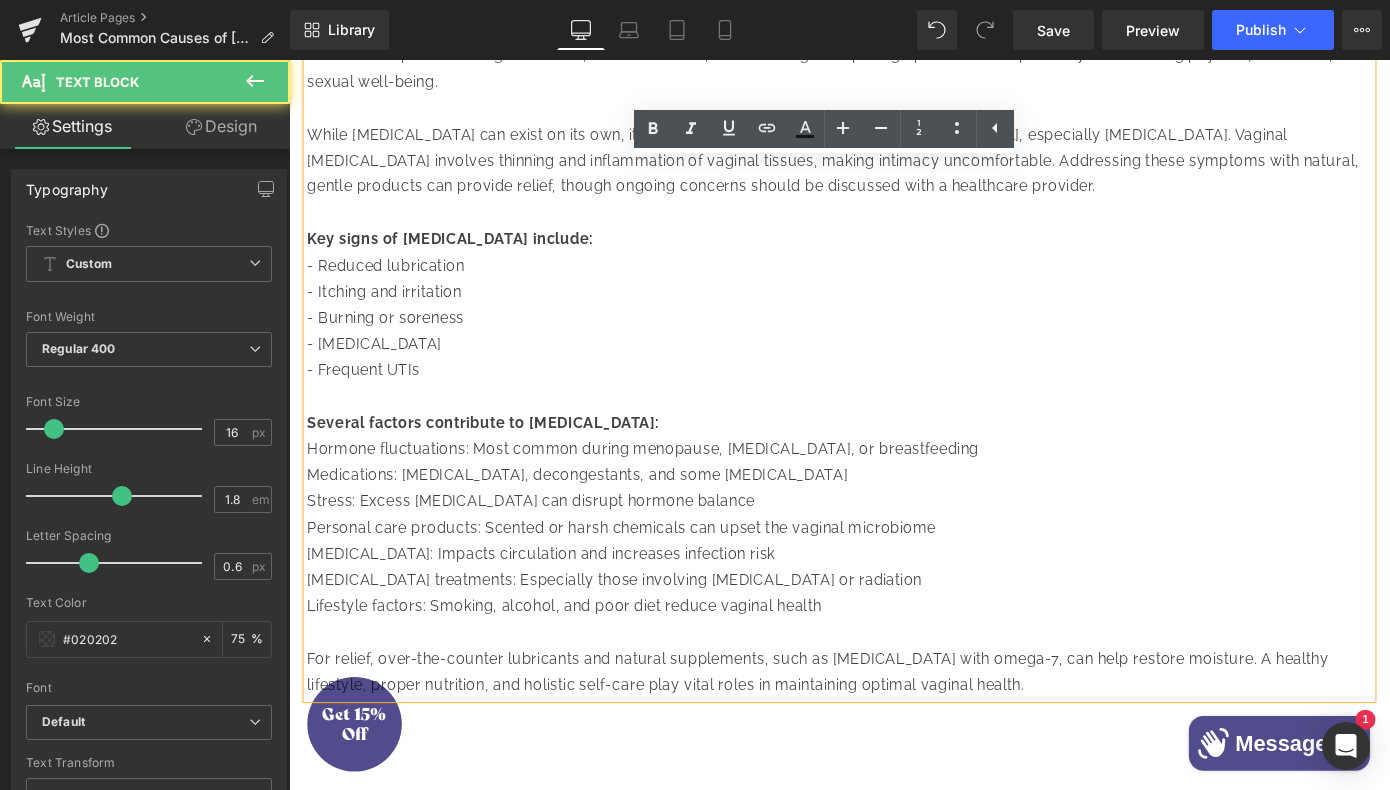 click on "Several factors contribute to [MEDICAL_DATA]: Hormone fluctuations: Most common during menopause, [MEDICAL_DATA], or breastfeeding Medications: [MEDICAL_DATA], decongestants, and some [MEDICAL_DATA] Stress: Excess [MEDICAL_DATA] can disrupt hormone balance Personal care products: Scented or harsh chemicals can upset the vaginal microbiome [MEDICAL_DATA]: Impacts circulation and increases infection risk [MEDICAL_DATA] treatments: Especially those involving [MEDICAL_DATA] or radiation Lifestyle factors: Smoking, alcohol, and poor diet reduce vaginal health" at bounding box center (894, 560) 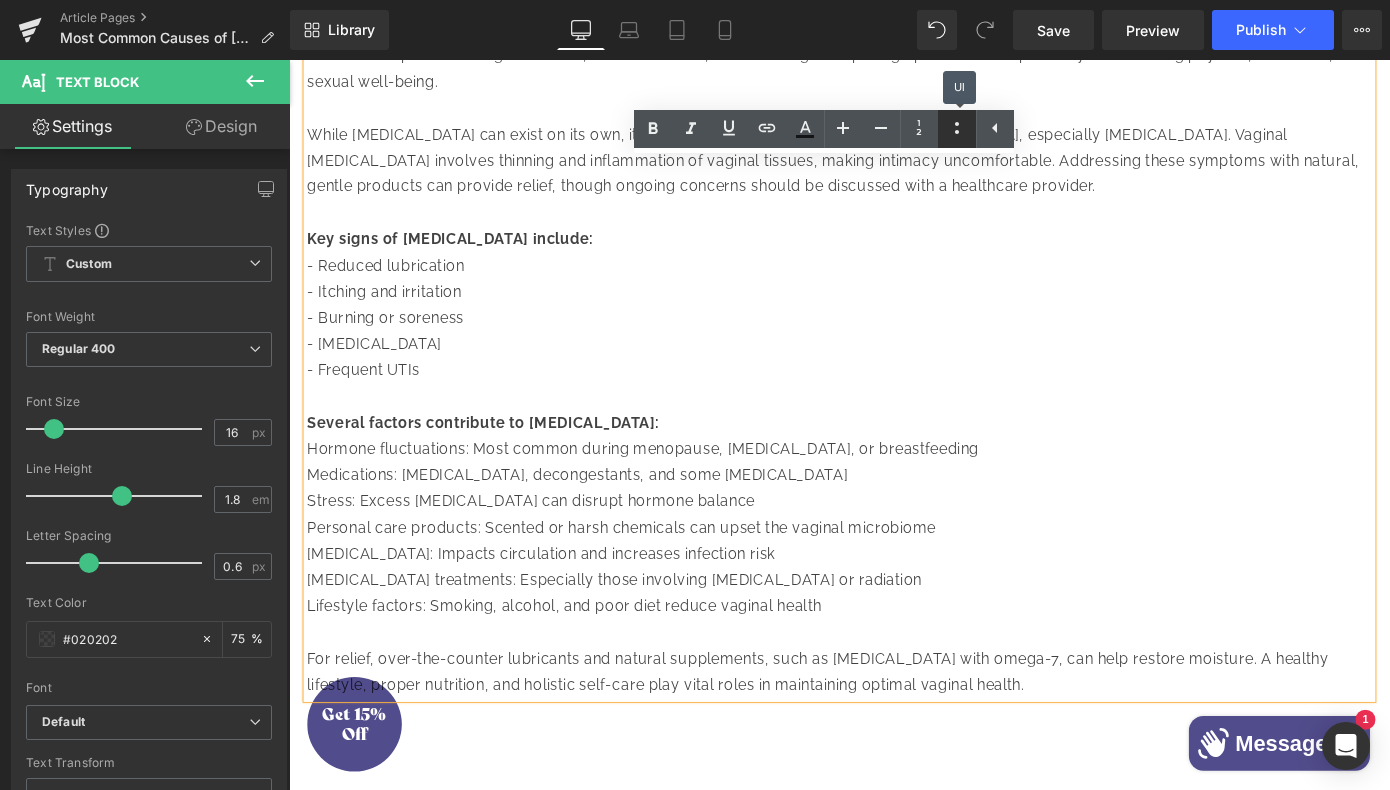 click 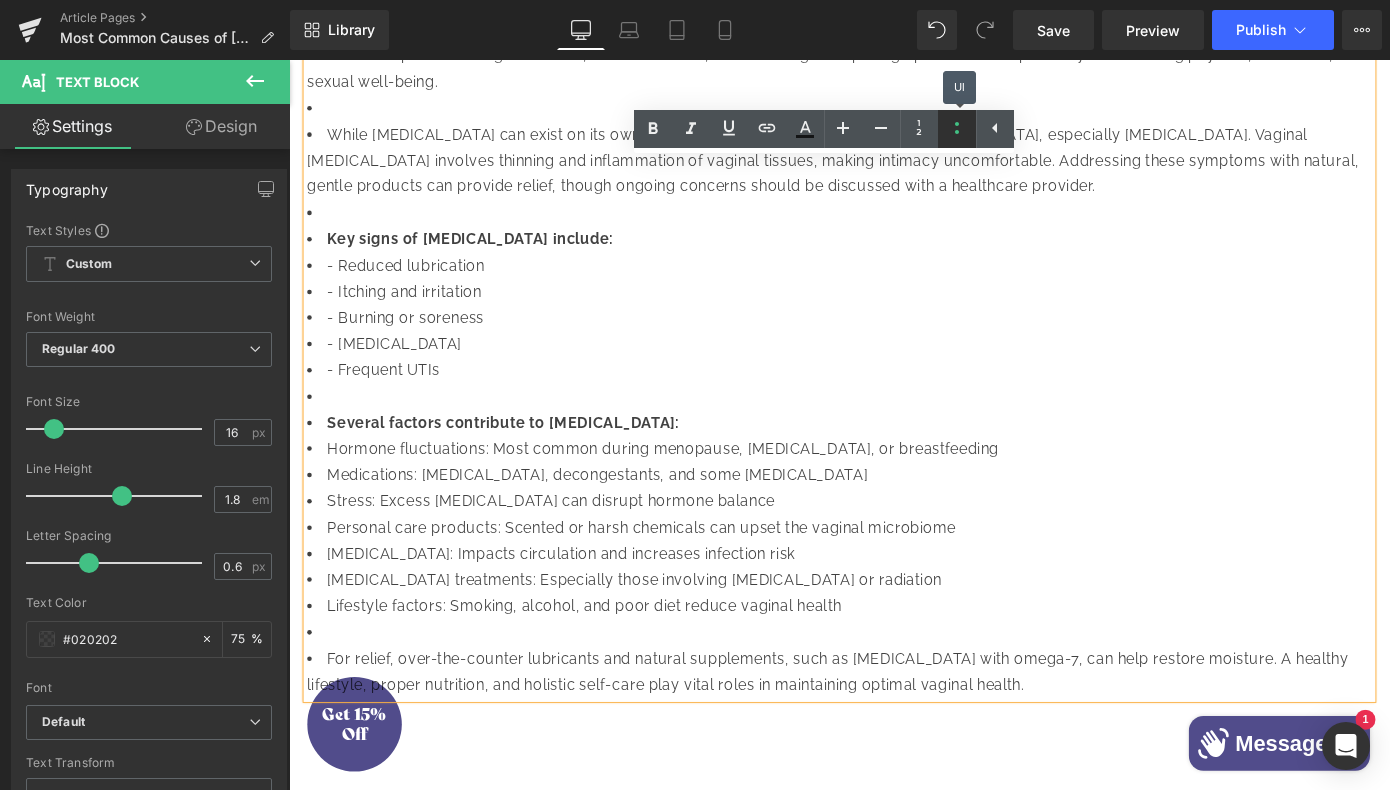 click 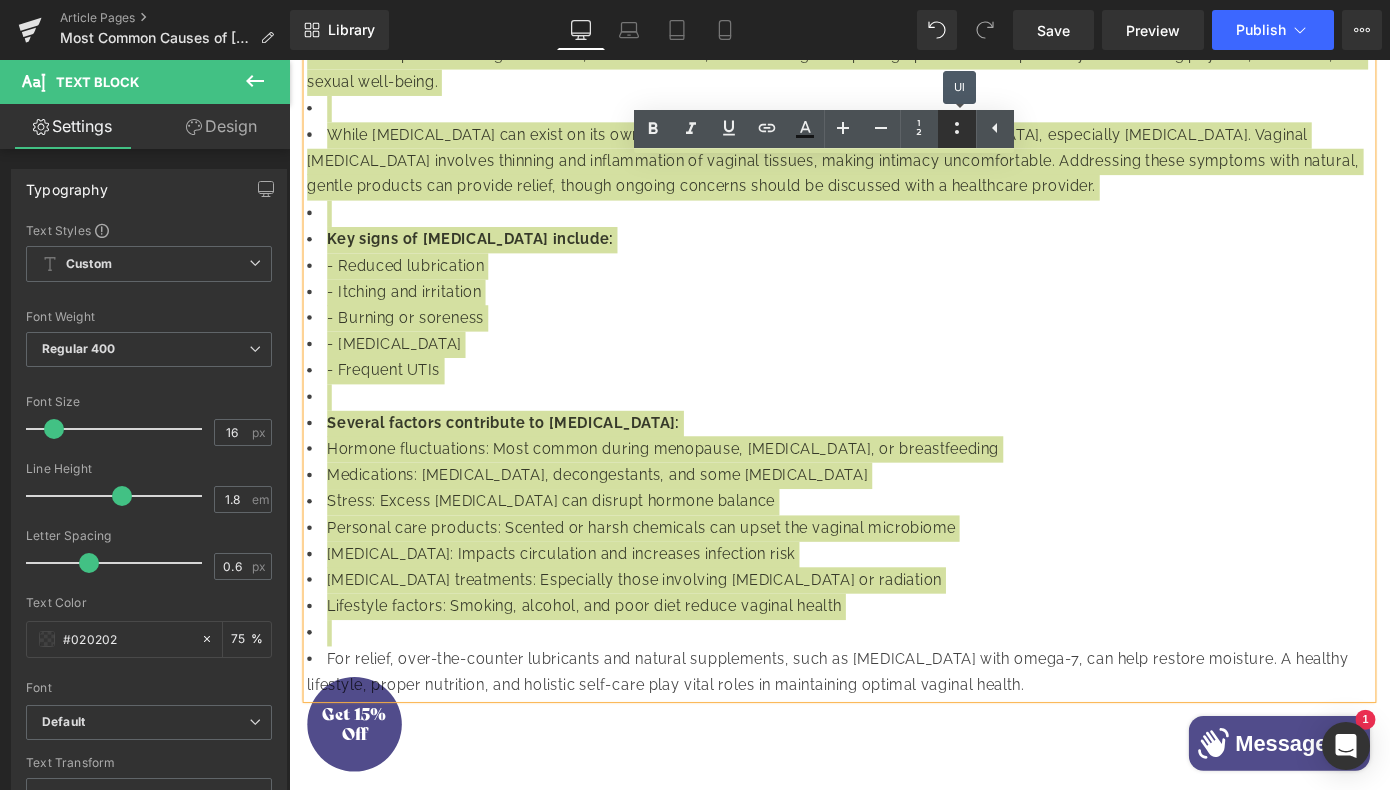click 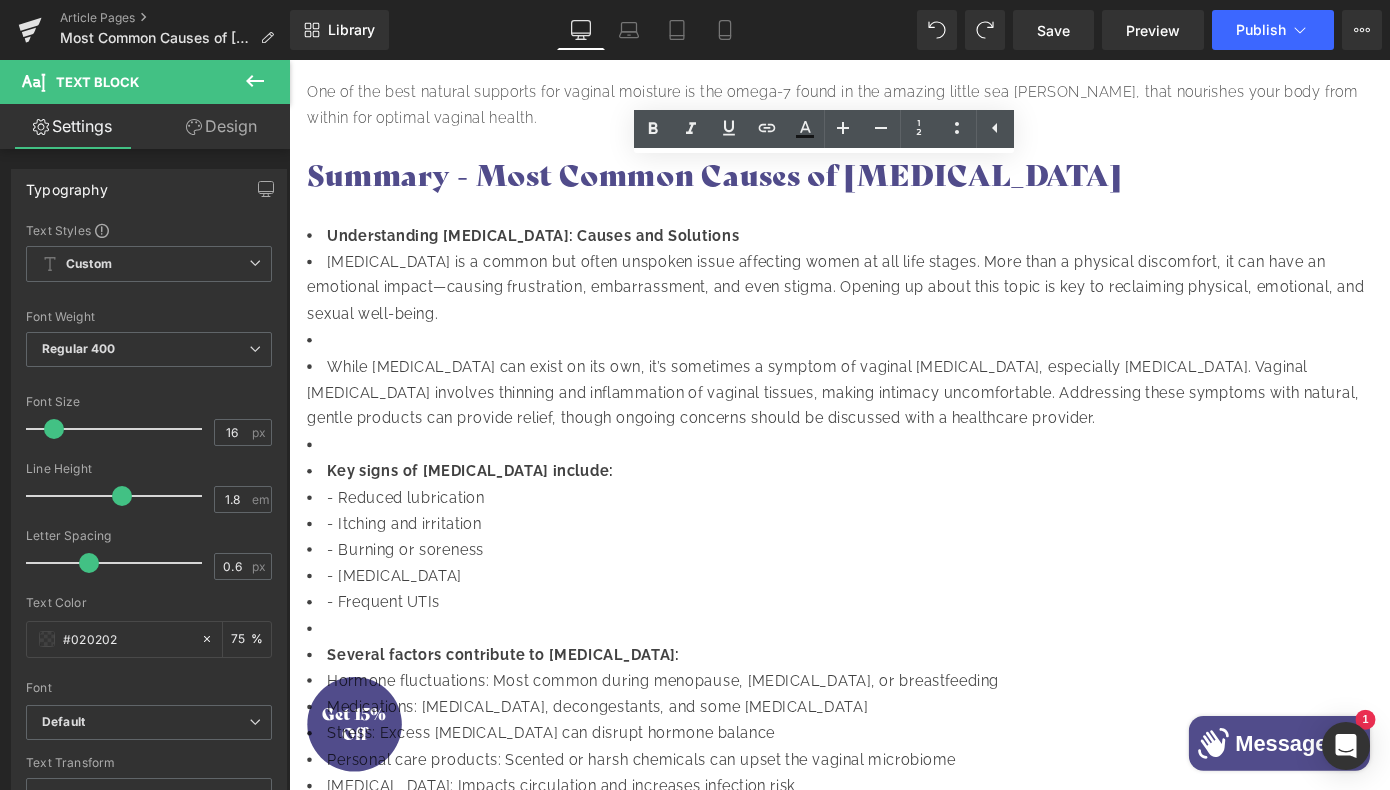scroll, scrollTop: 3816, scrollLeft: 0, axis: vertical 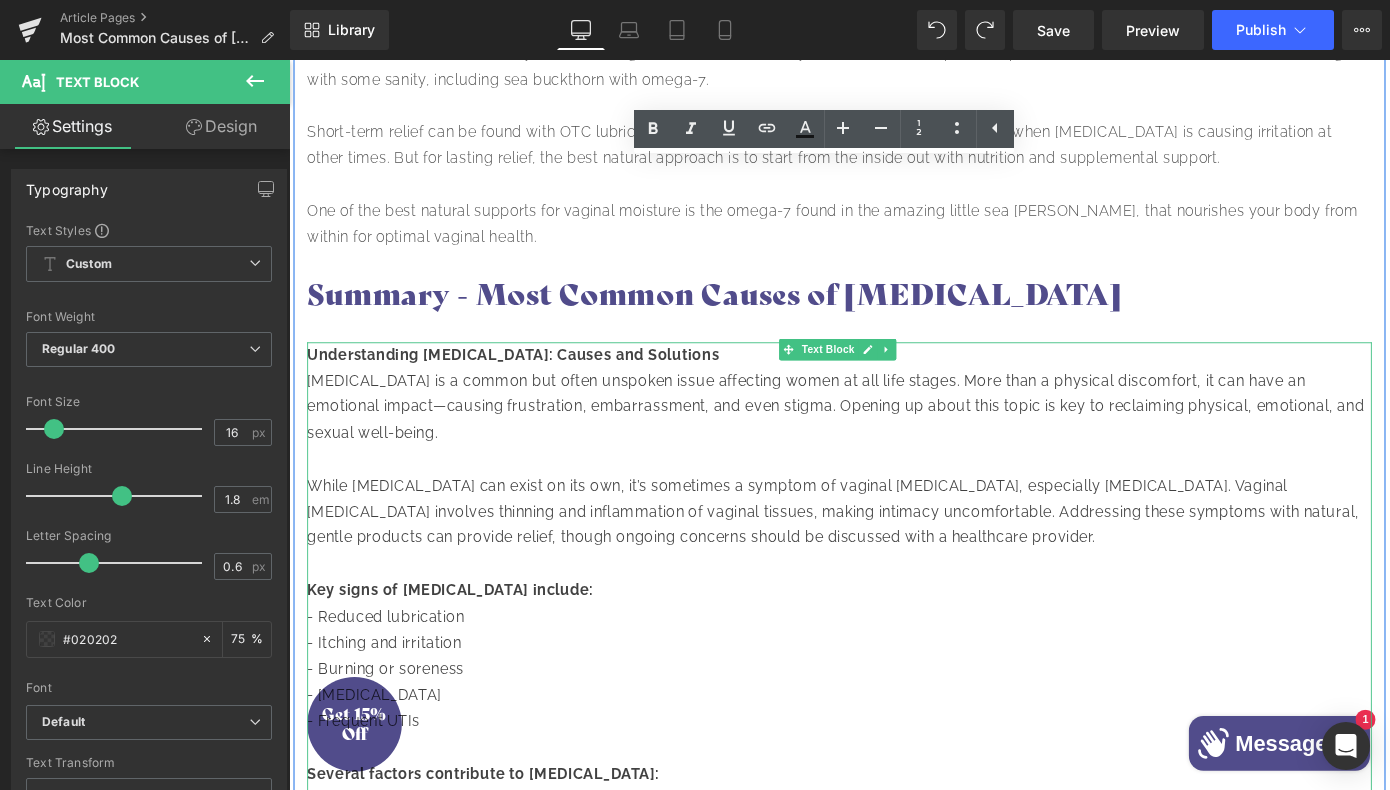 click on "While [MEDICAL_DATA] can exist on its own, it’s sometimes a symptom of vaginal [MEDICAL_DATA], especially [MEDICAL_DATA]. Vaginal [MEDICAL_DATA] involves thinning and inflammation of vaginal tissues, making intimacy uncomfortable. Addressing these symptoms with natural, gentle products can provide relief, though ongoing concerns should be discussed with a healthcare provider." at bounding box center [894, 557] 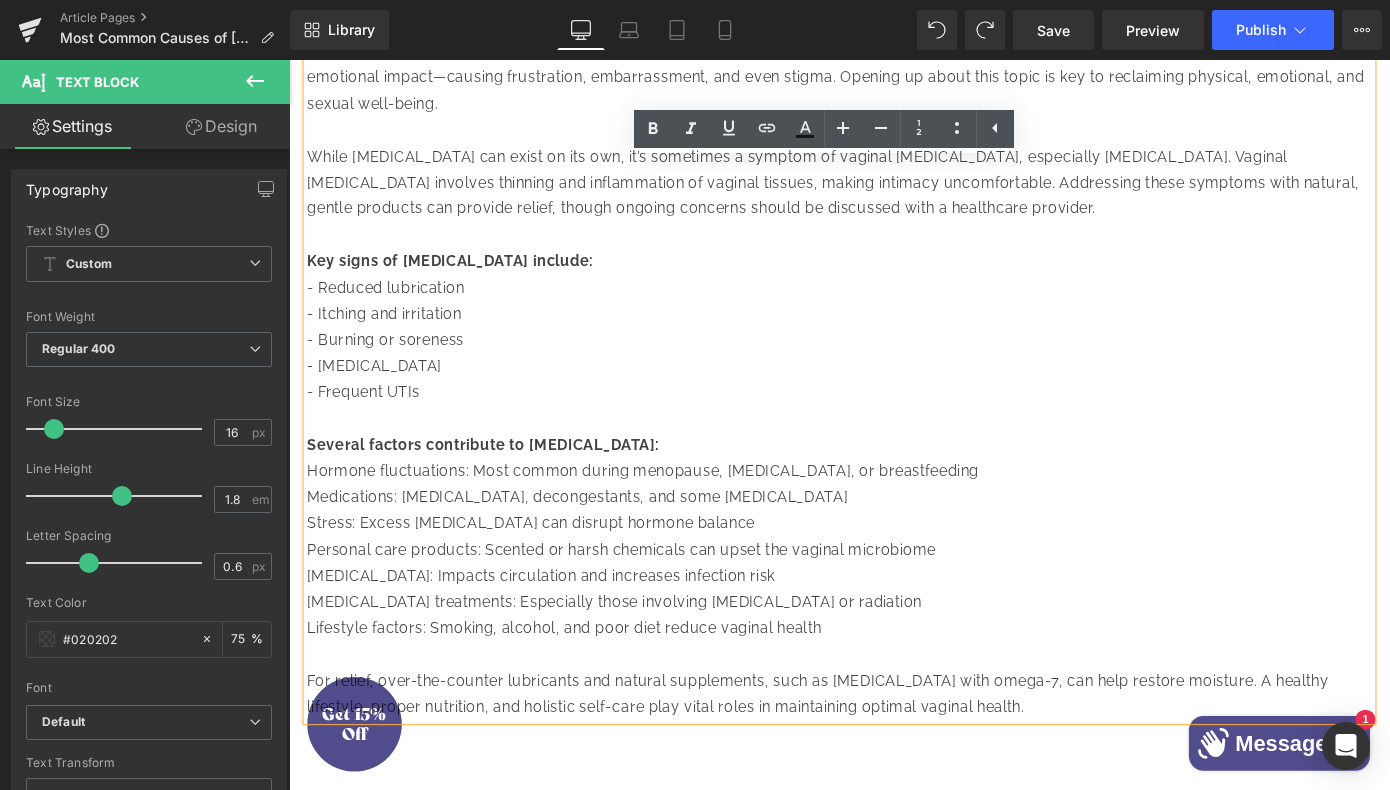 scroll, scrollTop: 4280, scrollLeft: 0, axis: vertical 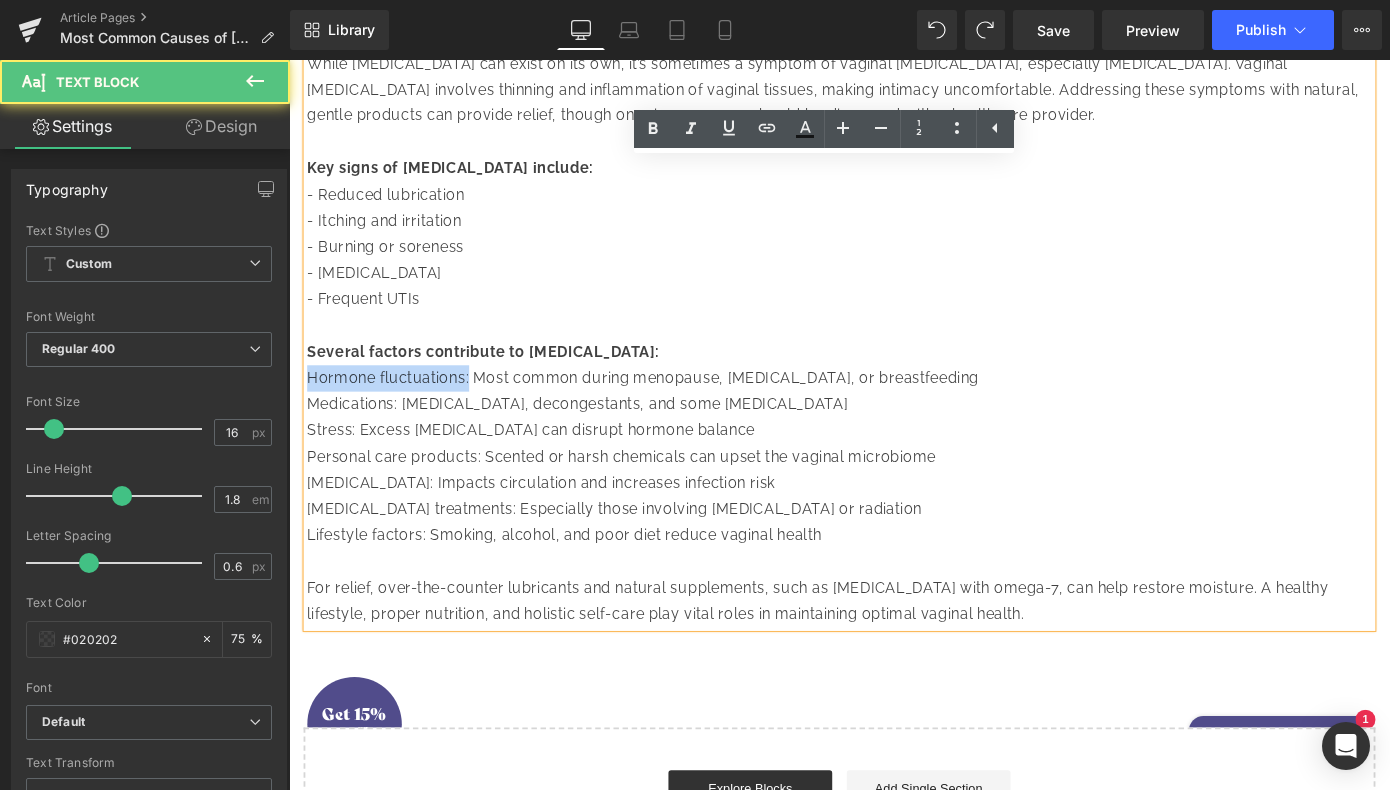 drag, startPoint x: 480, startPoint y: 350, endPoint x: 307, endPoint y: 349, distance: 173.00288 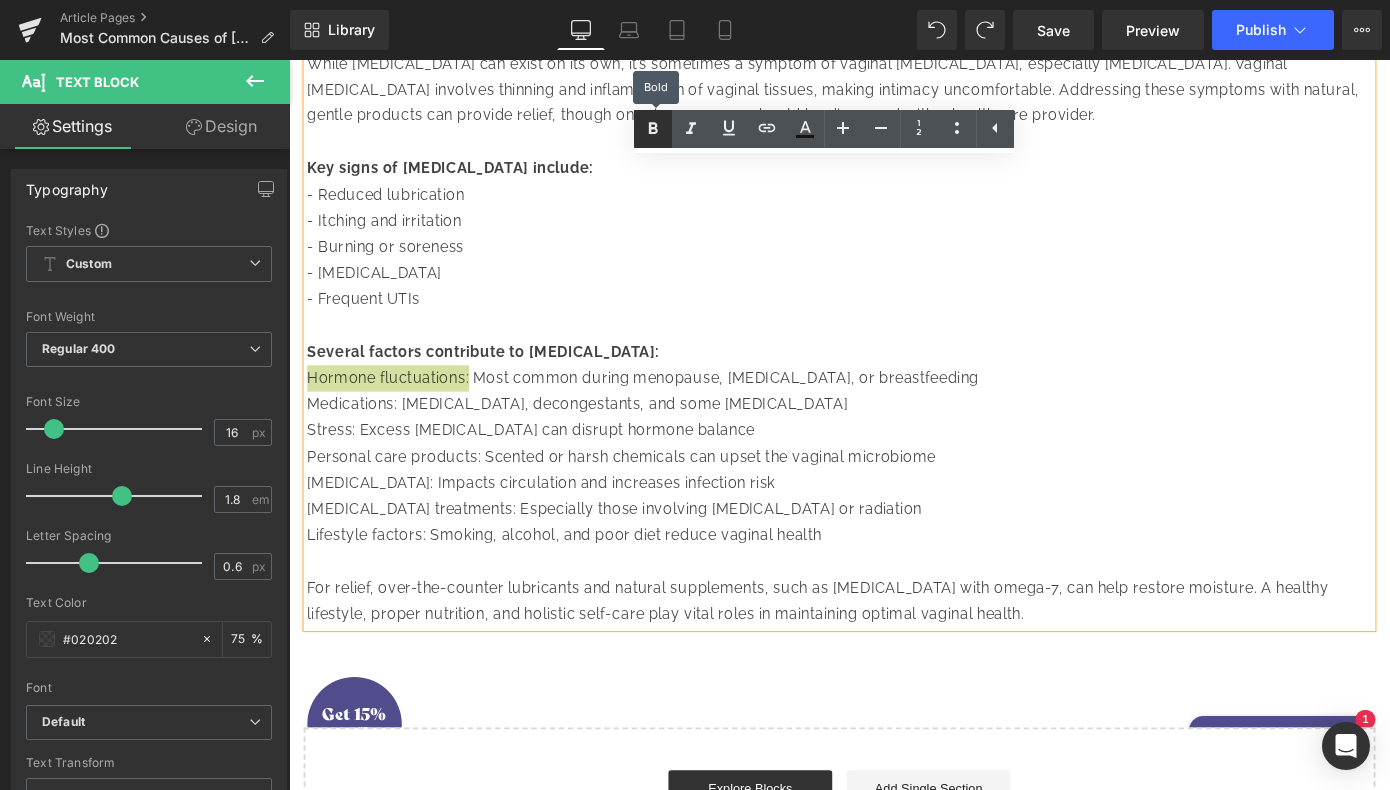 click 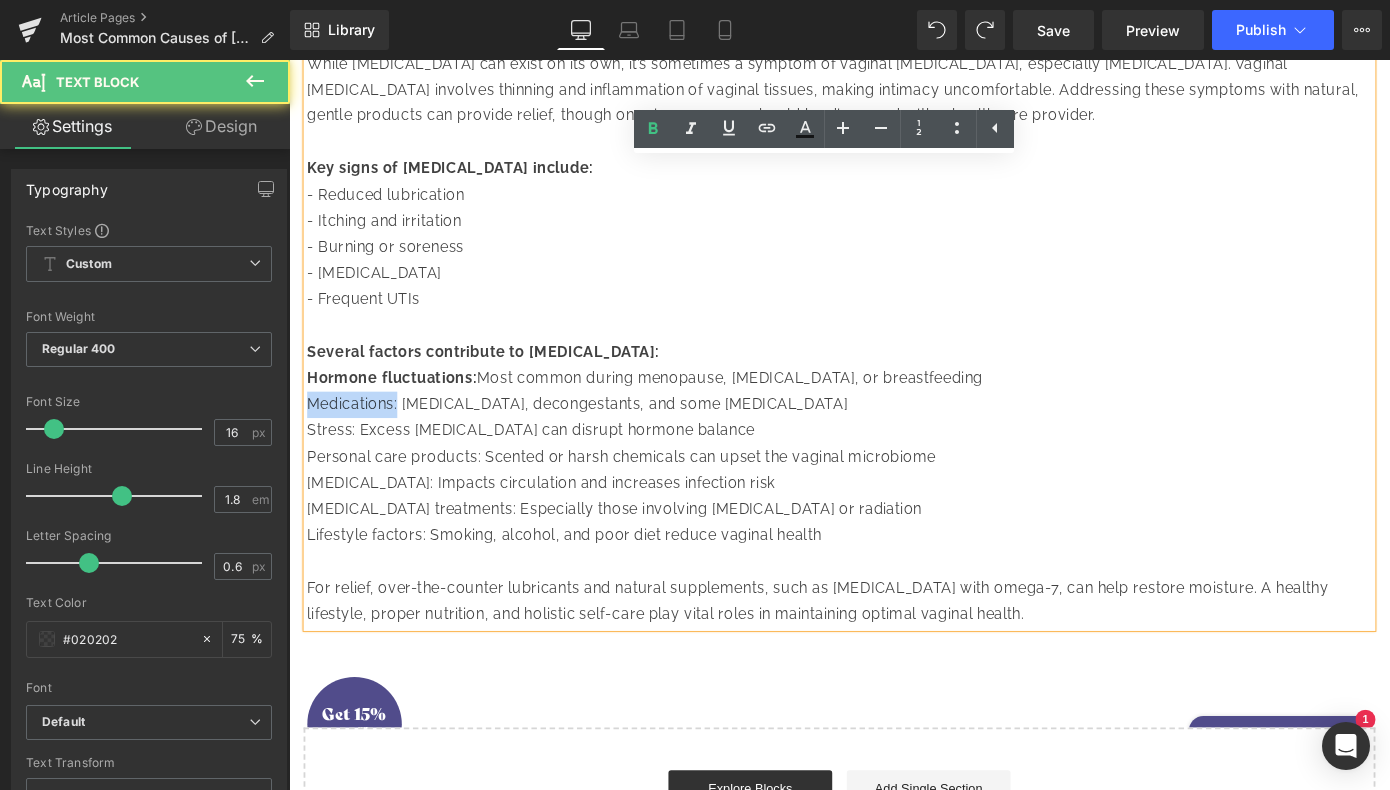 drag, startPoint x: 385, startPoint y: 381, endPoint x: 302, endPoint y: 380, distance: 83.00603 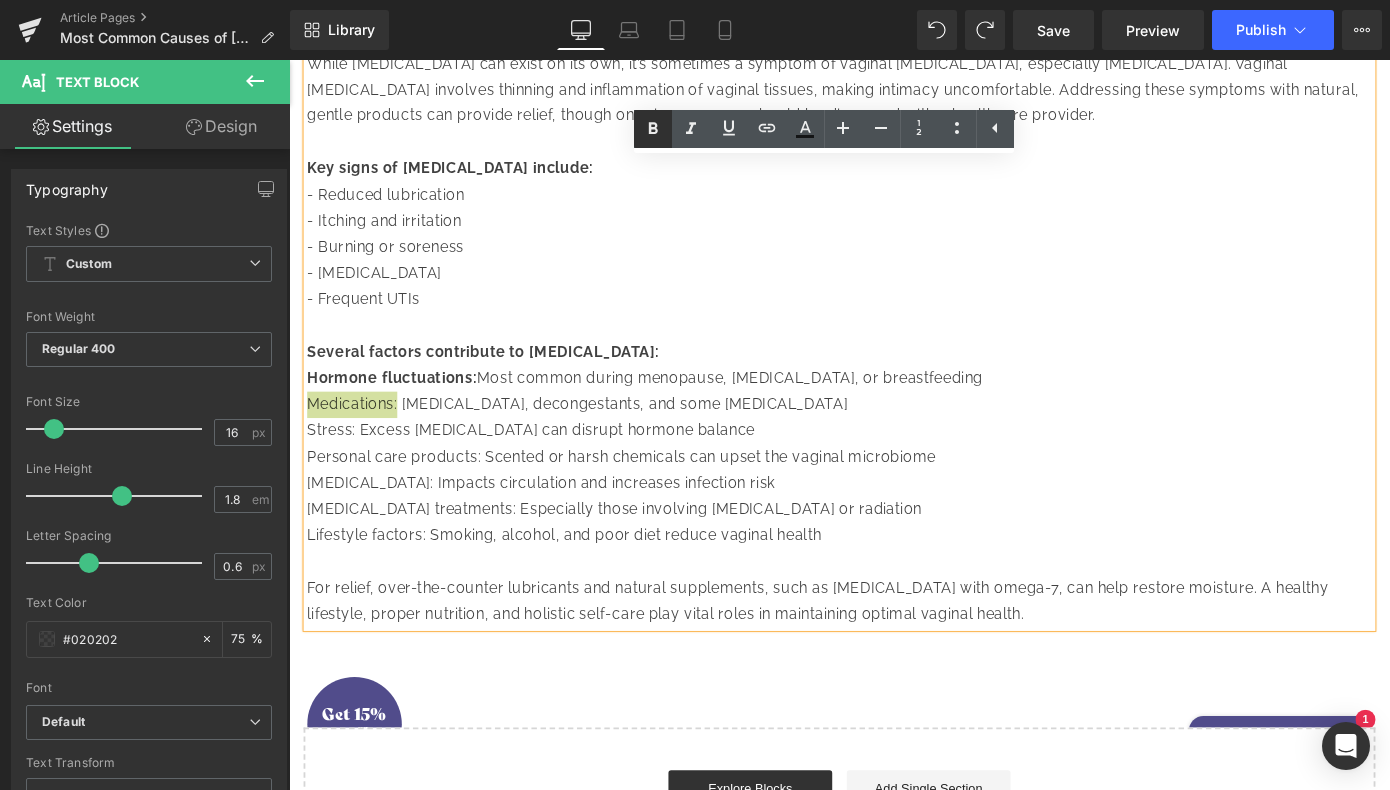 click 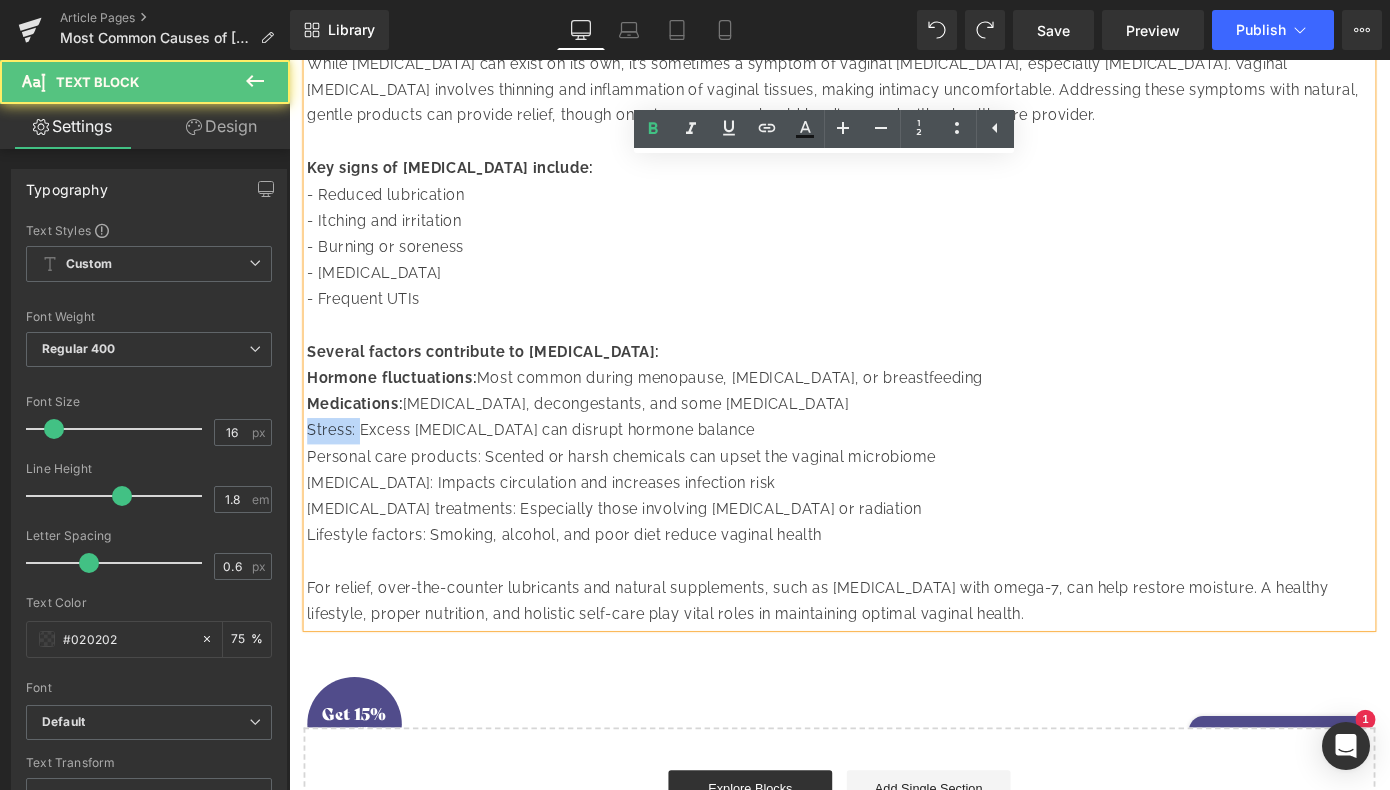 drag, startPoint x: 359, startPoint y: 411, endPoint x: 304, endPoint y: 404, distance: 55.443665 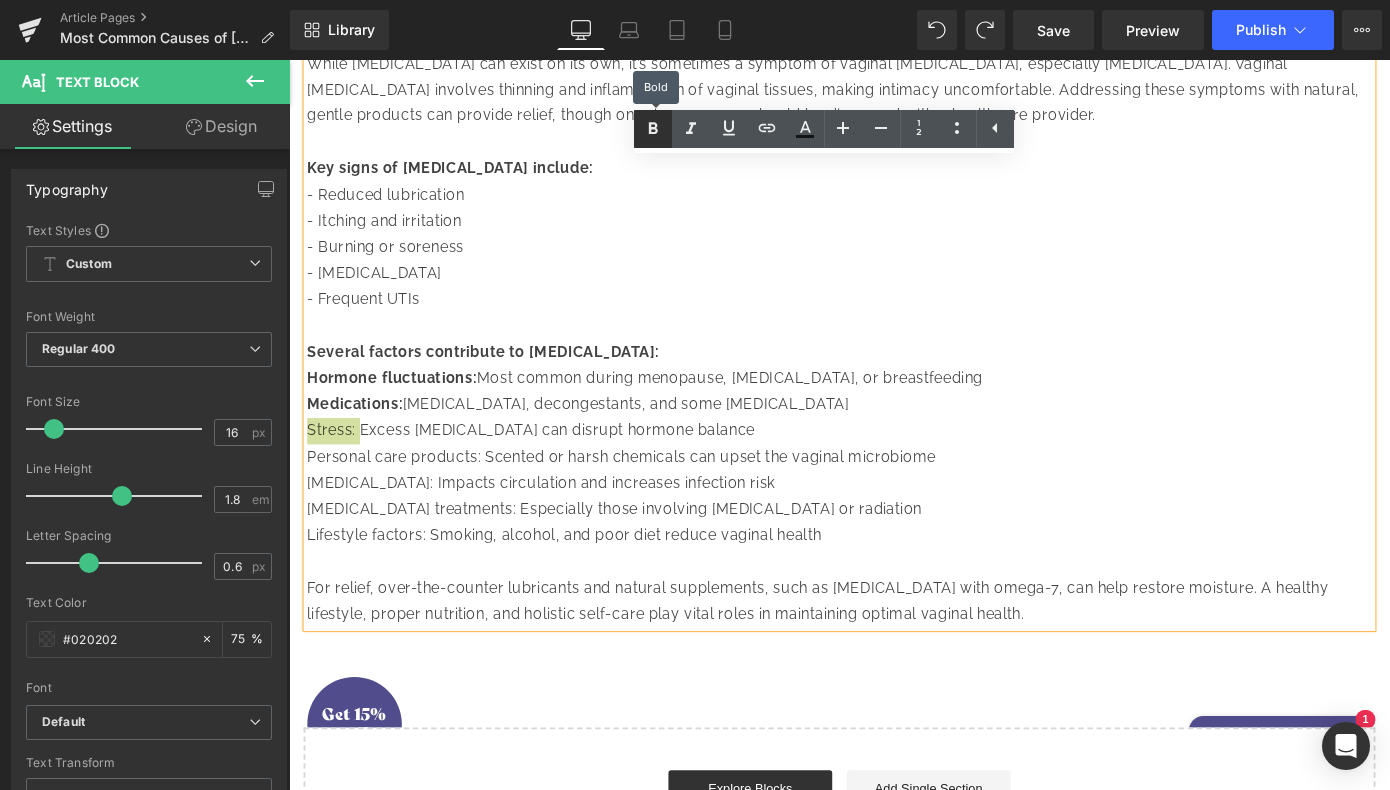 click 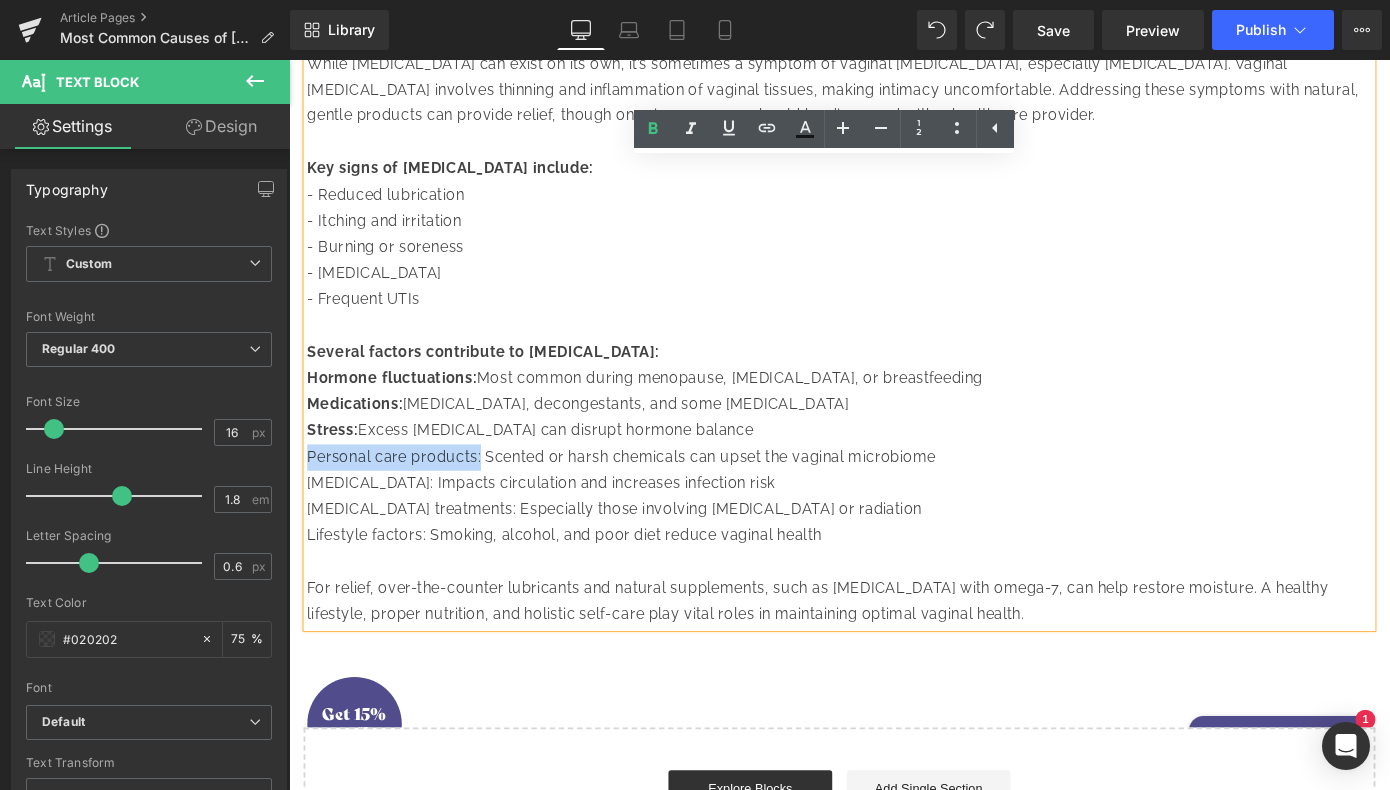 drag, startPoint x: 491, startPoint y: 438, endPoint x: 310, endPoint y: 429, distance: 181.22362 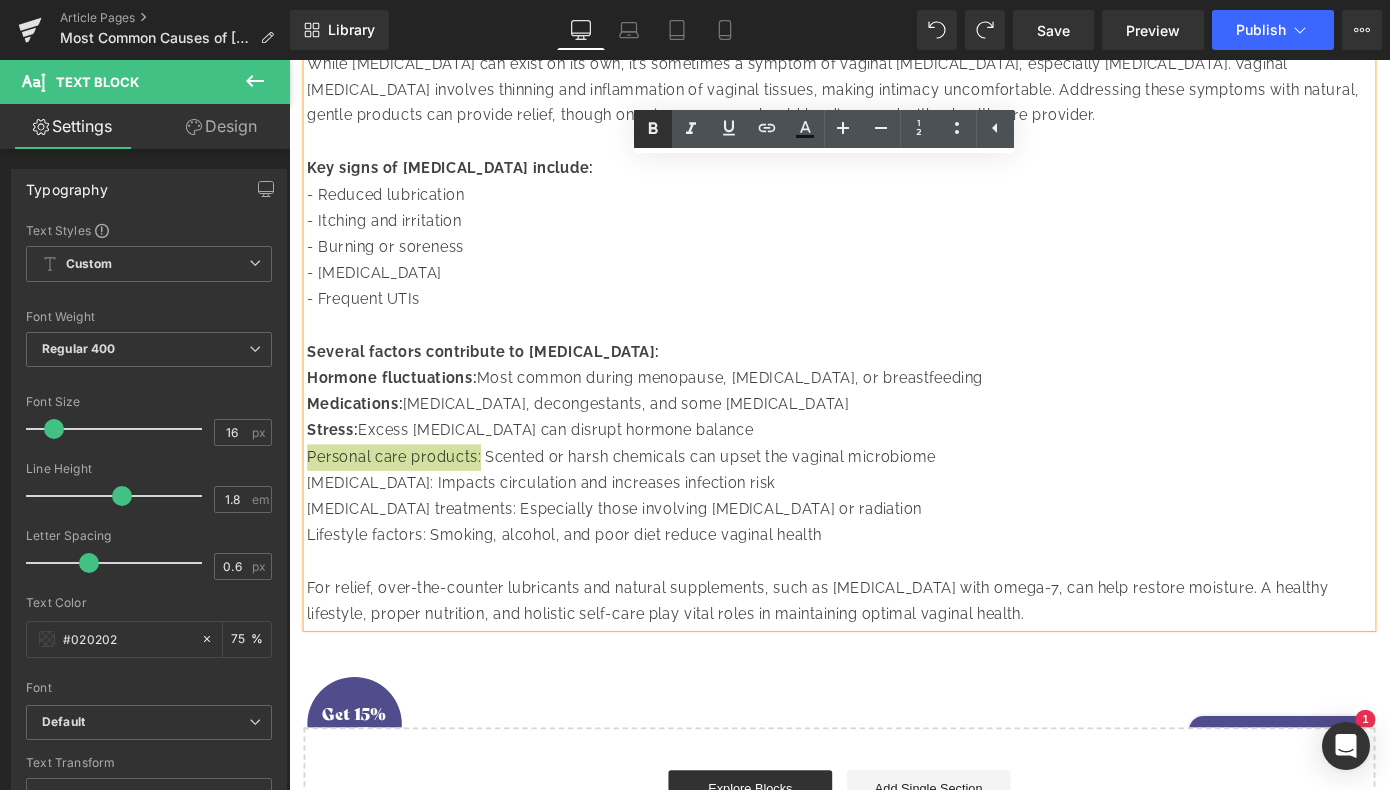 click 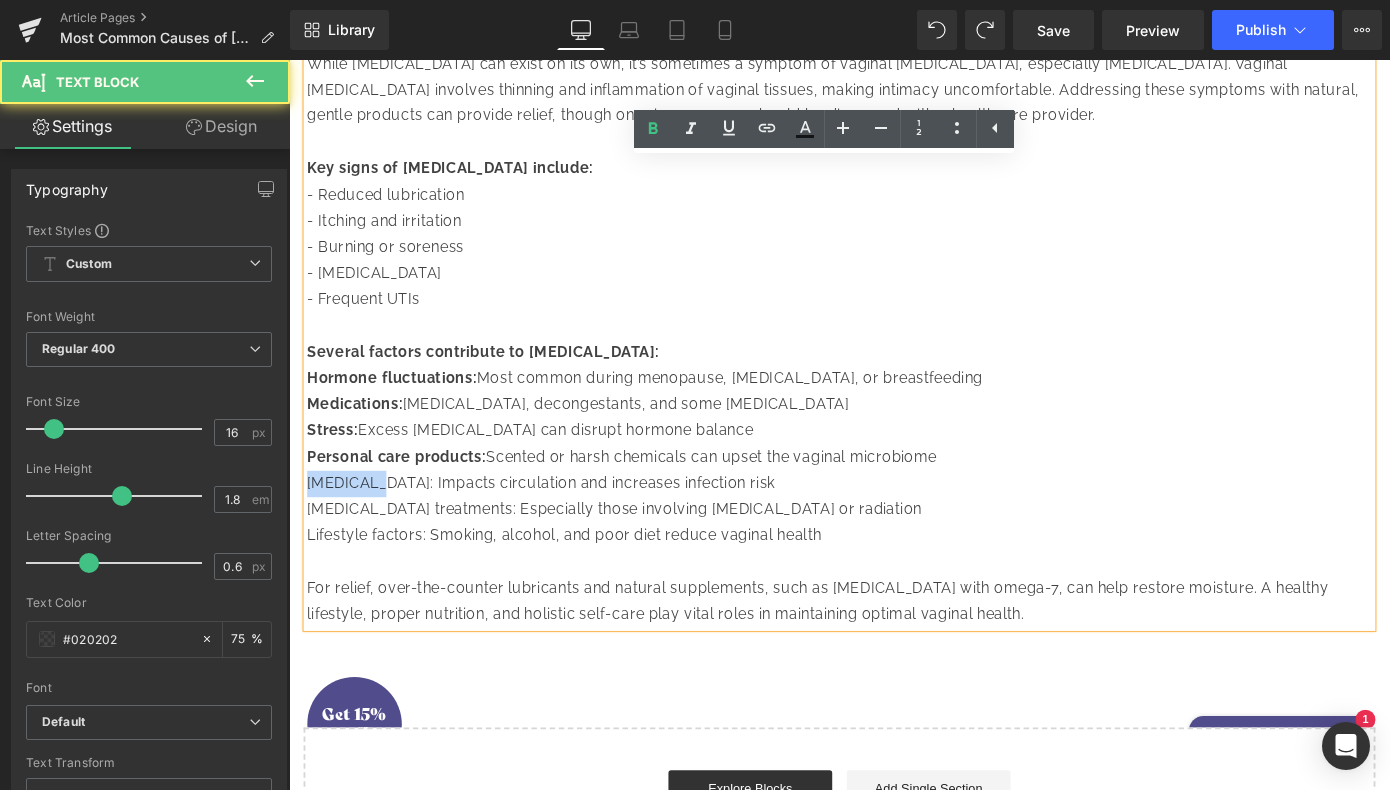 drag, startPoint x: 377, startPoint y: 467, endPoint x: 302, endPoint y: 461, distance: 75.23962 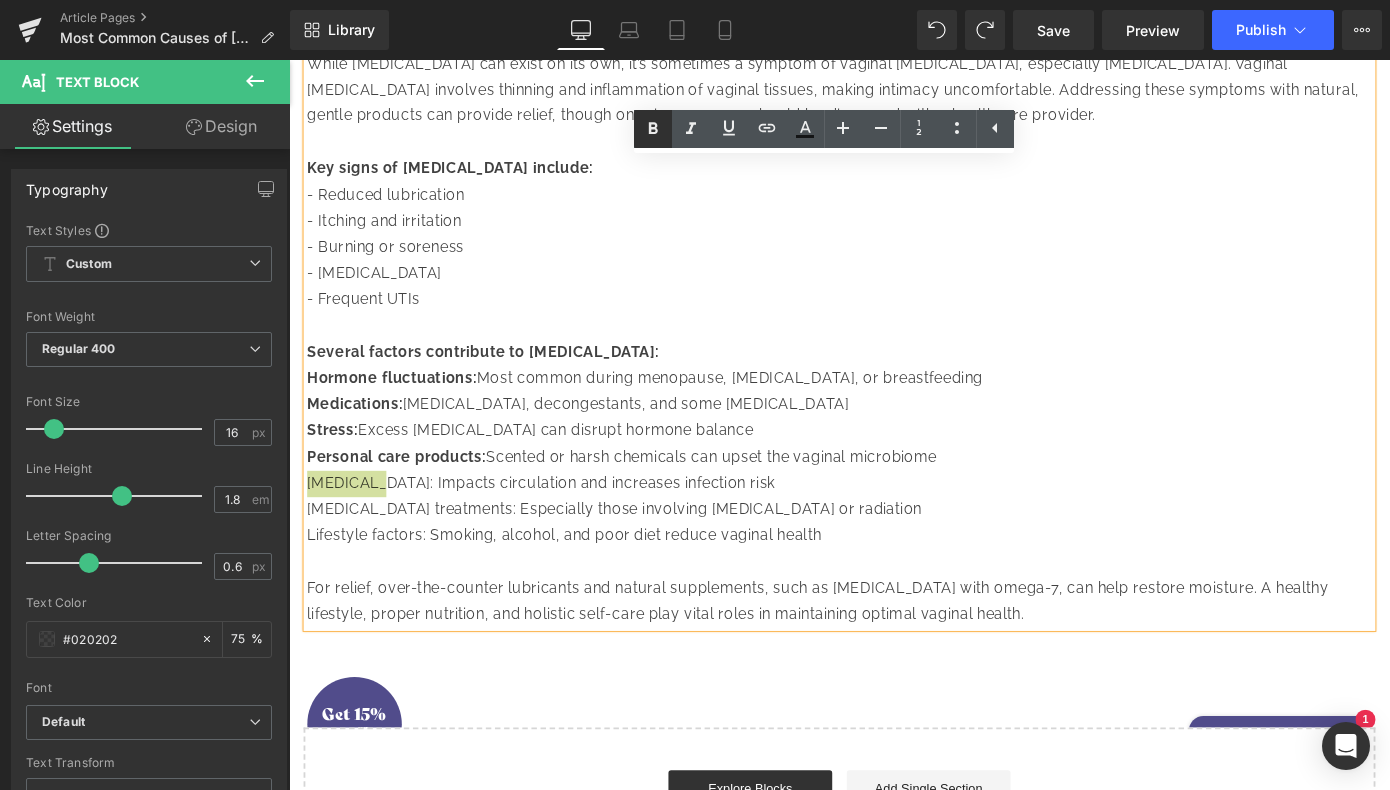 click 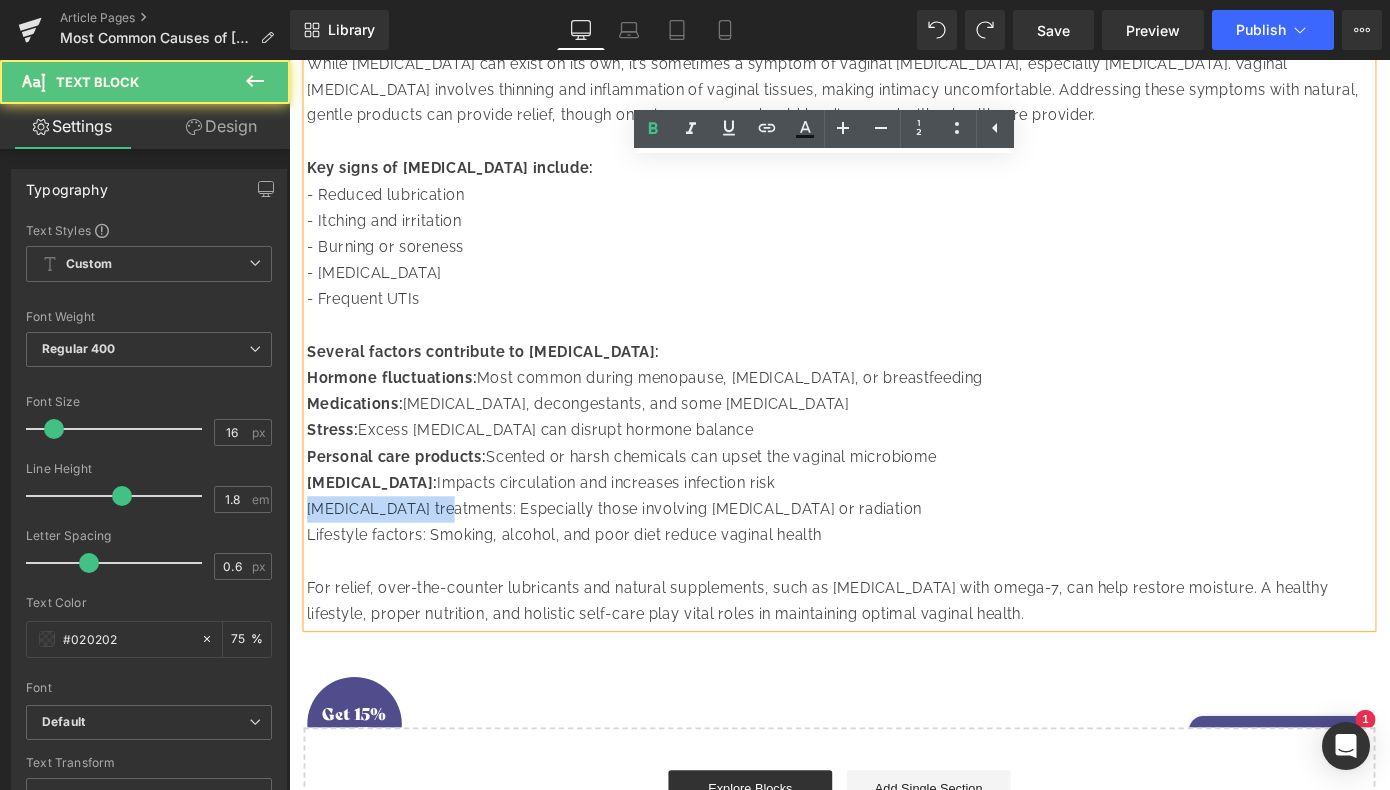 drag, startPoint x: 456, startPoint y: 495, endPoint x: 303, endPoint y: 496, distance: 153.00327 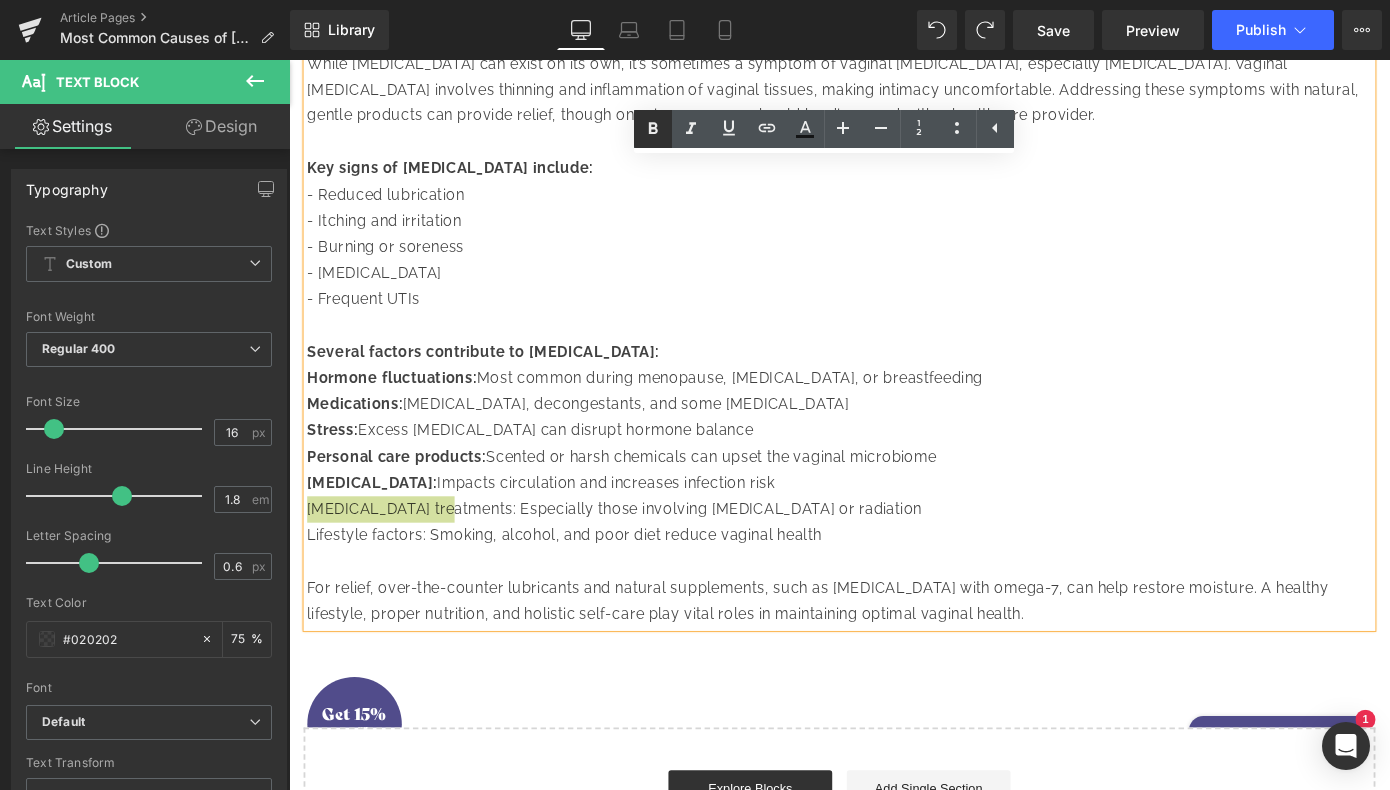 click 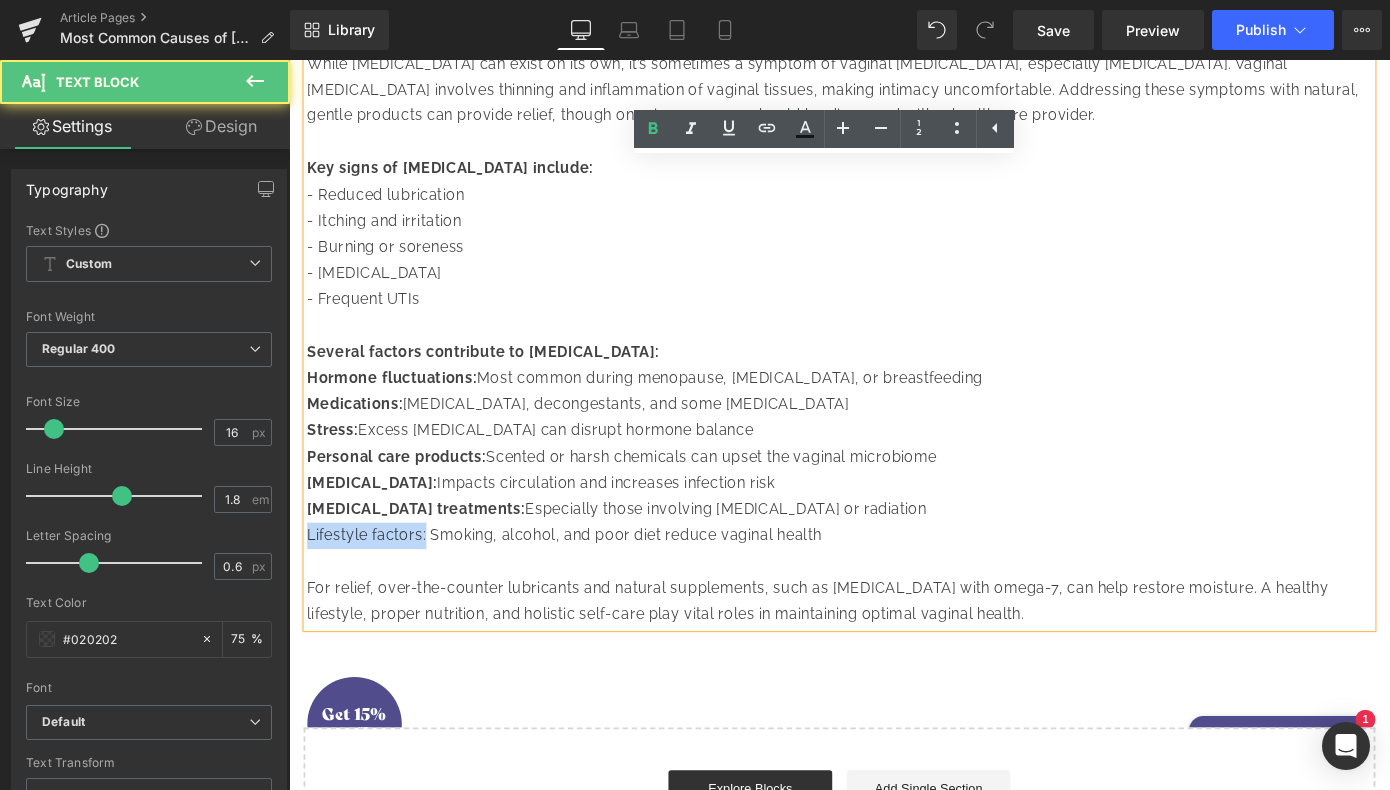 drag, startPoint x: 437, startPoint y: 525, endPoint x: 305, endPoint y: 523, distance: 132.01515 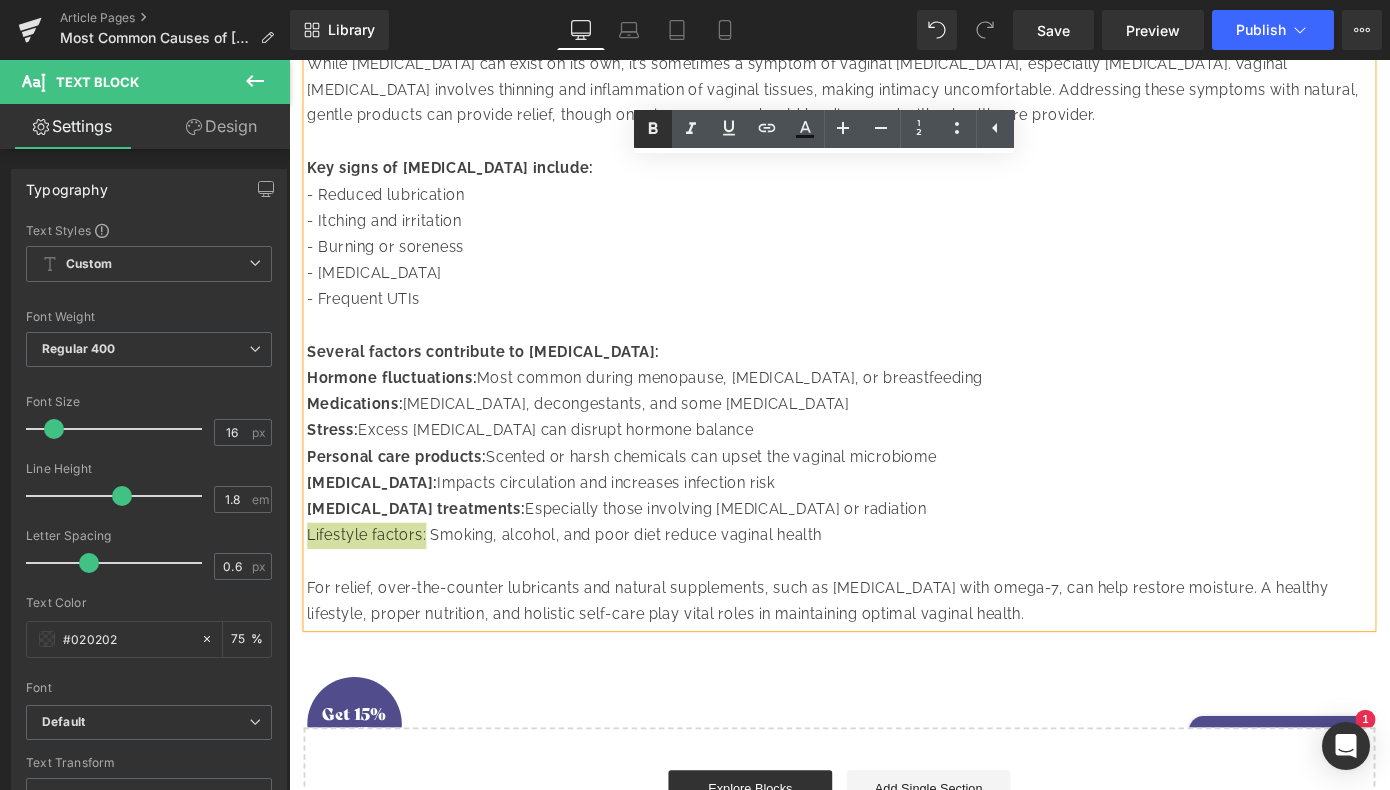 click 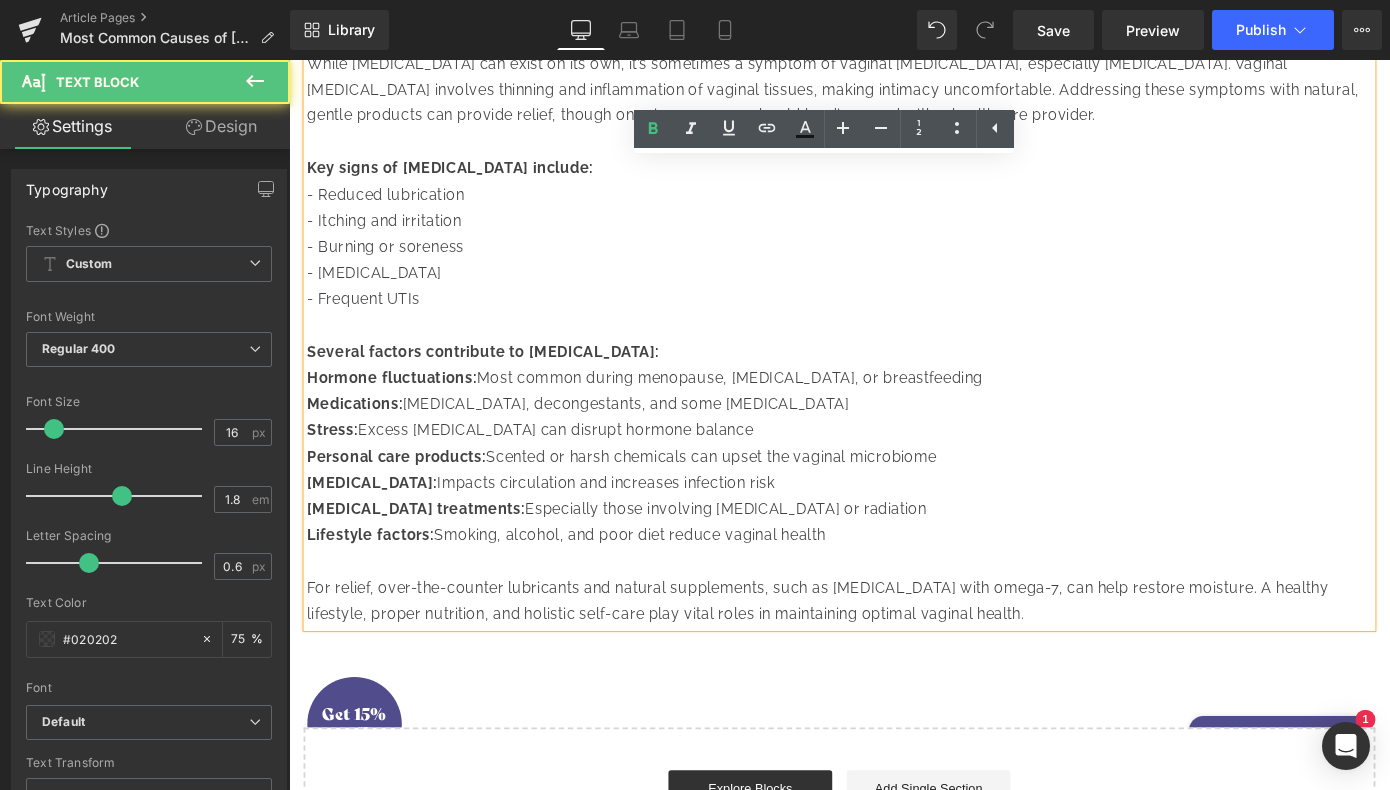 click on "Several factors contribute to [MEDICAL_DATA]: Hormone fluctuations:  Most common during menopause, [MEDICAL_DATA], or breastfeeding Medications:  [MEDICAL_DATA], decongestants, and some [MEDICAL_DATA] Stress:  Excess [MEDICAL_DATA] can disrupt hormone balance Personal care products:  Scented or harsh chemicals can upset the vaginal microbiome [MEDICAL_DATA]:  Impacts circulation and increases infection risk [MEDICAL_DATA] treatments:  Especially those involving [MEDICAL_DATA] or radiation Lifestyle factors:  Smoking, alcohol, and poor diet reduce vaginal health" at bounding box center (894, 482) 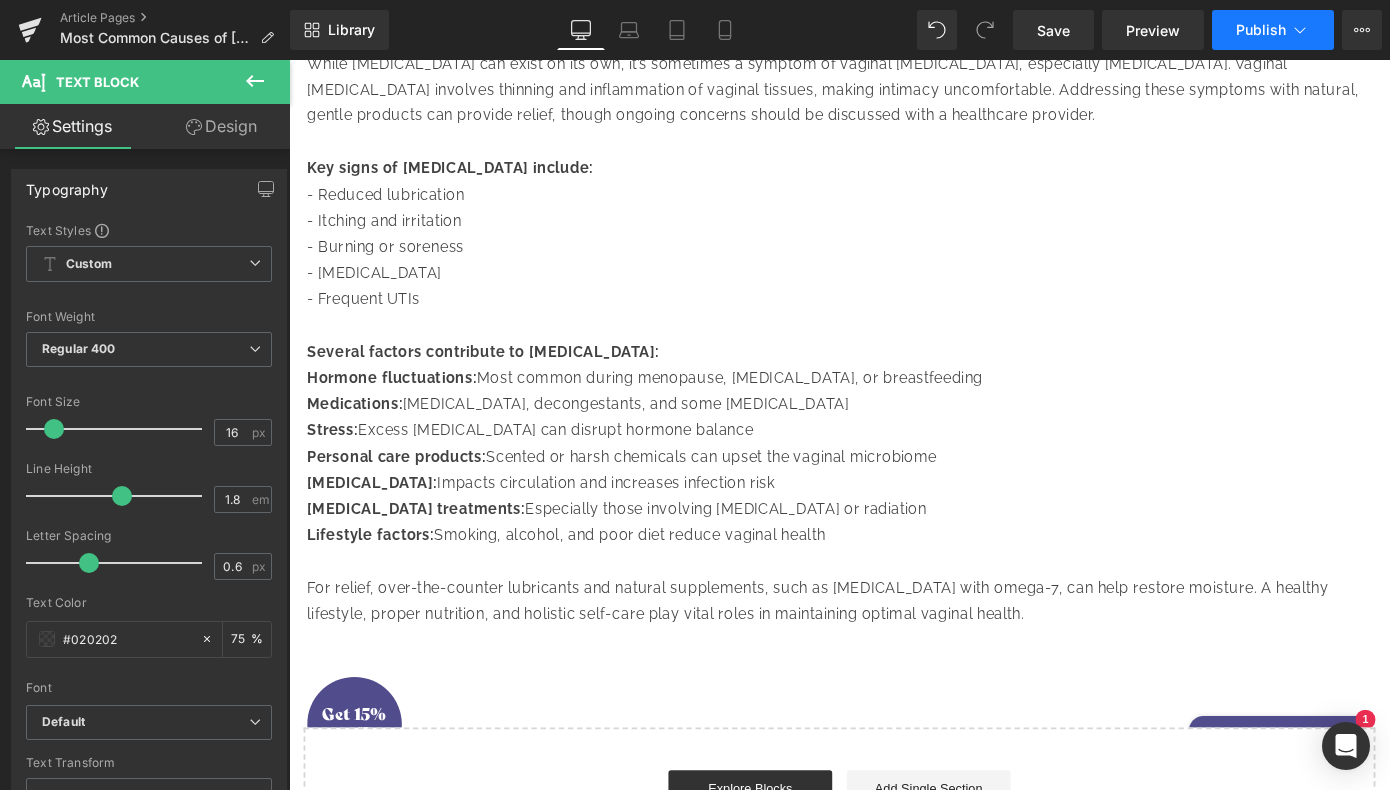 click on "Publish" at bounding box center [1261, 30] 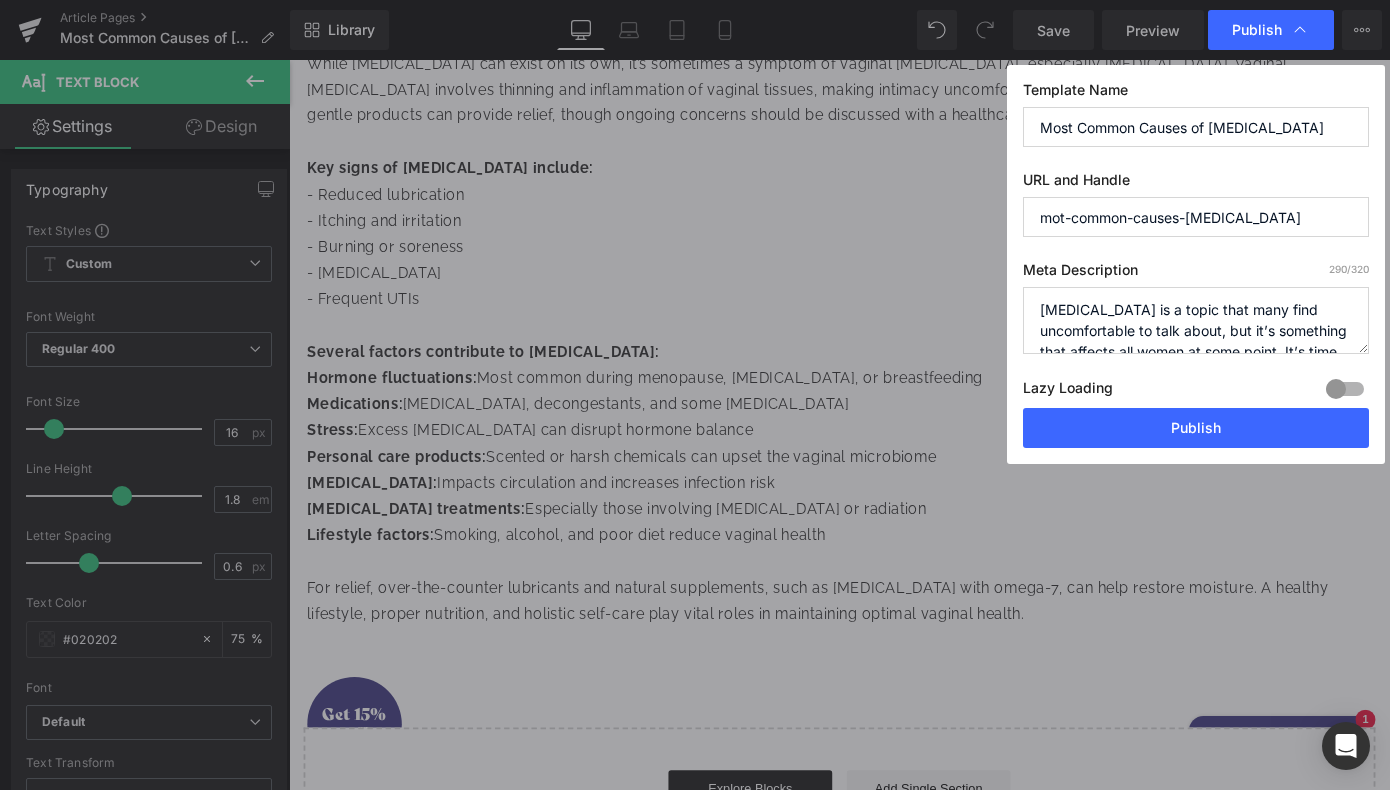 drag, startPoint x: 1334, startPoint y: 131, endPoint x: 1039, endPoint y: 125, distance: 295.061 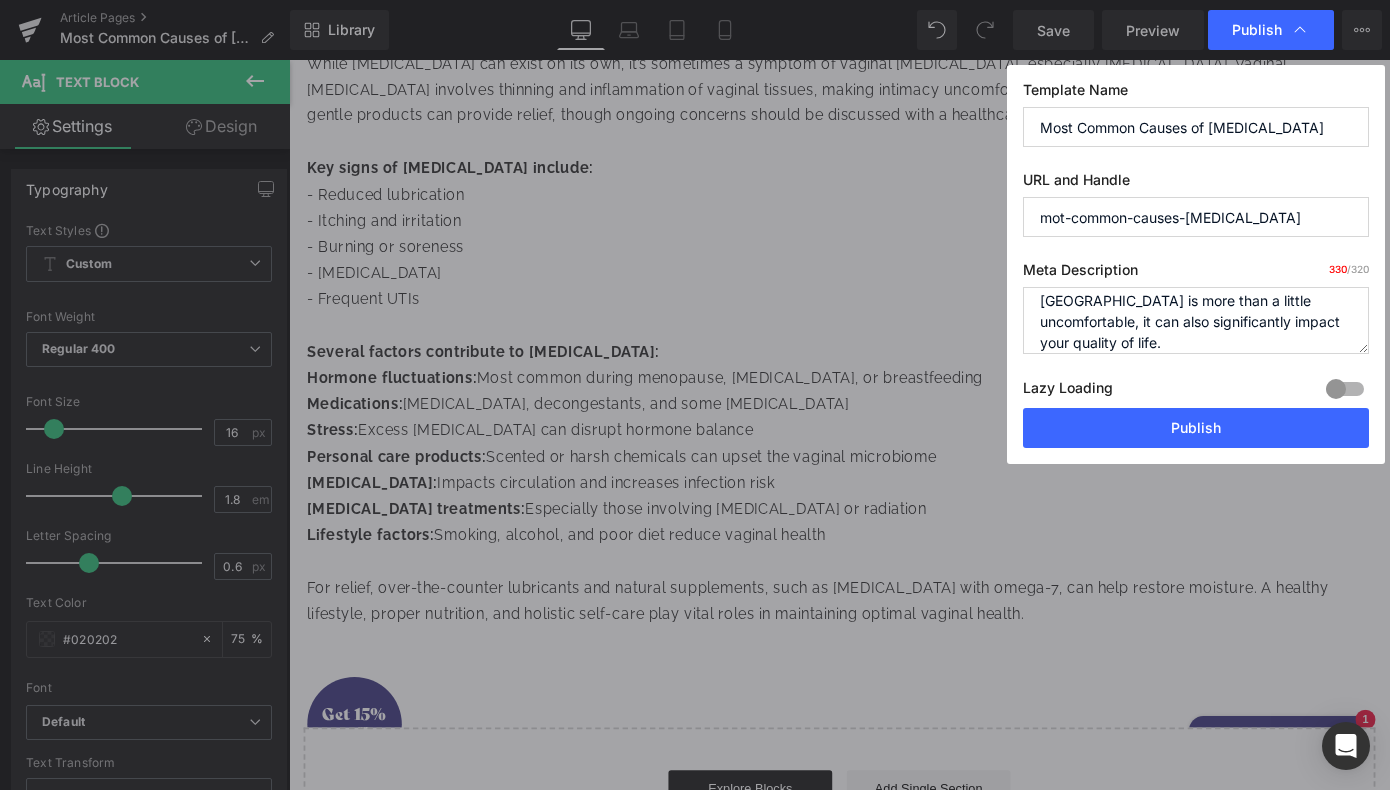 scroll, scrollTop: 126, scrollLeft: 0, axis: vertical 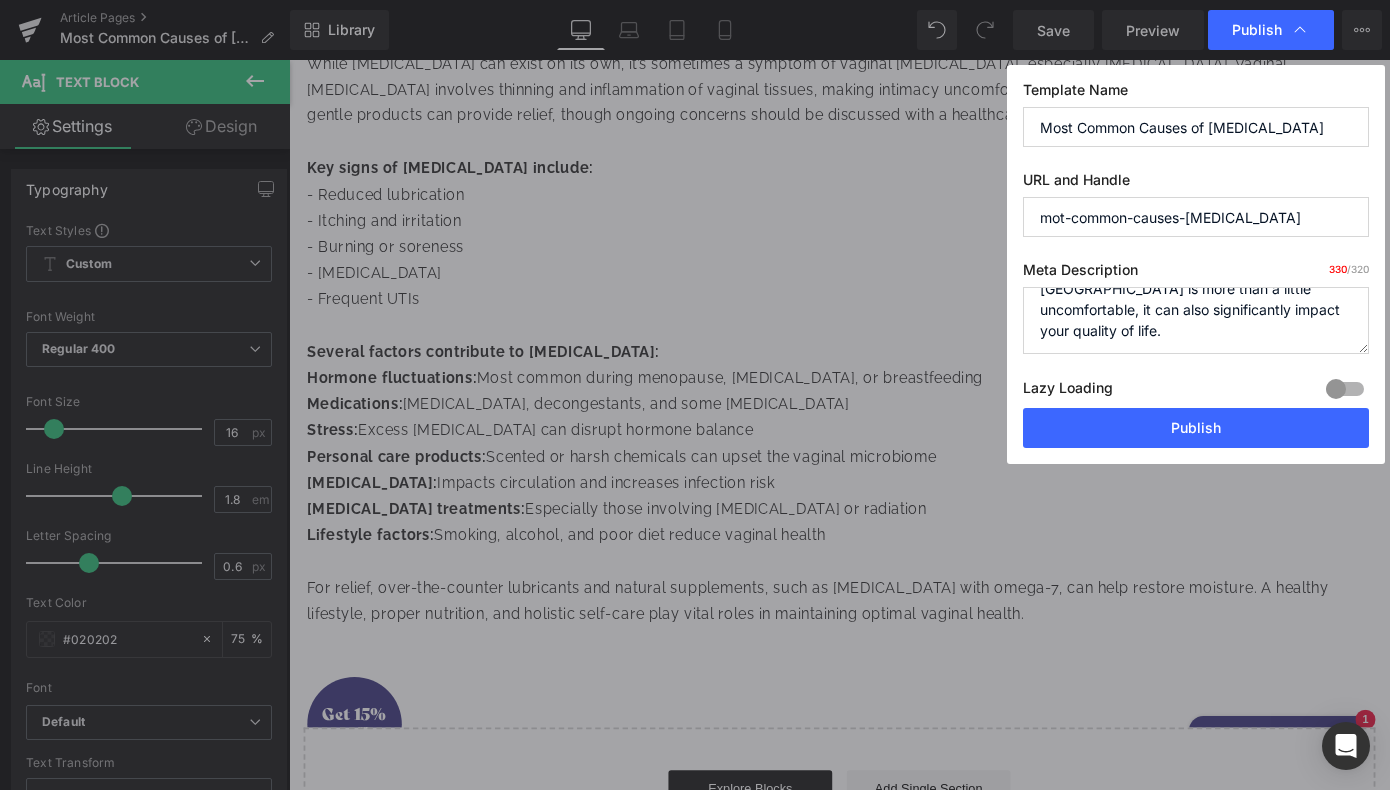 drag, startPoint x: 1150, startPoint y: 300, endPoint x: 1191, endPoint y: 366, distance: 77.698135 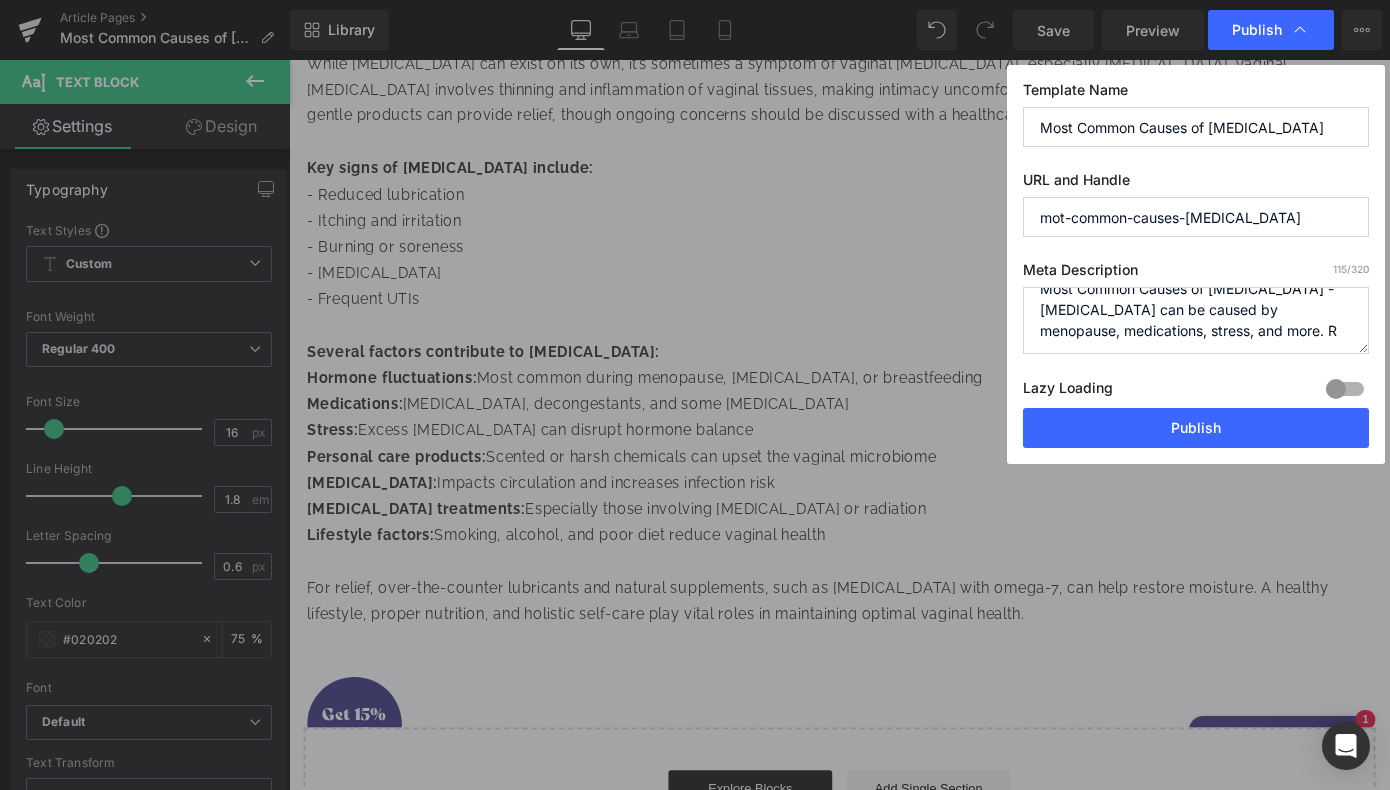 scroll, scrollTop: 29, scrollLeft: 0, axis: vertical 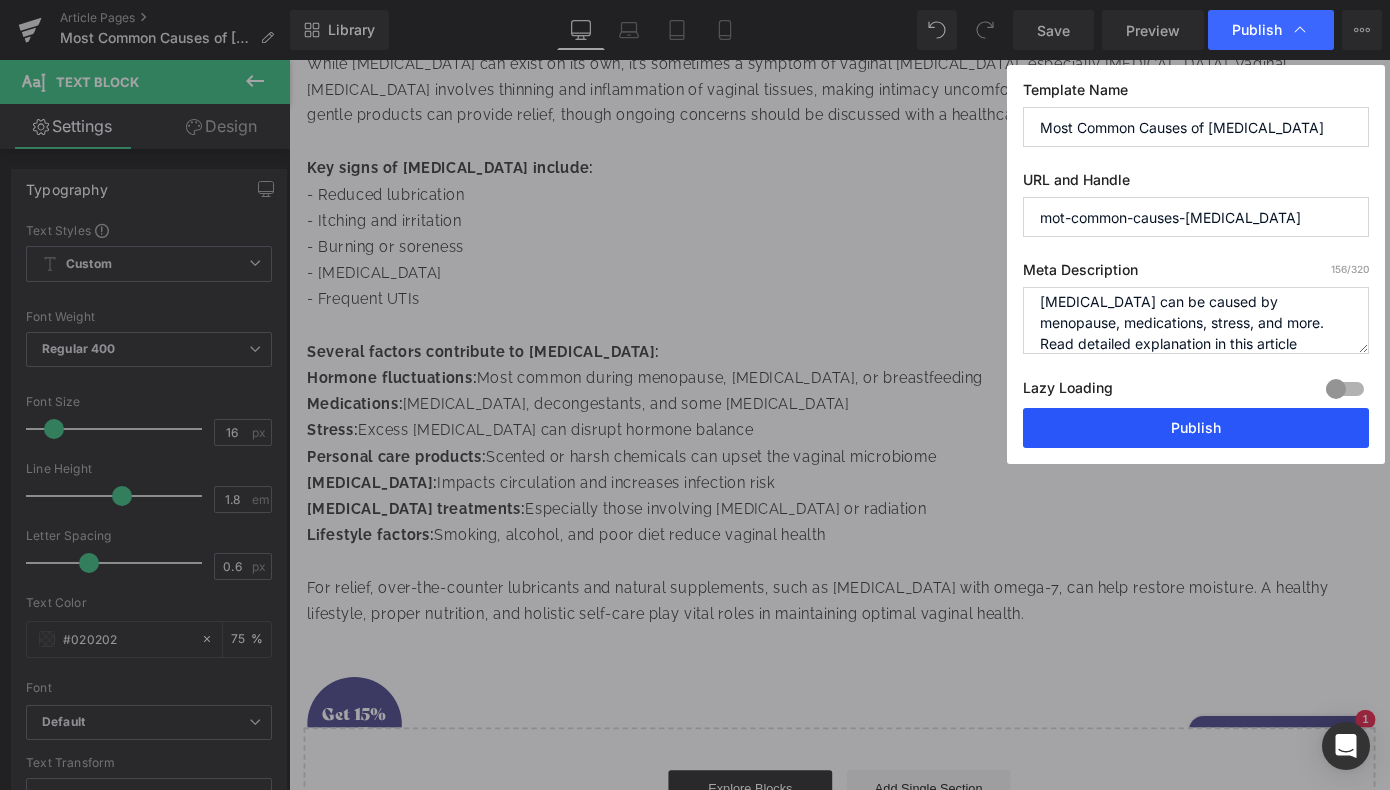 type on "Most Common Causes of [MEDICAL_DATA] - [MEDICAL_DATA] can be caused by menopause, medications, stress, and more. Read detailed explanation in this article" 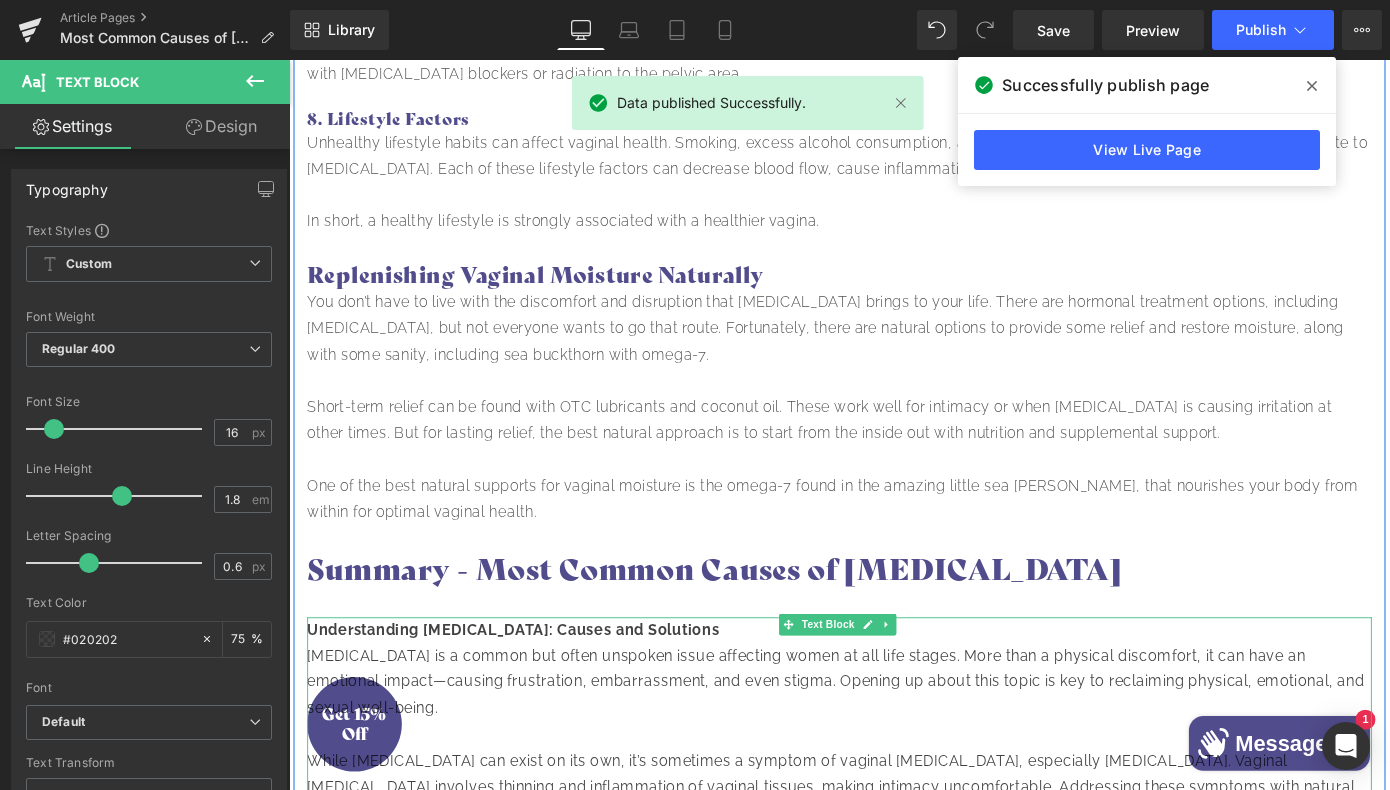 scroll, scrollTop: 3512, scrollLeft: 0, axis: vertical 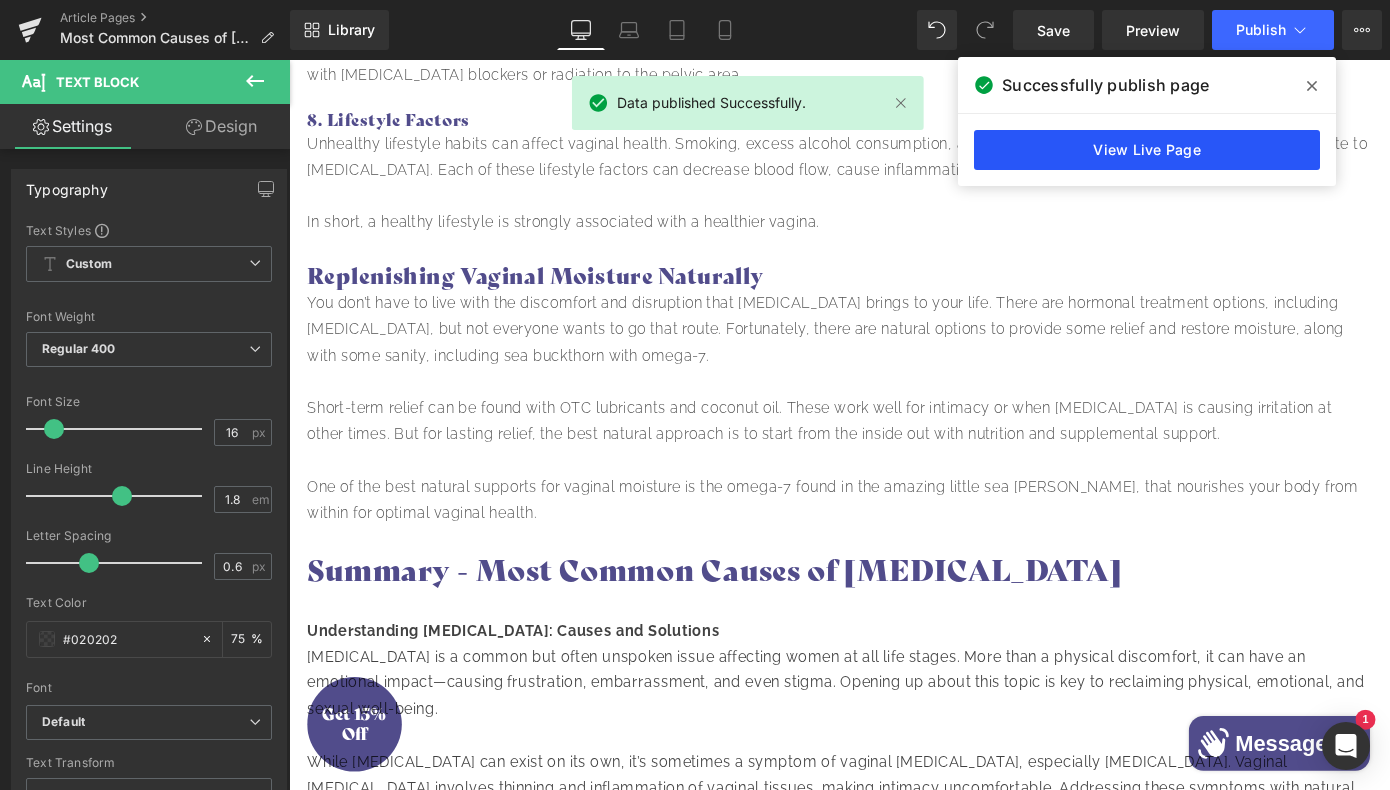click on "View Live Page" at bounding box center [1147, 150] 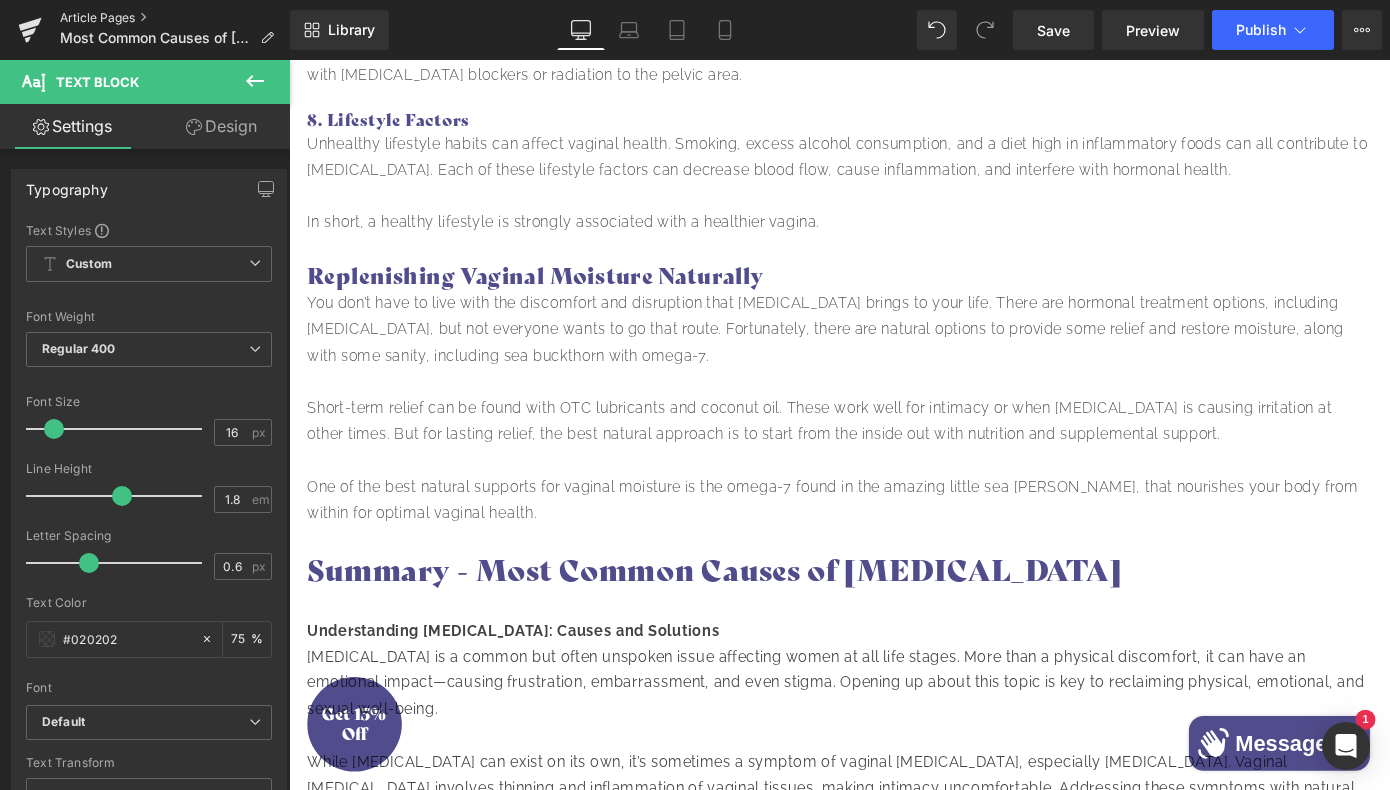 click on "Article Pages" at bounding box center [175, 18] 